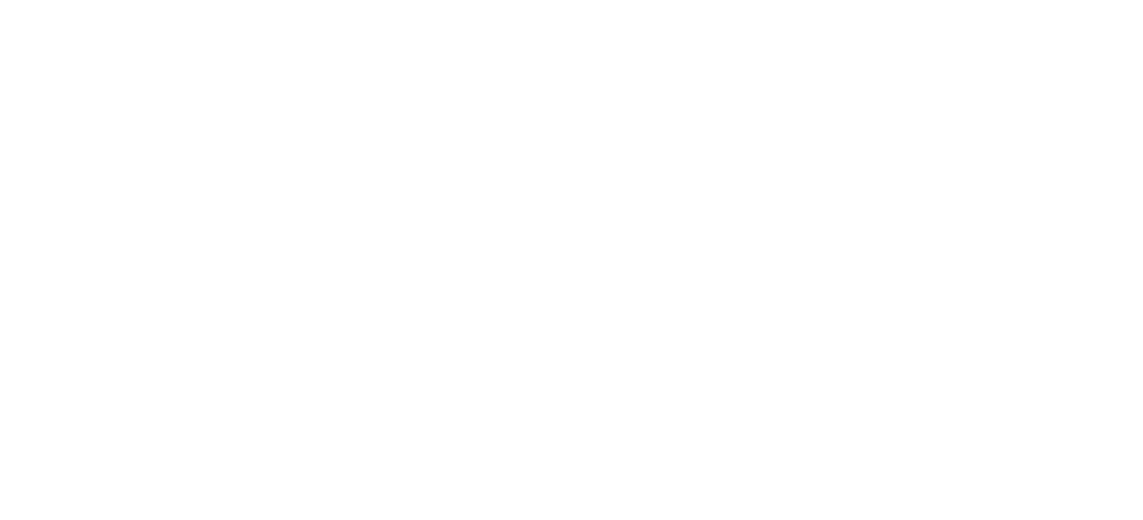 scroll, scrollTop: 0, scrollLeft: 0, axis: both 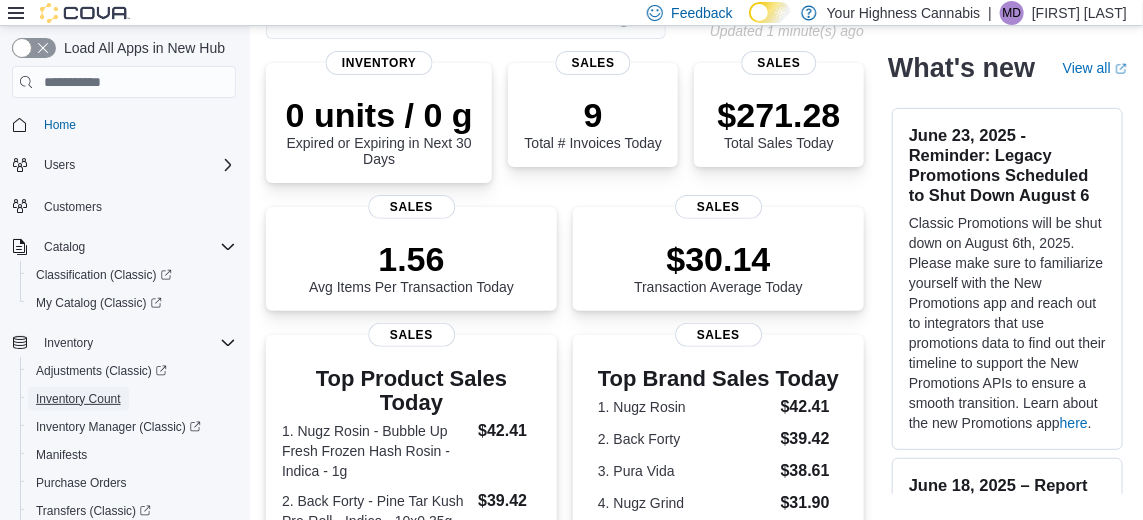 click on "Inventory Count" at bounding box center (78, 399) 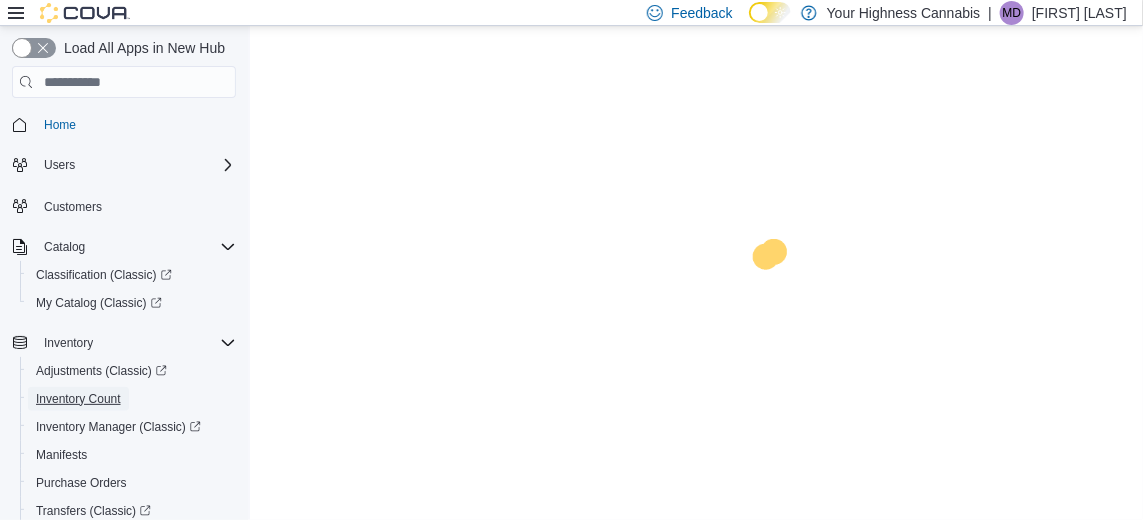 scroll, scrollTop: 0, scrollLeft: 0, axis: both 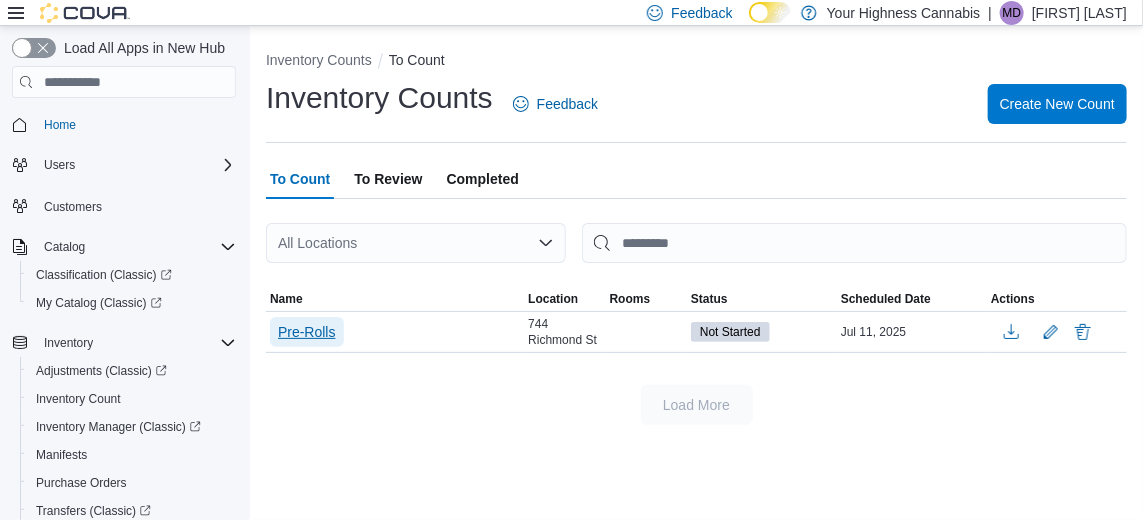 click on "Pre-Rolls" at bounding box center [307, 332] 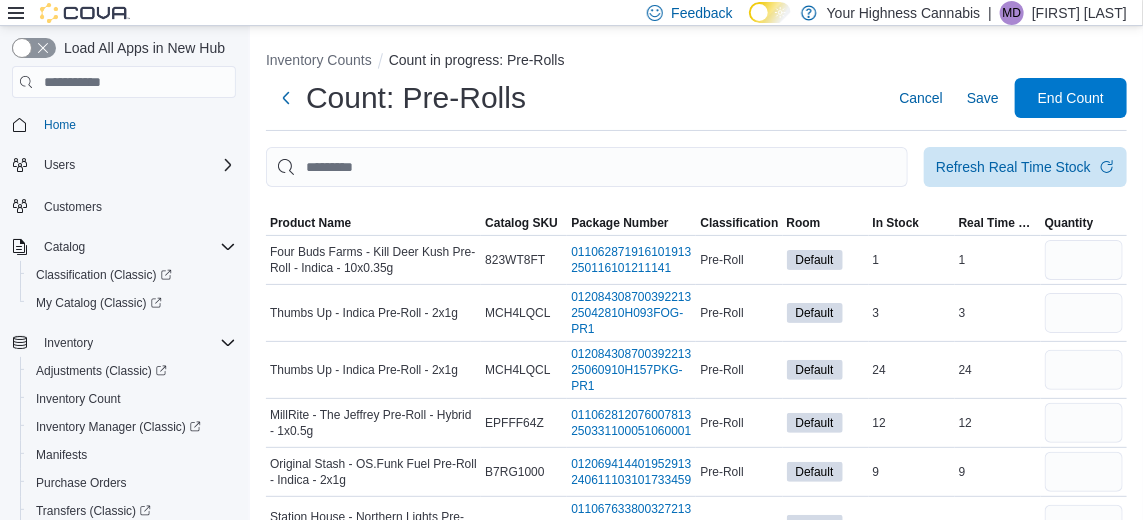 click on "Four Buds Farms - Kill Deer Kush Pre-Roll - Indica - 10x0.35g" at bounding box center (373, 260) 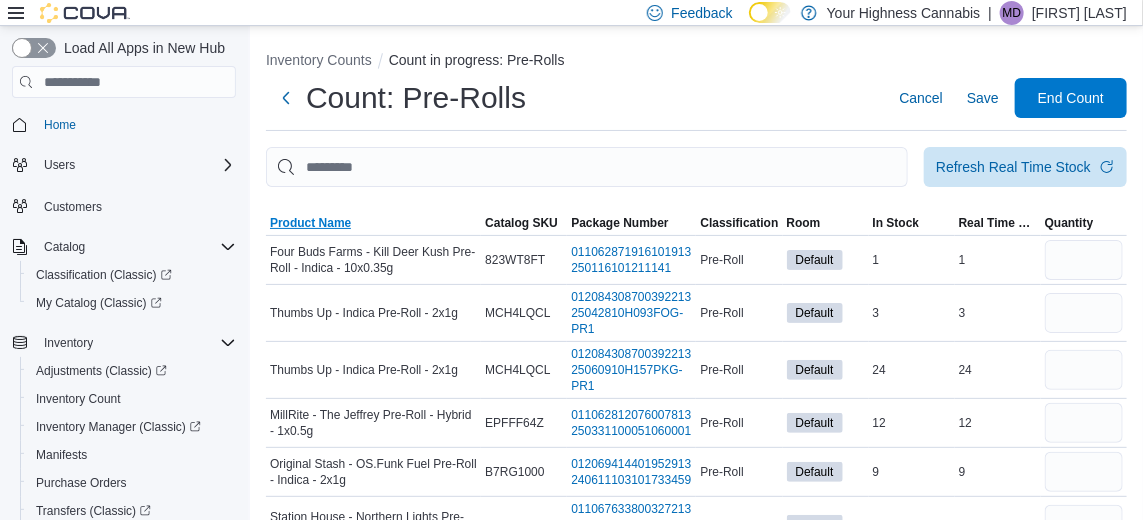 click on "Product Name" at bounding box center [310, 223] 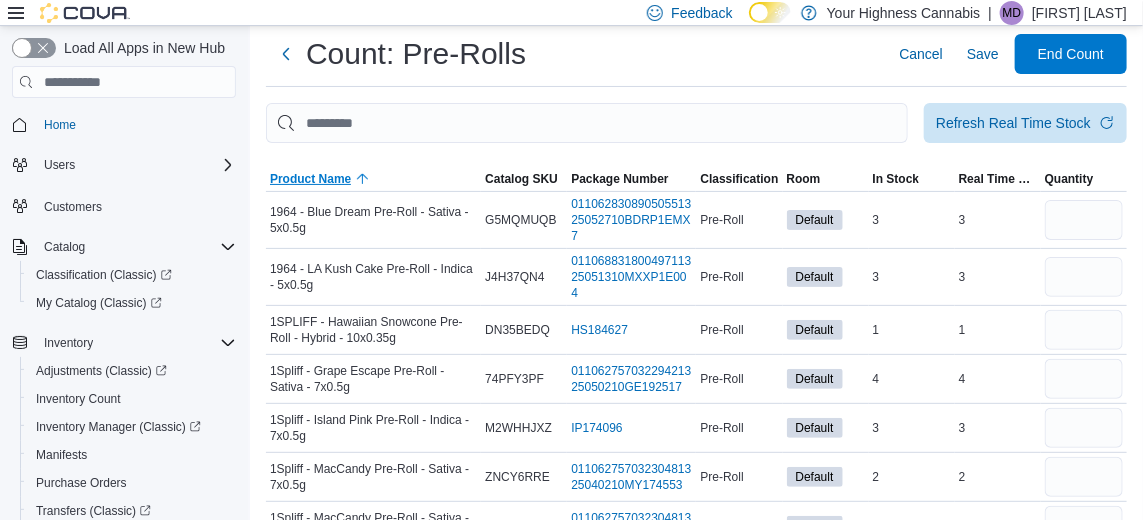scroll, scrollTop: 113, scrollLeft: 0, axis: vertical 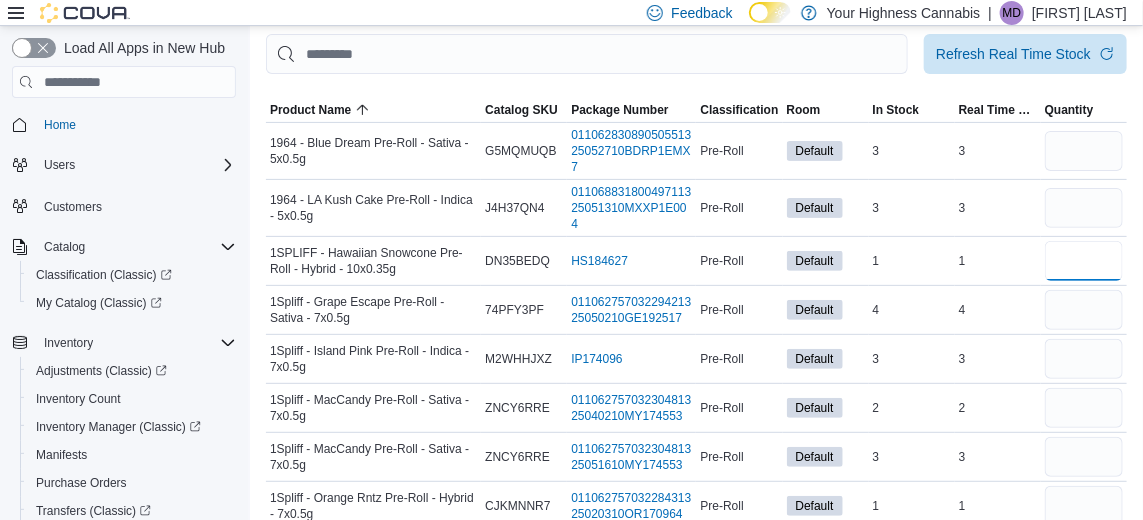 click at bounding box center [1084, 261] 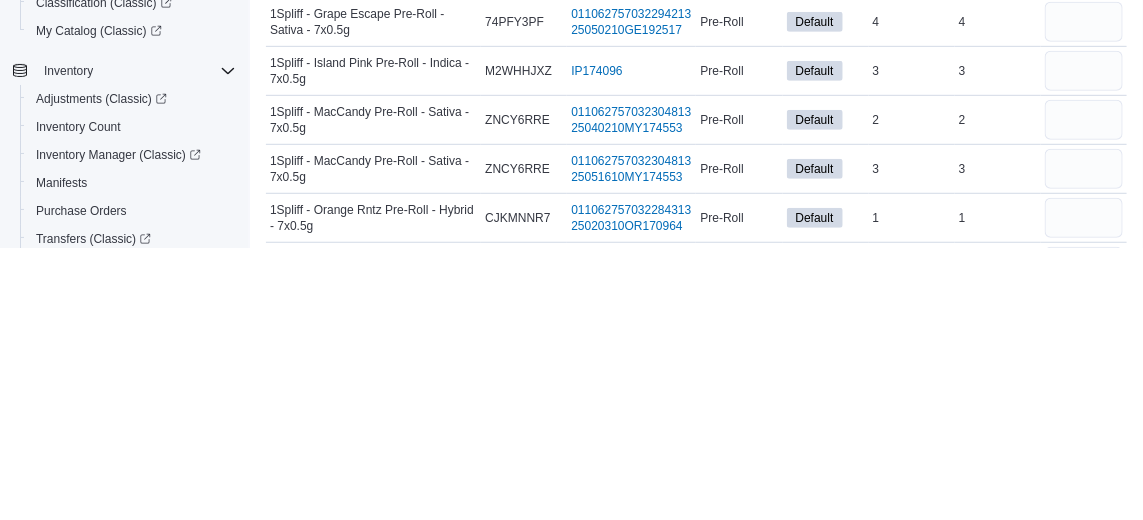 scroll, scrollTop: 178, scrollLeft: 0, axis: vertical 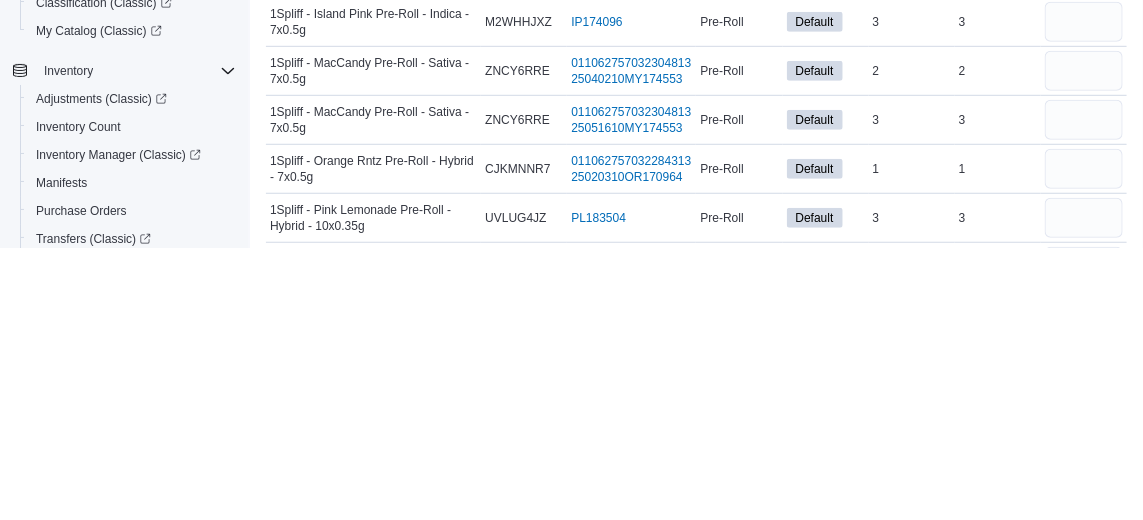 type on "*" 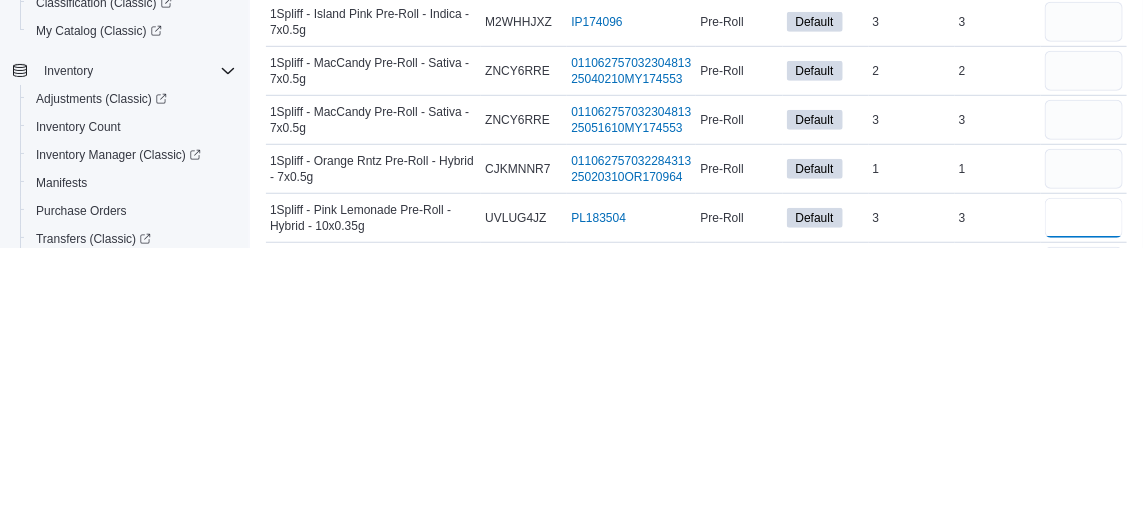 click at bounding box center [1084, 490] 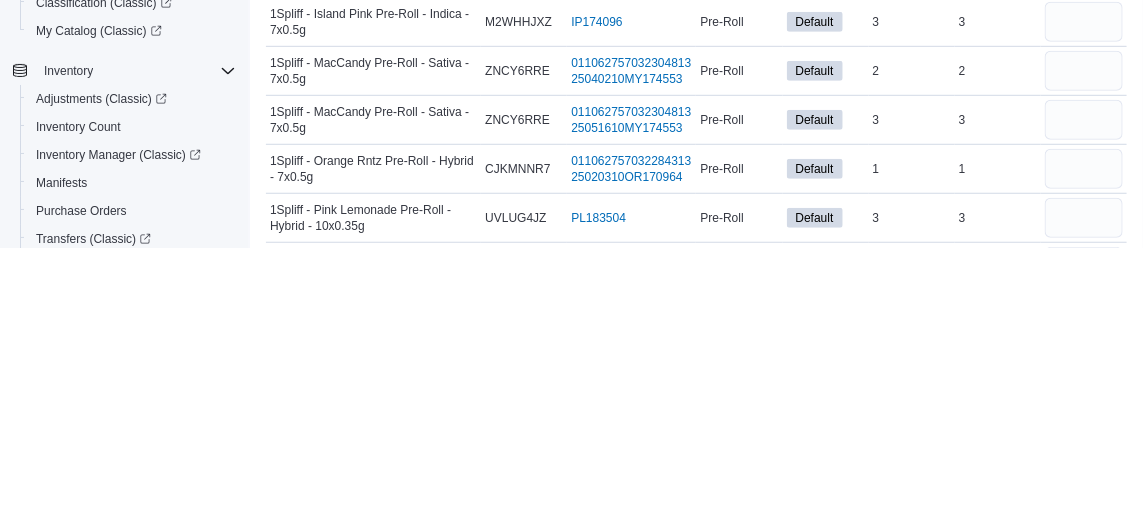 click at bounding box center [1084, 539] 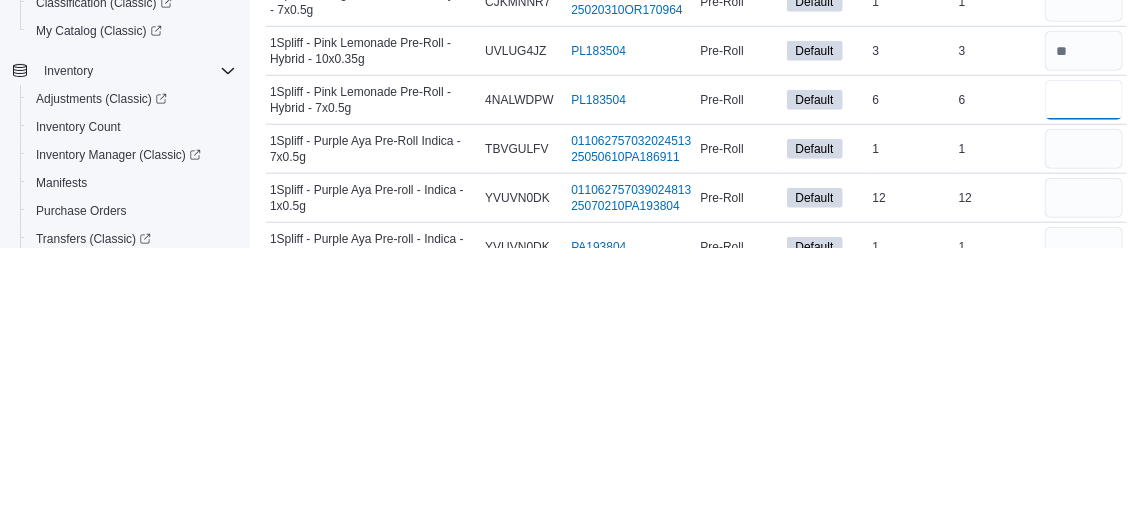 scroll, scrollTop: 348, scrollLeft: 0, axis: vertical 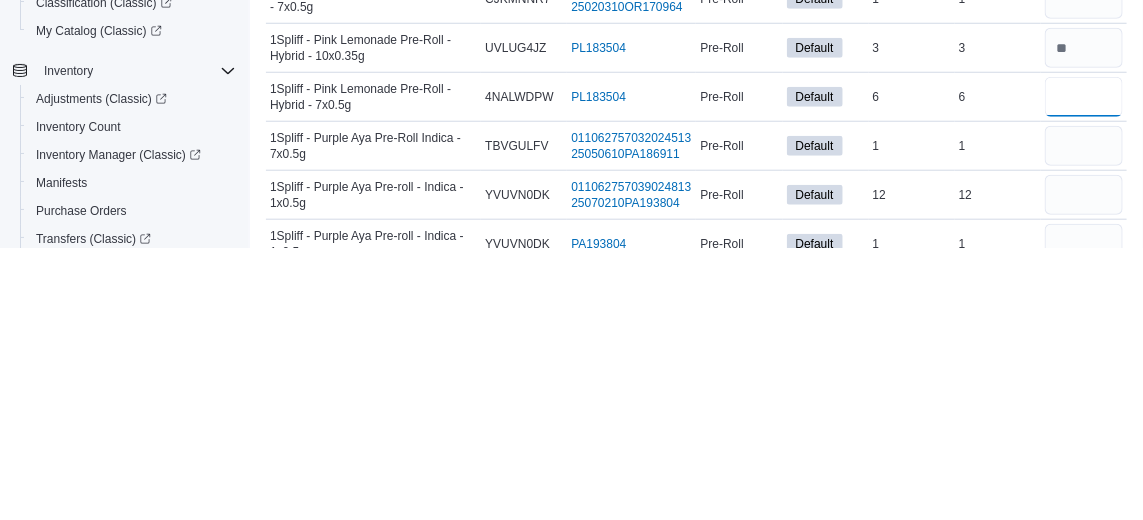 type on "*" 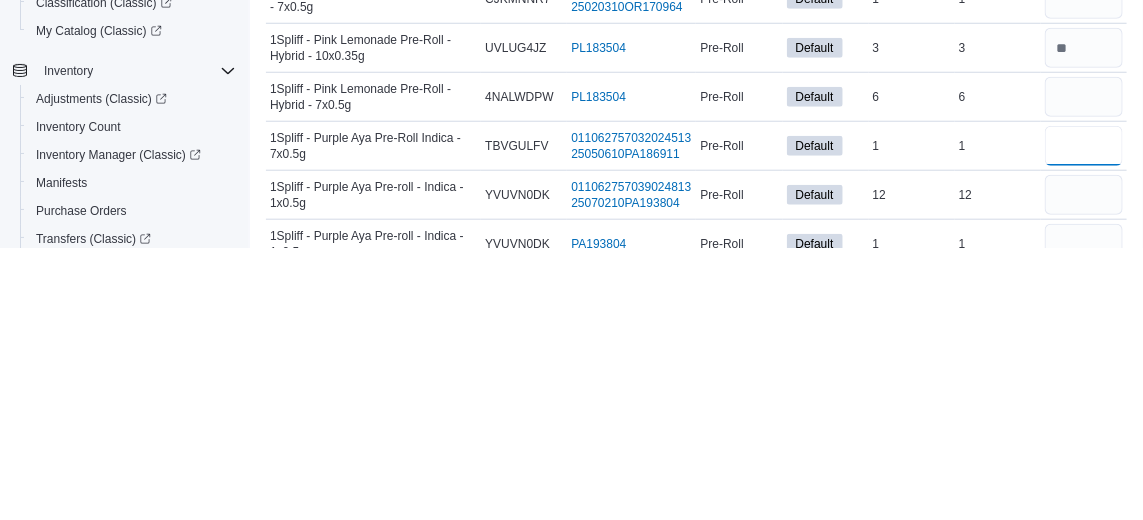click at bounding box center [1084, 418] 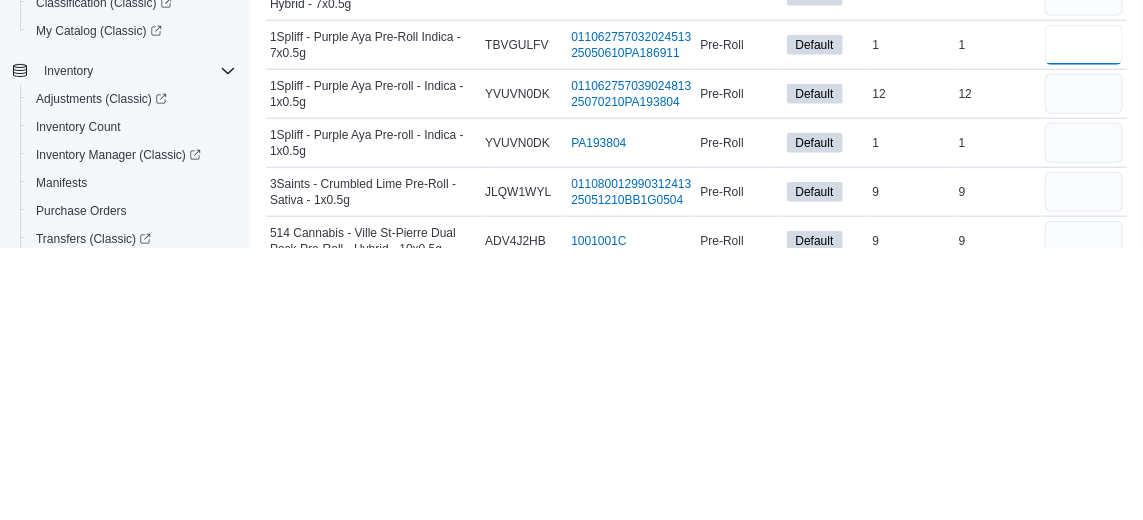 scroll, scrollTop: 494, scrollLeft: 0, axis: vertical 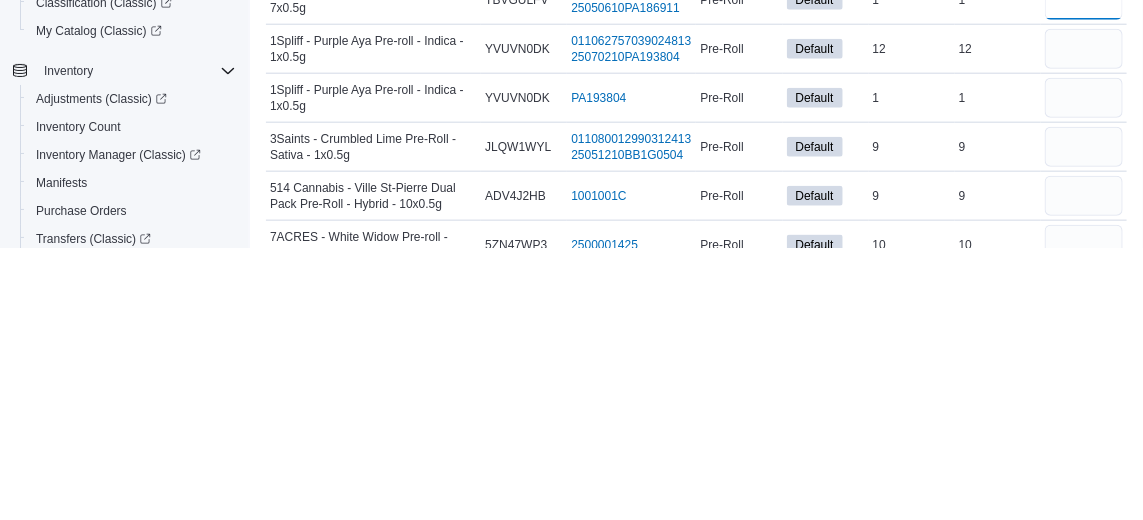 type on "*" 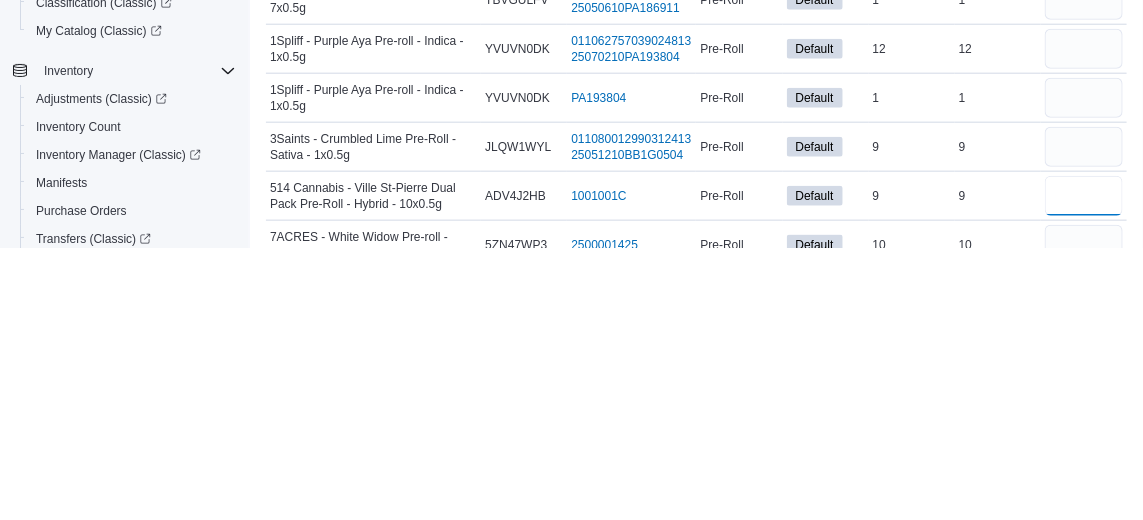 click at bounding box center (1084, 468) 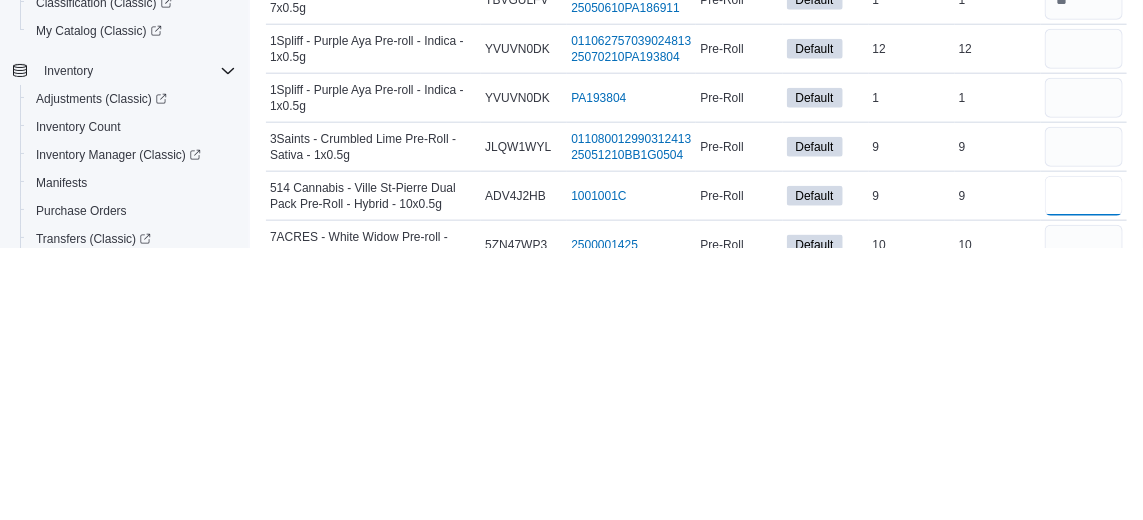 type 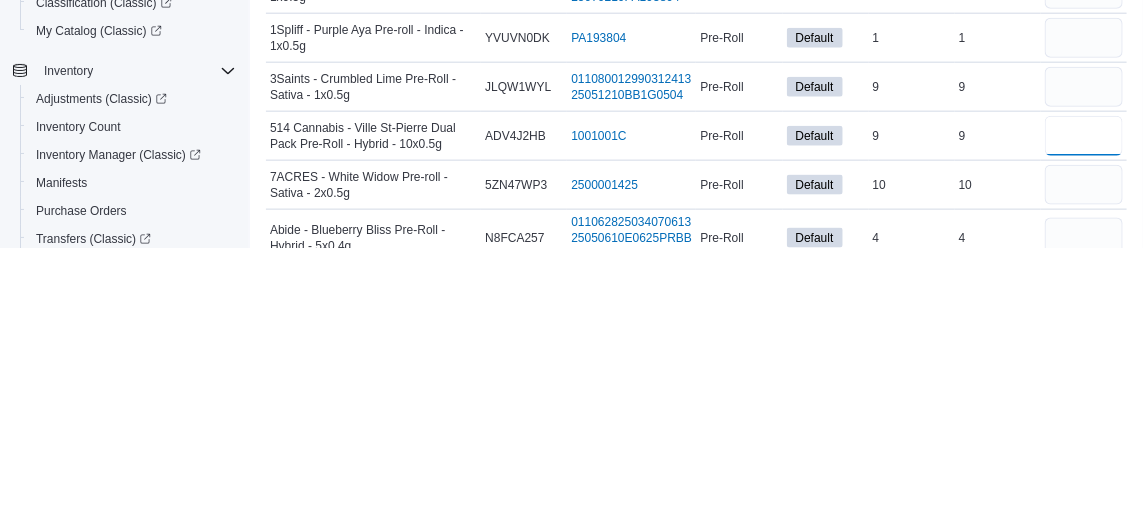 scroll, scrollTop: 555, scrollLeft: 0, axis: vertical 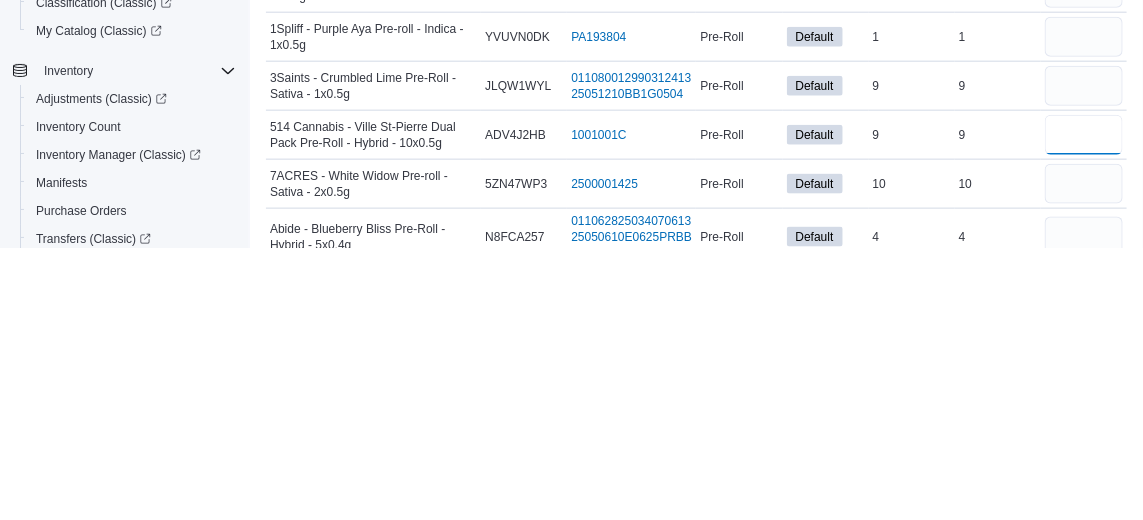 type on "*" 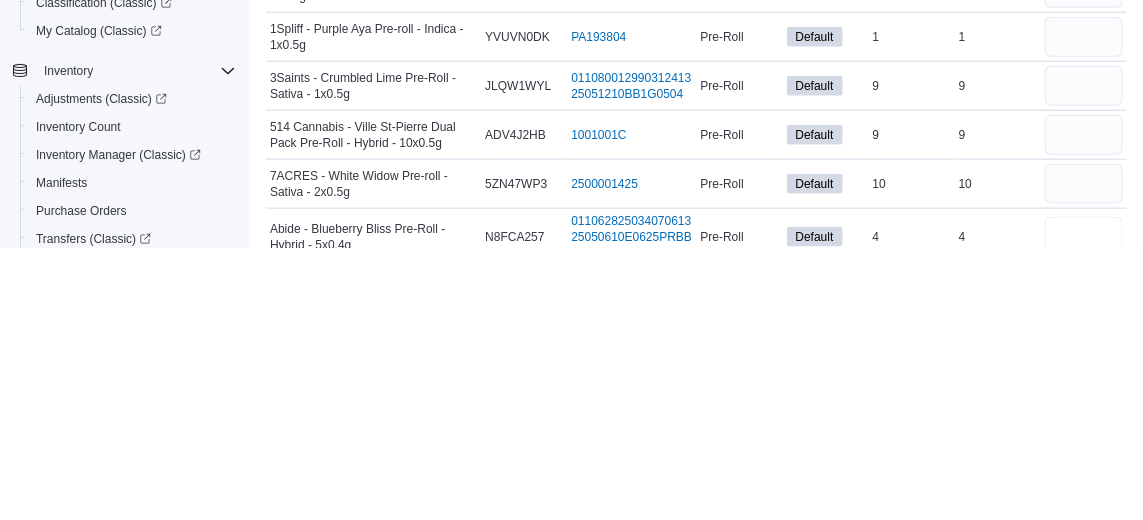 click at bounding box center [1084, 509] 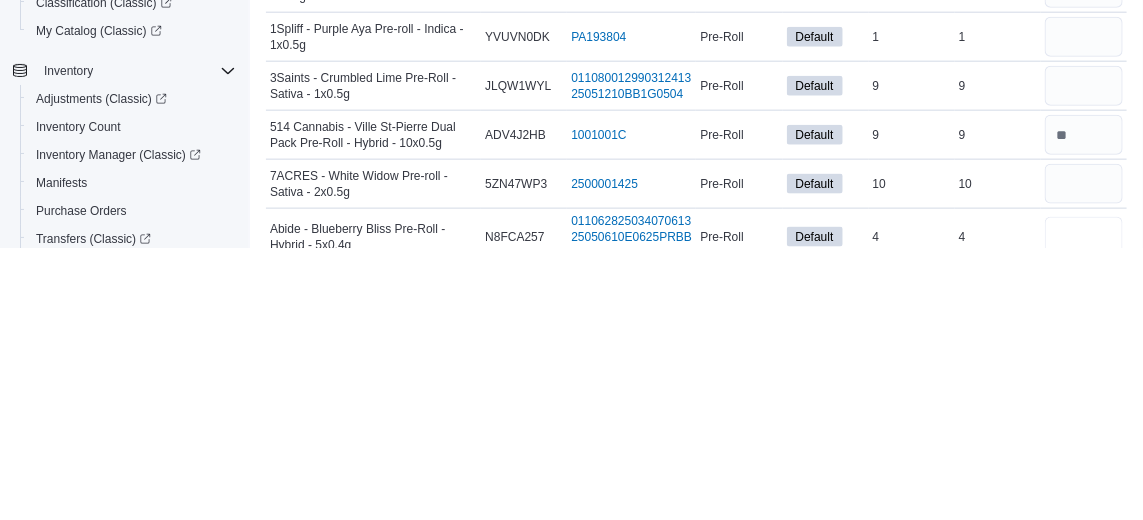 type 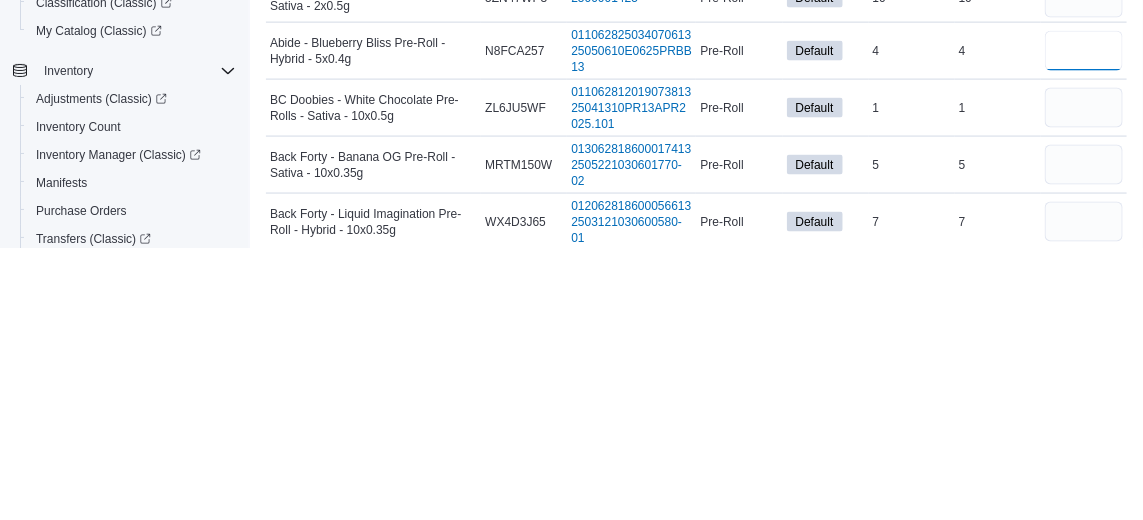 scroll, scrollTop: 756, scrollLeft: 0, axis: vertical 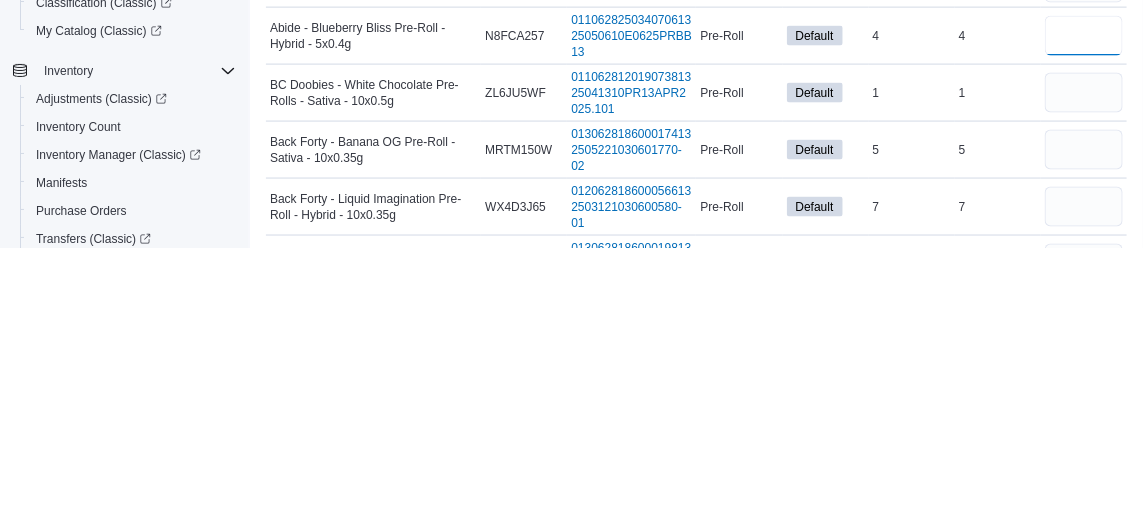 type on "*" 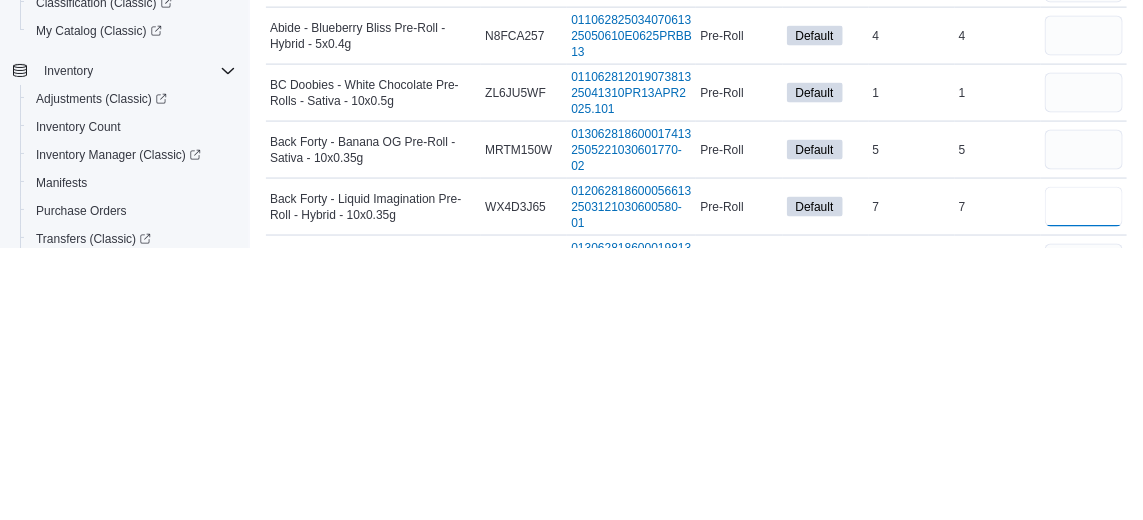 click at bounding box center (1084, 479) 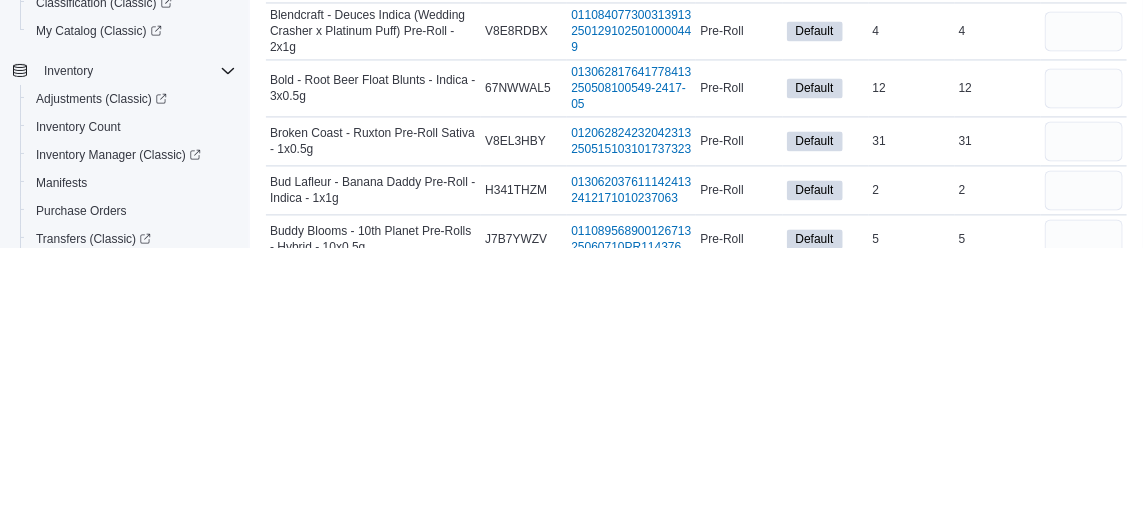 scroll, scrollTop: 1198, scrollLeft: 0, axis: vertical 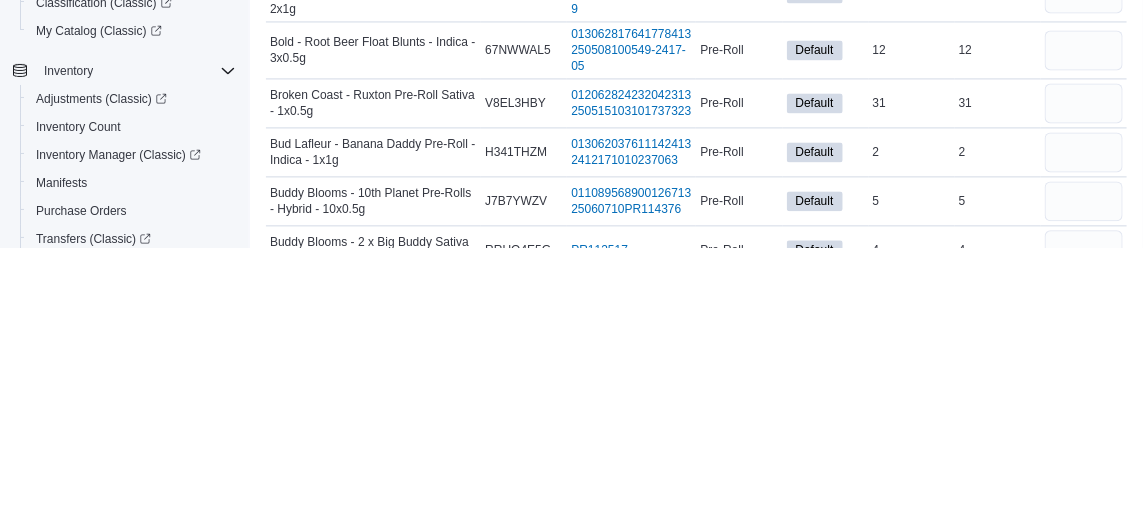 type on "*" 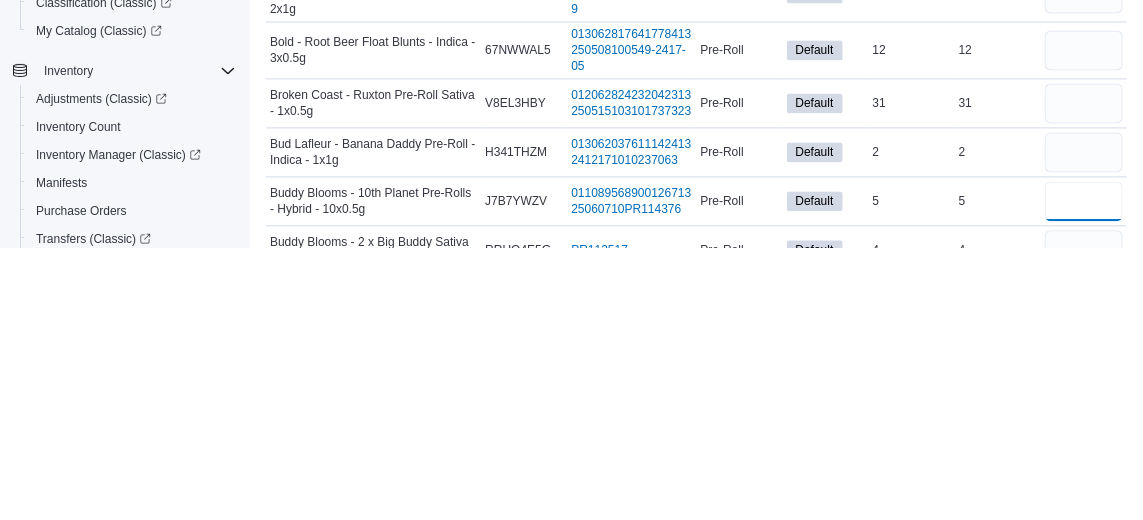 click at bounding box center (1084, 473) 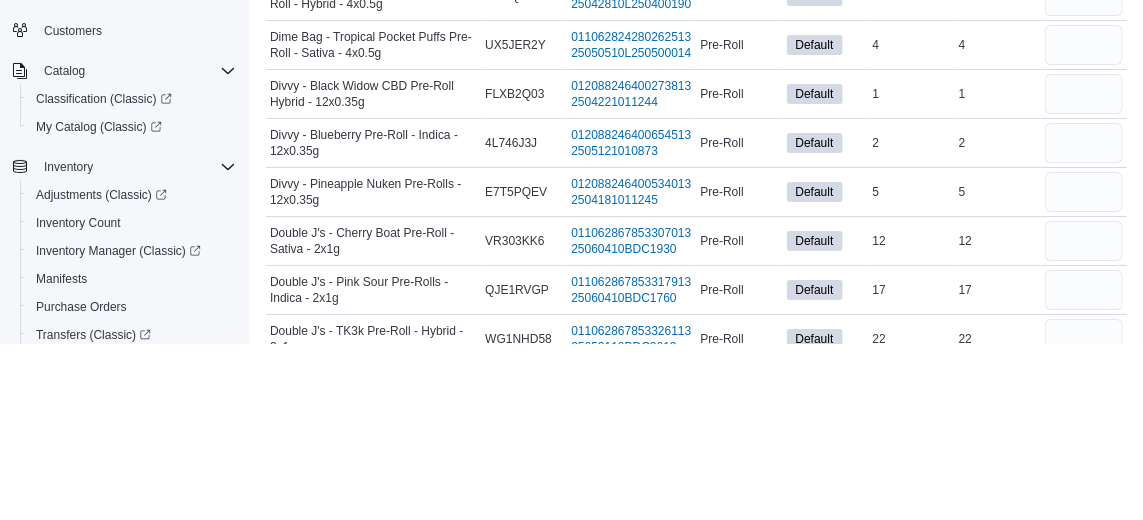 scroll, scrollTop: 2389, scrollLeft: 0, axis: vertical 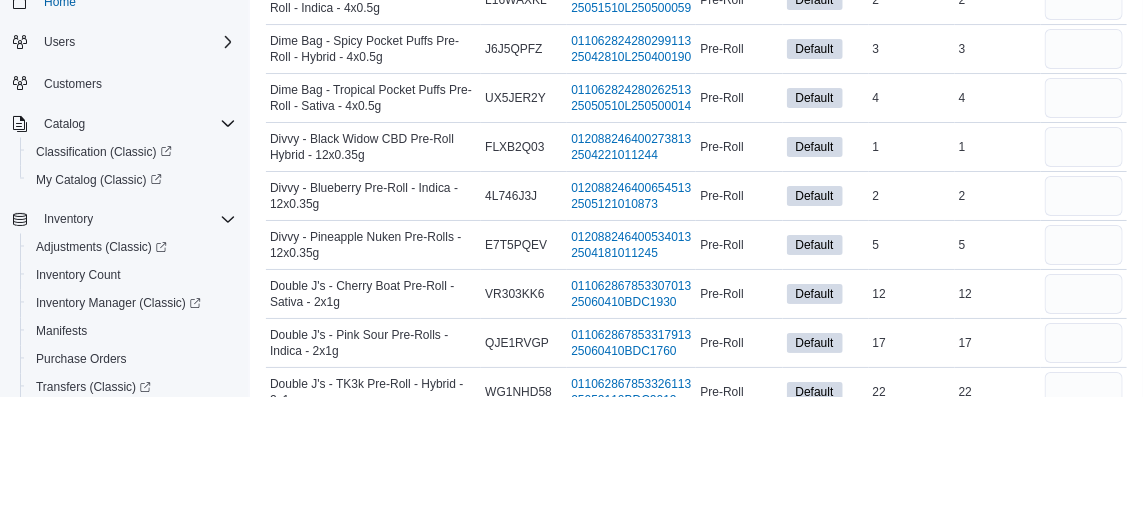 type on "*" 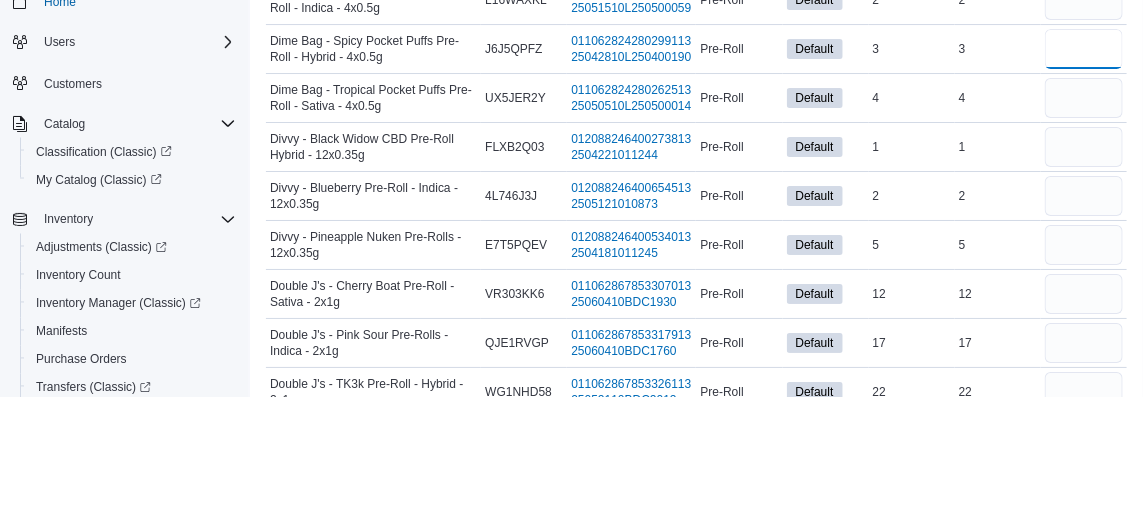 click at bounding box center (1084, 172) 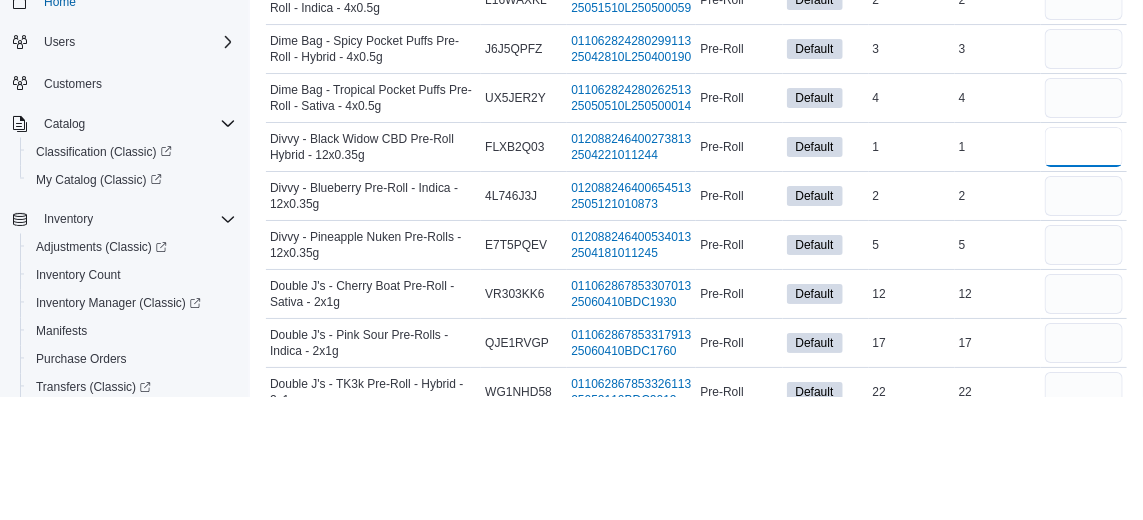 click at bounding box center (1084, 270) 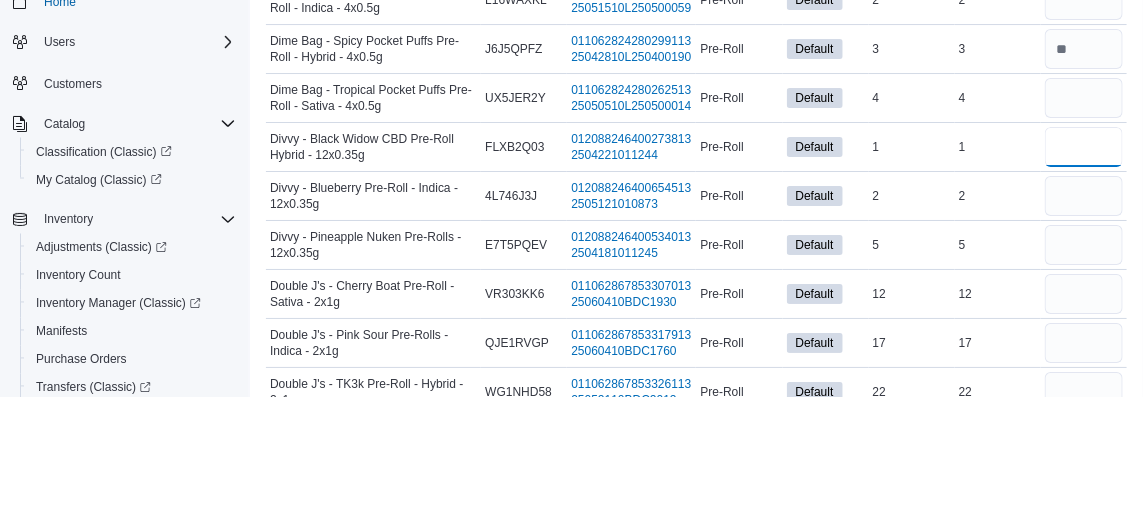 type 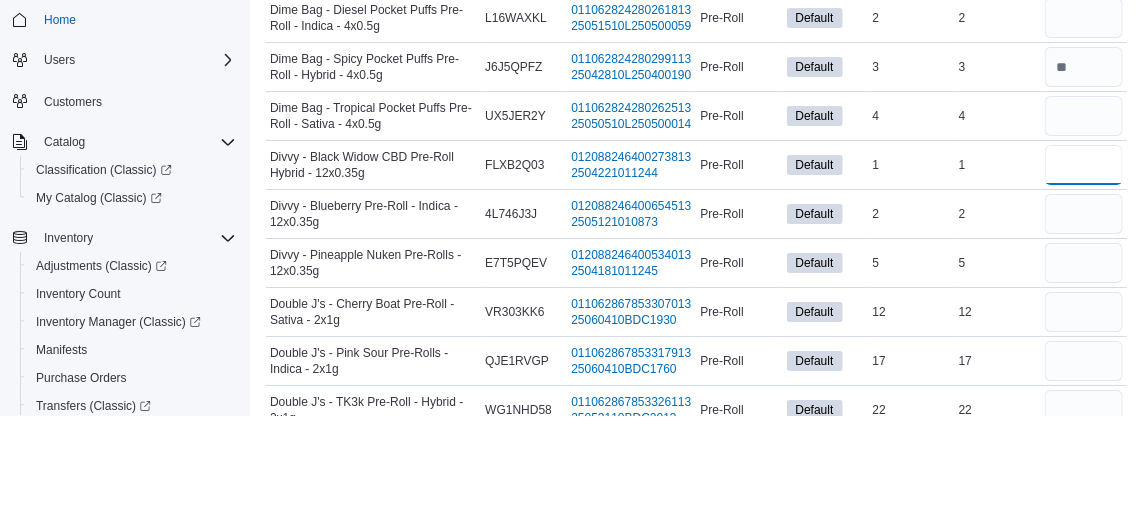 type on "*" 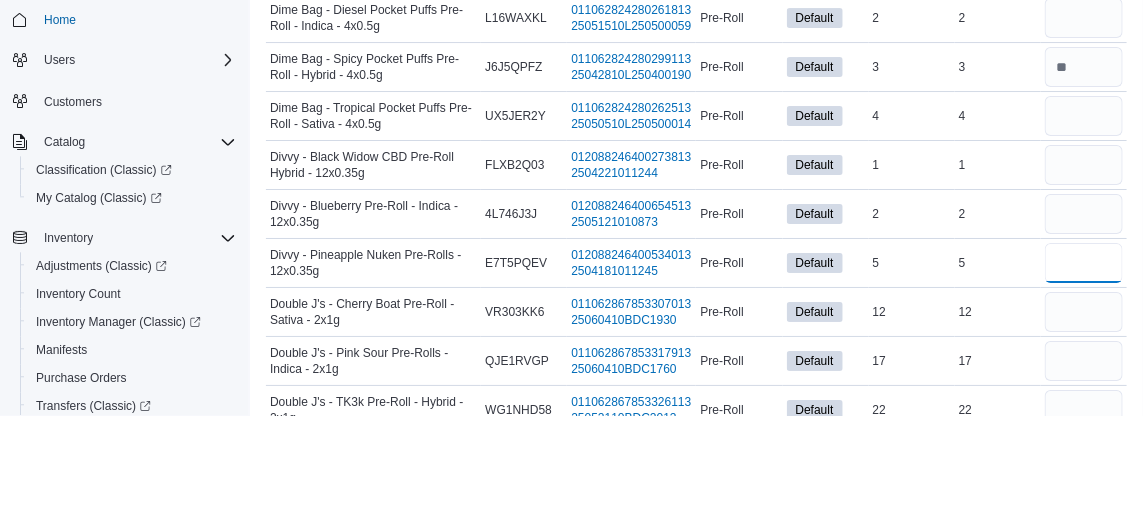 click at bounding box center [1084, 368] 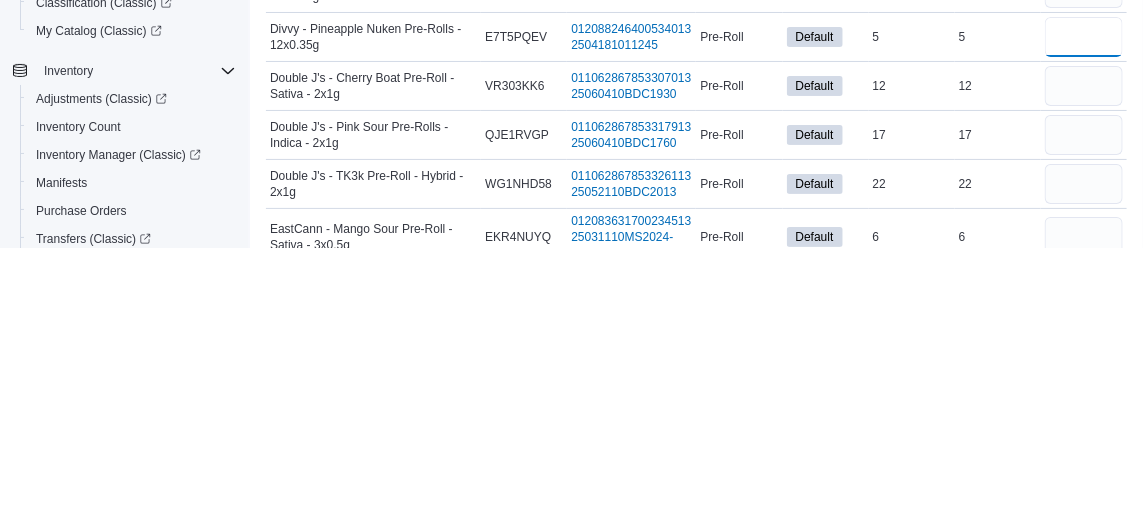 scroll, scrollTop: 2454, scrollLeft: 0, axis: vertical 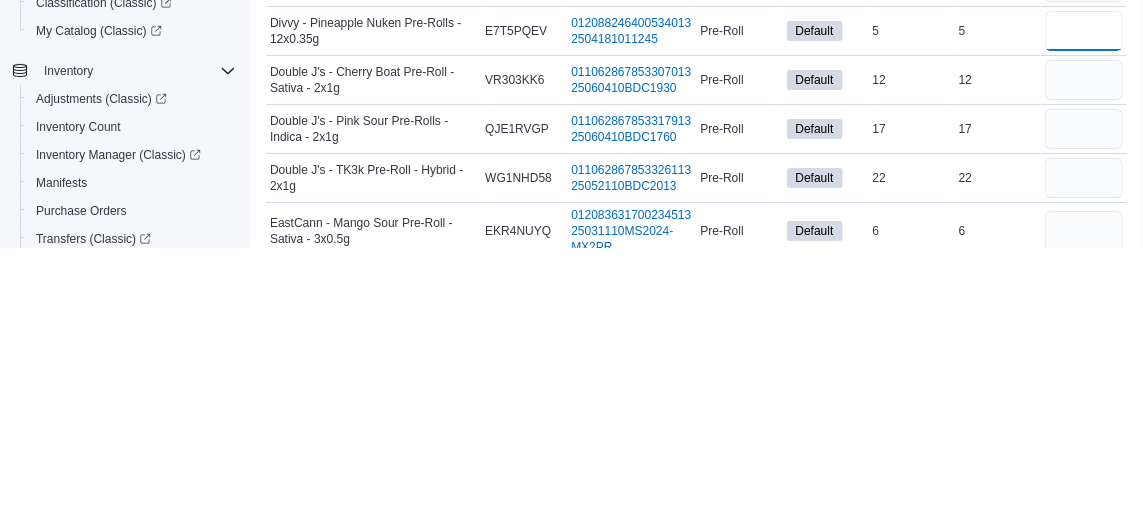 type on "*" 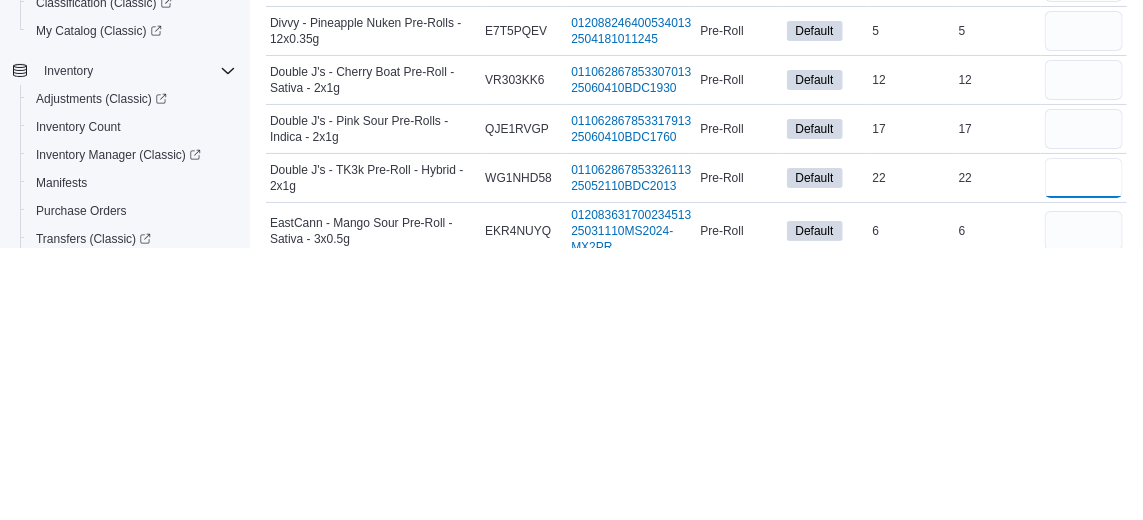 click at bounding box center [1084, 450] 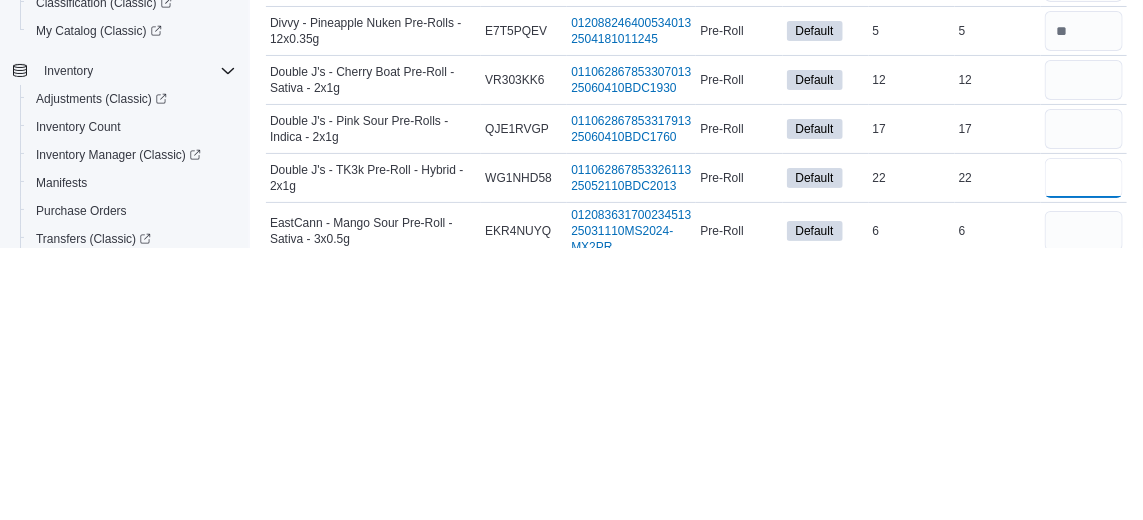 type 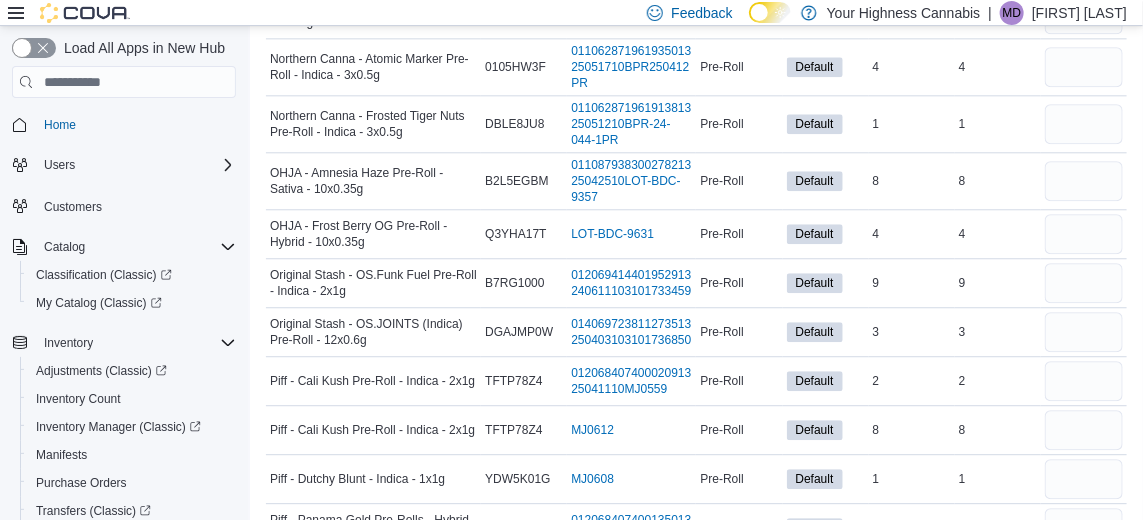 scroll, scrollTop: 4363, scrollLeft: 0, axis: vertical 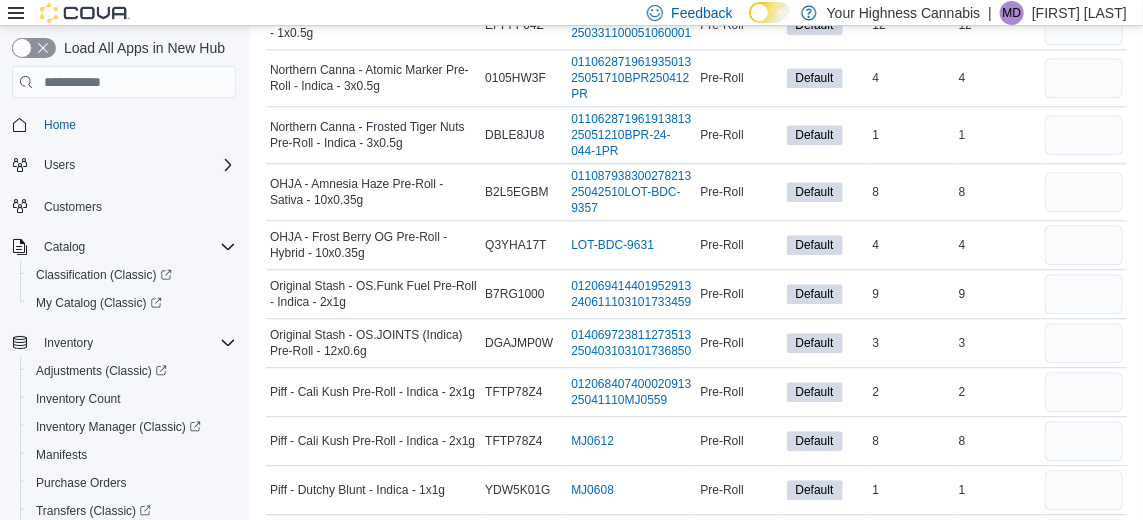 type on "**" 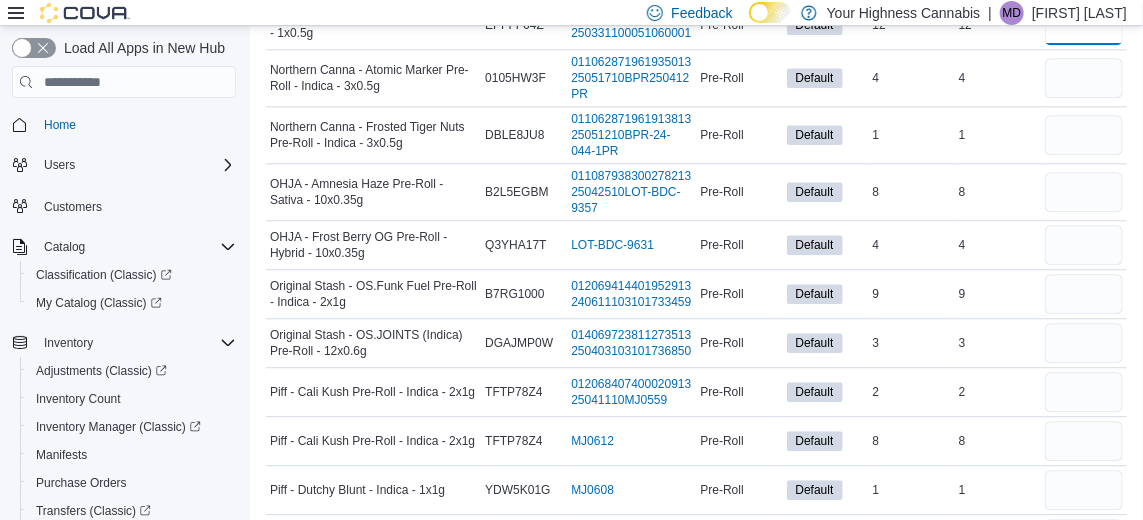 click at bounding box center (1084, 25) 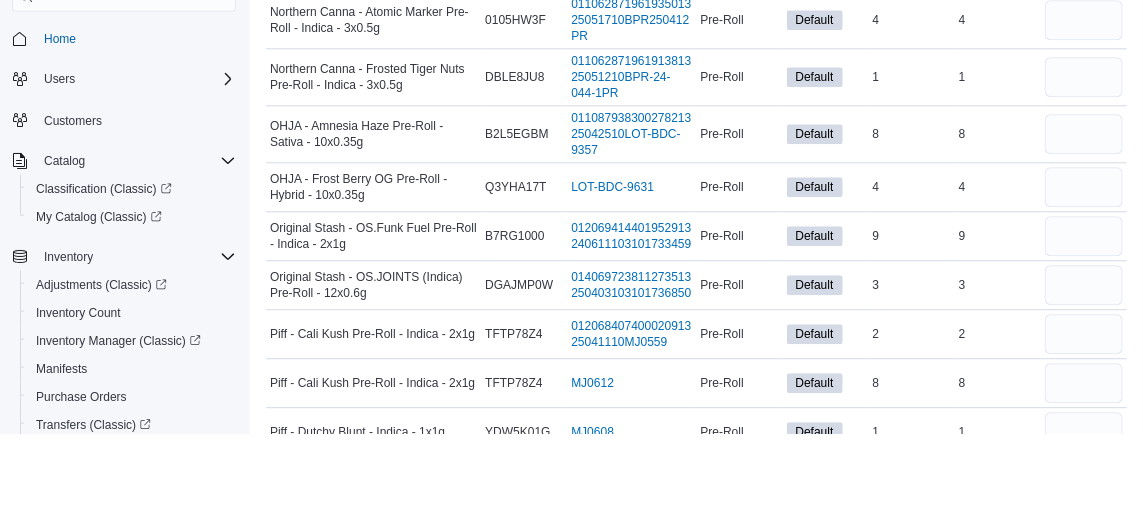 scroll, scrollTop: 4334, scrollLeft: 0, axis: vertical 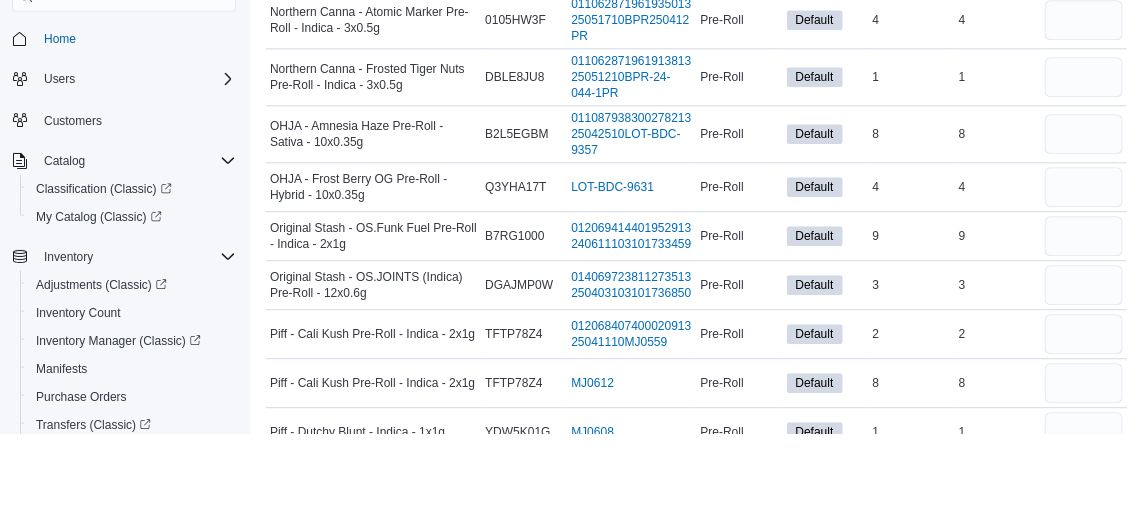 type on "**" 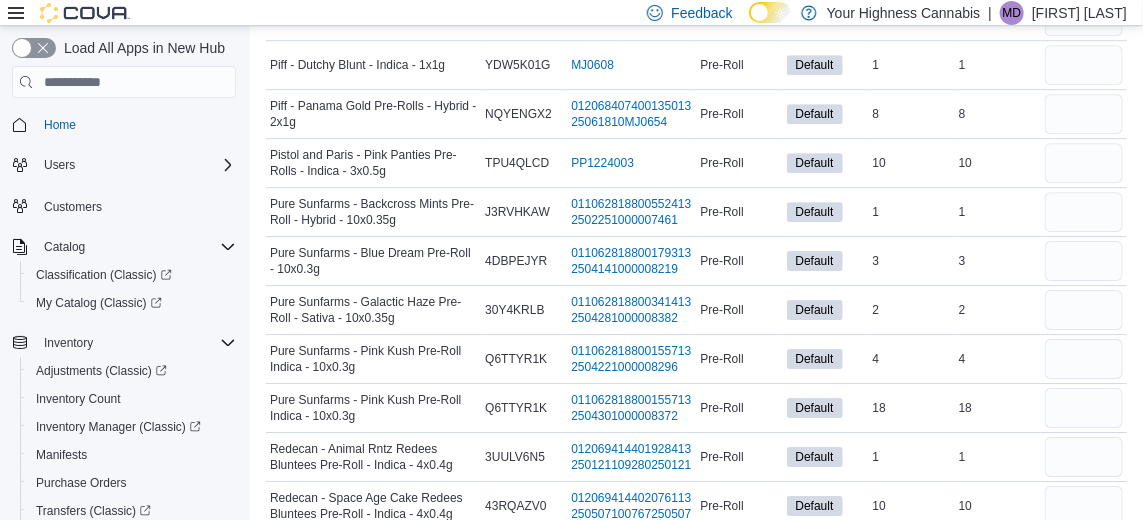 scroll, scrollTop: 4787, scrollLeft: 0, axis: vertical 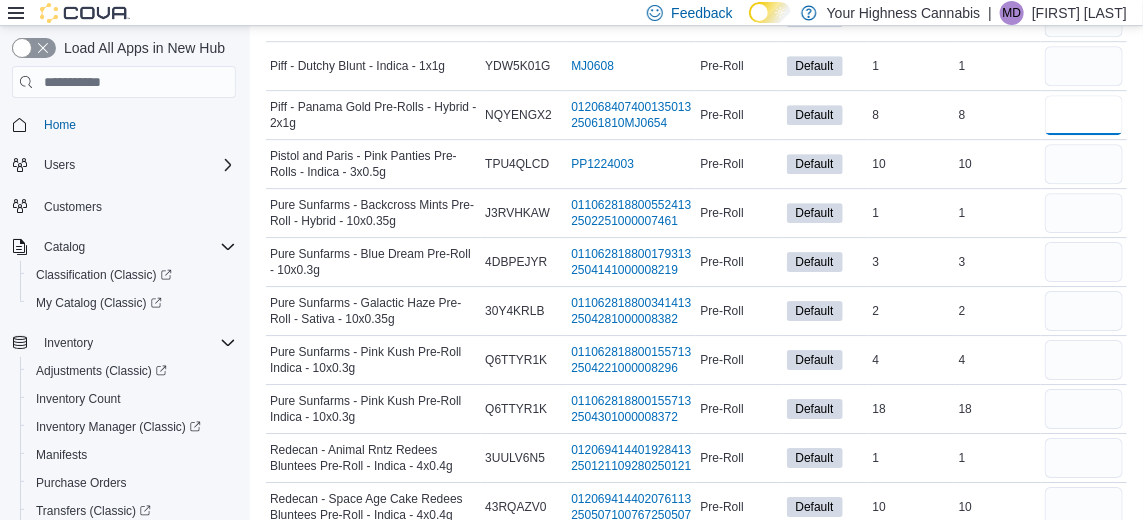 click at bounding box center (1084, 115) 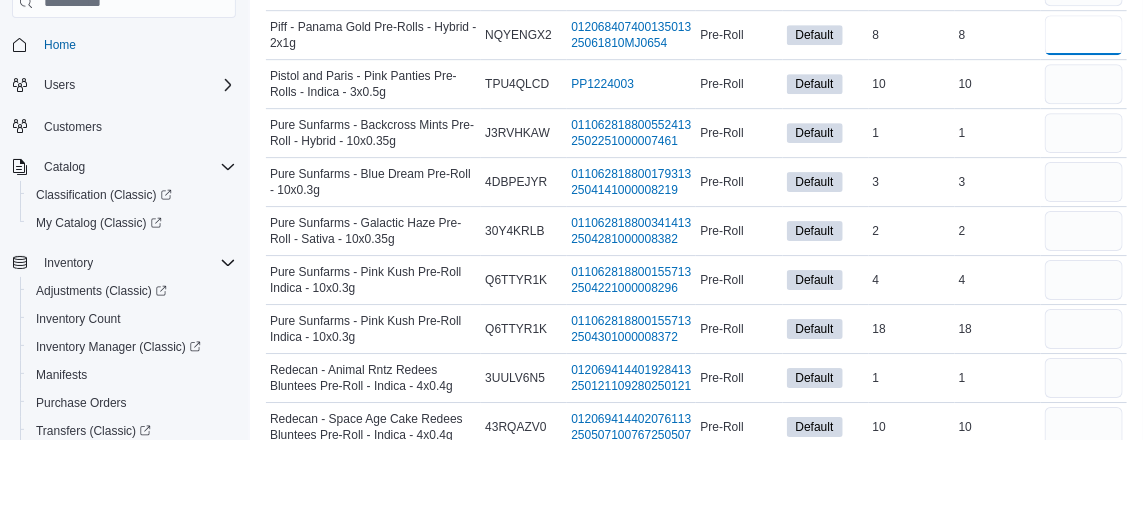 scroll, scrollTop: 4787, scrollLeft: 0, axis: vertical 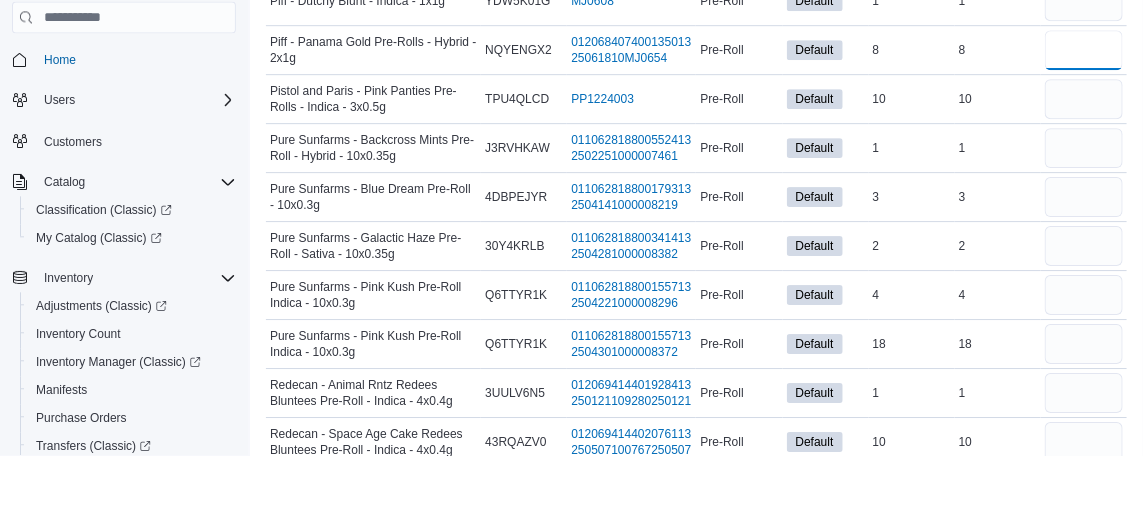 type on "*" 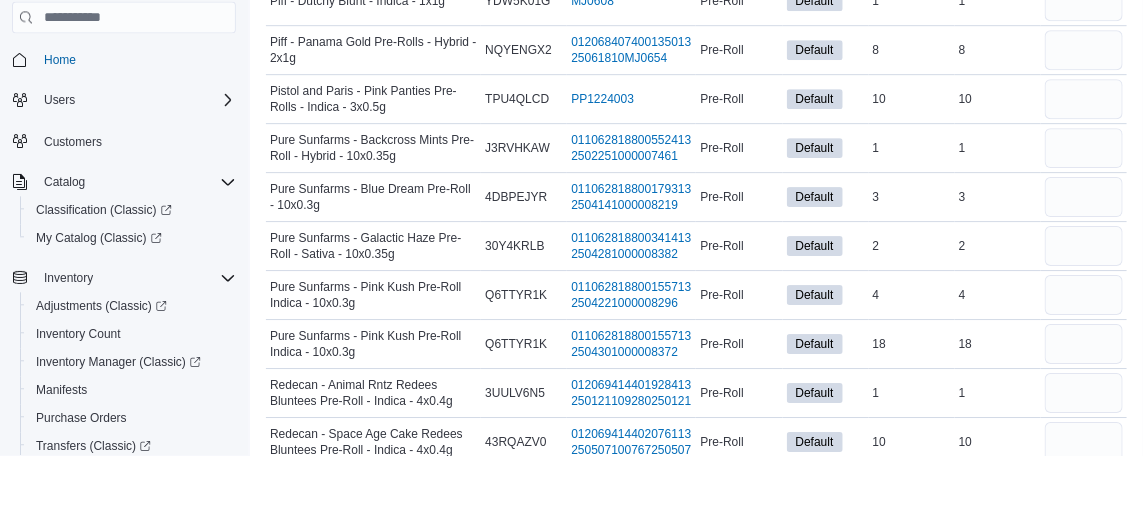 click on "8" at bounding box center [998, 17] 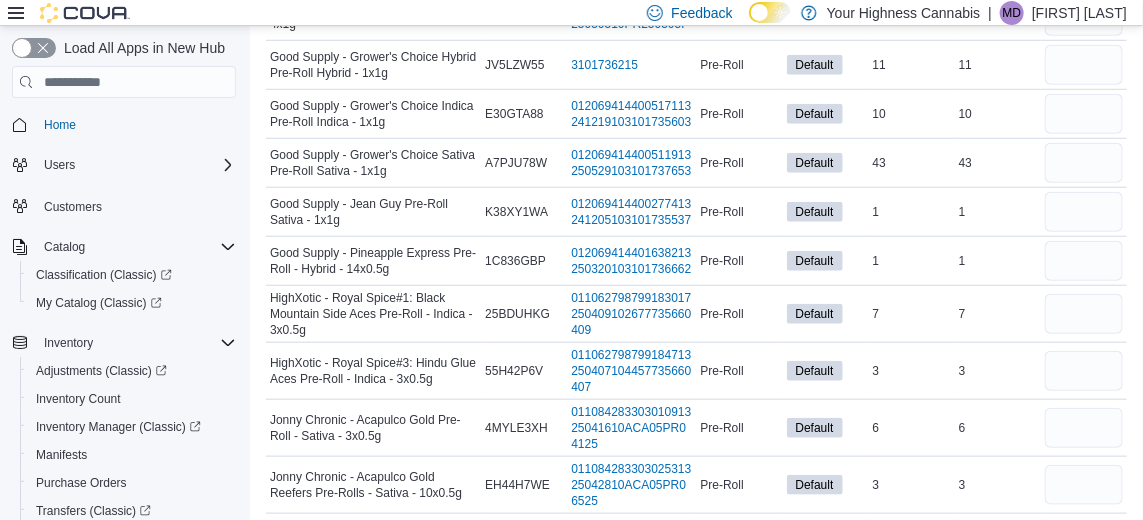 scroll, scrollTop: 3186, scrollLeft: 0, axis: vertical 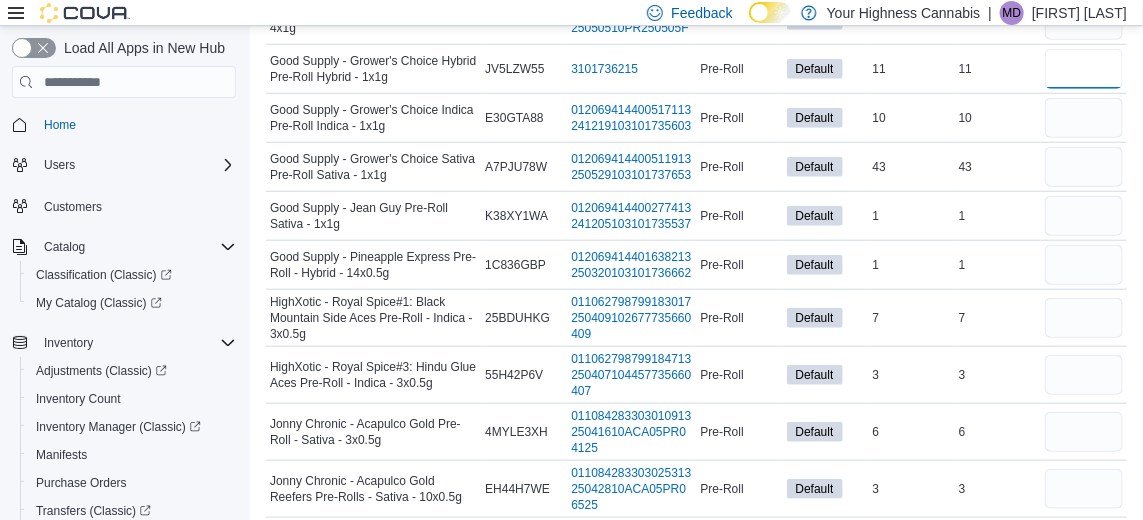 click at bounding box center (1084, 69) 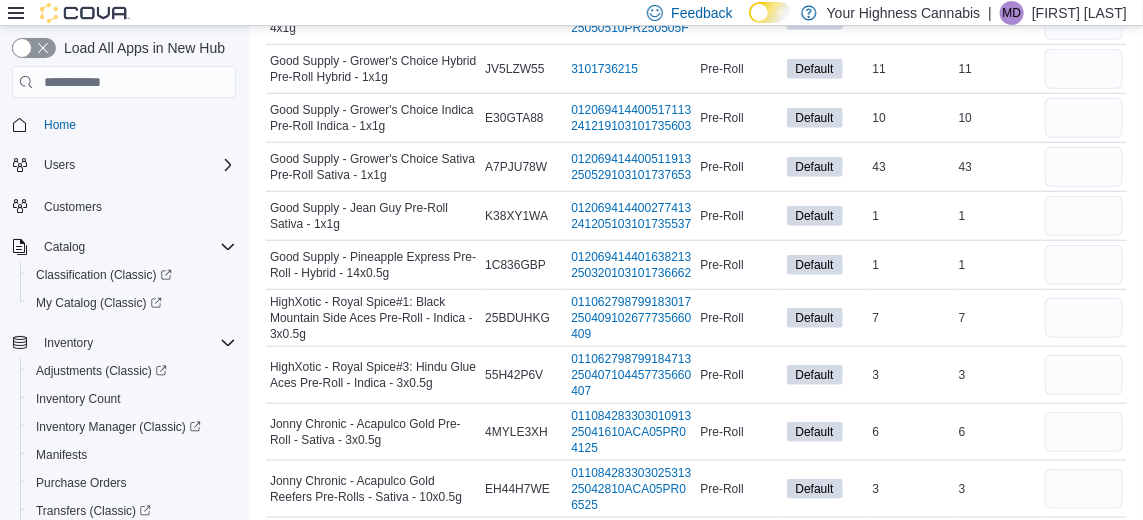 click on "3" at bounding box center (998, 20) 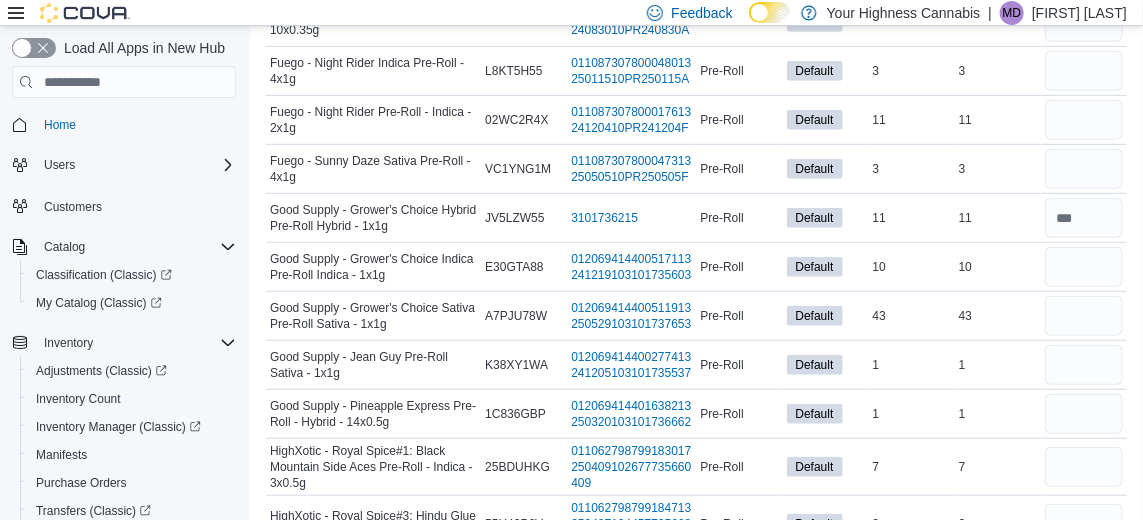 scroll, scrollTop: 3037, scrollLeft: 0, axis: vertical 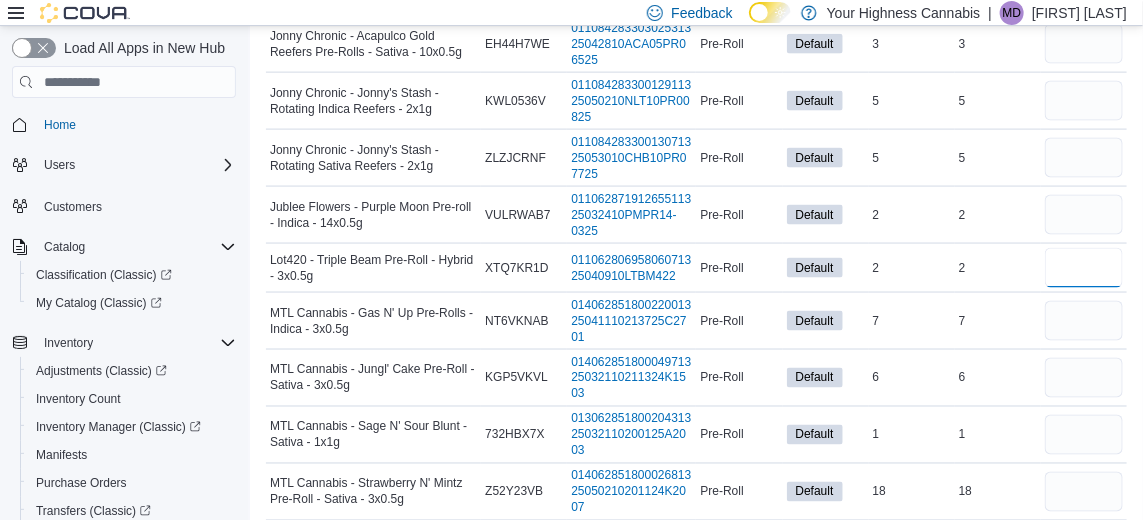 click at bounding box center (1084, 268) 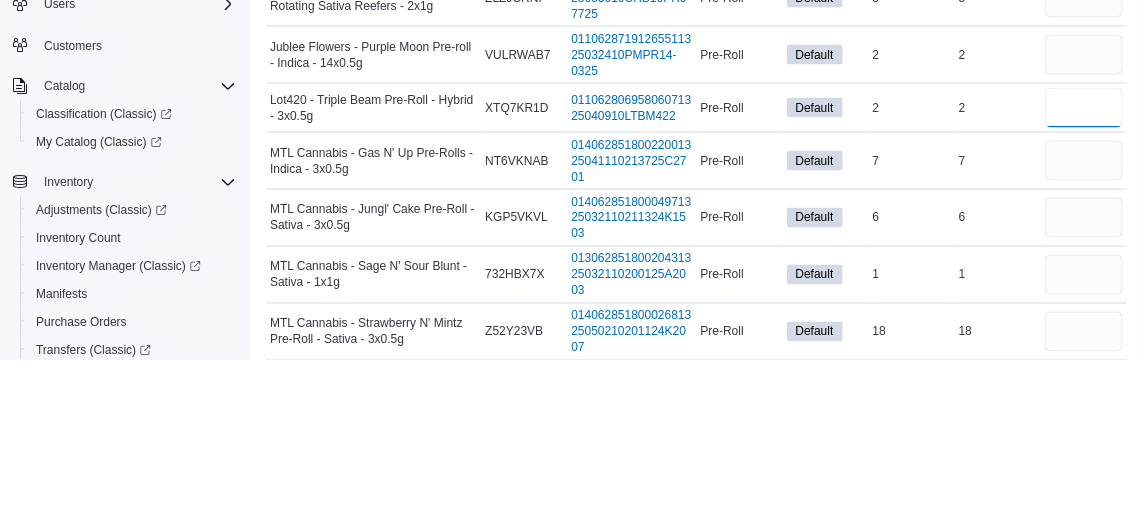 scroll, scrollTop: 3631, scrollLeft: 0, axis: vertical 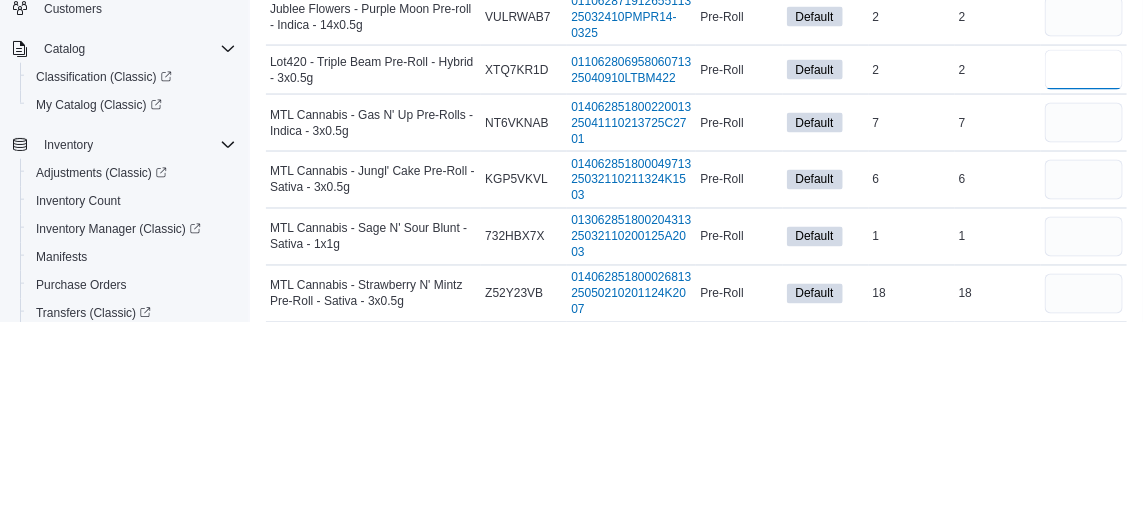 type on "*" 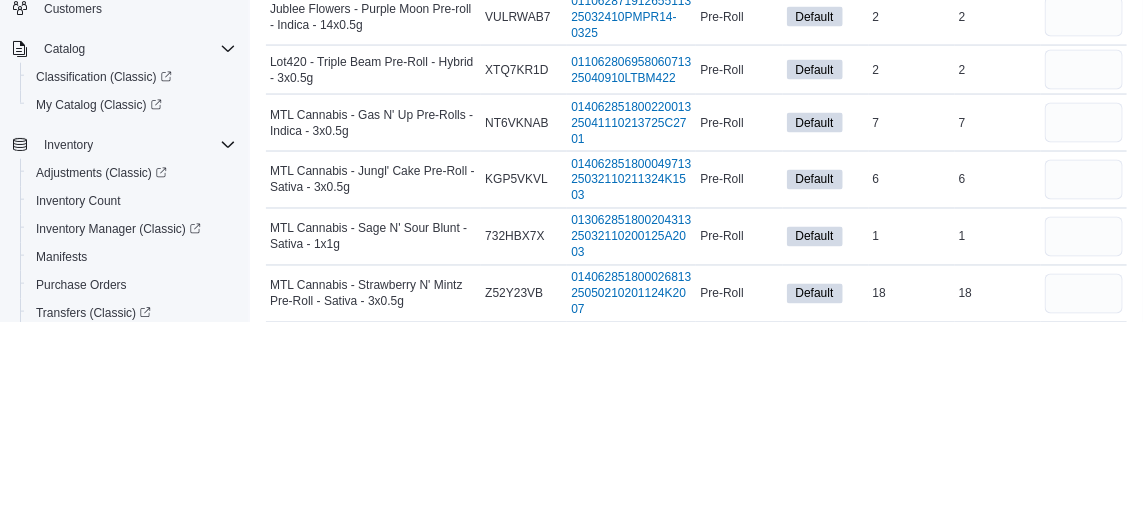 click on "6" at bounding box center (912, 378) 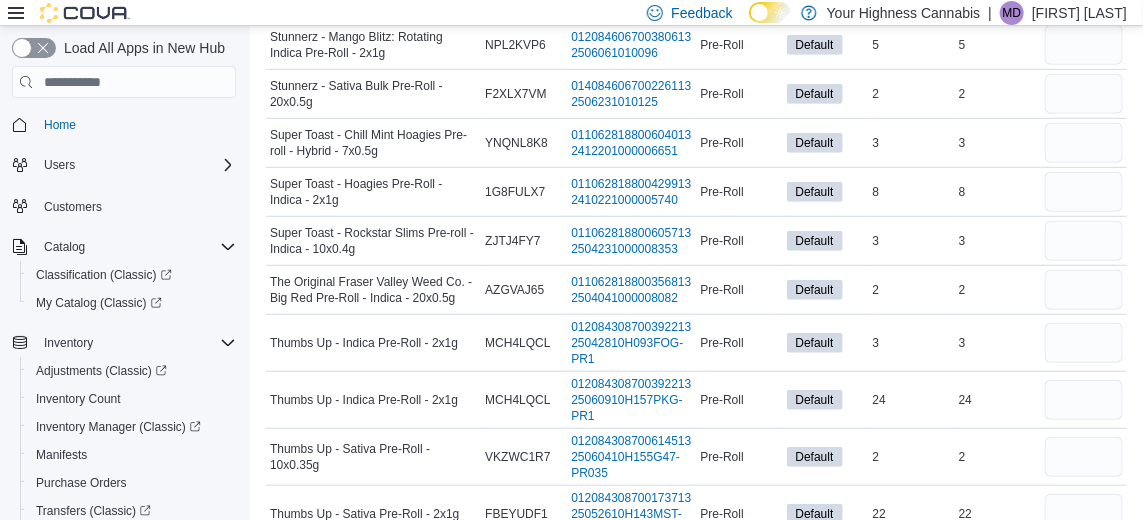 scroll, scrollTop: 5706, scrollLeft: 0, axis: vertical 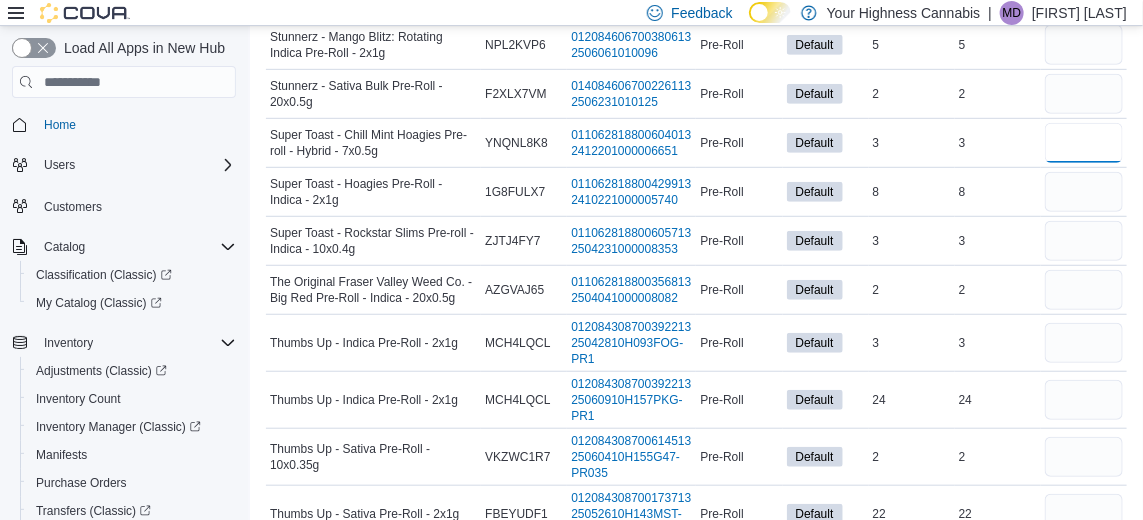 click at bounding box center [1084, 143] 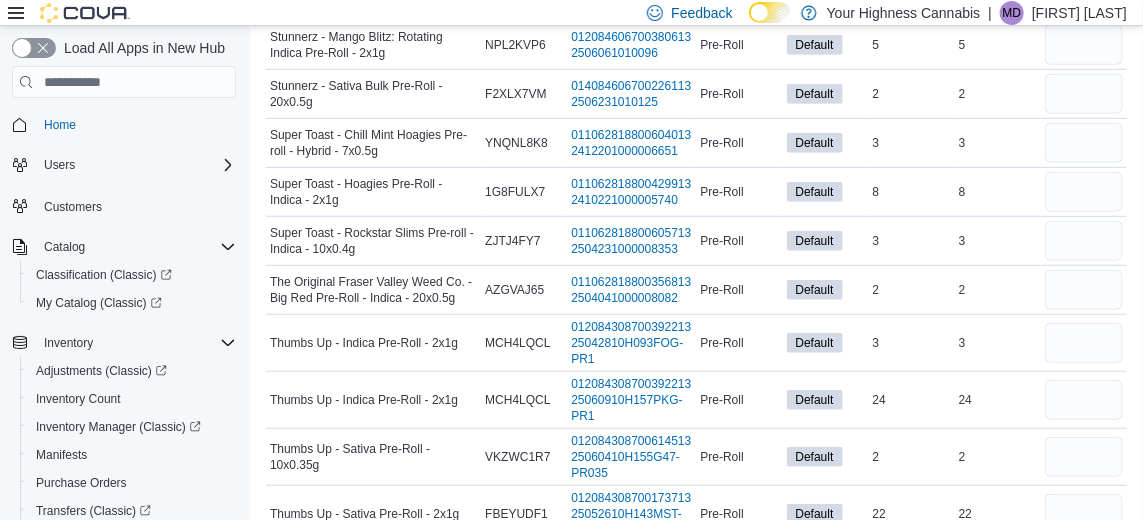 click on "2" at bounding box center (998, 94) 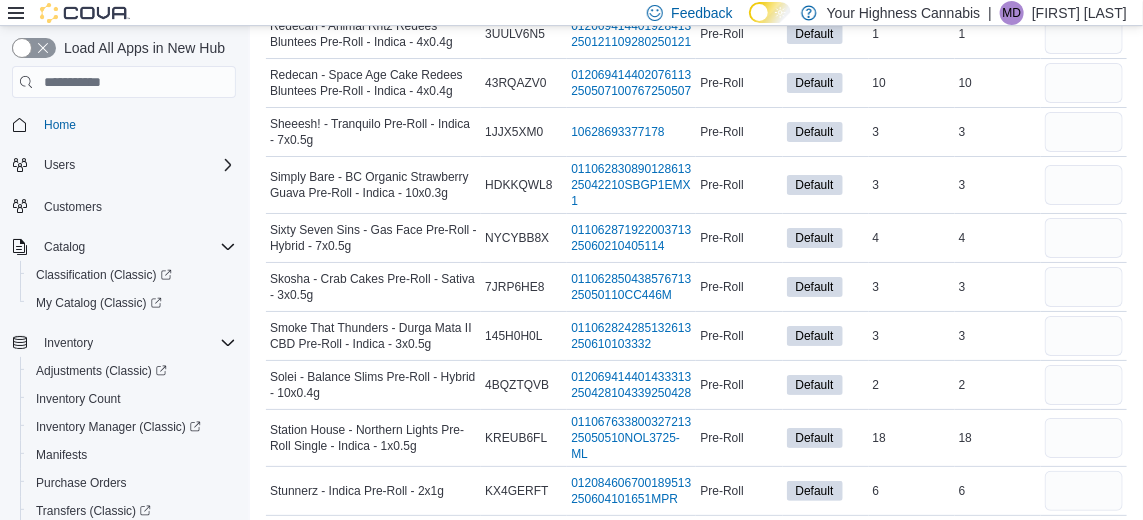 scroll, scrollTop: 5209, scrollLeft: 0, axis: vertical 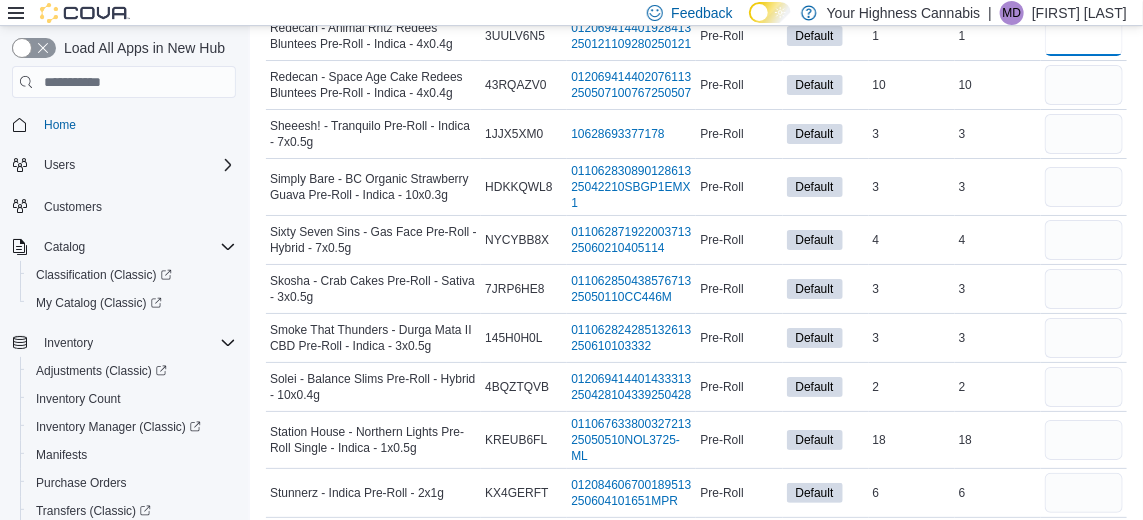 click at bounding box center (1084, 36) 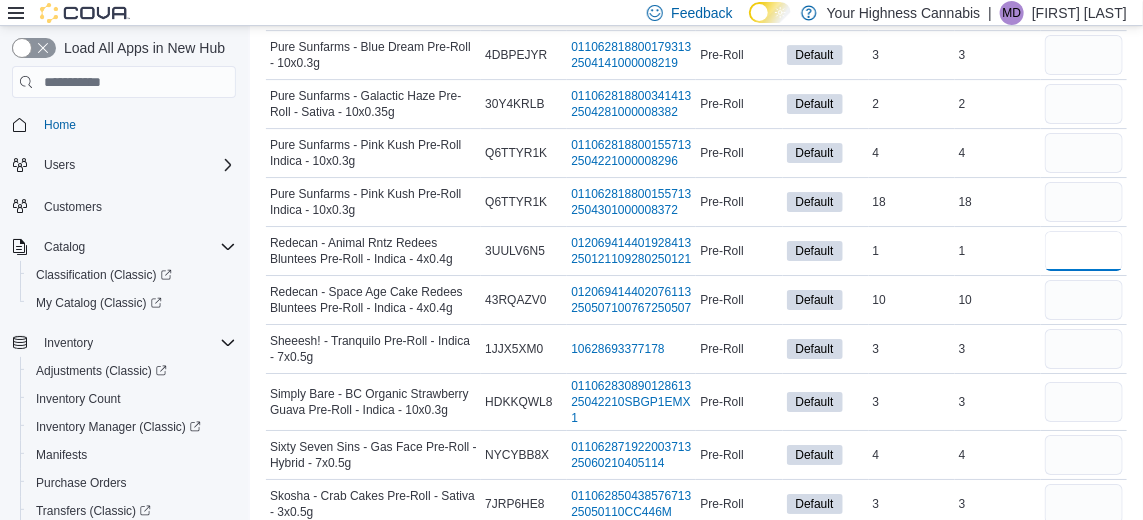 scroll, scrollTop: 4989, scrollLeft: 0, axis: vertical 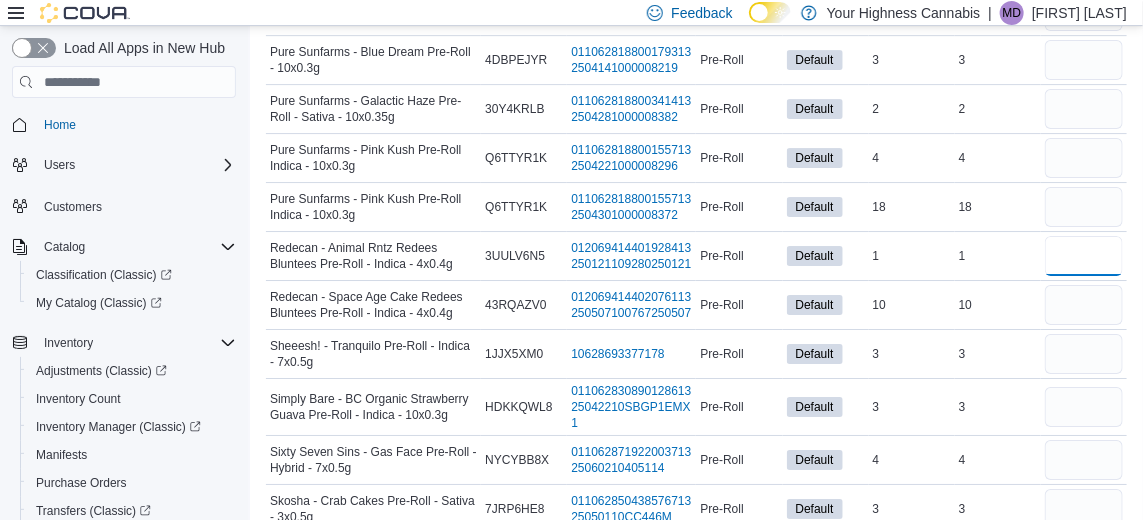 type on "*" 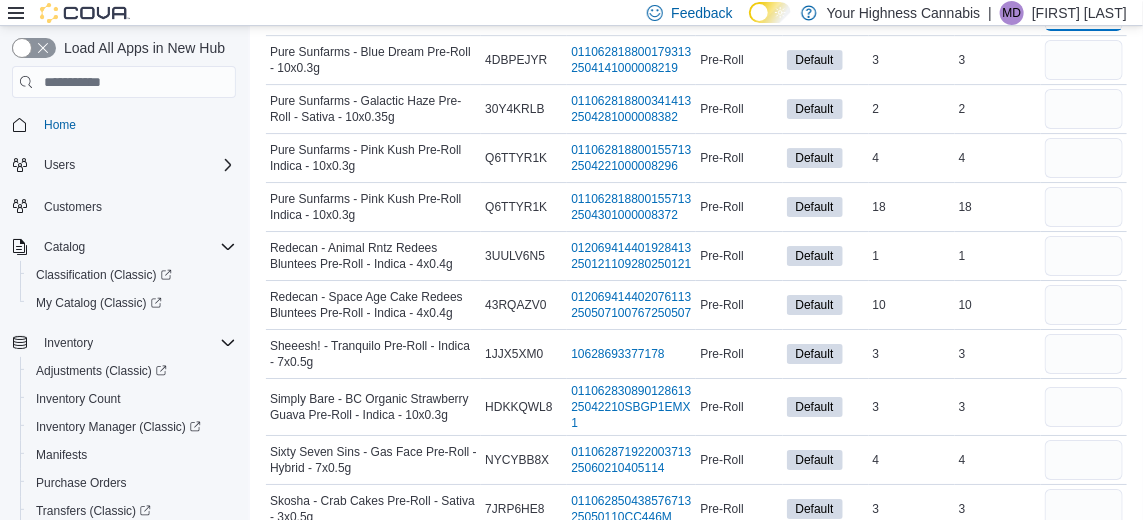 click at bounding box center [1084, 11] 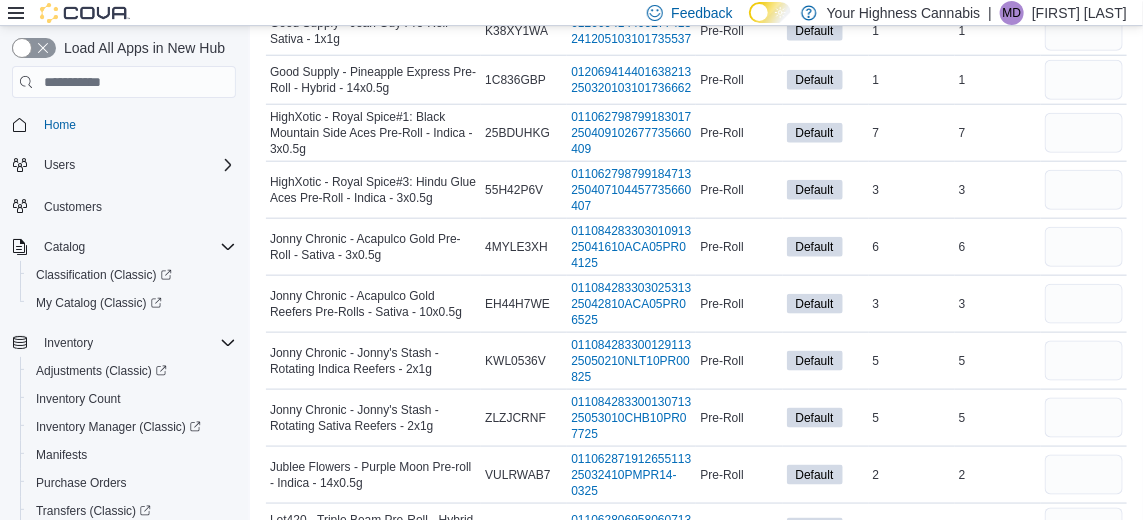 scroll, scrollTop: 3362, scrollLeft: 0, axis: vertical 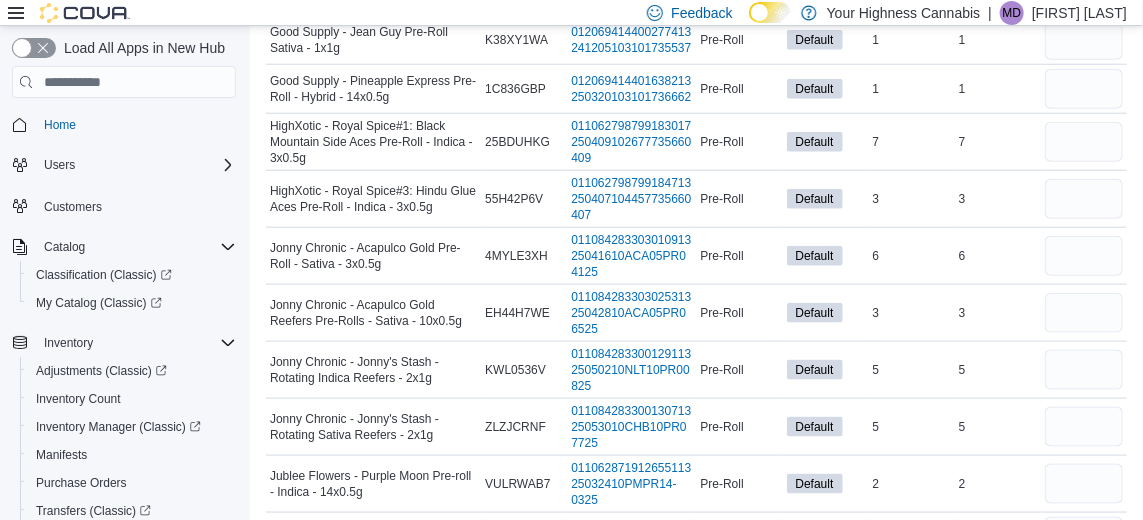 type on "*" 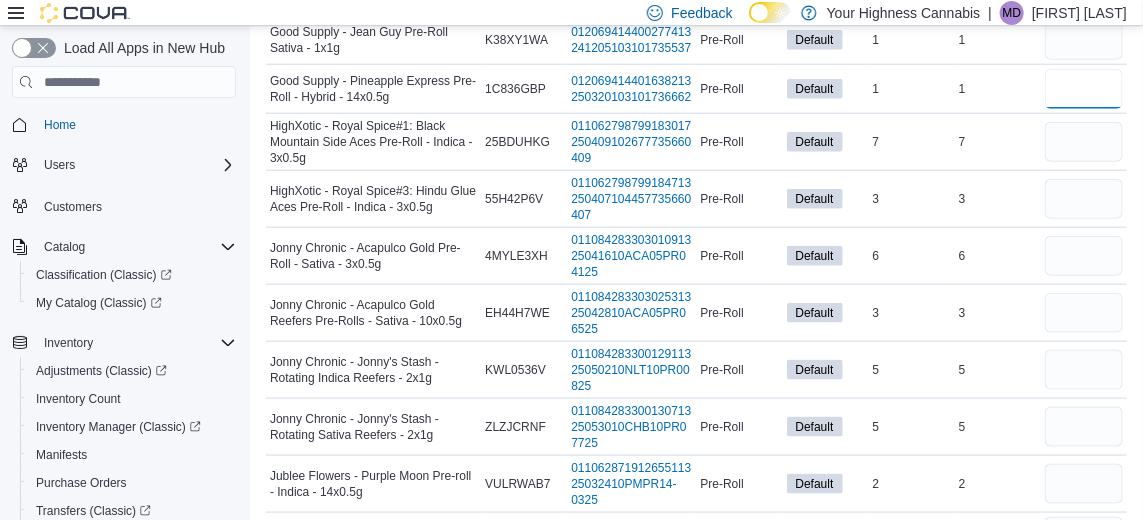 click at bounding box center (1084, 89) 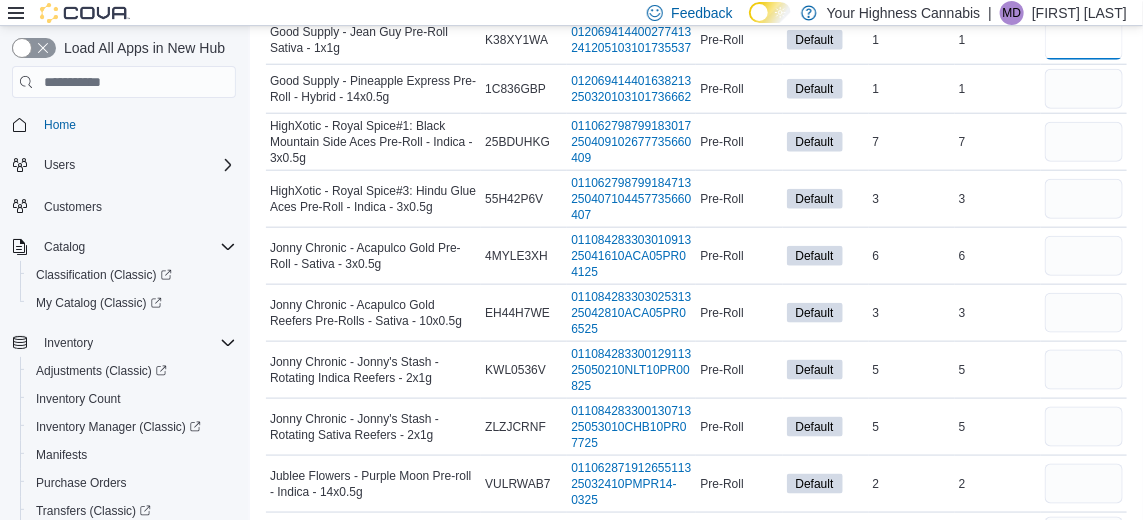 click at bounding box center (1084, 40) 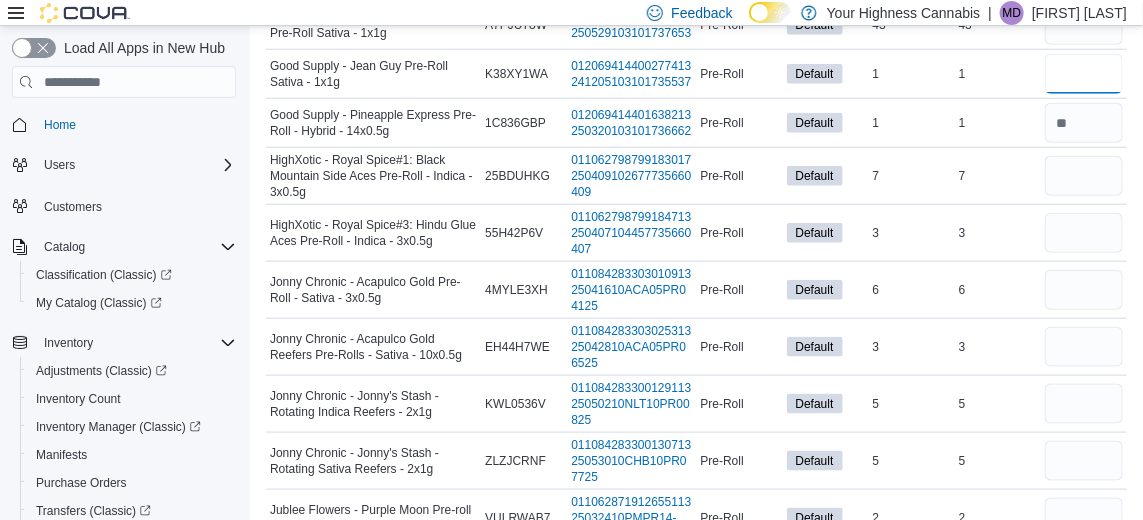 scroll, scrollTop: 3304, scrollLeft: 0, axis: vertical 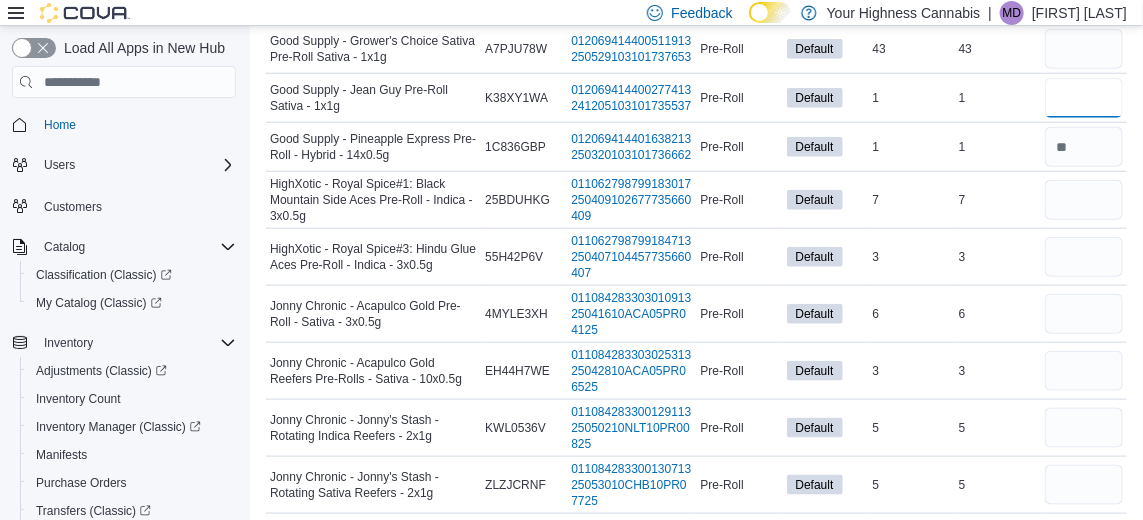 type on "*" 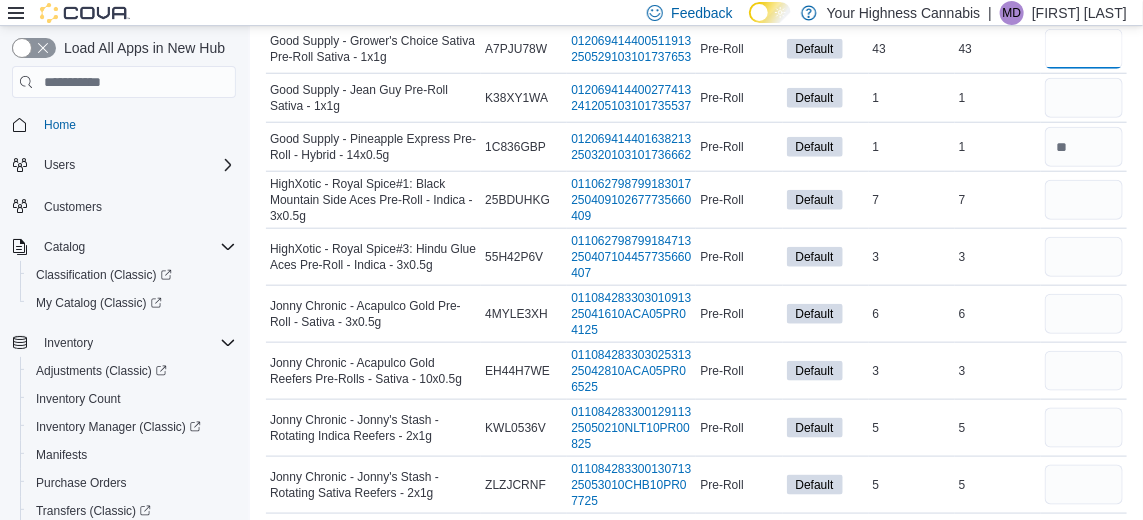 click at bounding box center [1084, 49] 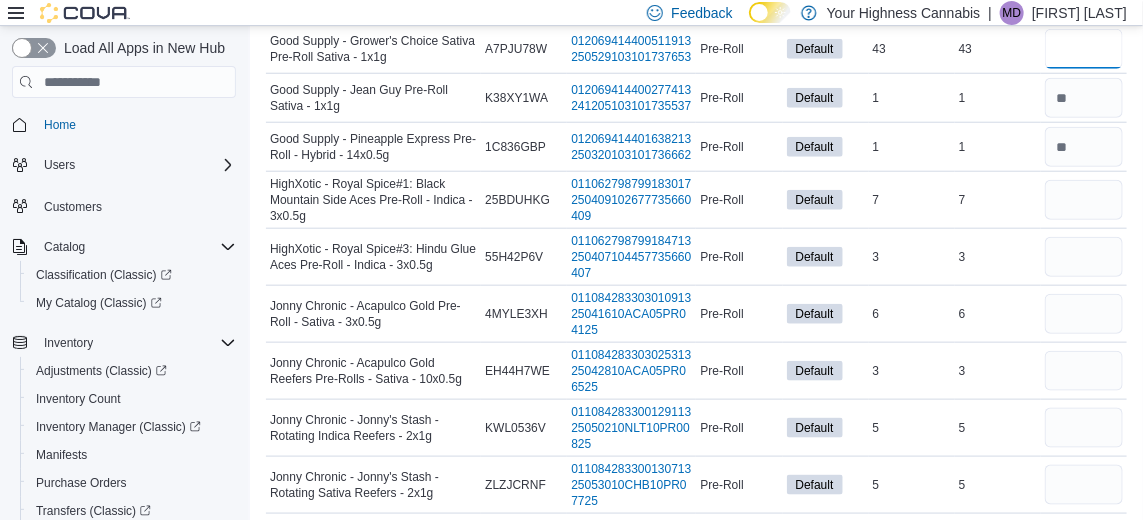 type 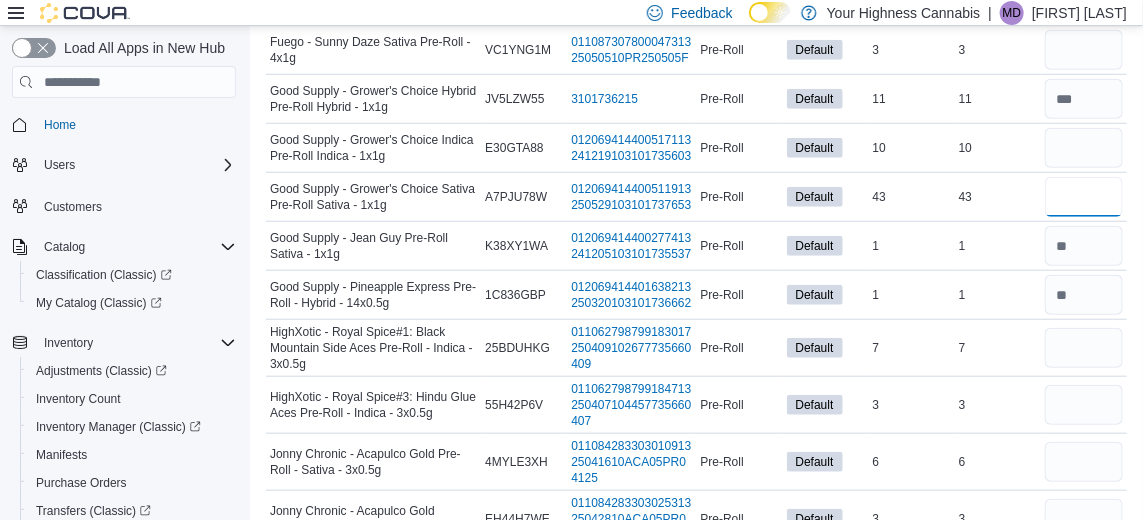 scroll, scrollTop: 3155, scrollLeft: 0, axis: vertical 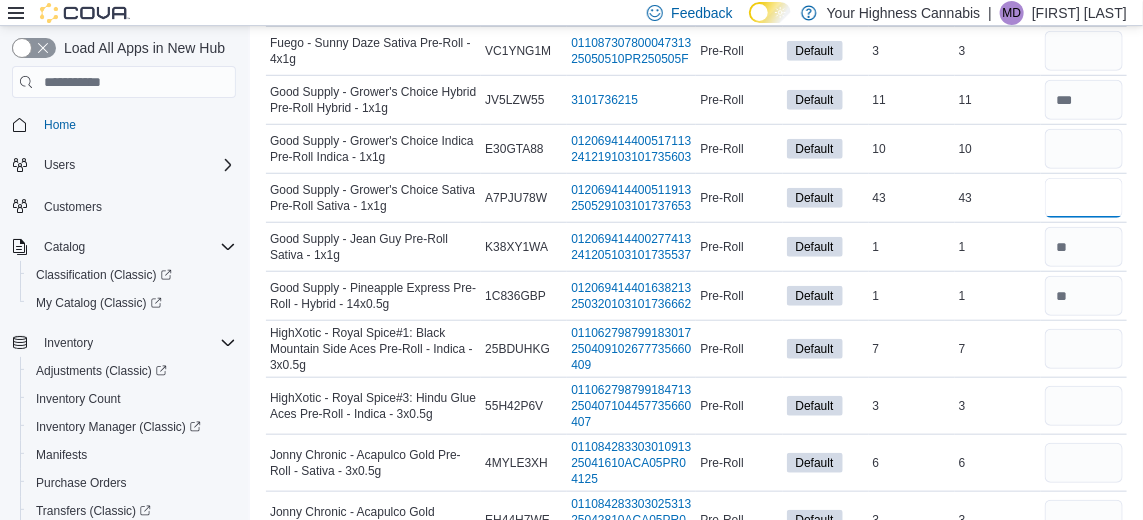type on "**" 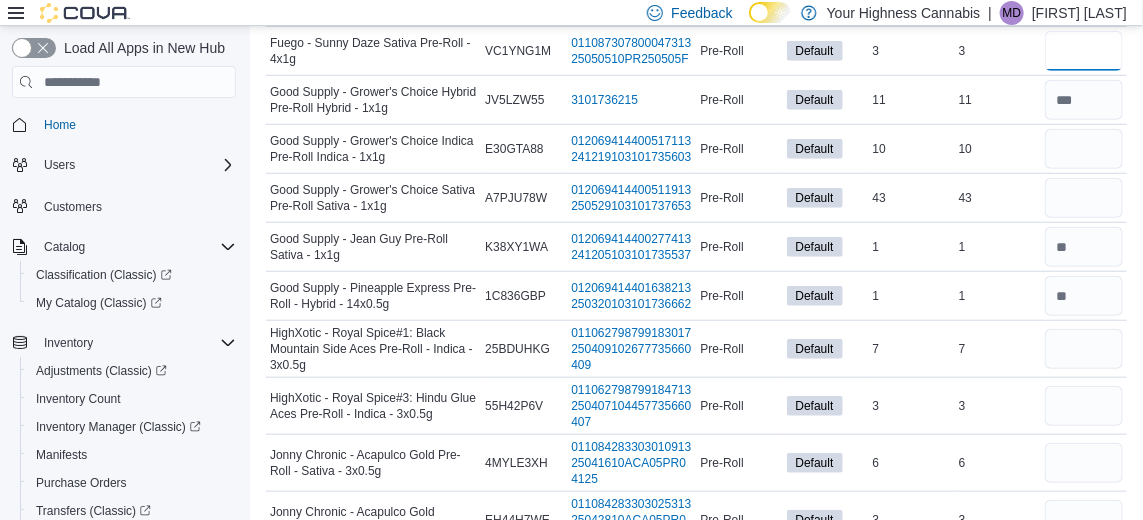 click at bounding box center (1084, 51) 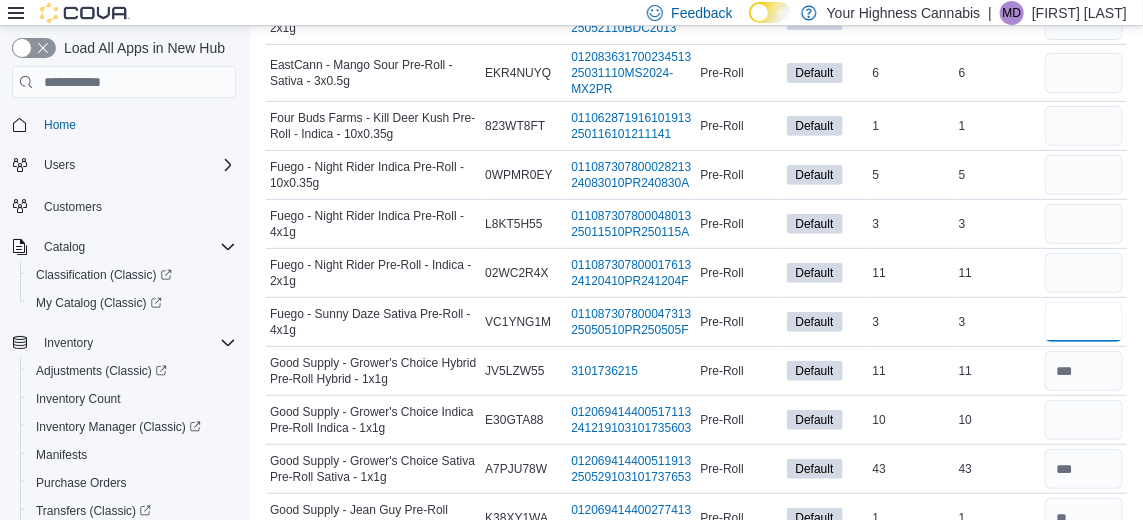 scroll, scrollTop: 2879, scrollLeft: 0, axis: vertical 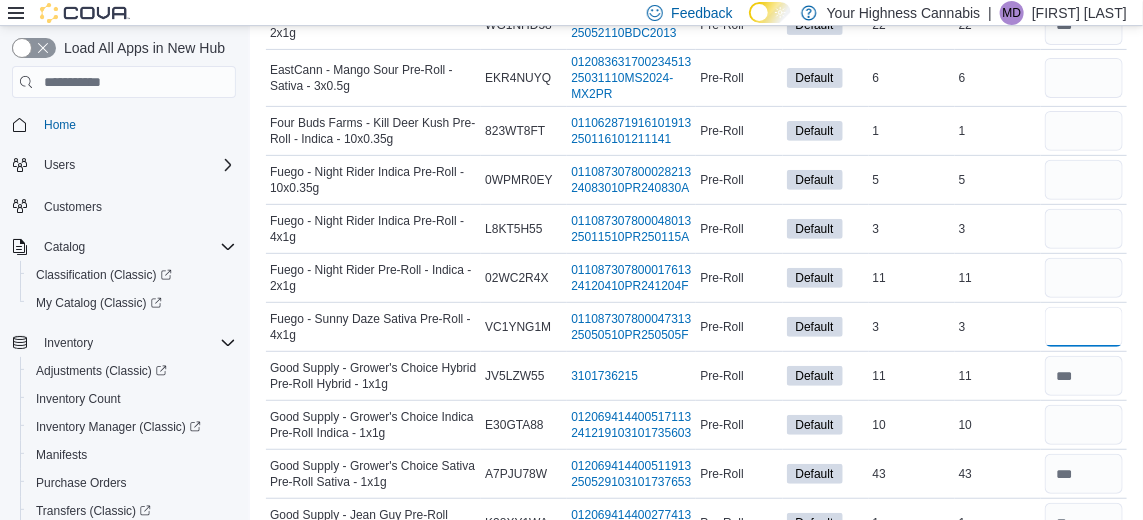 type on "*" 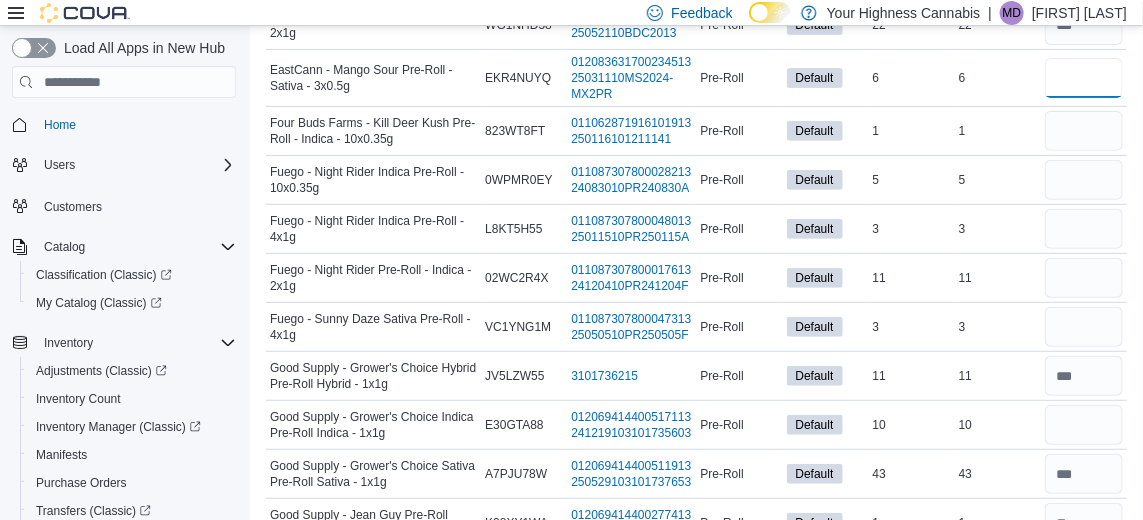 click at bounding box center (1084, 78) 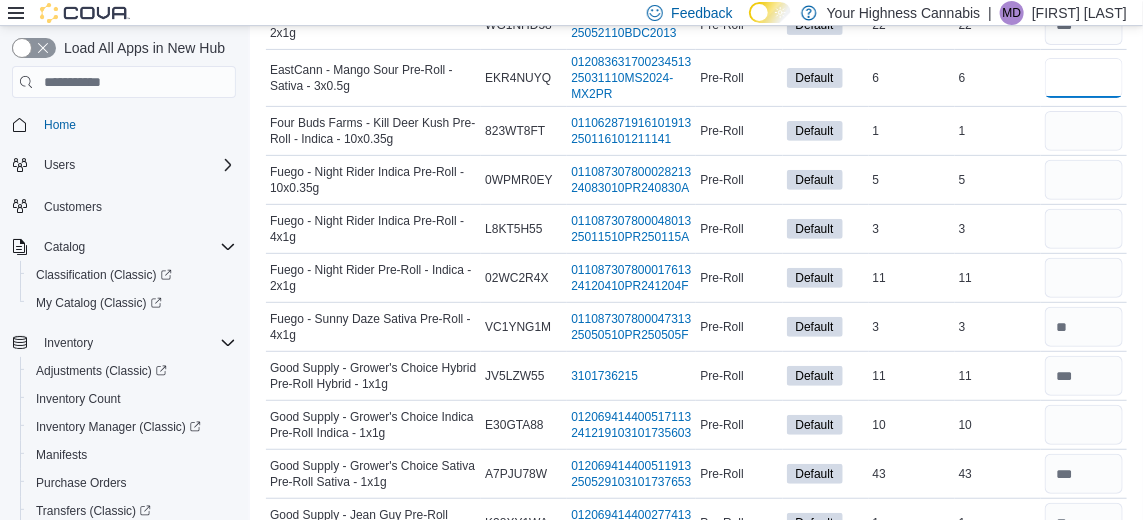 type 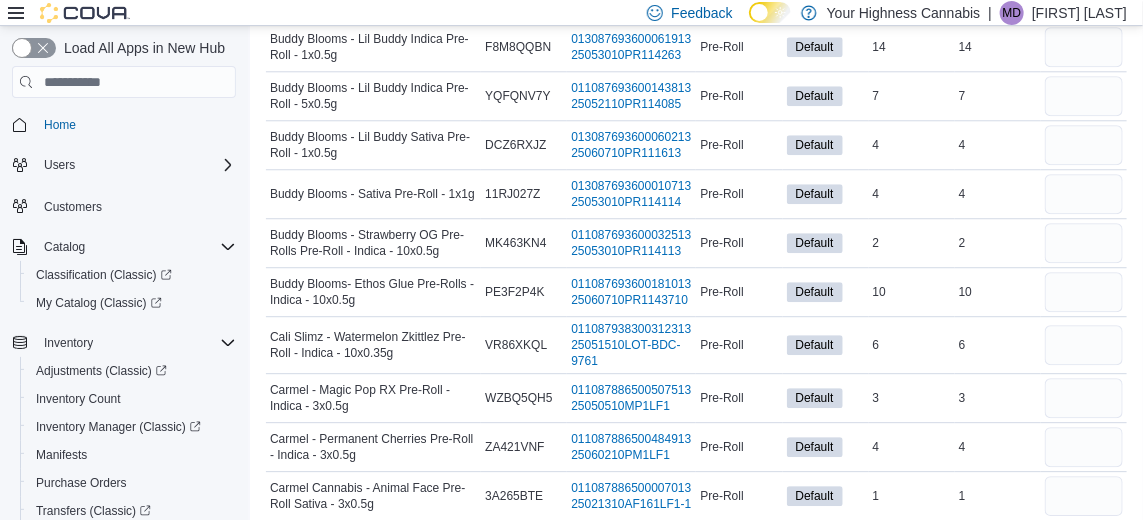 scroll, scrollTop: 1820, scrollLeft: 0, axis: vertical 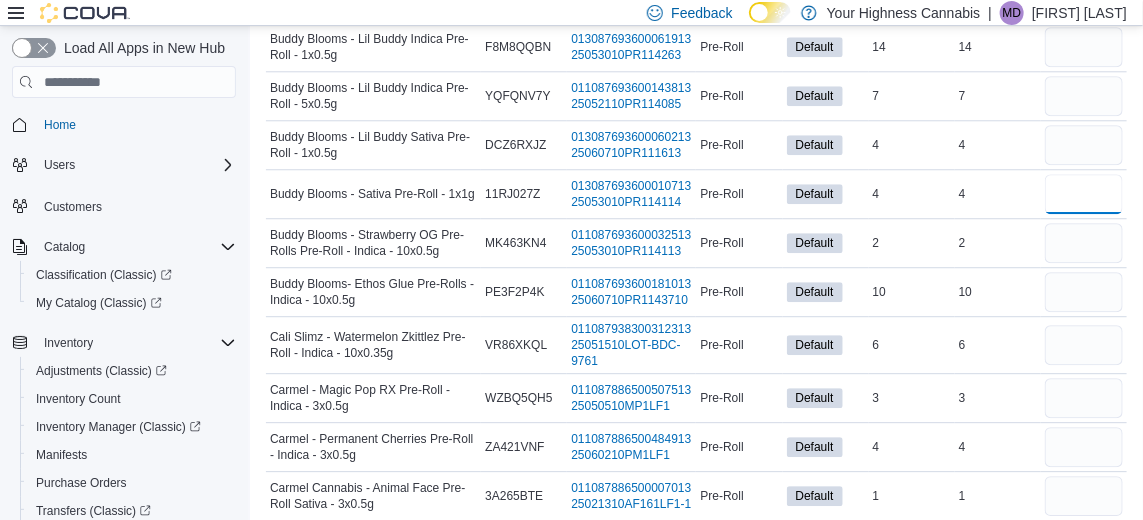 click at bounding box center (1084, 194) 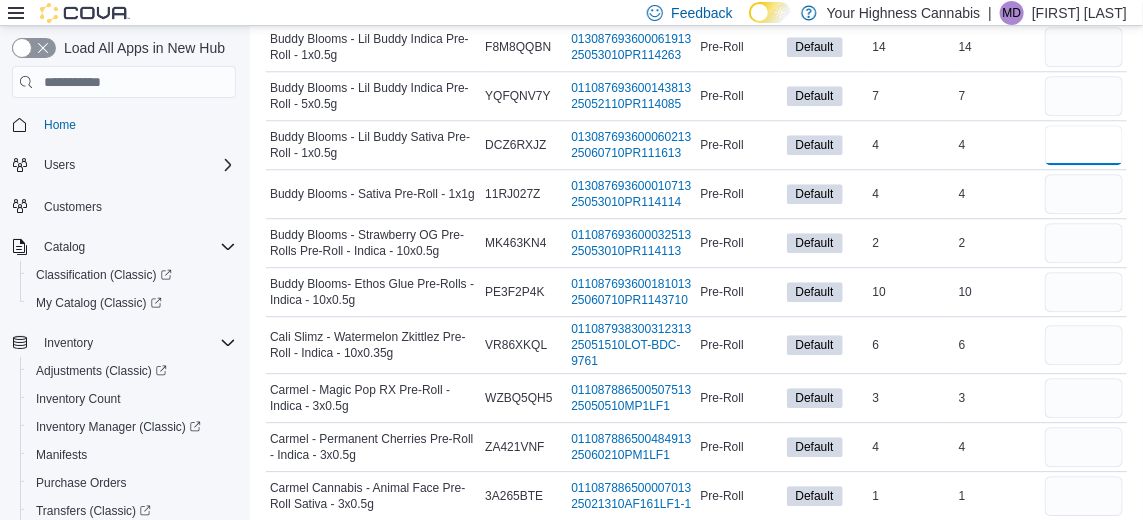 click at bounding box center [1084, 145] 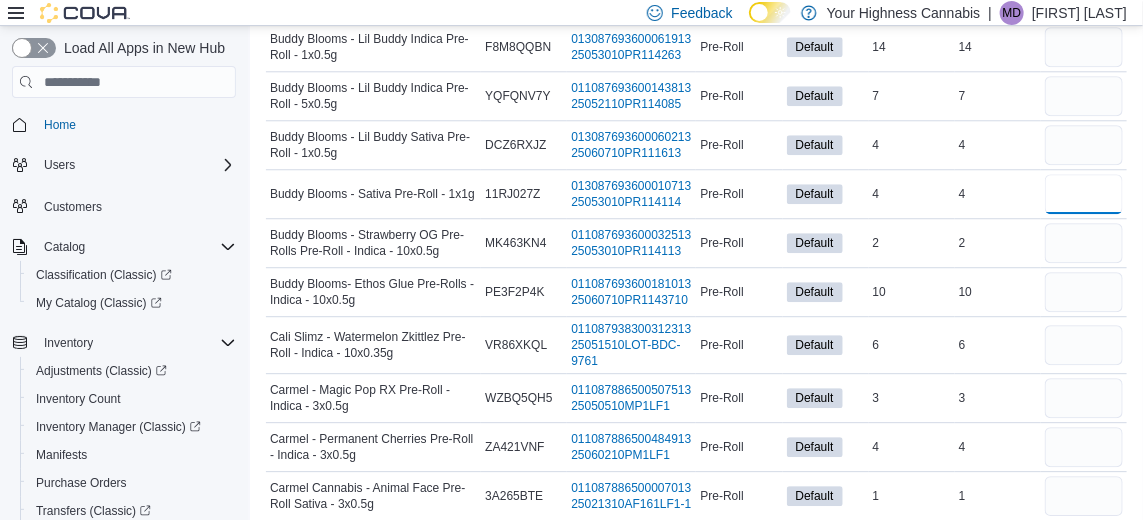click at bounding box center [1084, 194] 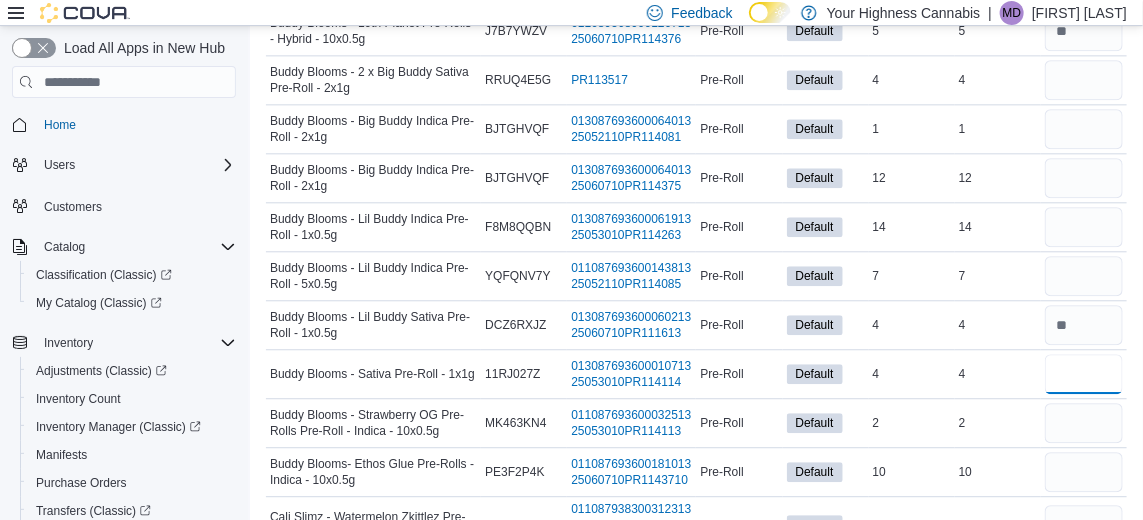 scroll, scrollTop: 1604, scrollLeft: 0, axis: vertical 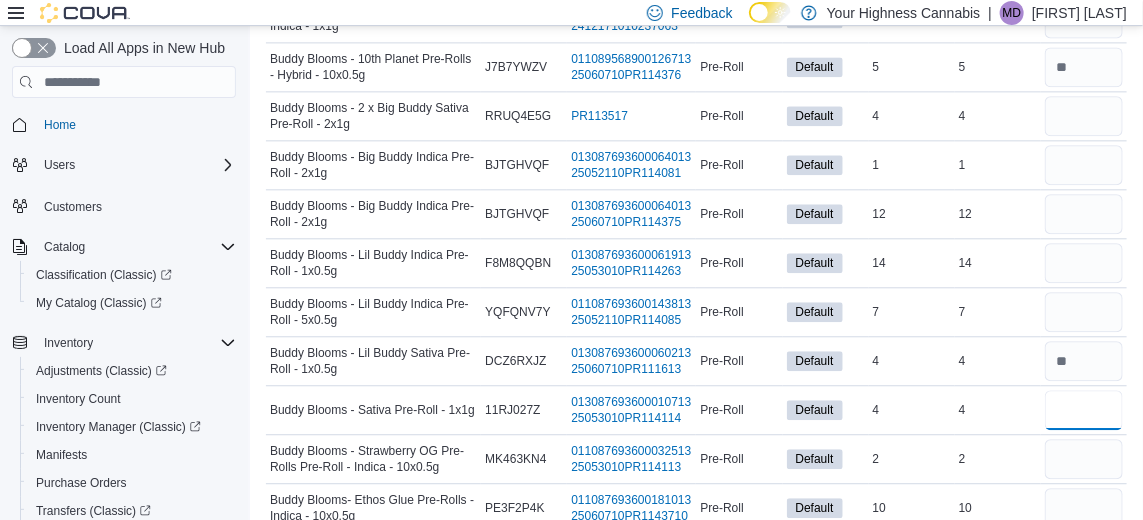 type on "*" 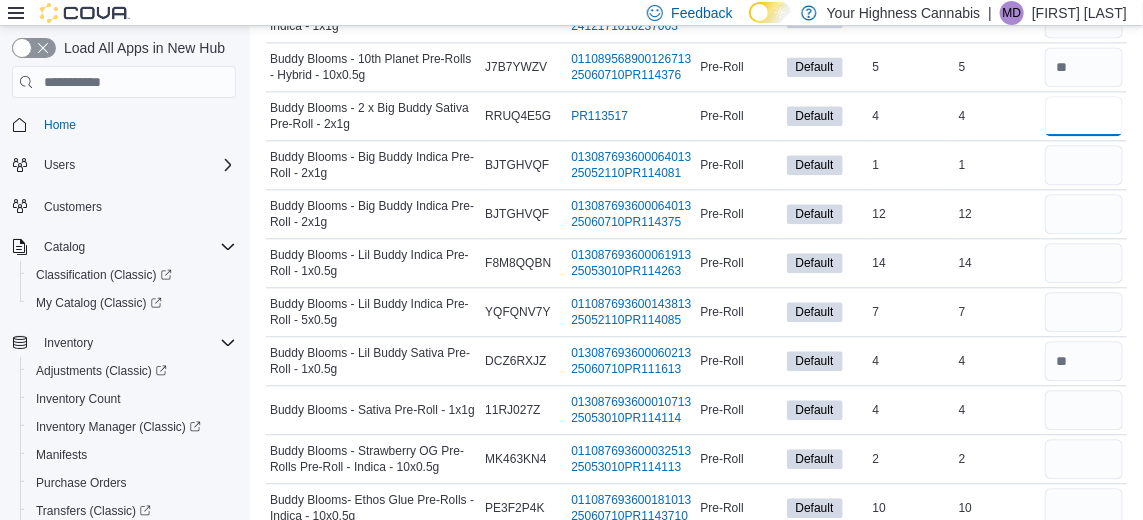 click at bounding box center (1084, 116) 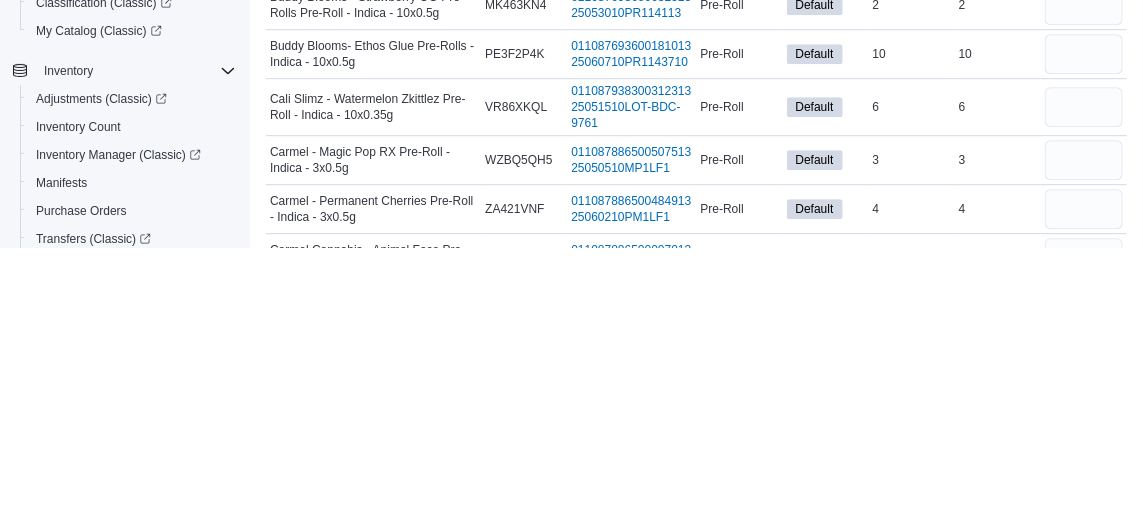 scroll, scrollTop: 1802, scrollLeft: 0, axis: vertical 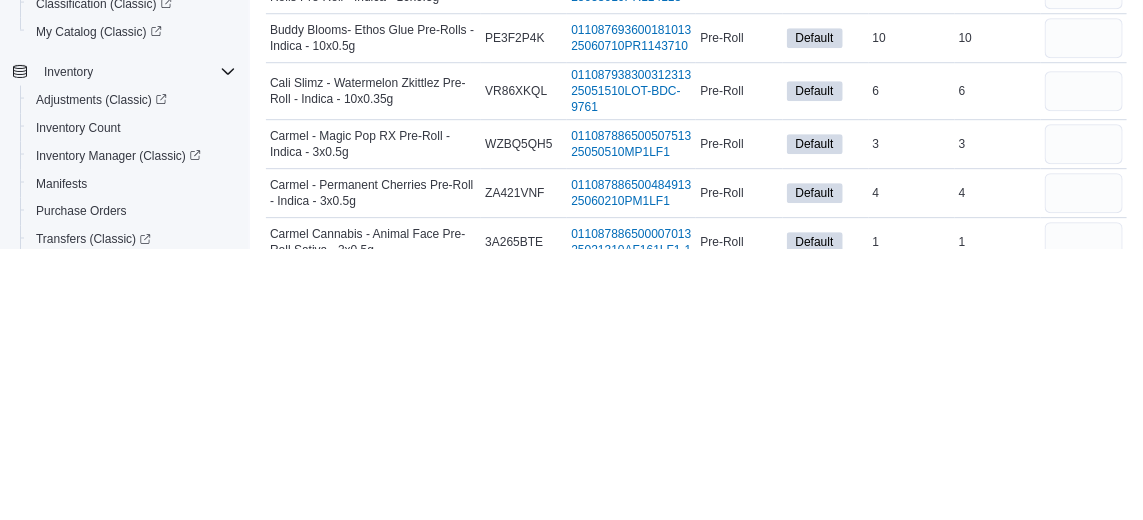 type on "*" 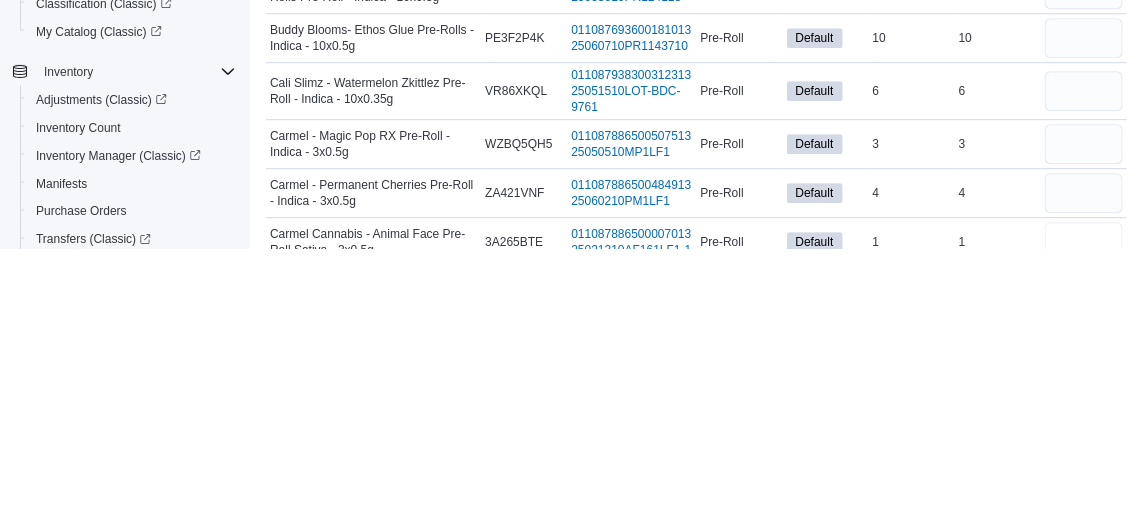 click at bounding box center (1084, 514) 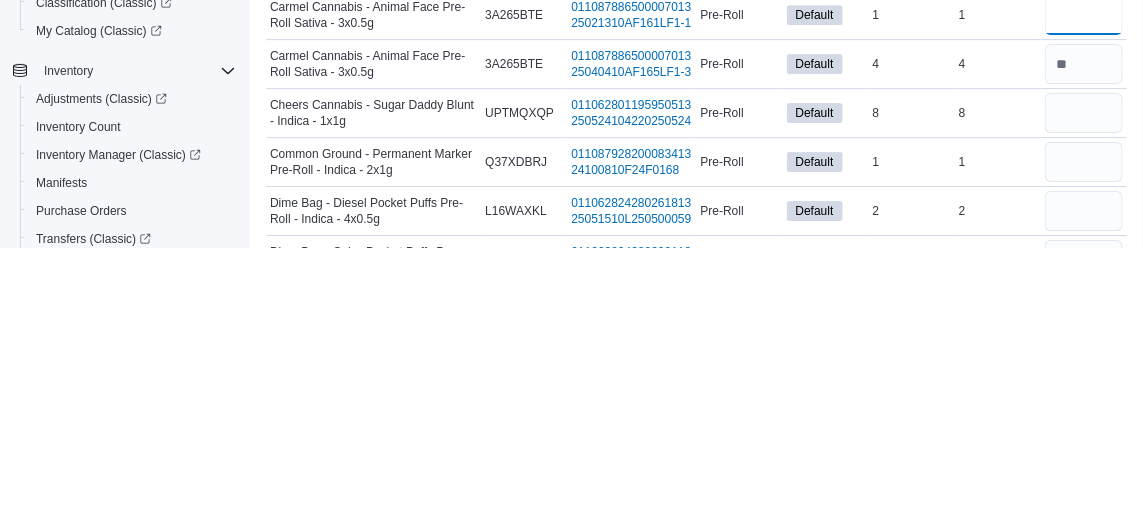 scroll, scrollTop: 2059, scrollLeft: 0, axis: vertical 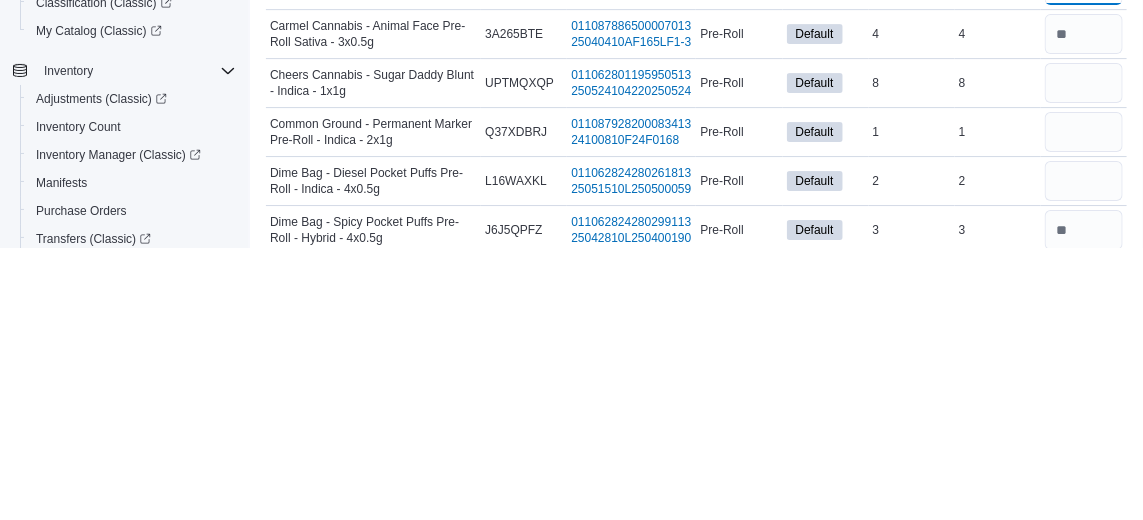 type on "*" 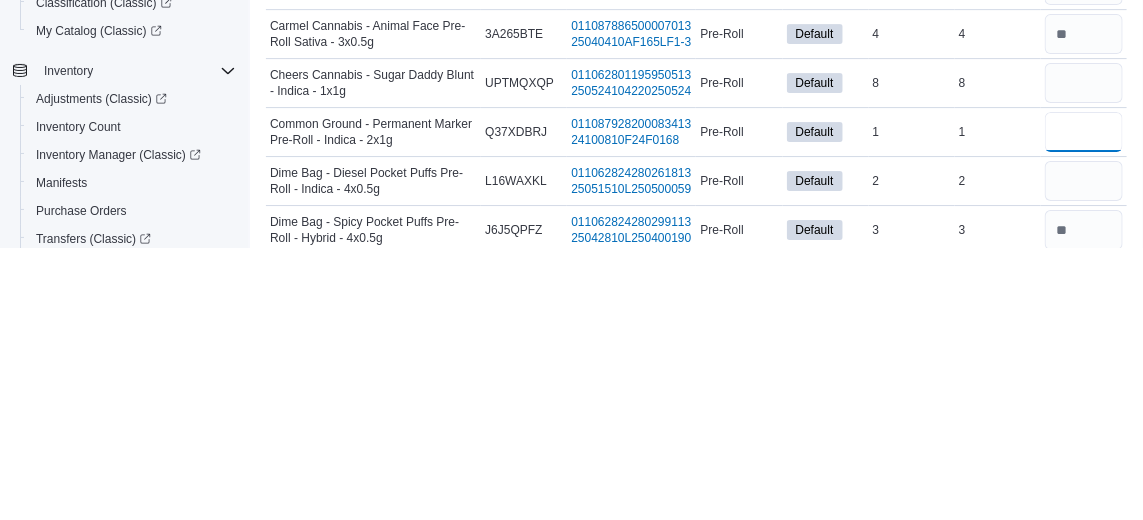 click at bounding box center [1084, 404] 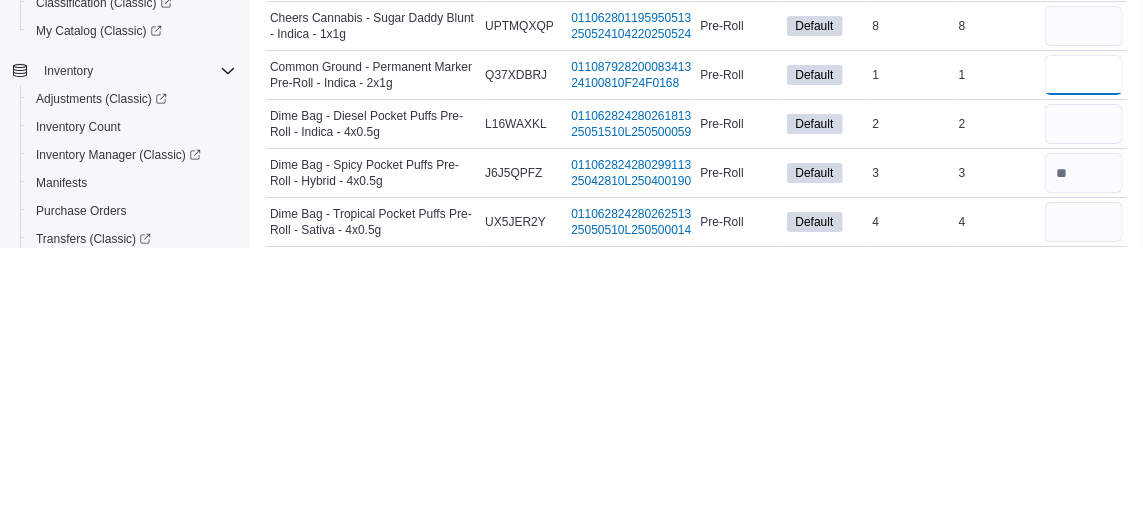 scroll, scrollTop: 2132, scrollLeft: 0, axis: vertical 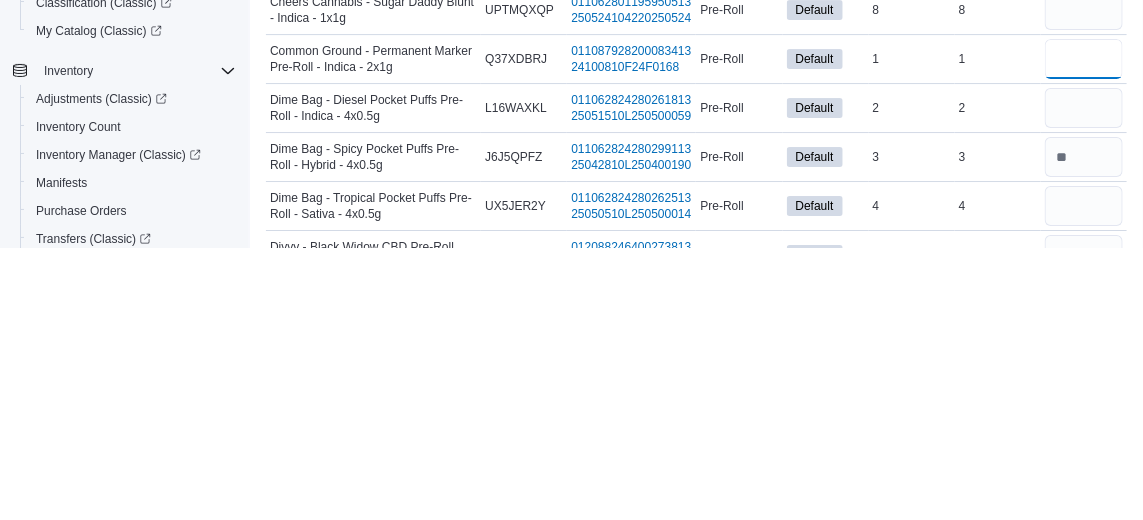 type on "*" 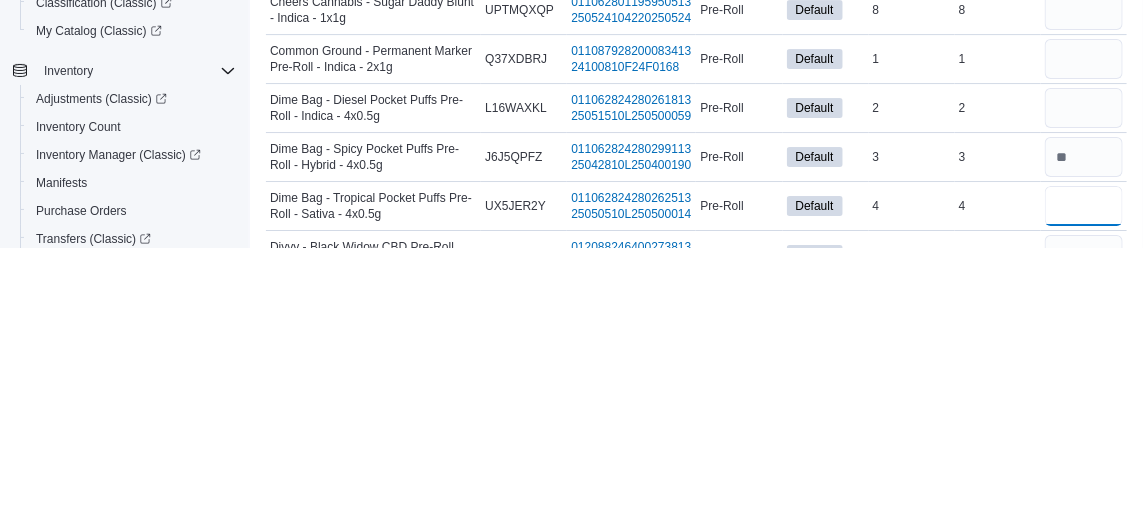 click at bounding box center (1084, 478) 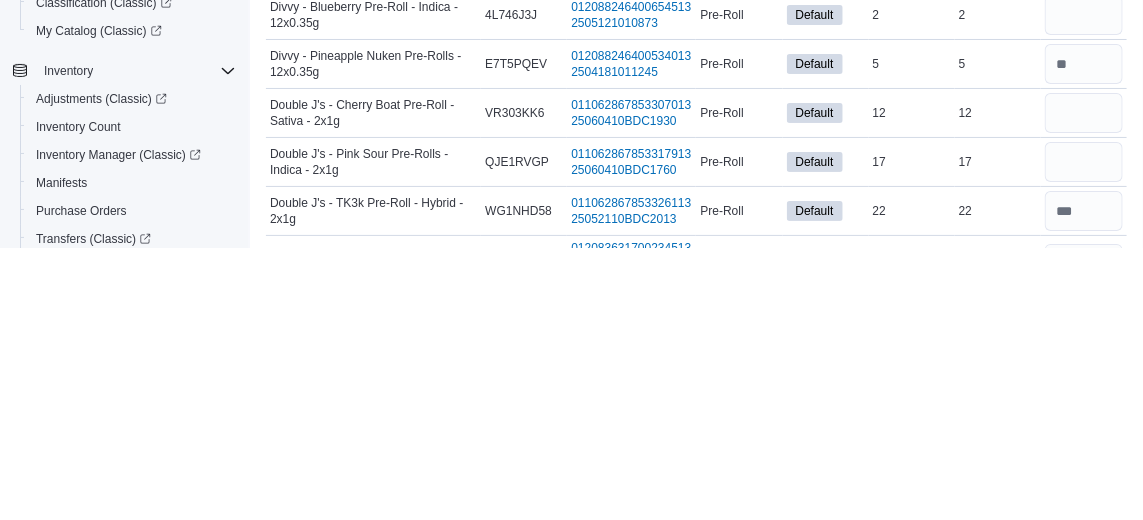 scroll, scrollTop: 2427, scrollLeft: 0, axis: vertical 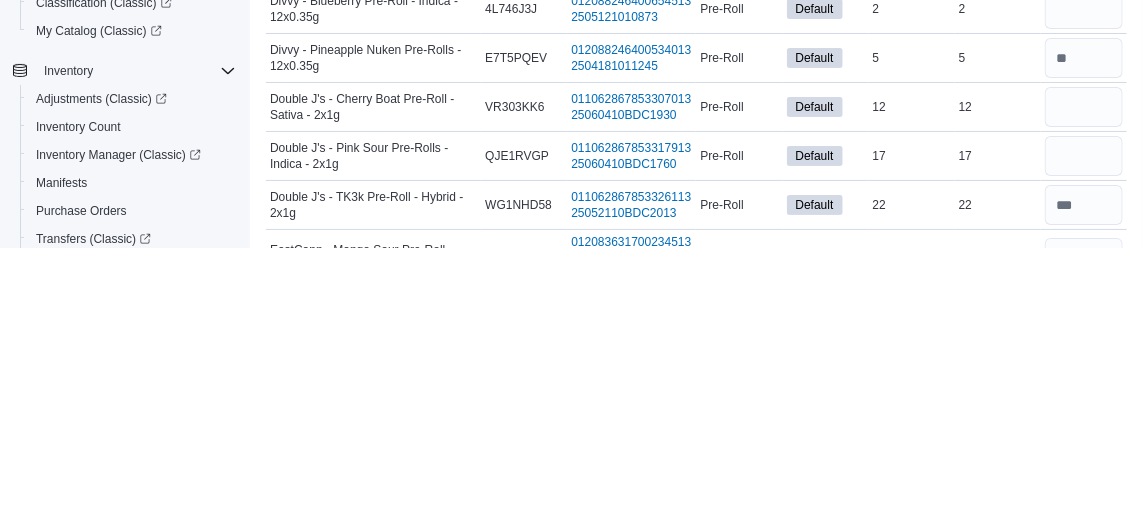type on "*" 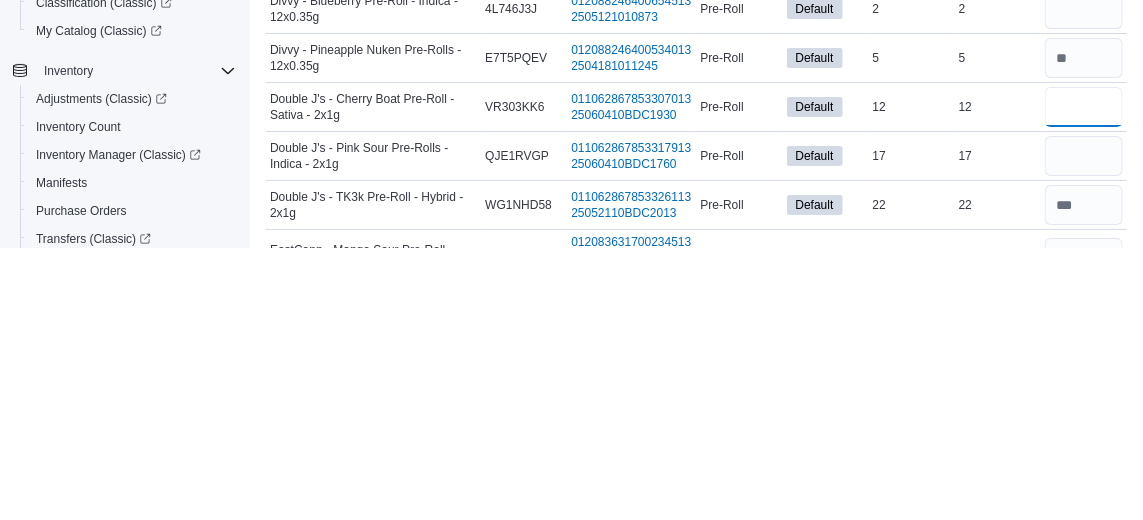 click at bounding box center (1084, 379) 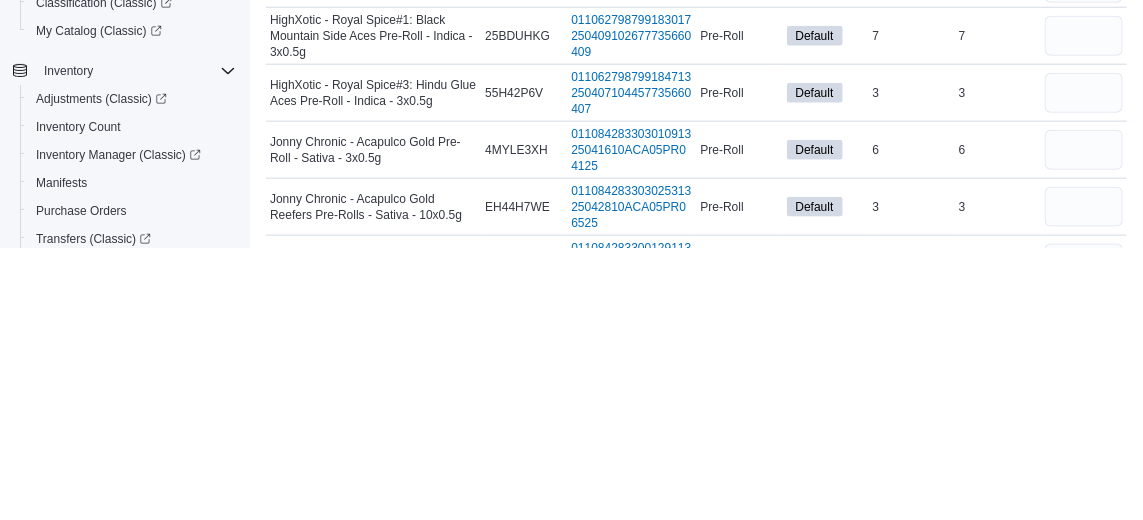 scroll, scrollTop: 3206, scrollLeft: 0, axis: vertical 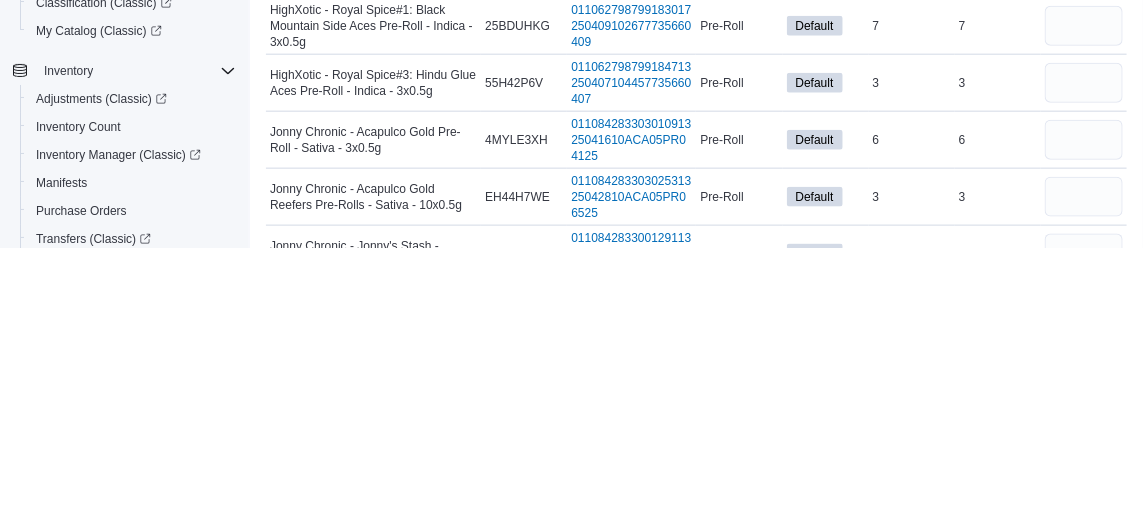 type on "*" 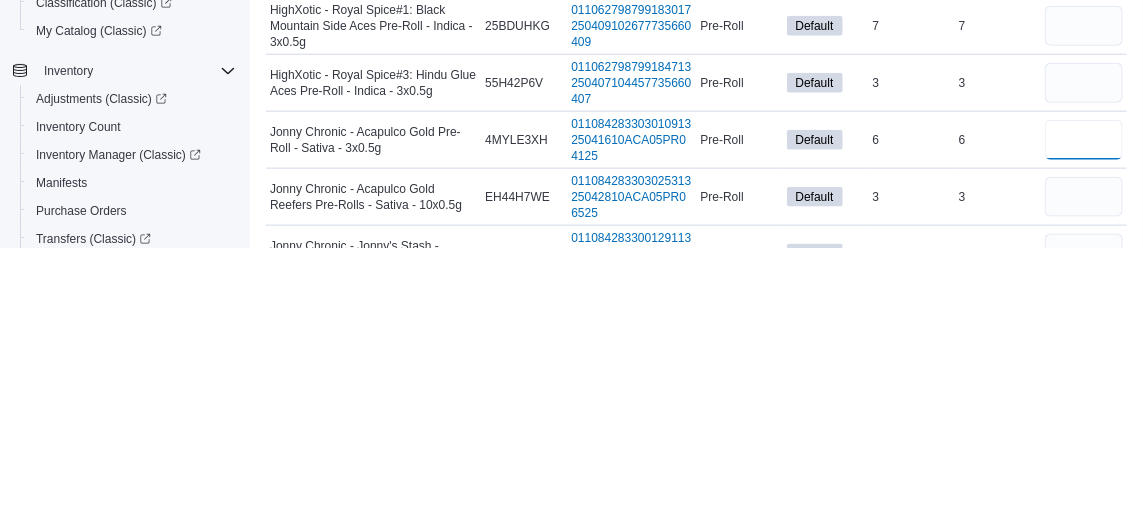 click at bounding box center [1084, 412] 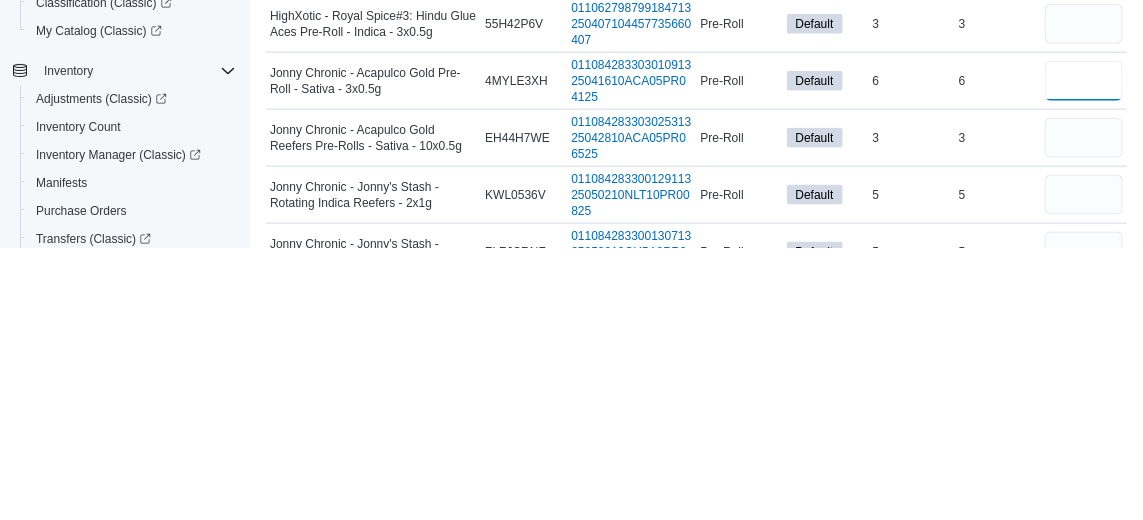 scroll, scrollTop: 3304, scrollLeft: 0, axis: vertical 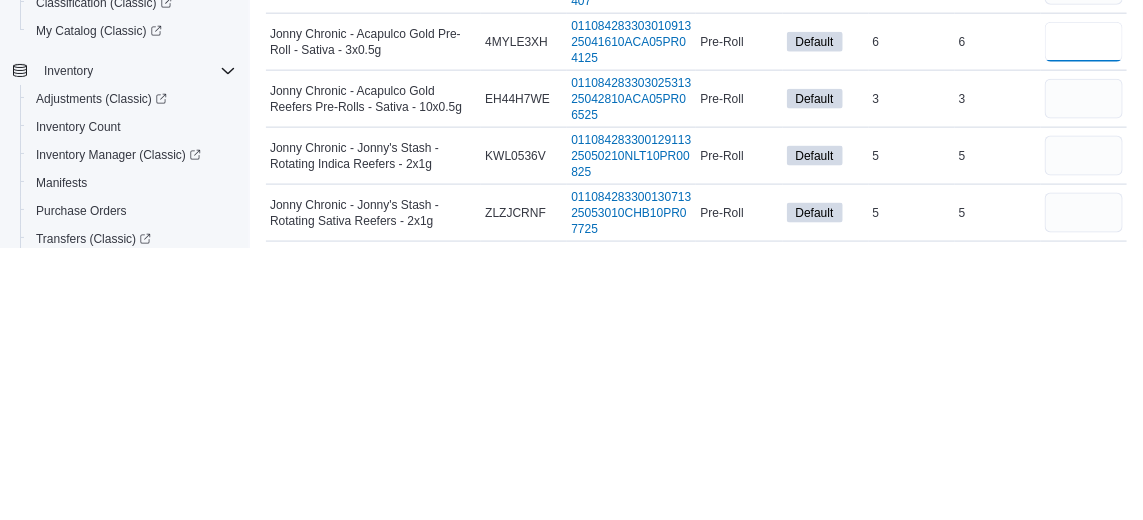 type on "*" 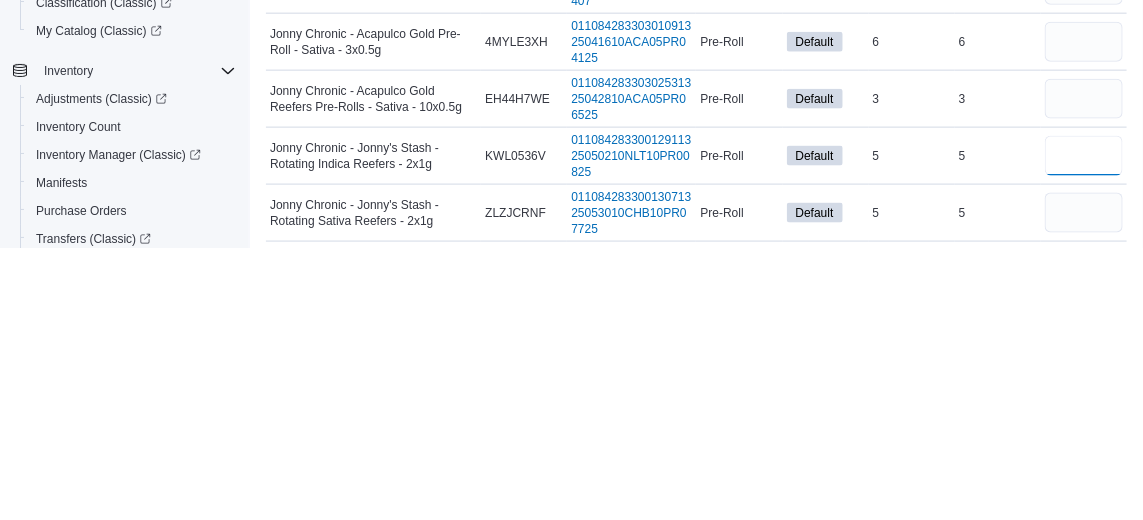 click at bounding box center [1084, 428] 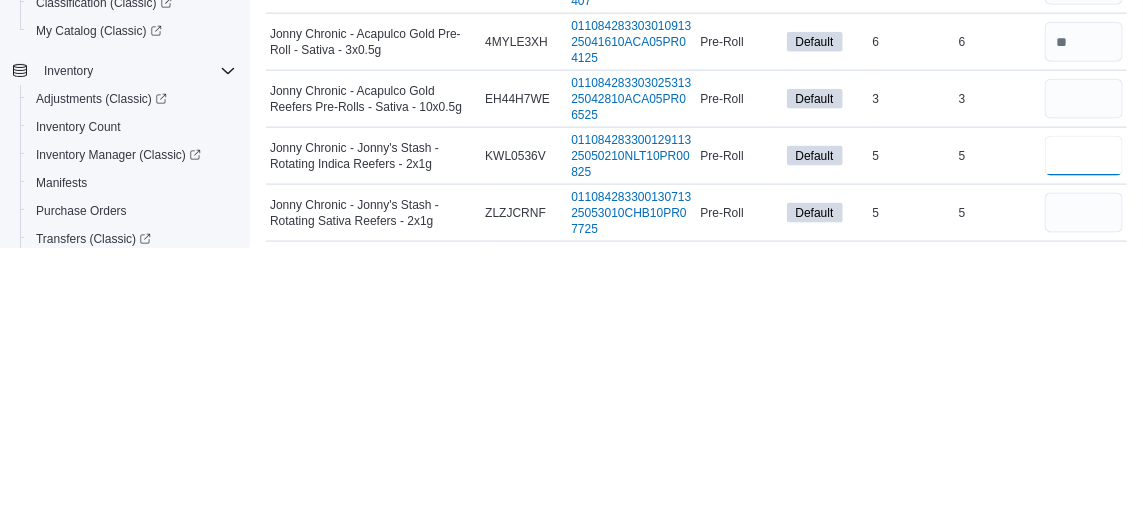 type 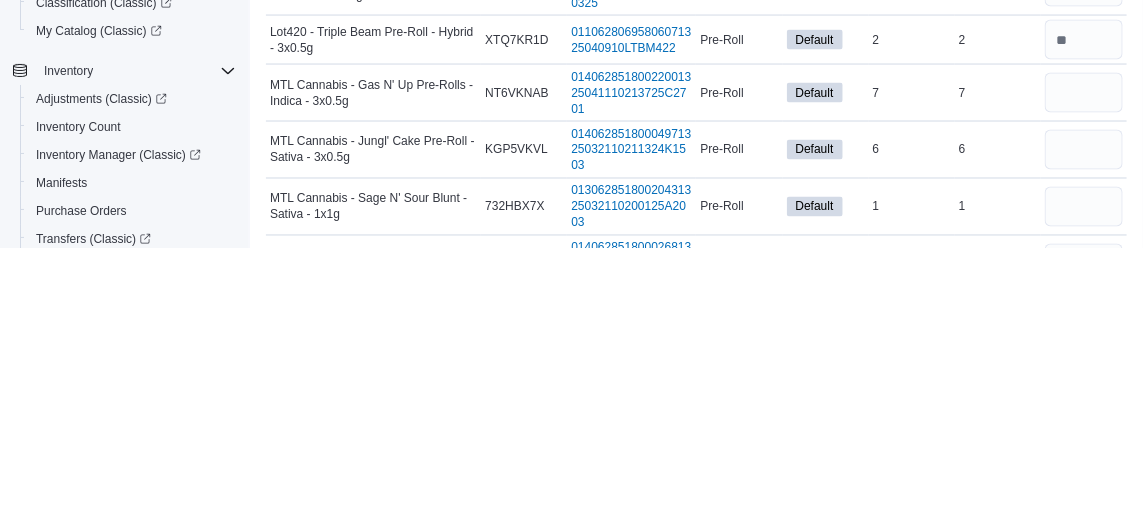 scroll, scrollTop: 3654, scrollLeft: 0, axis: vertical 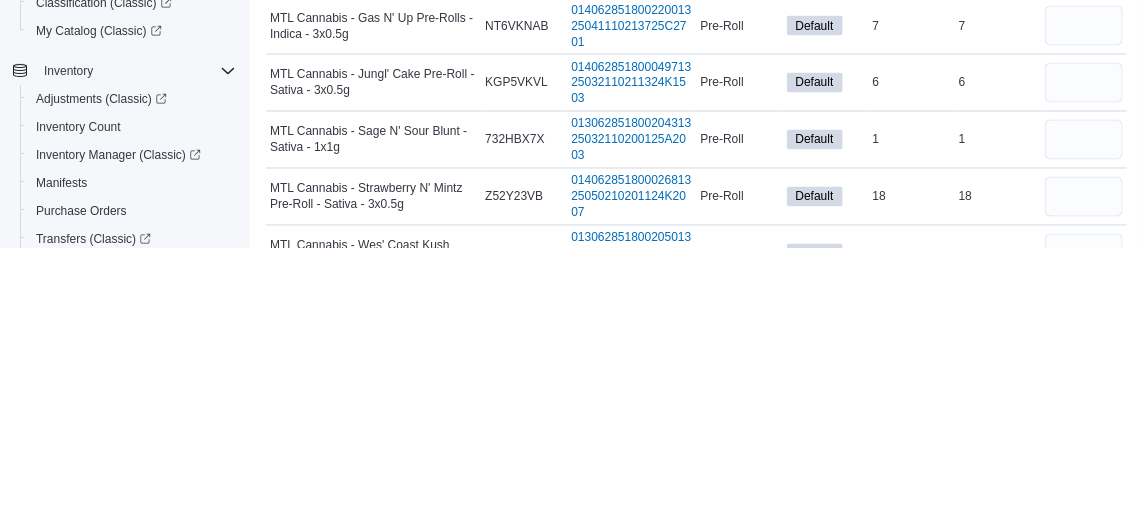 type on "*" 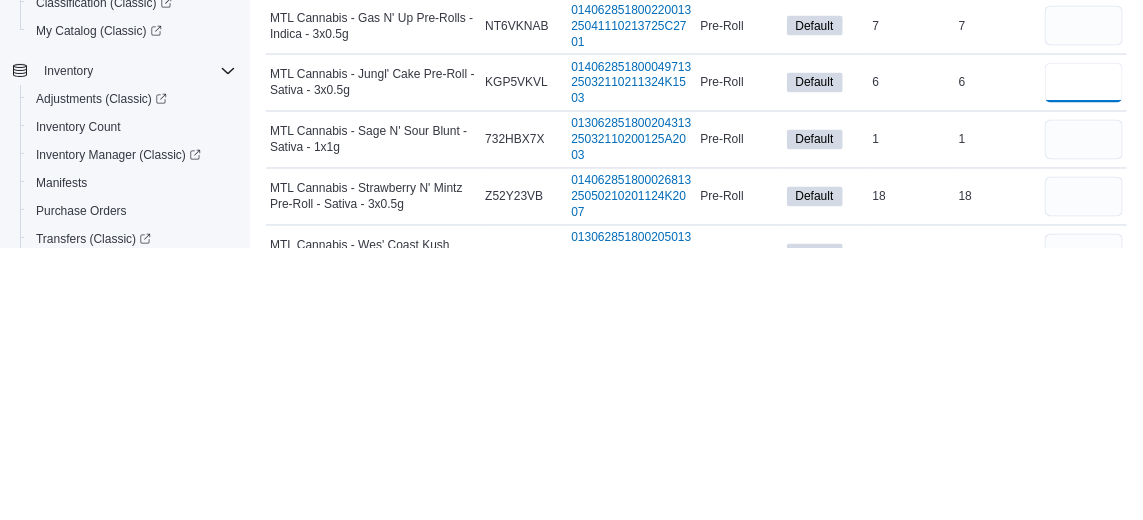 click at bounding box center [1084, 355] 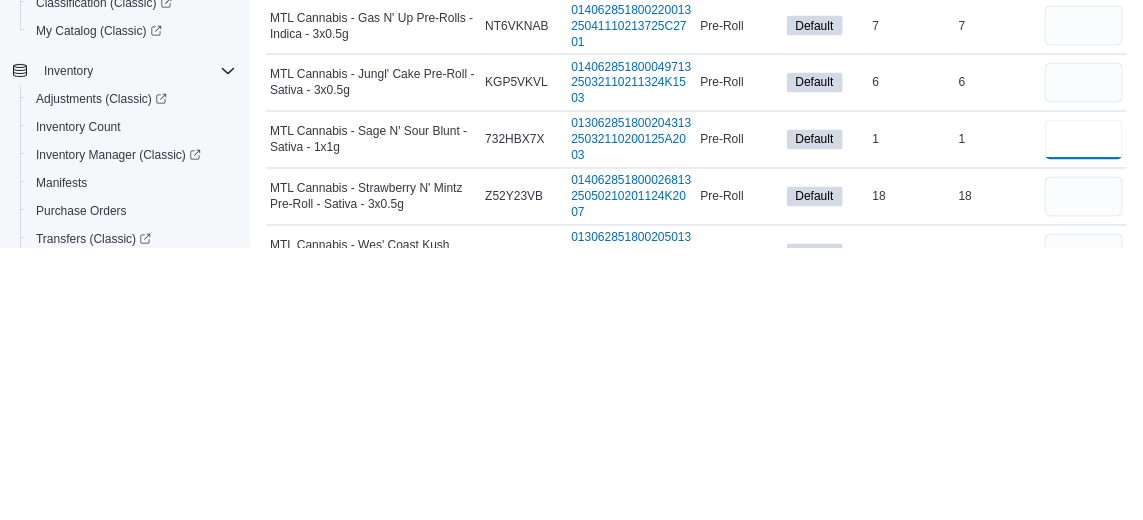 click at bounding box center (1084, 412) 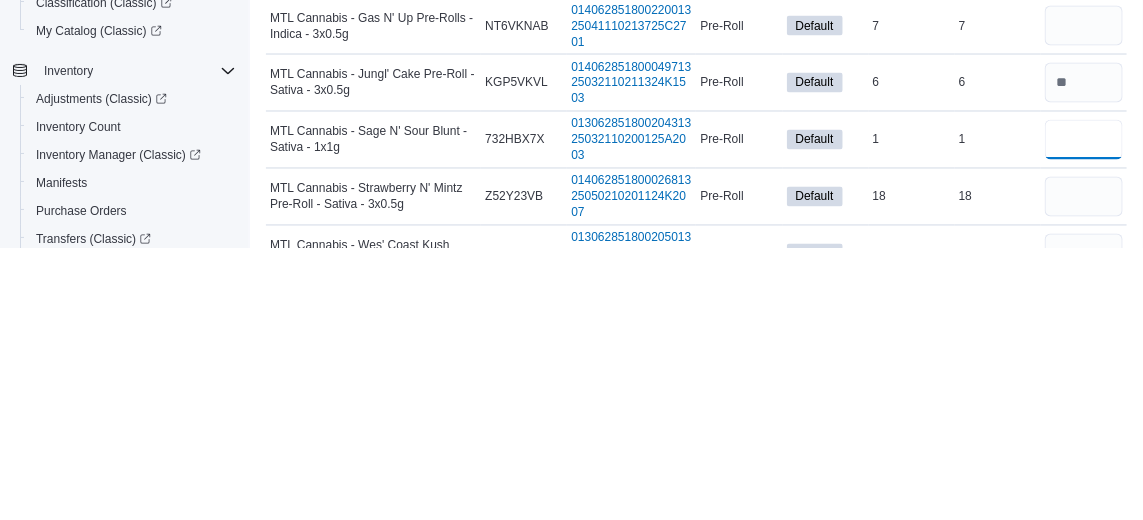 type 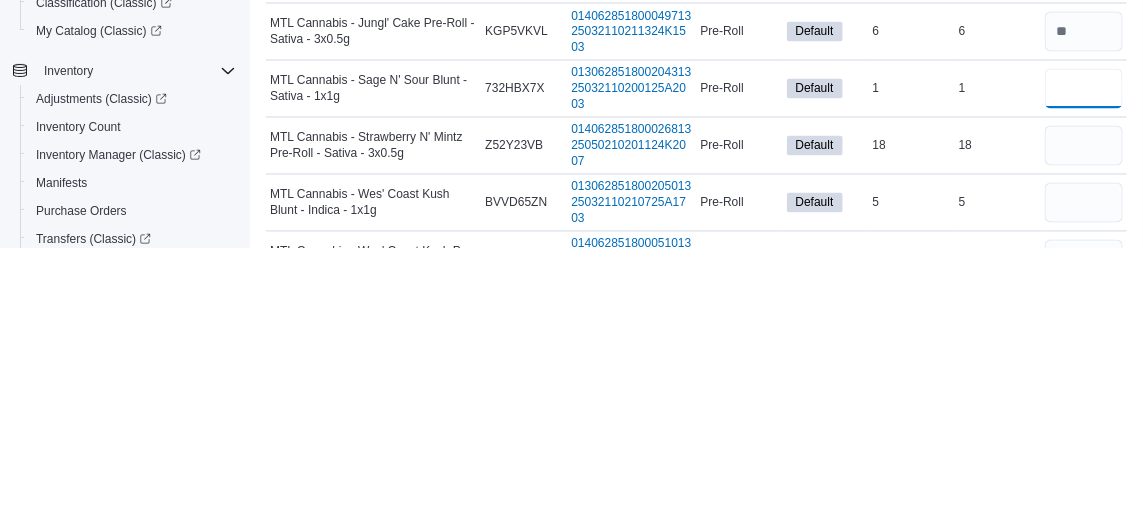 scroll, scrollTop: 3734, scrollLeft: 0, axis: vertical 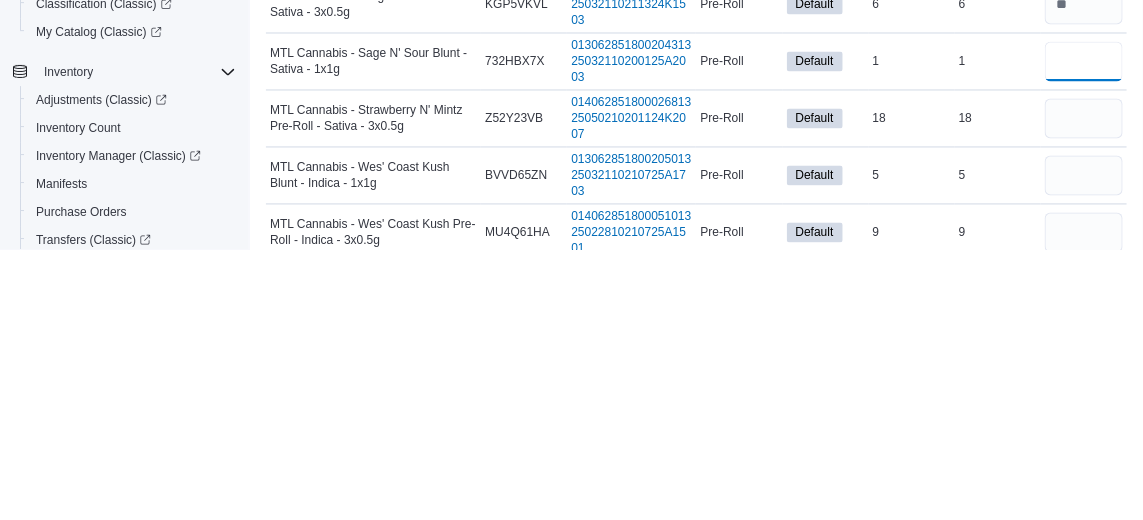 type on "*" 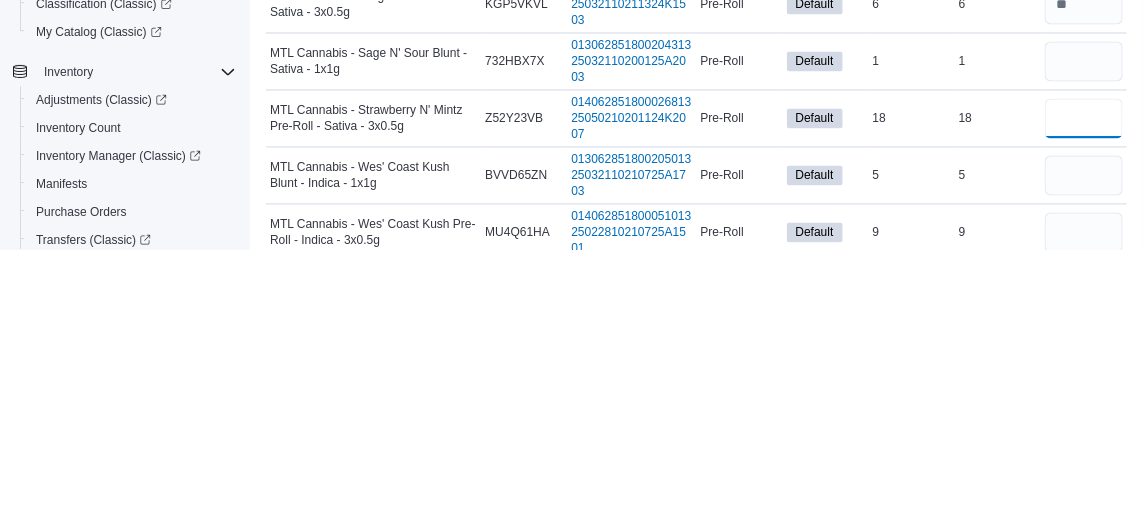 click at bounding box center (1084, 389) 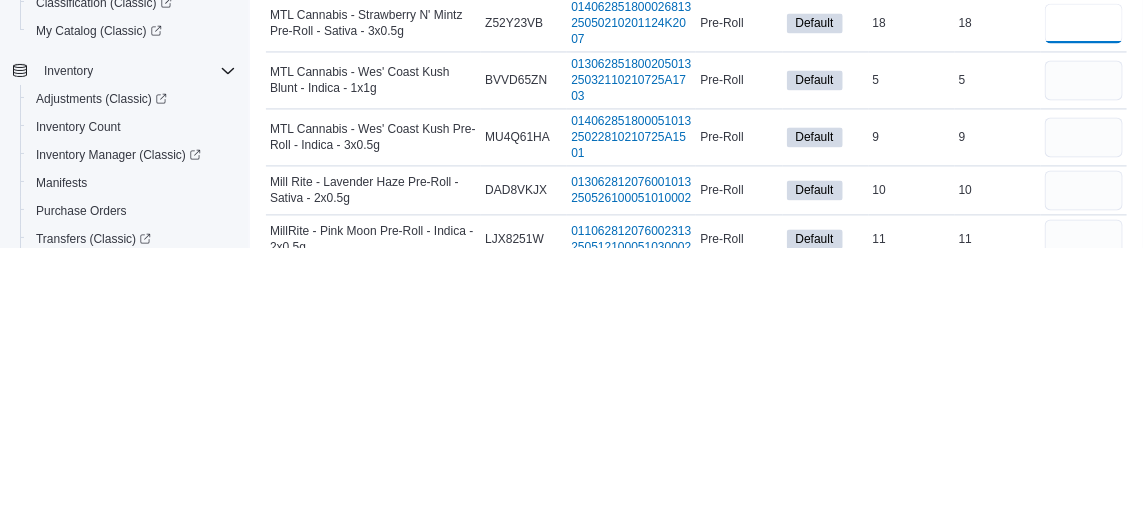 scroll, scrollTop: 3845, scrollLeft: 0, axis: vertical 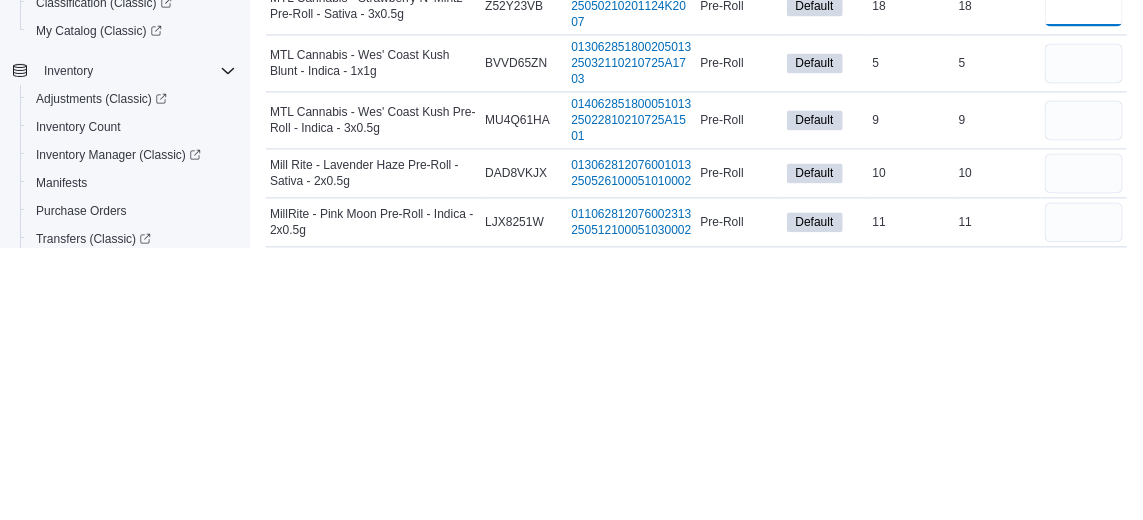 type on "**" 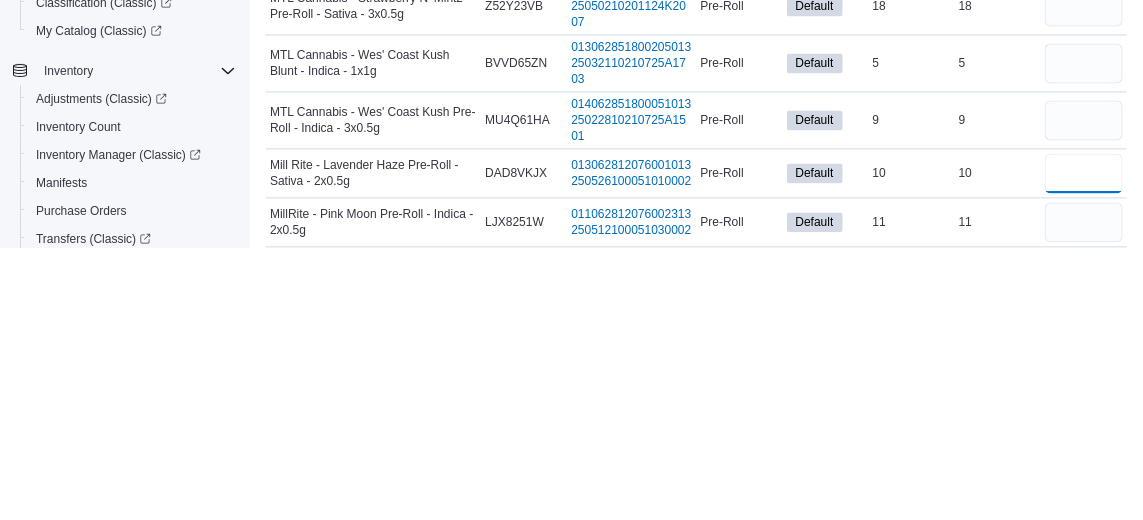 click at bounding box center [1084, 445] 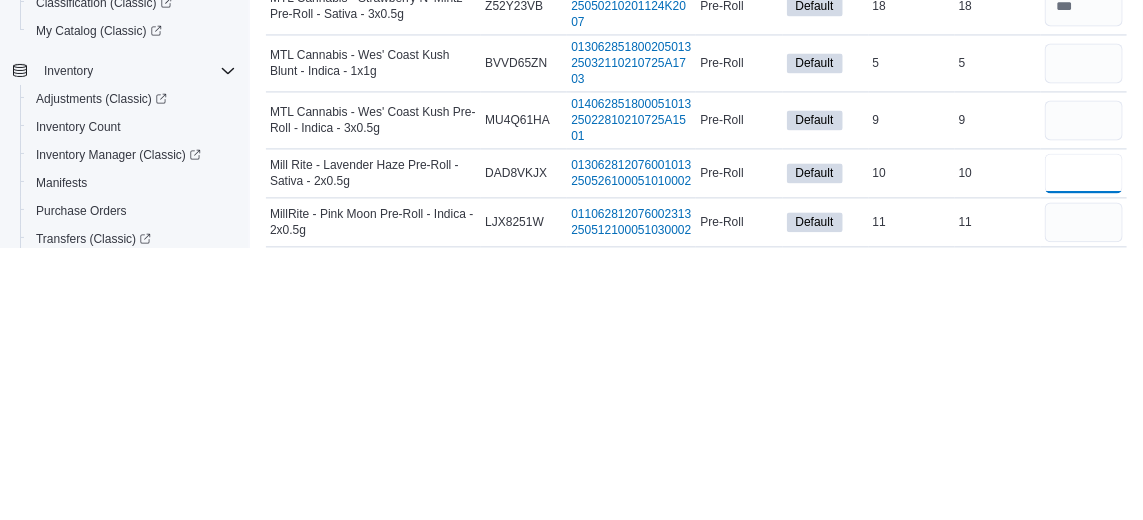 type 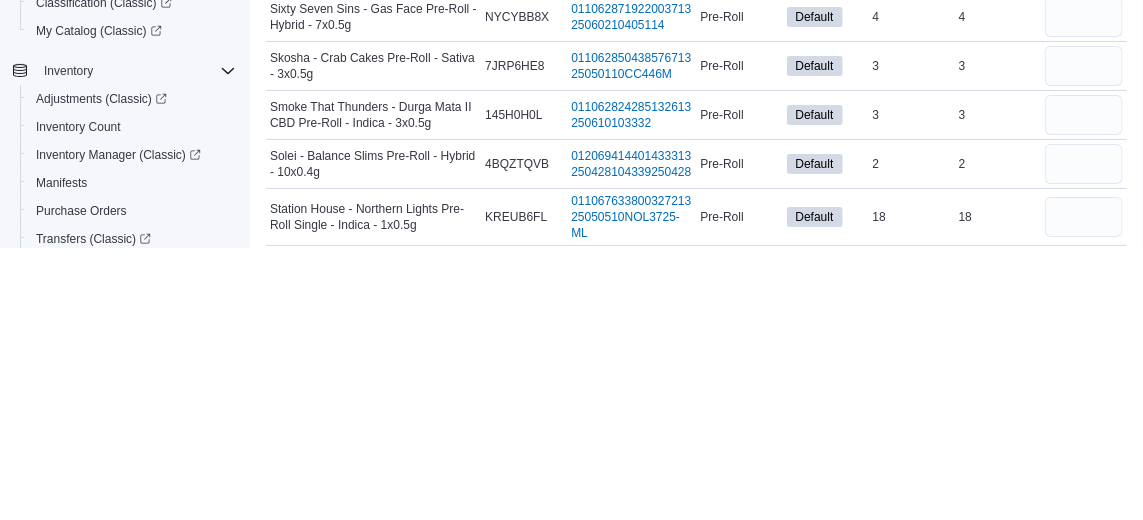 scroll, scrollTop: 5165, scrollLeft: 0, axis: vertical 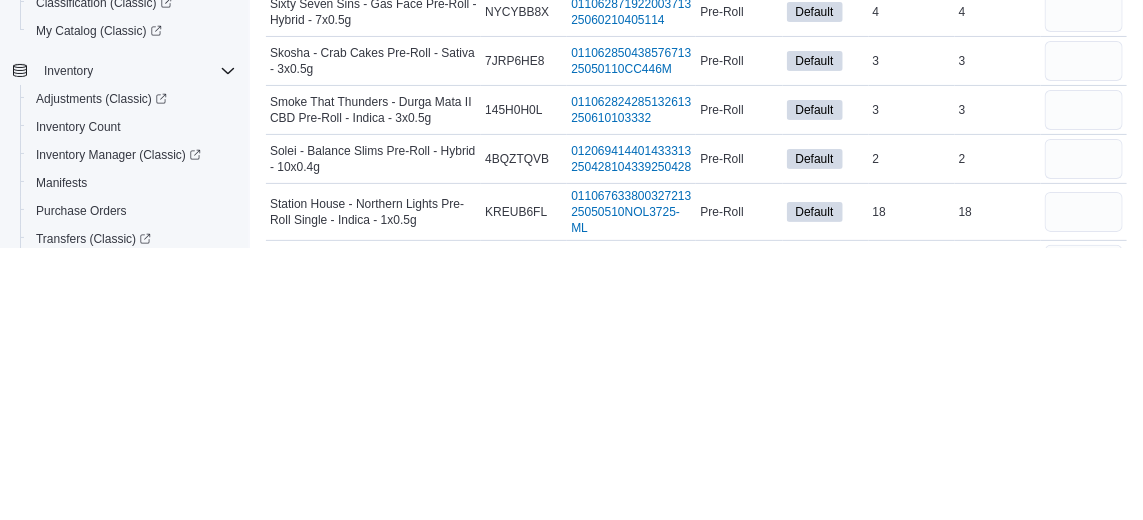 type on "**" 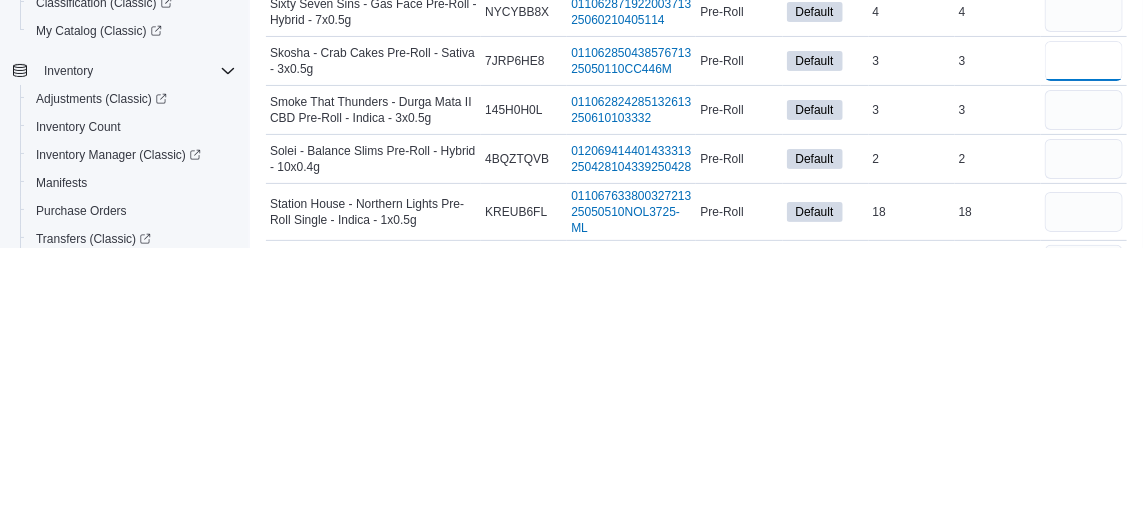 click at bounding box center [1084, 333] 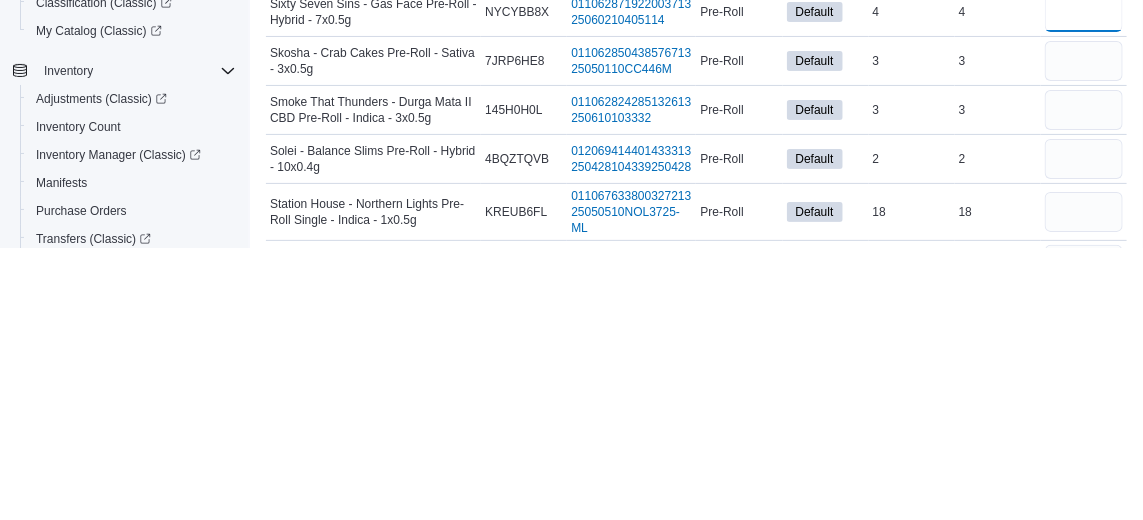 click at bounding box center (1084, 284) 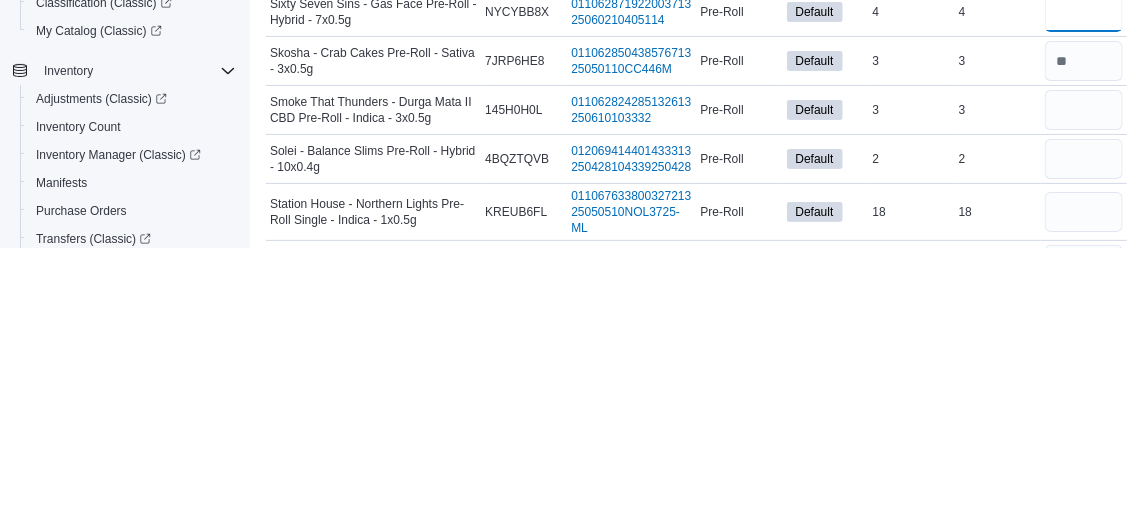 type 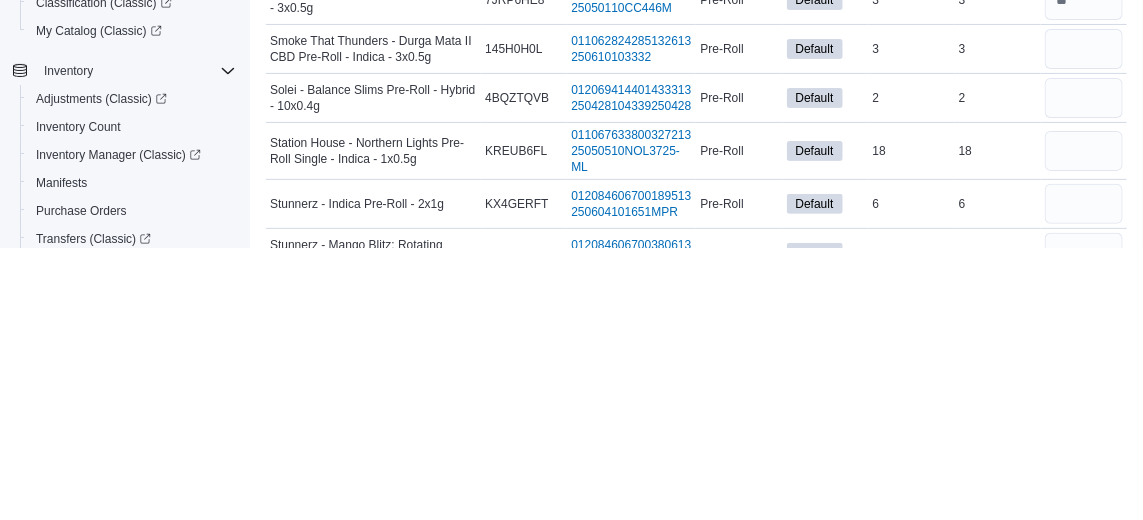 scroll, scrollTop: 5233, scrollLeft: 0, axis: vertical 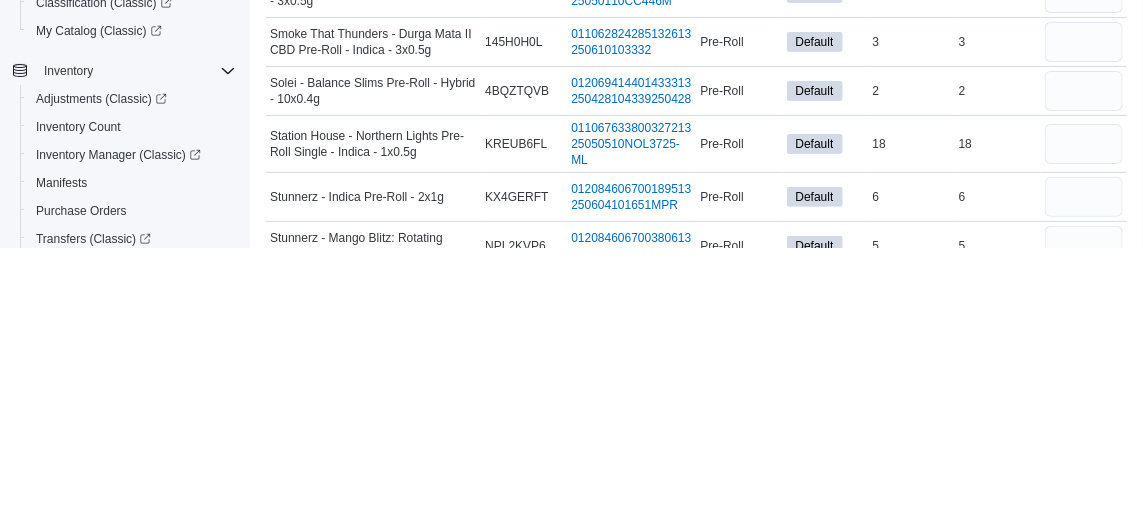 type on "*" 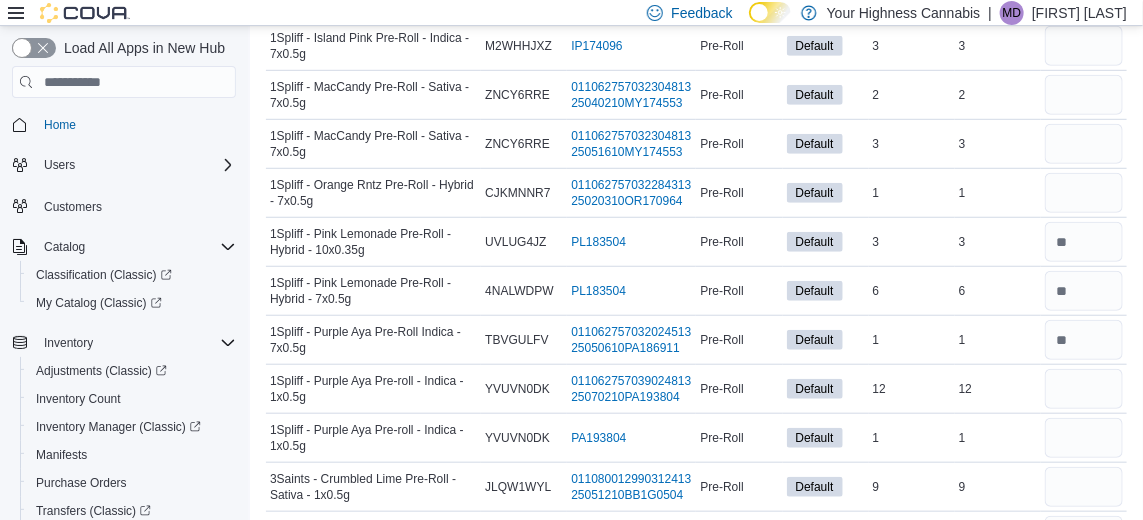 scroll, scrollTop: 501, scrollLeft: 0, axis: vertical 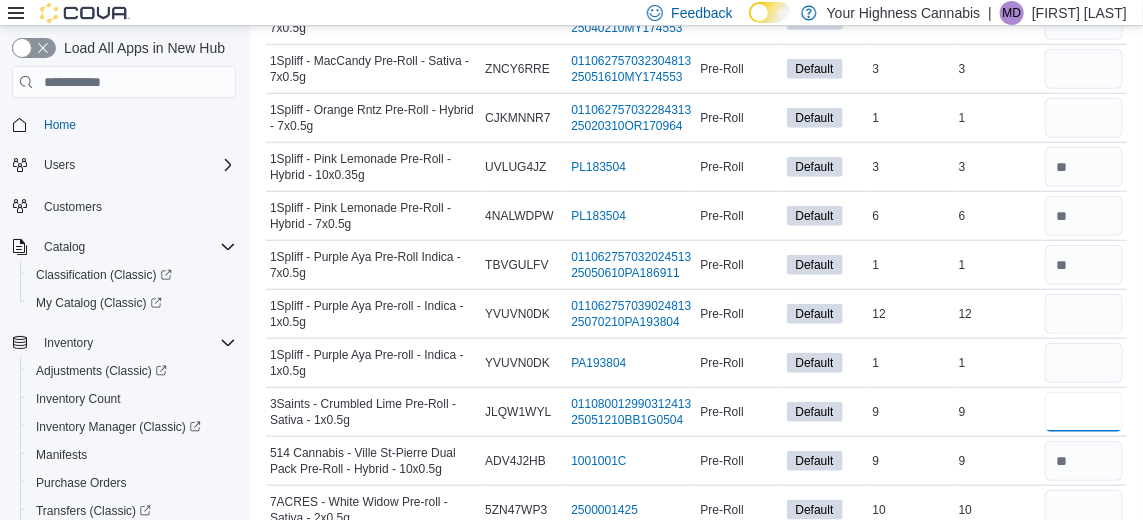 click at bounding box center [1084, 412] 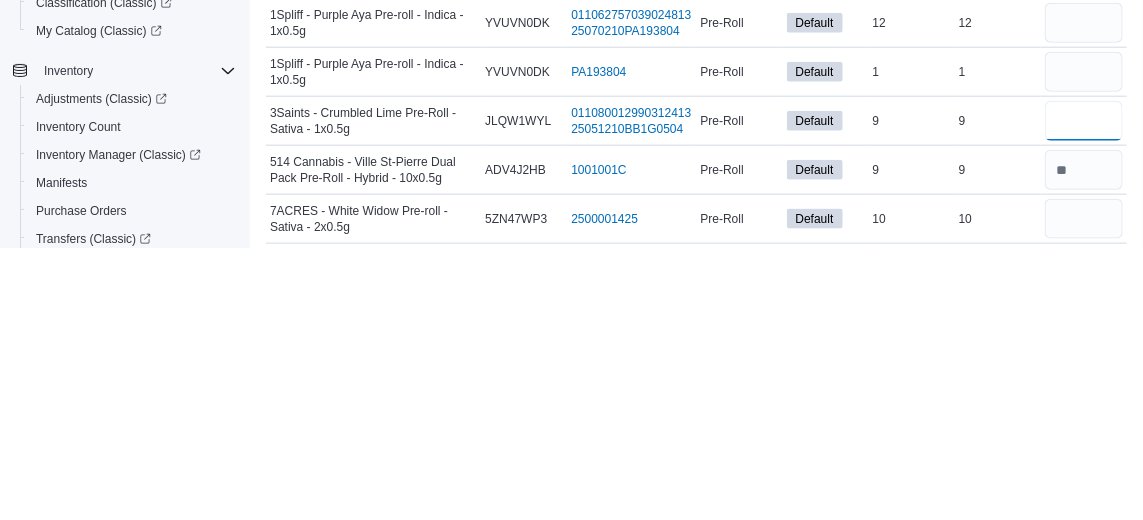 scroll, scrollTop: 529, scrollLeft: 0, axis: vertical 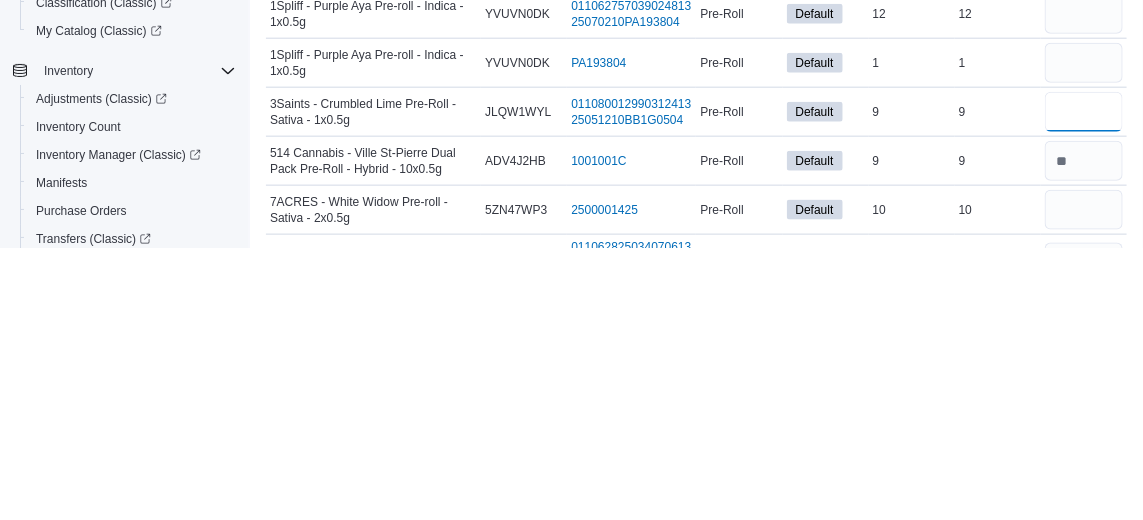 type on "*" 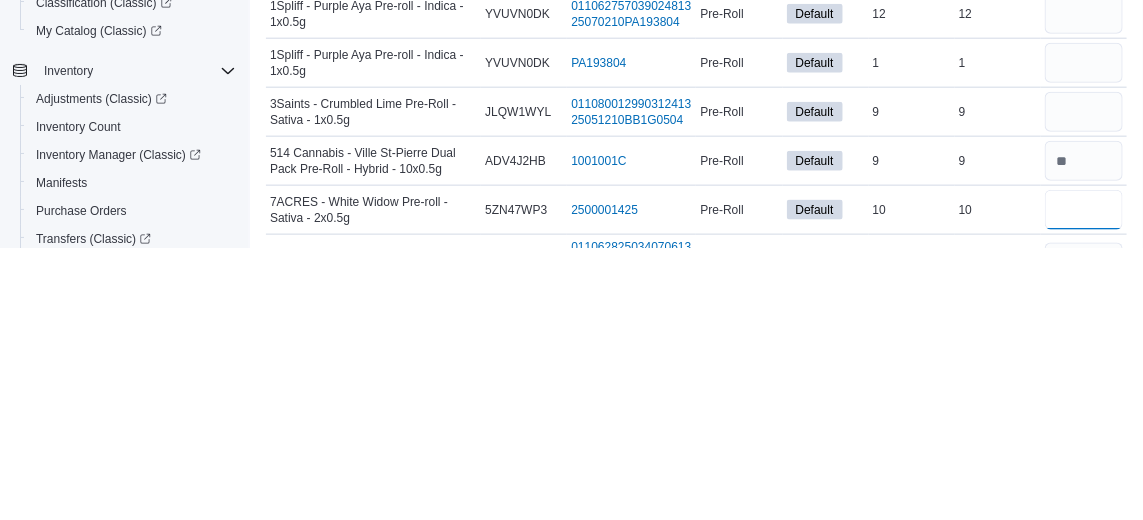 click at bounding box center (1084, 482) 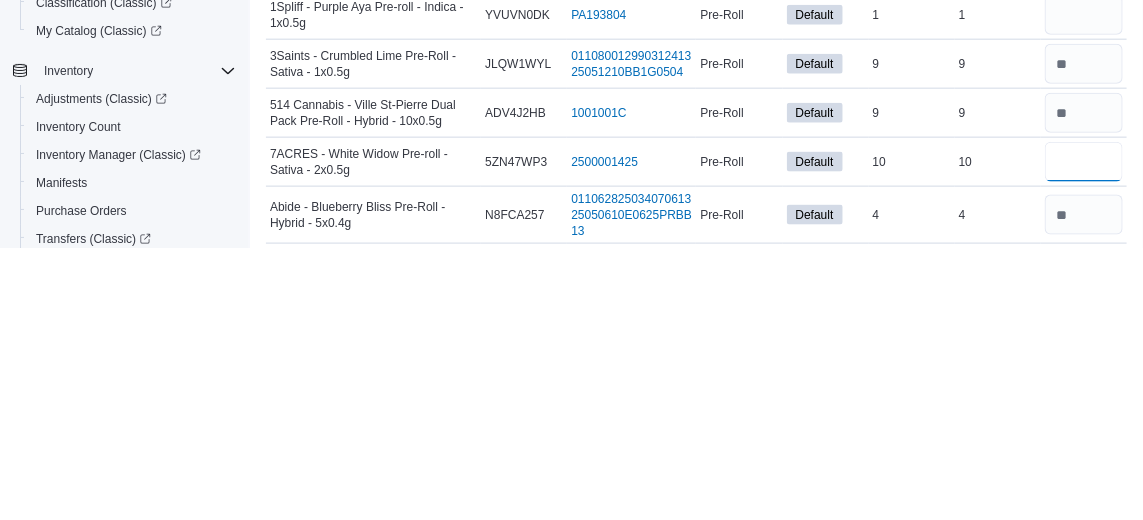 scroll, scrollTop: 578, scrollLeft: 0, axis: vertical 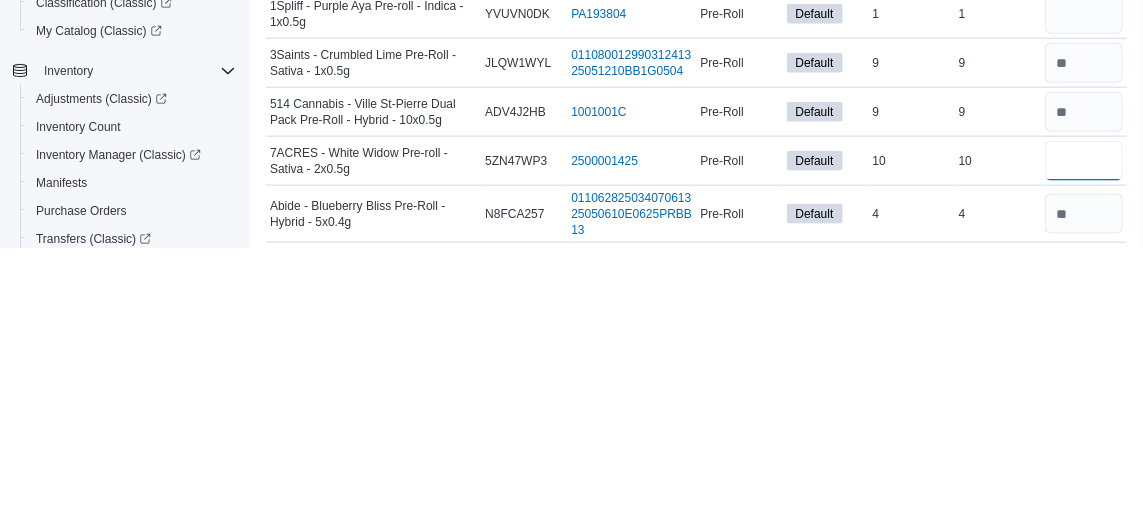 type on "**" 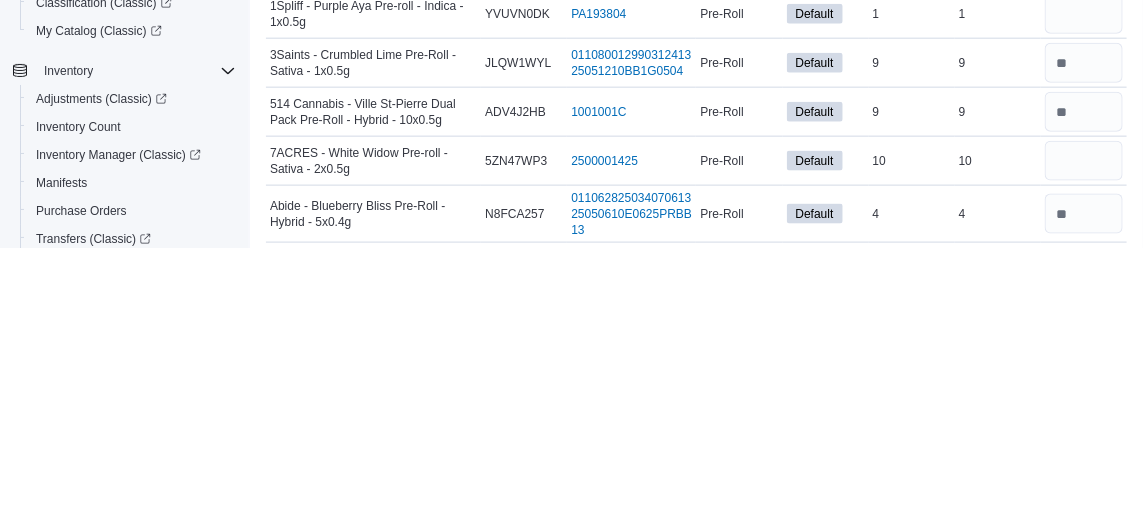 click at bounding box center [1084, 543] 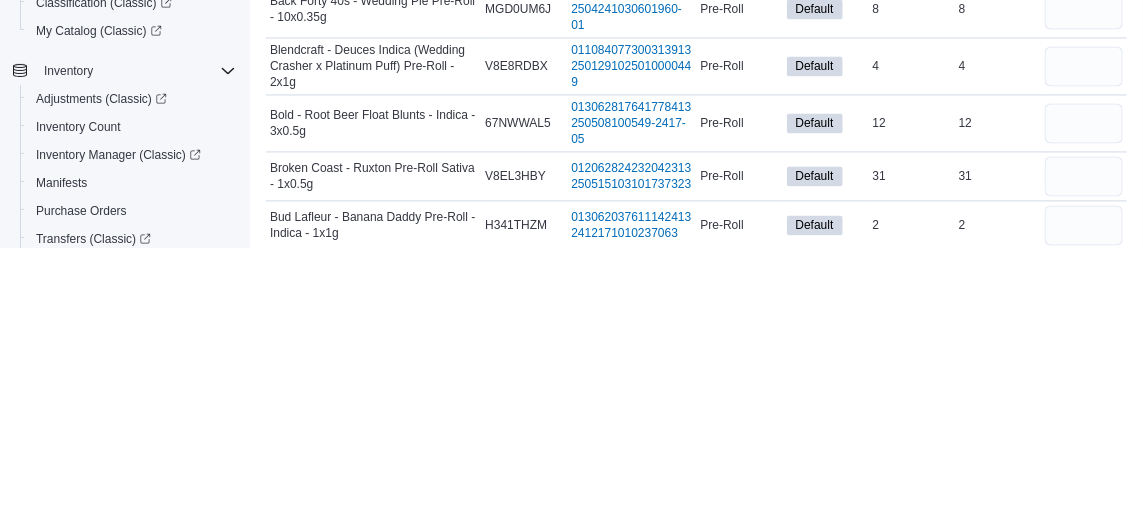 scroll, scrollTop: 1125, scrollLeft: 0, axis: vertical 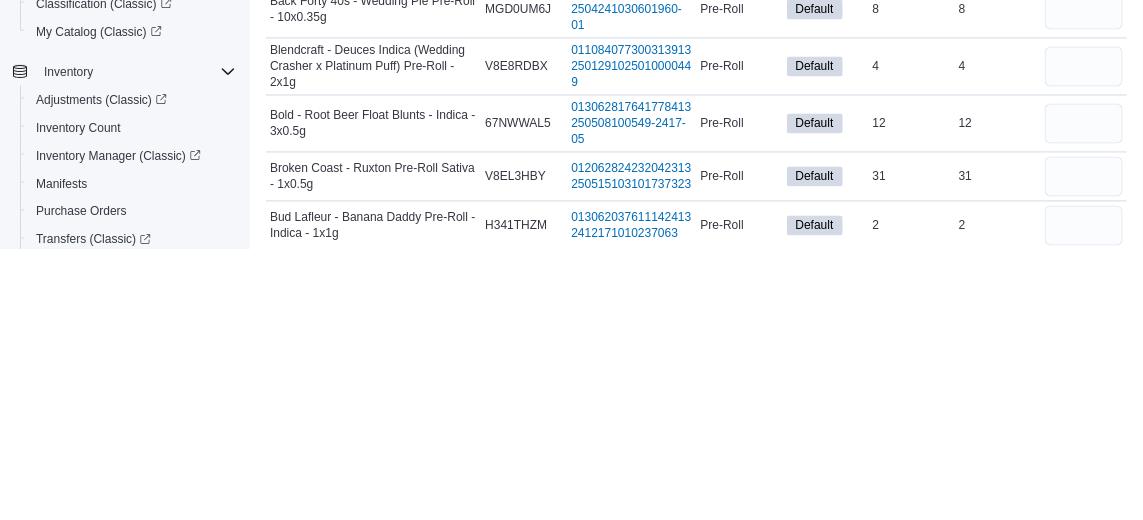 type on "*" 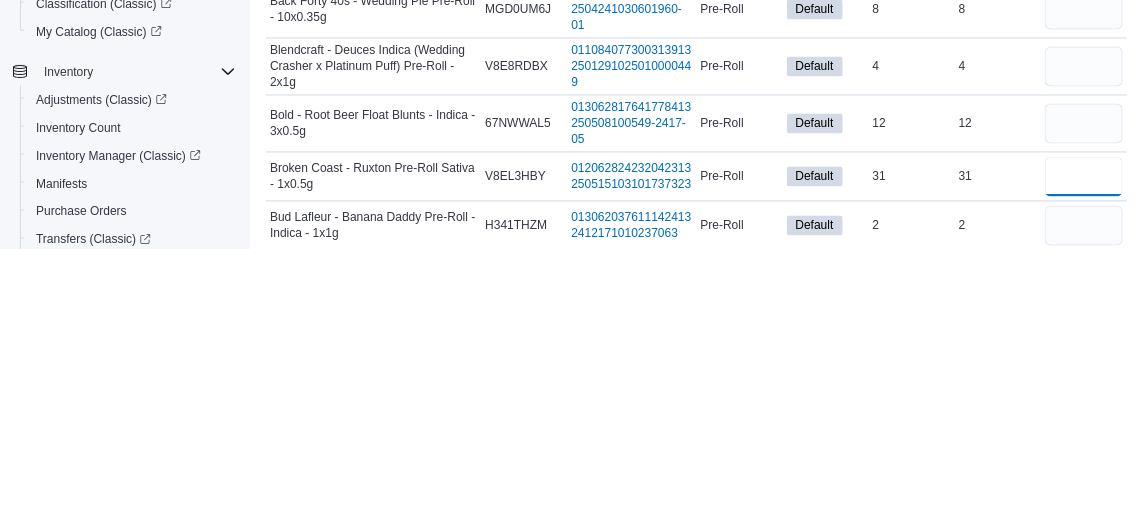 click at bounding box center (1084, 448) 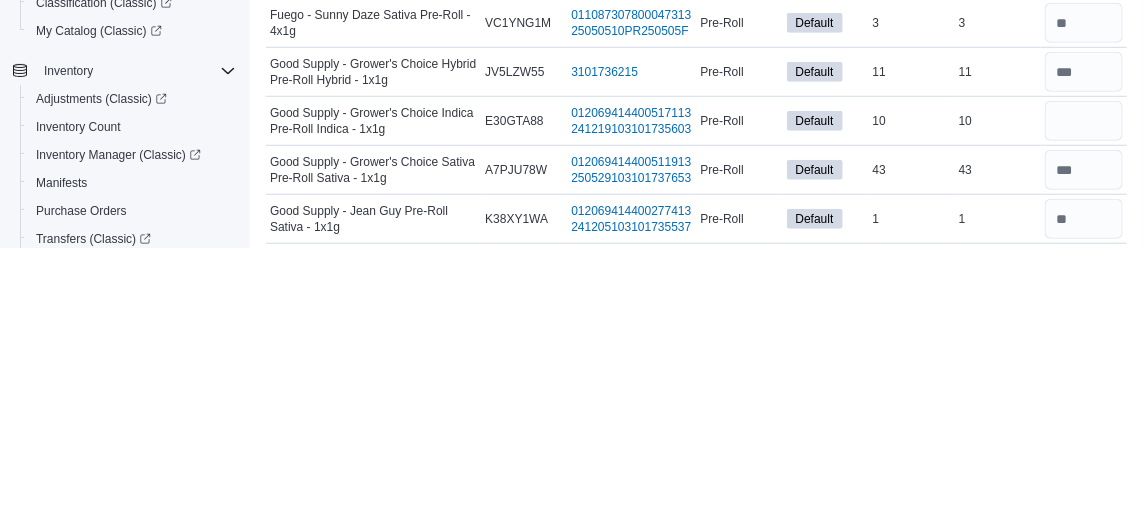 scroll, scrollTop: 2918, scrollLeft: 0, axis: vertical 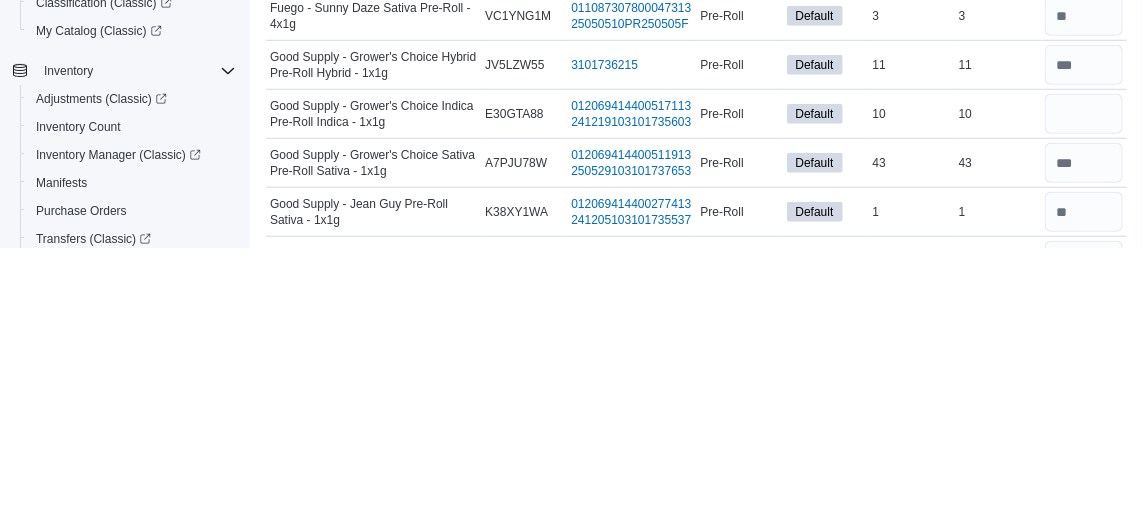 type on "*" 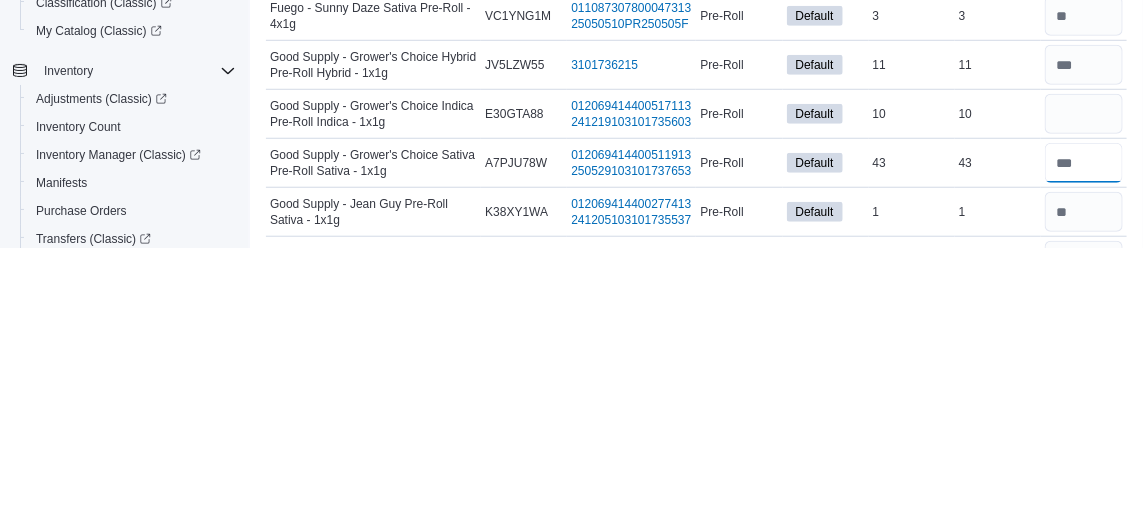 click at bounding box center [1084, 435] 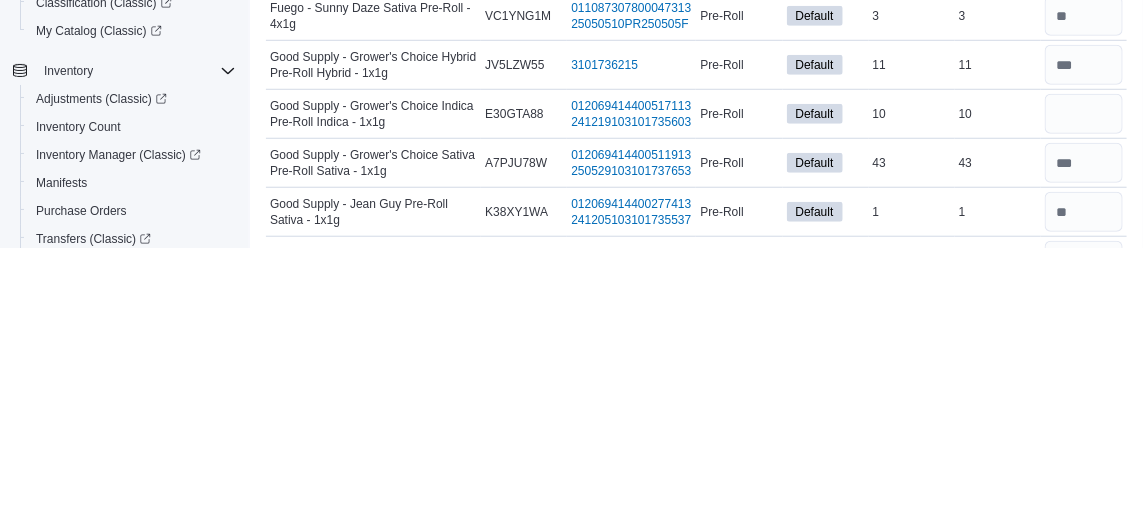 click on "10" at bounding box center (998, 386) 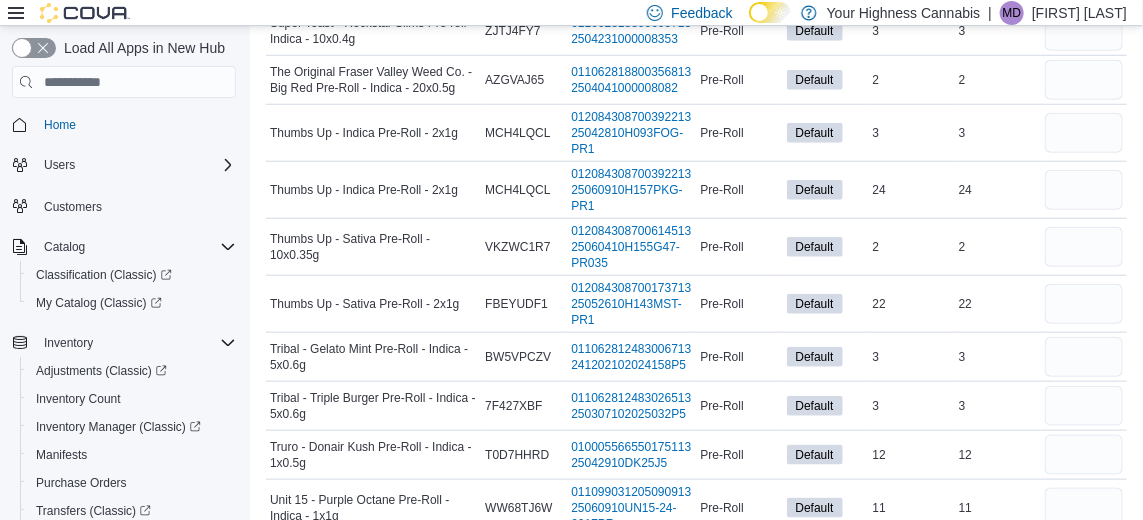scroll, scrollTop: 5919, scrollLeft: 0, axis: vertical 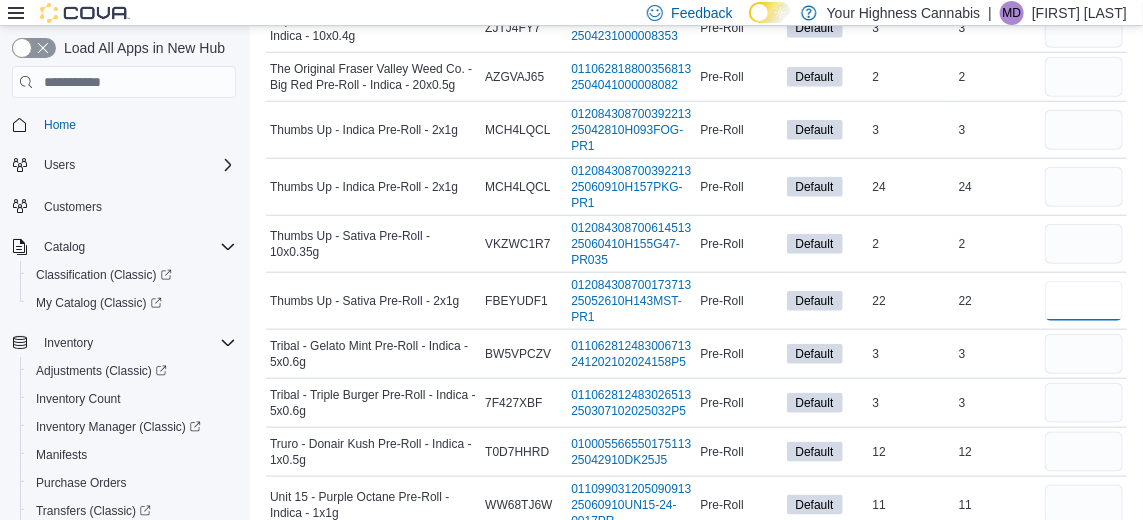 click at bounding box center (1084, 301) 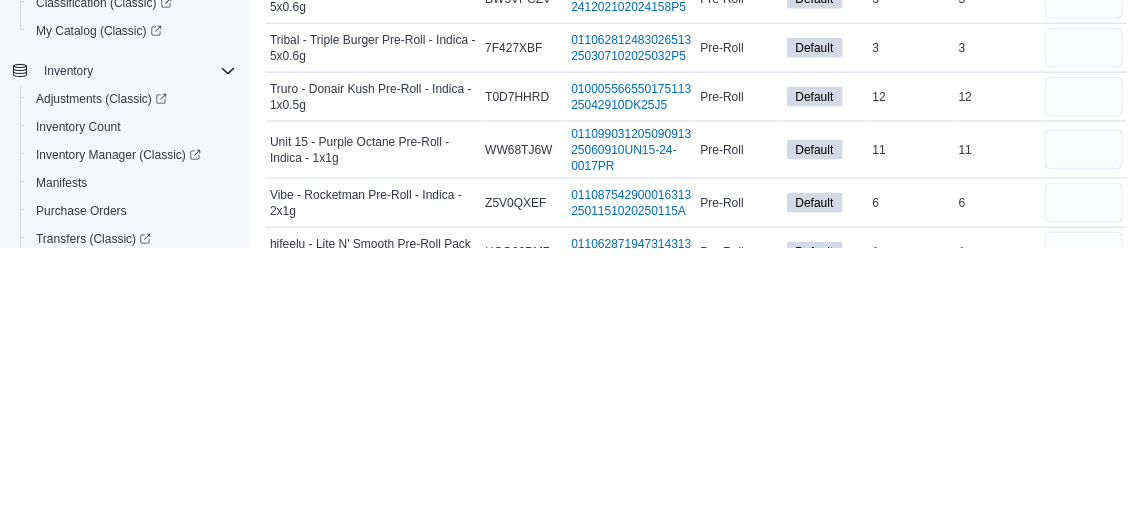 scroll, scrollTop: 6006, scrollLeft: 0, axis: vertical 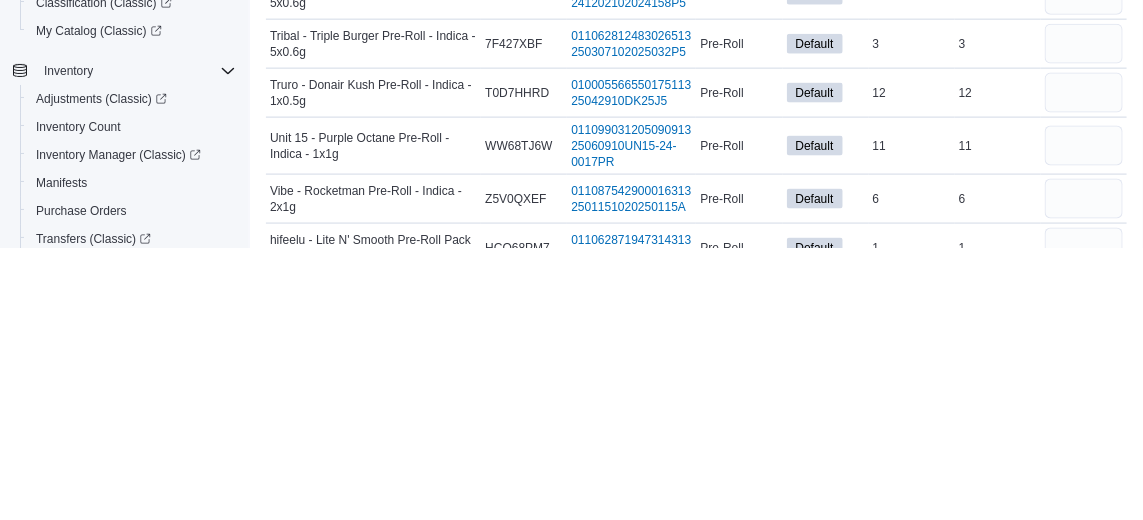 type on "**" 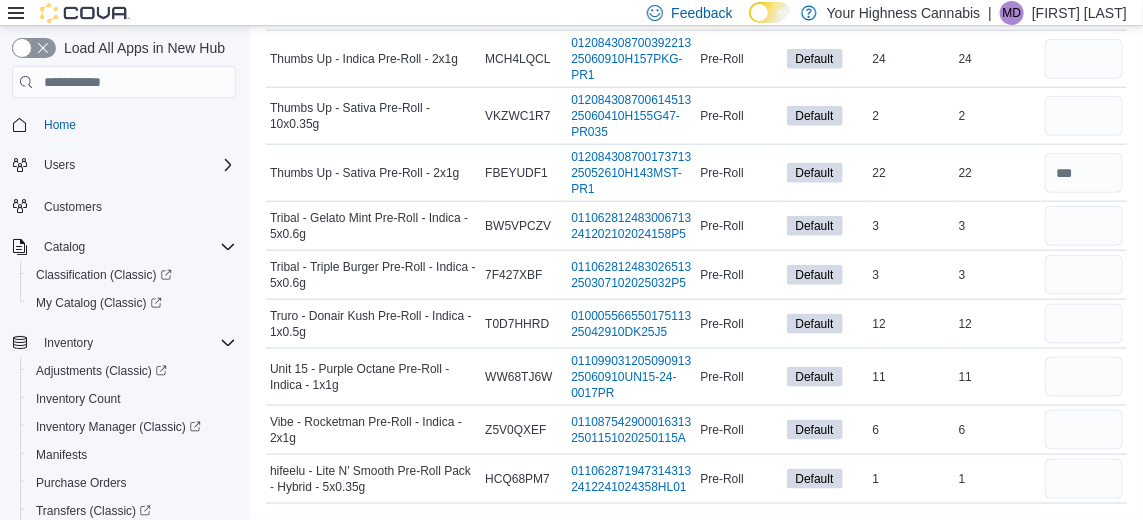scroll, scrollTop: 6128, scrollLeft: 0, axis: vertical 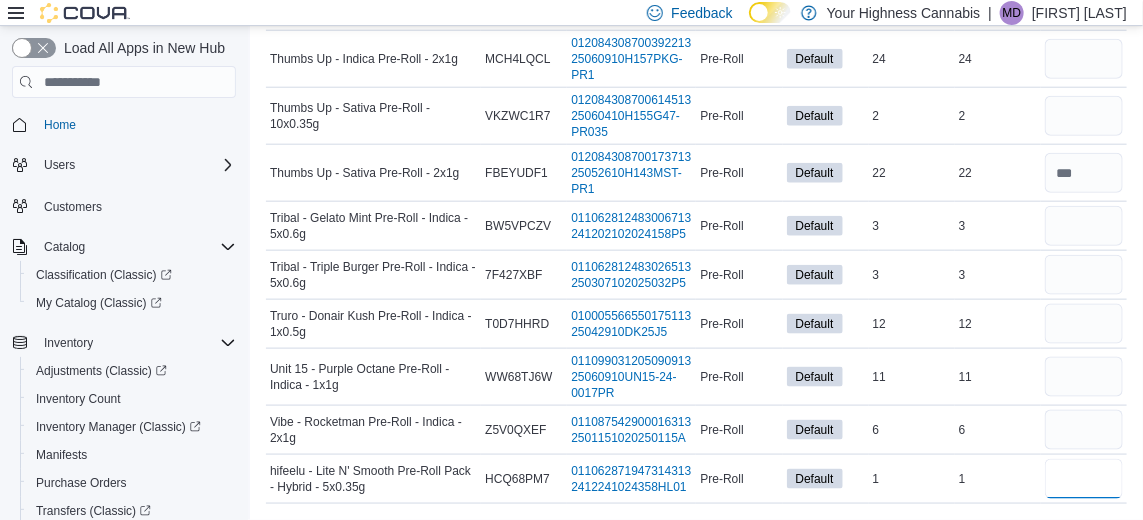 click at bounding box center (1084, 479) 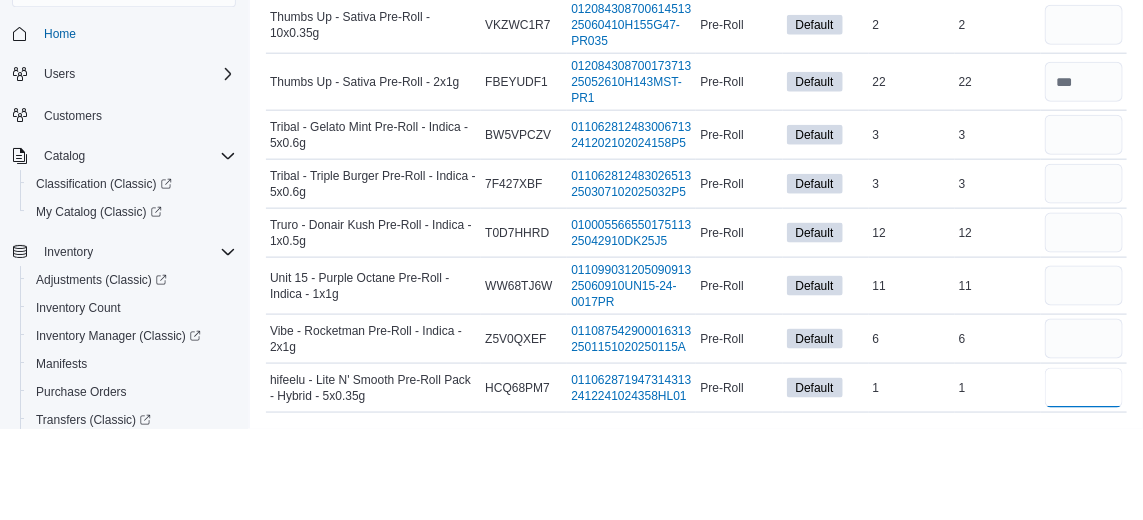 scroll, scrollTop: 6128, scrollLeft: 0, axis: vertical 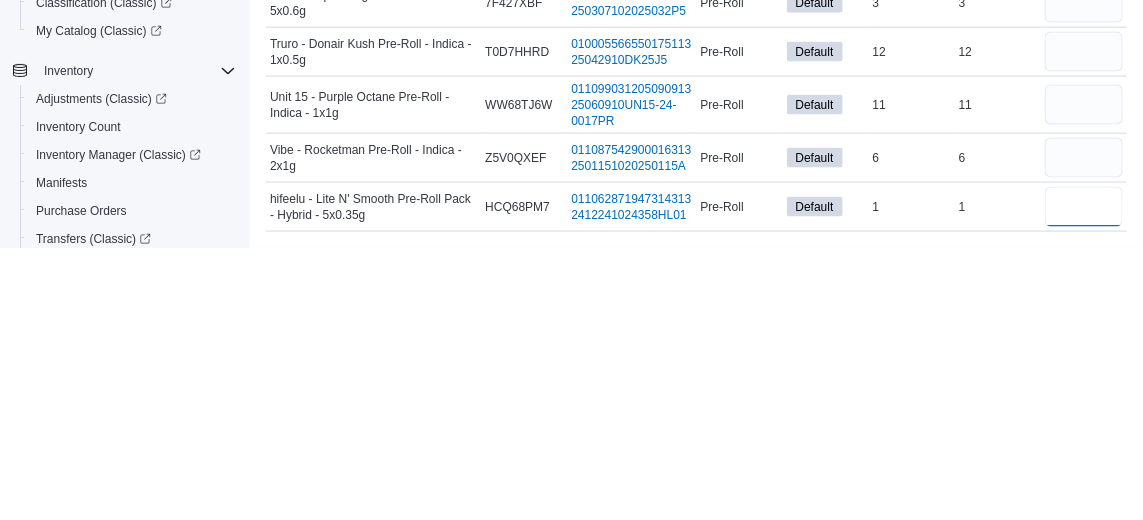 type on "*" 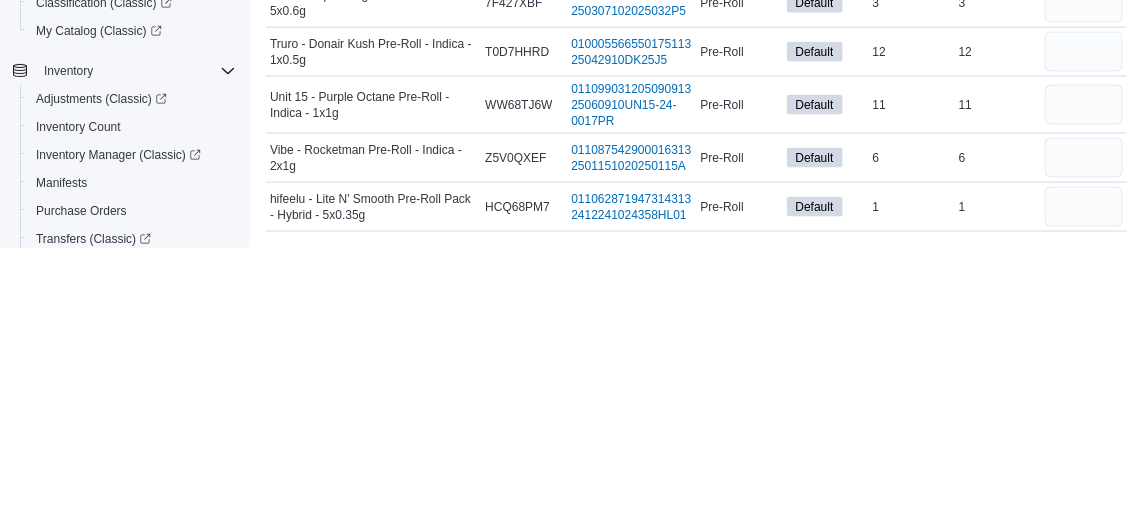 click on "11" at bounding box center [998, 377] 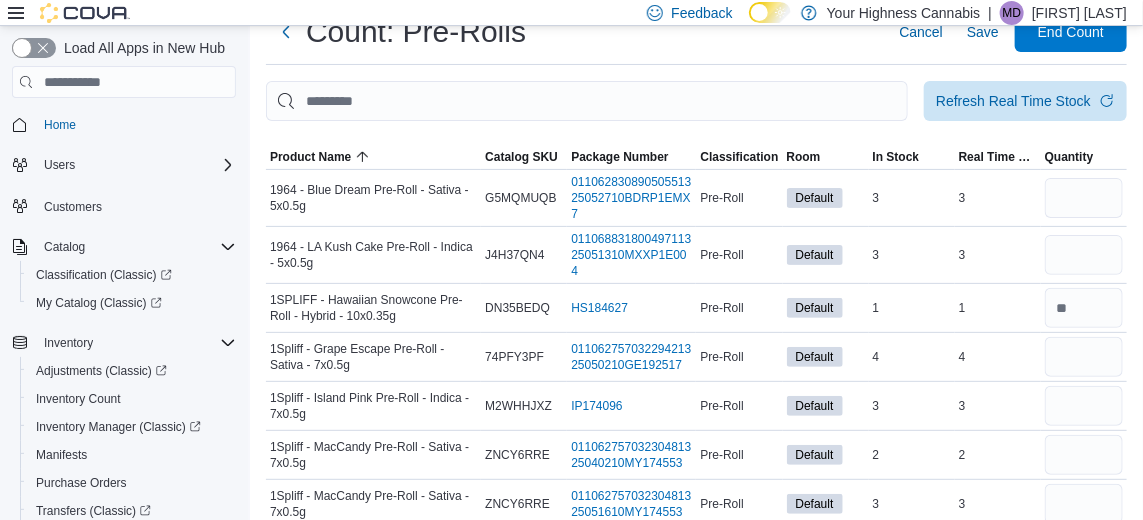 scroll, scrollTop: 69, scrollLeft: 0, axis: vertical 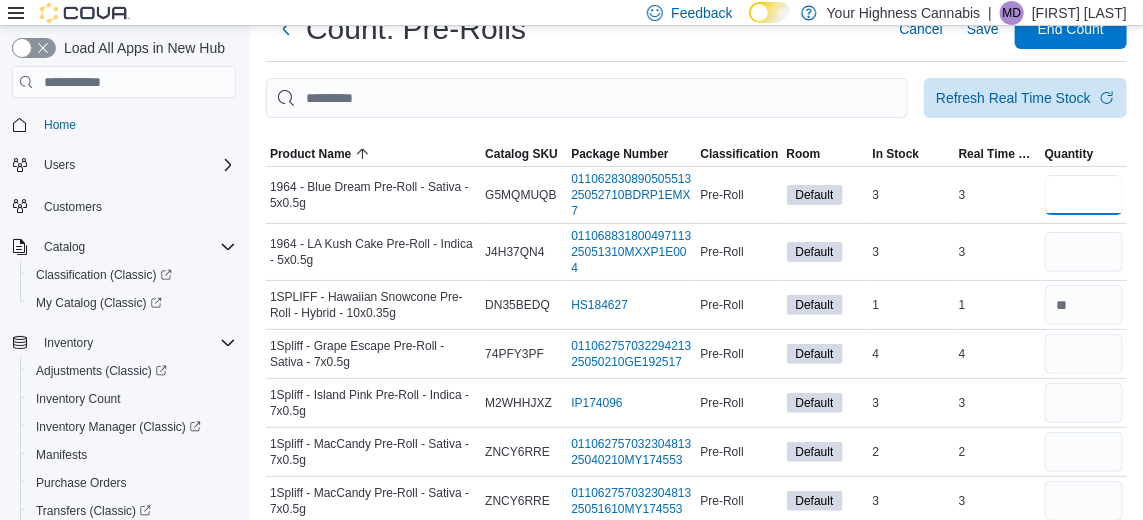 click at bounding box center (1084, 195) 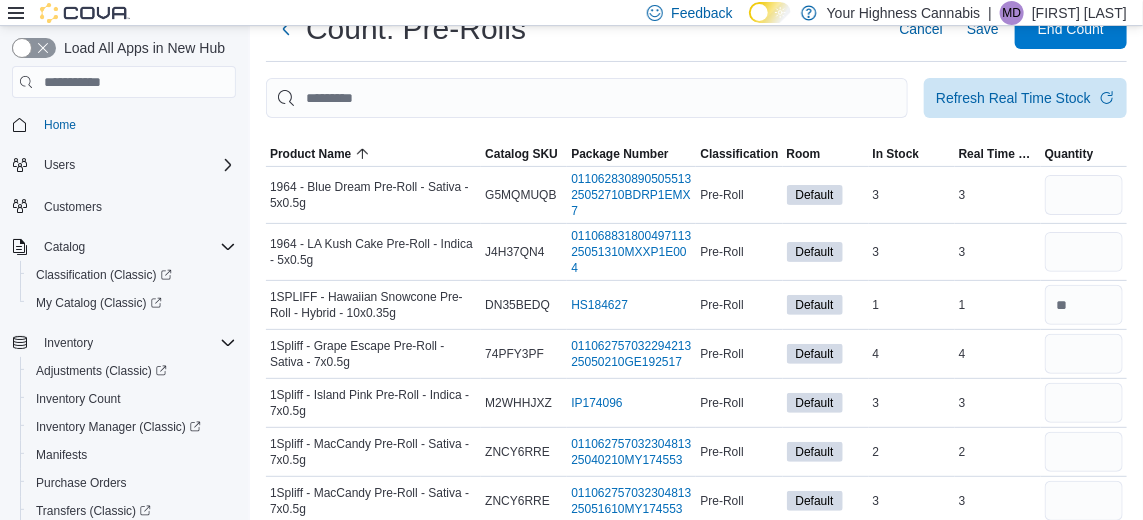 click on "3" at bounding box center [998, 252] 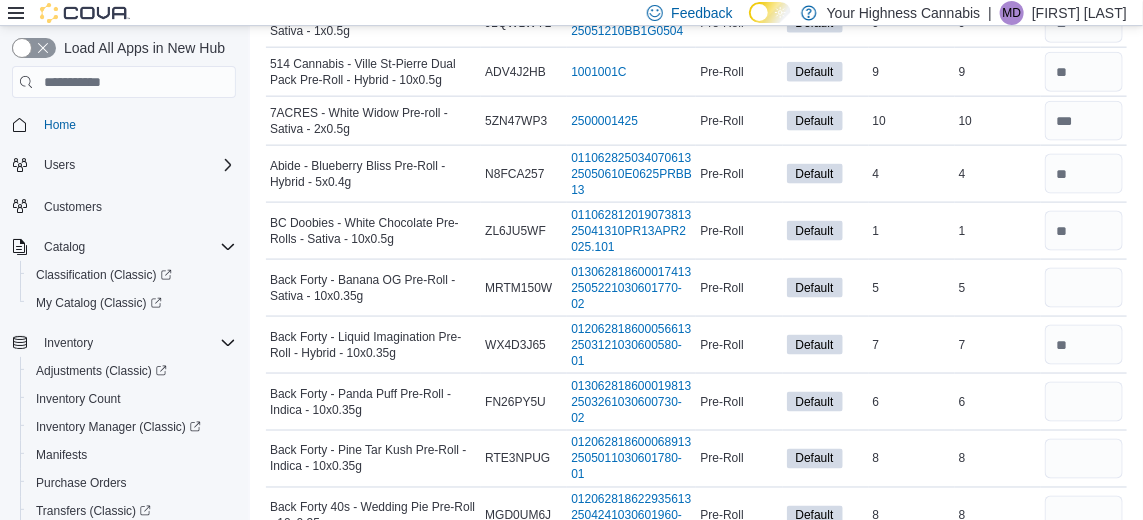 scroll, scrollTop: 906, scrollLeft: 0, axis: vertical 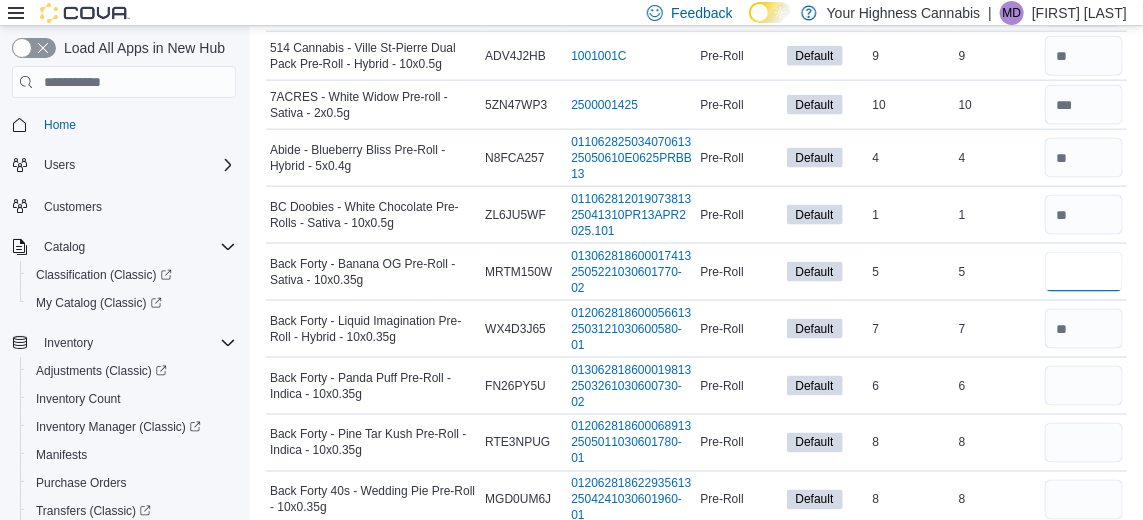 click at bounding box center (1084, 272) 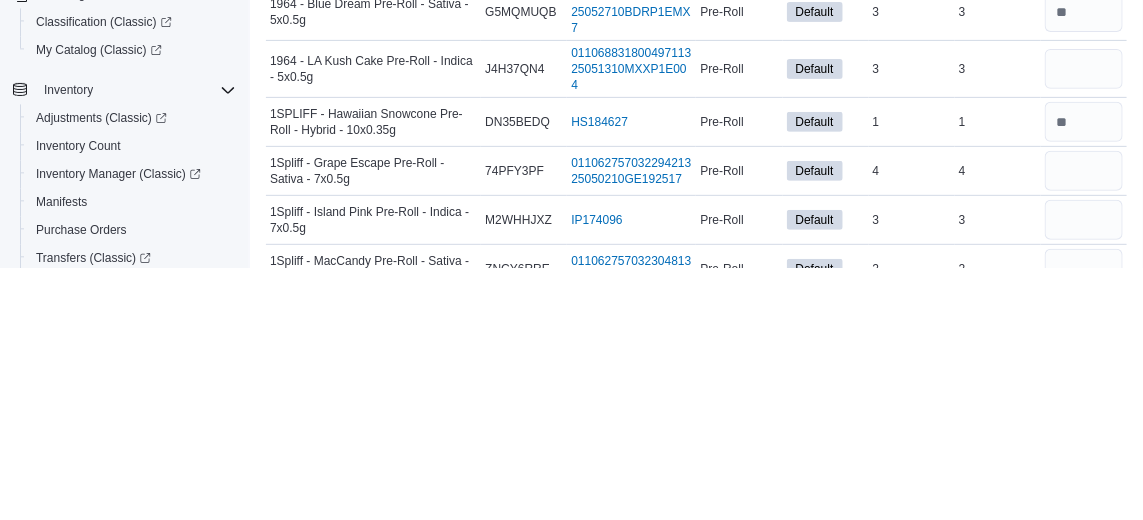 scroll, scrollTop: 32, scrollLeft: 0, axis: vertical 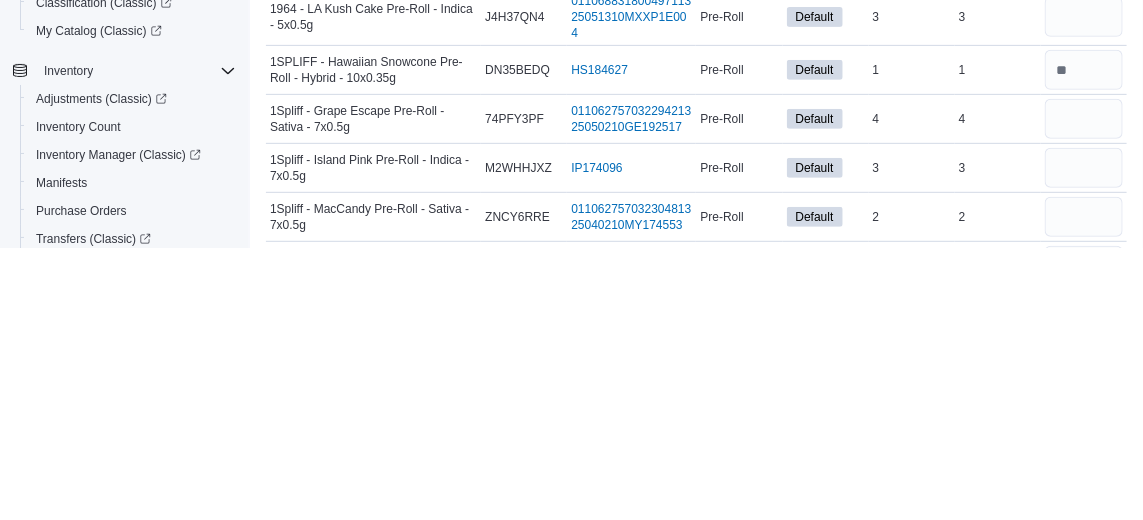 type on "*" 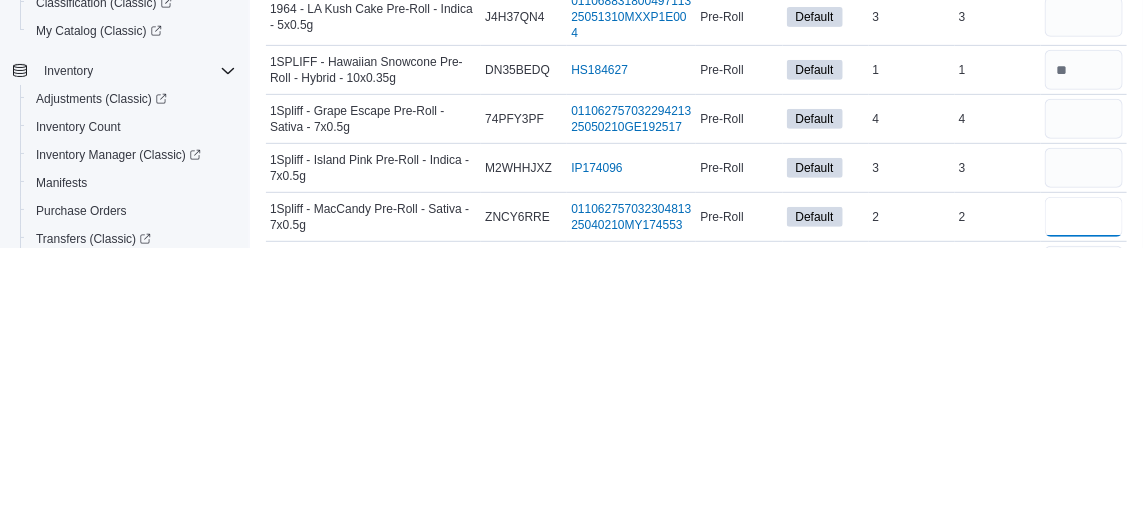 click at bounding box center [1084, 489] 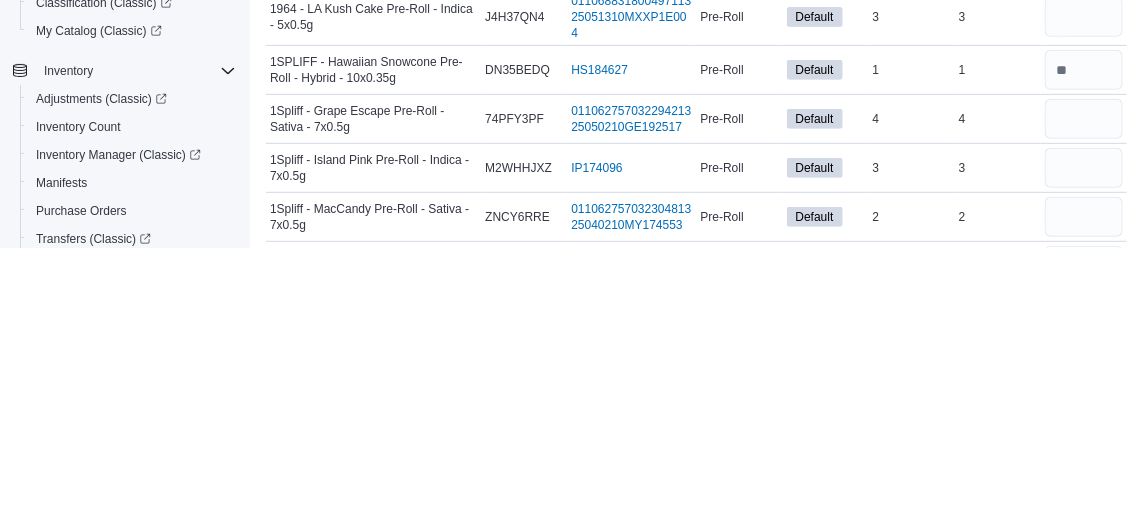 click at bounding box center [1084, 538] 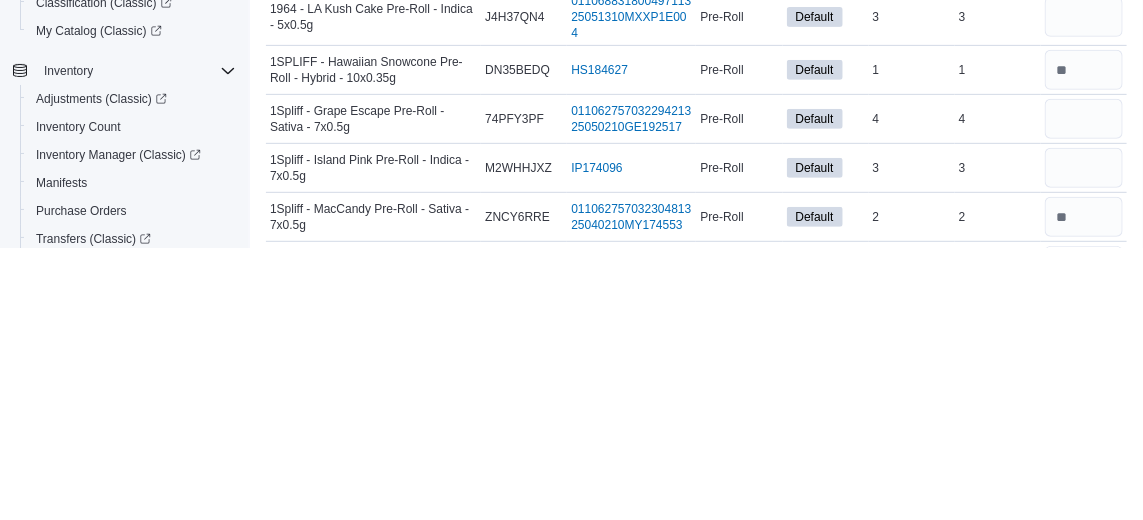type on "*" 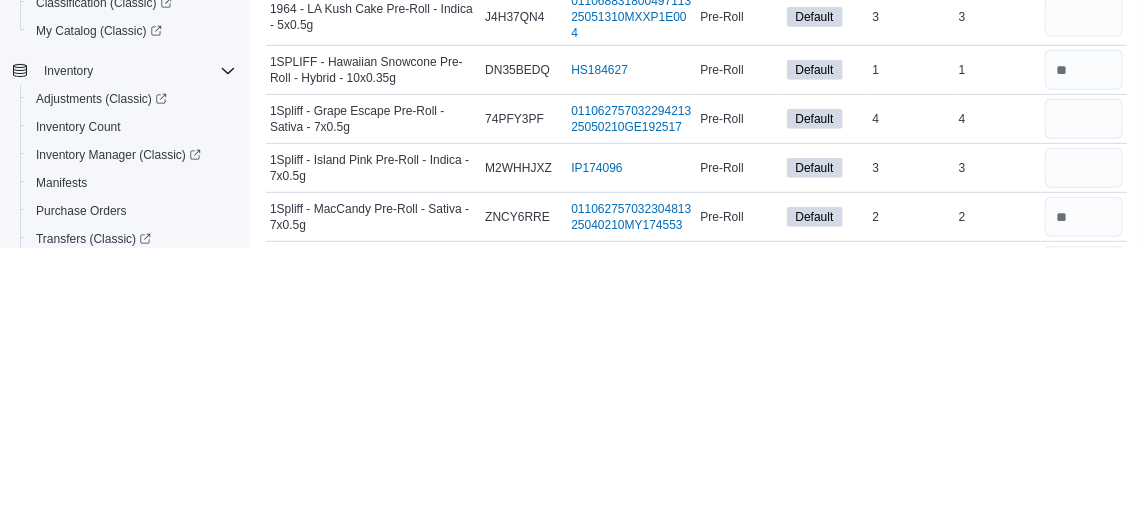 click at bounding box center [1084, 587] 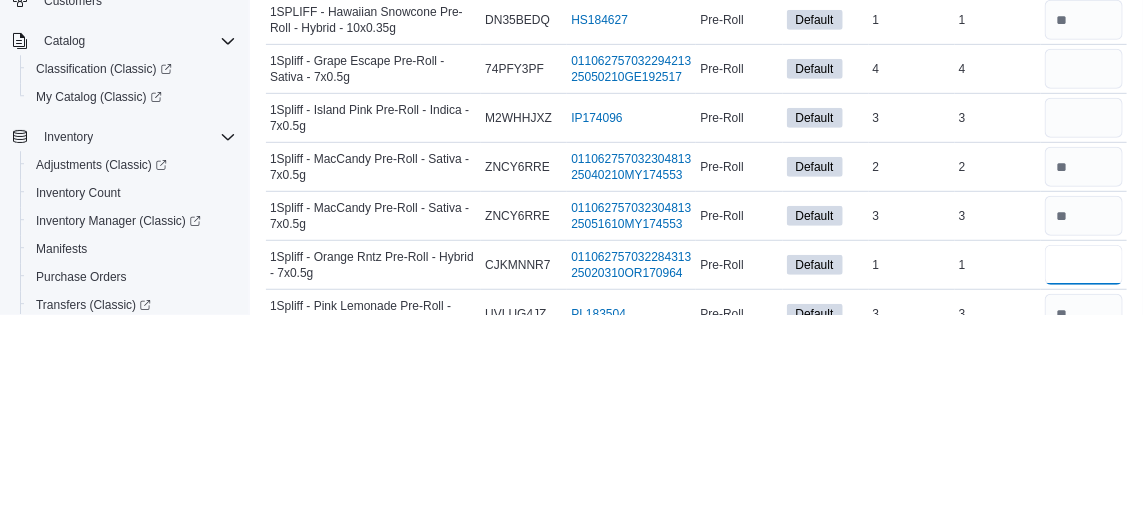 scroll, scrollTop: 148, scrollLeft: 0, axis: vertical 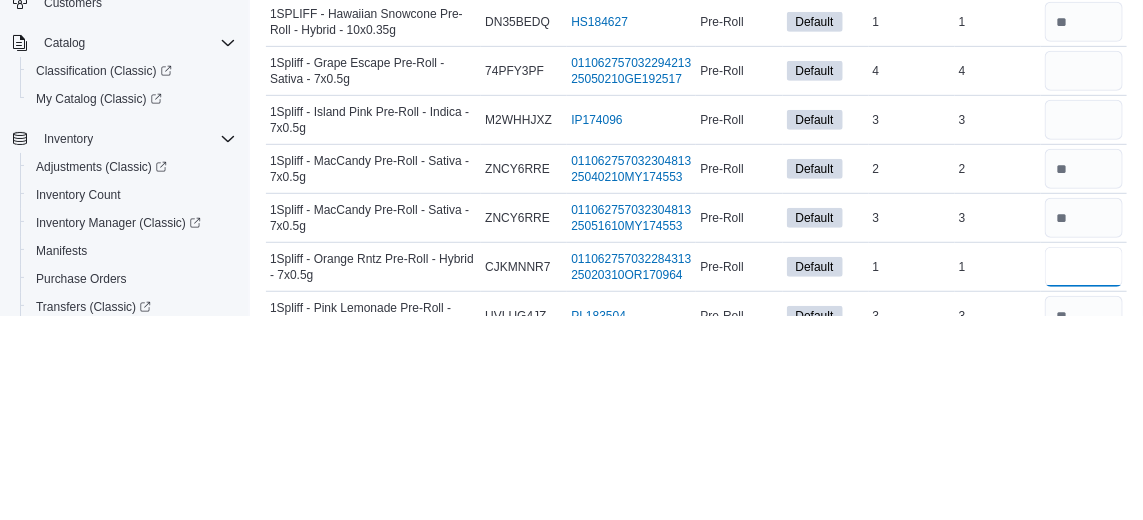 type on "*" 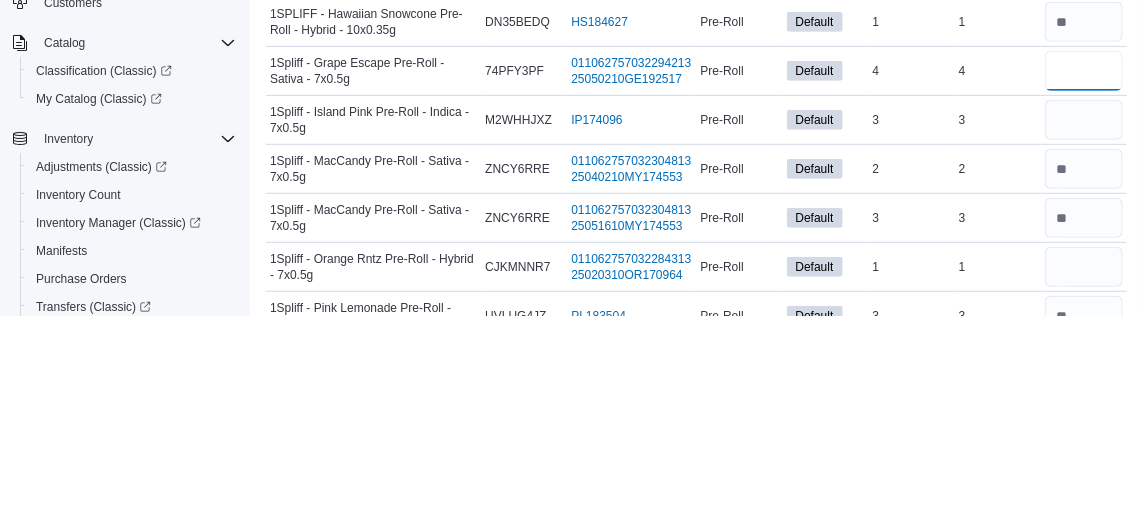 click at bounding box center [1084, 275] 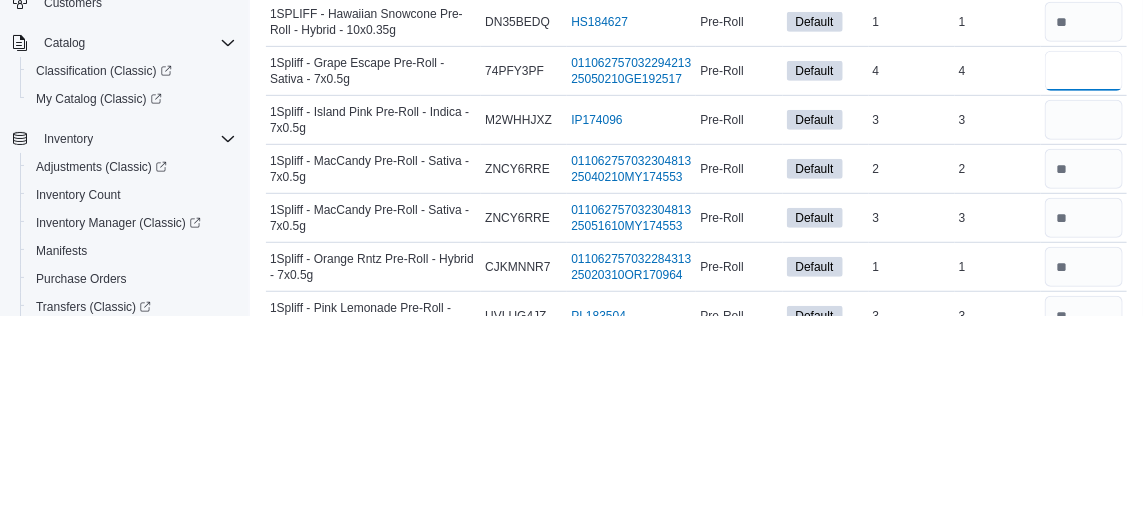 type 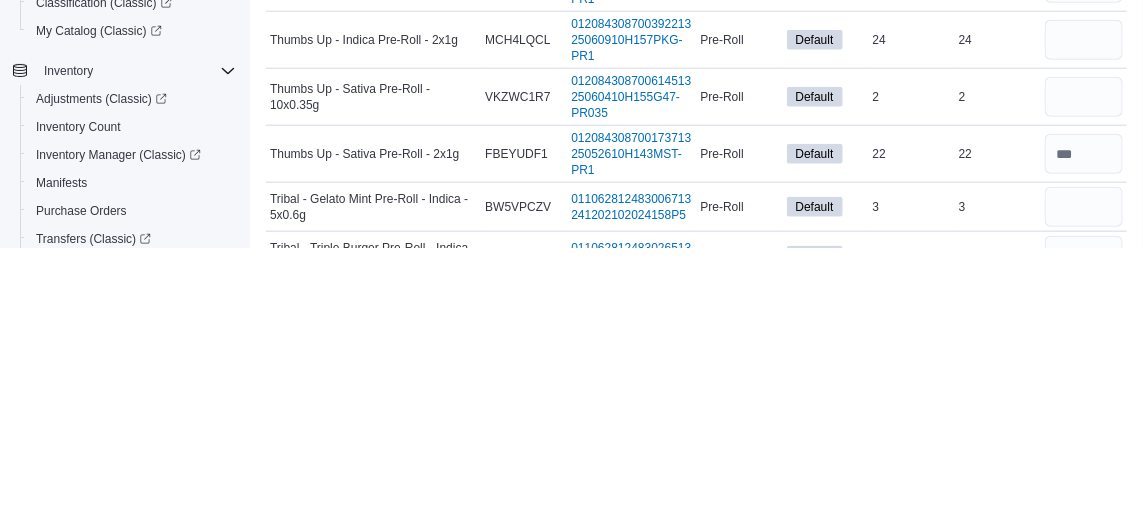 scroll, scrollTop: 5802, scrollLeft: 0, axis: vertical 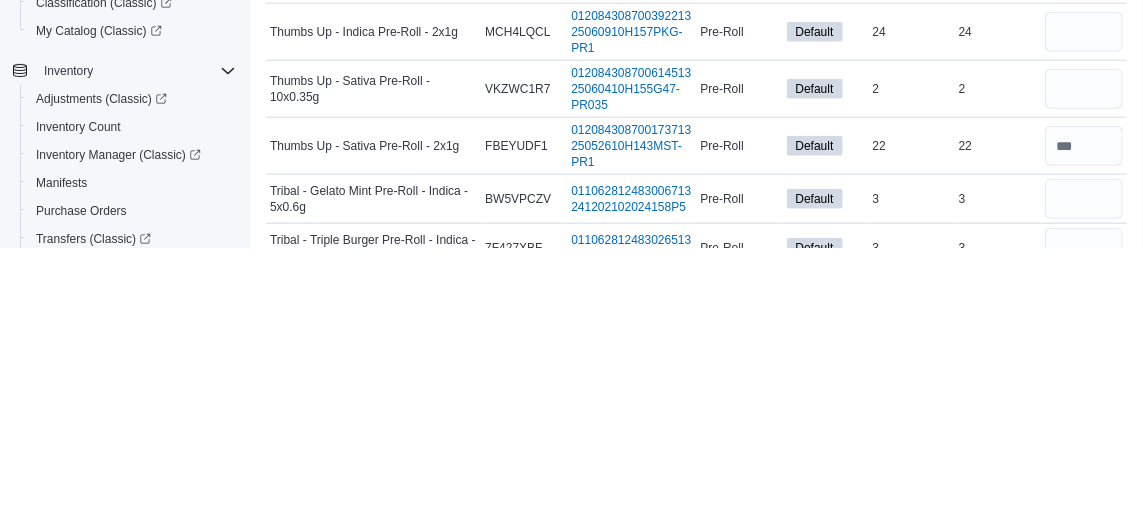 type on "*" 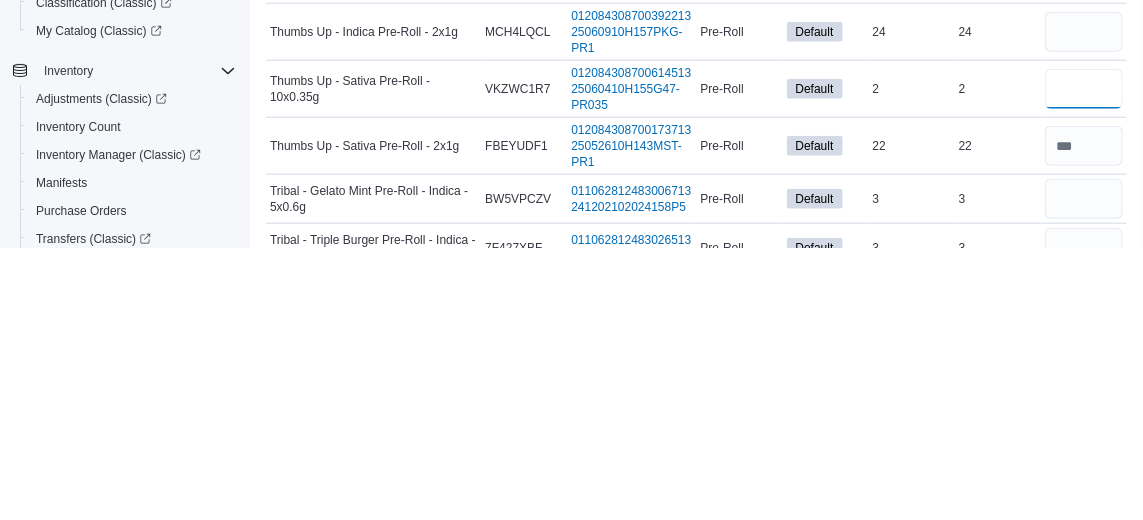 click at bounding box center [1084, 361] 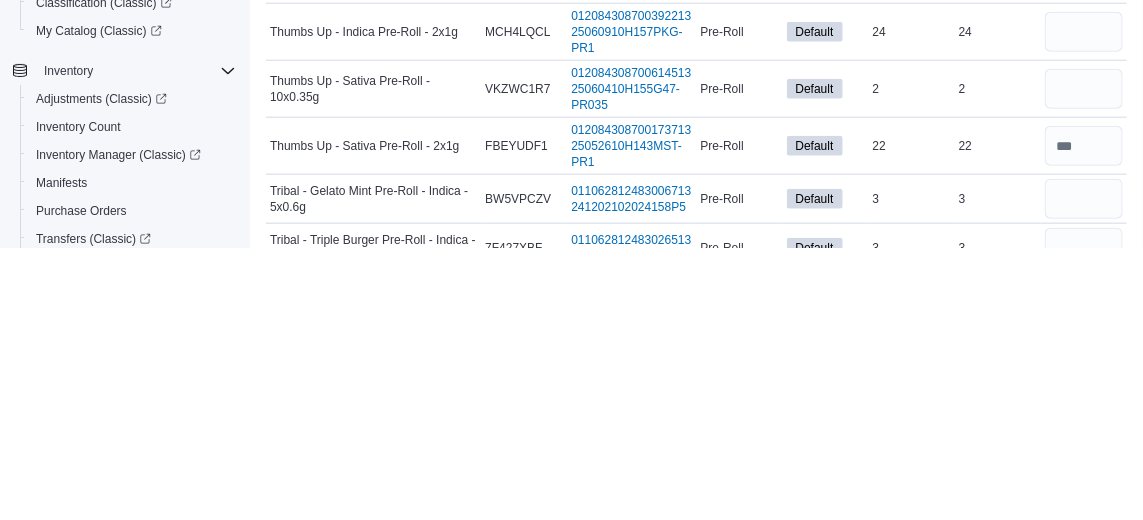 click on "24" at bounding box center (998, 304) 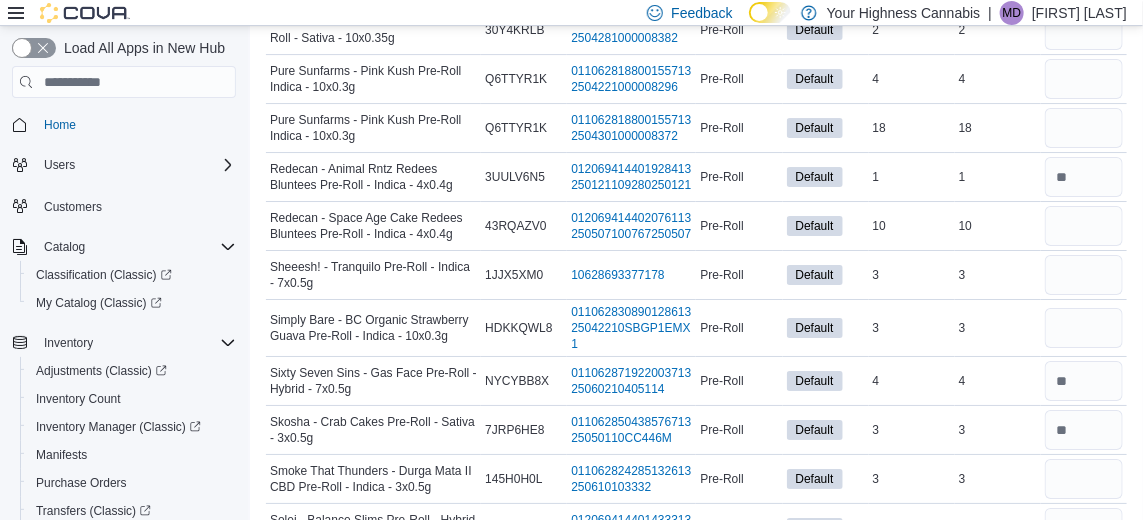 scroll, scrollTop: 5056, scrollLeft: 0, axis: vertical 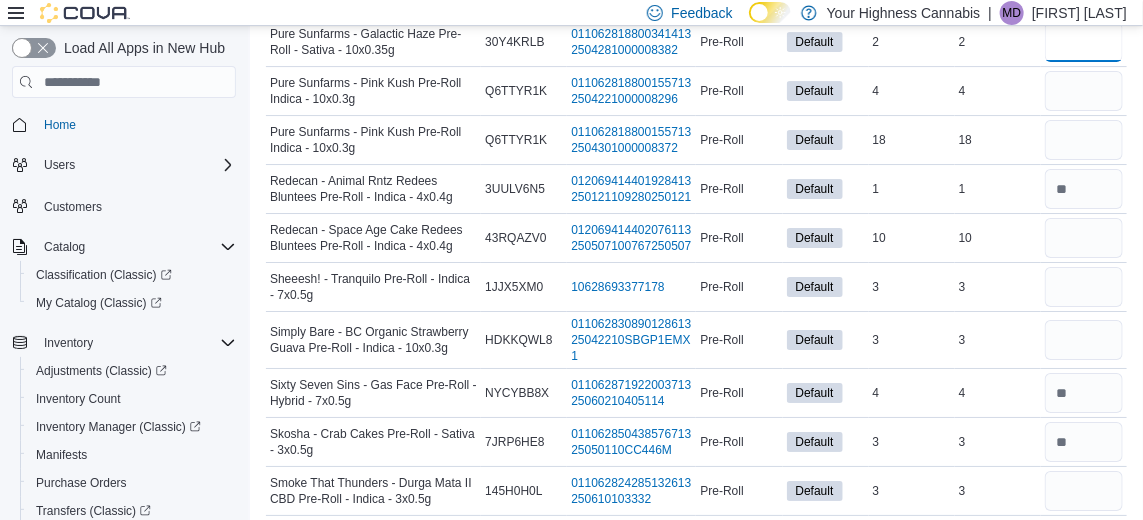 click at bounding box center [1084, 42] 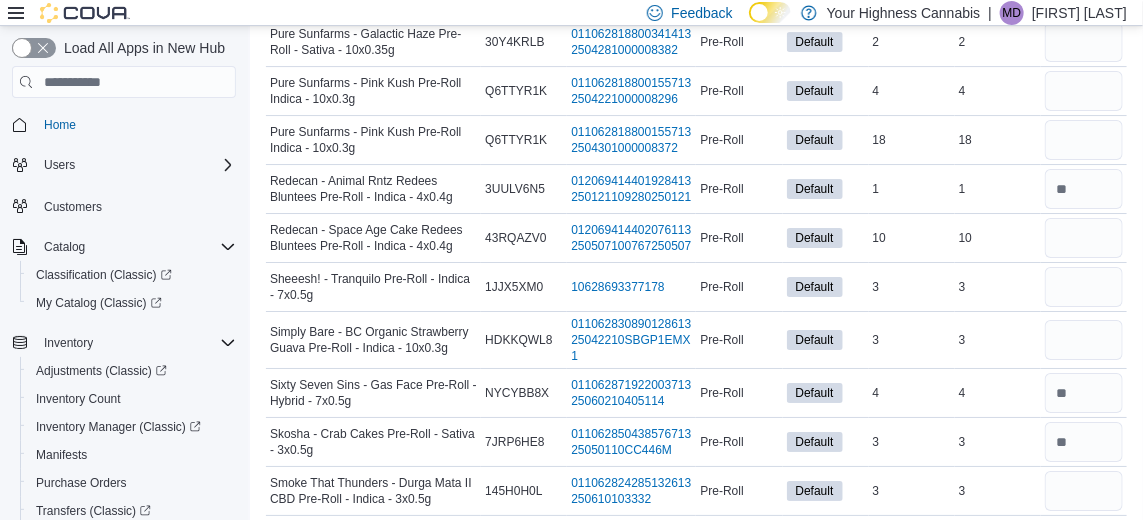 click at bounding box center [1084, -7] 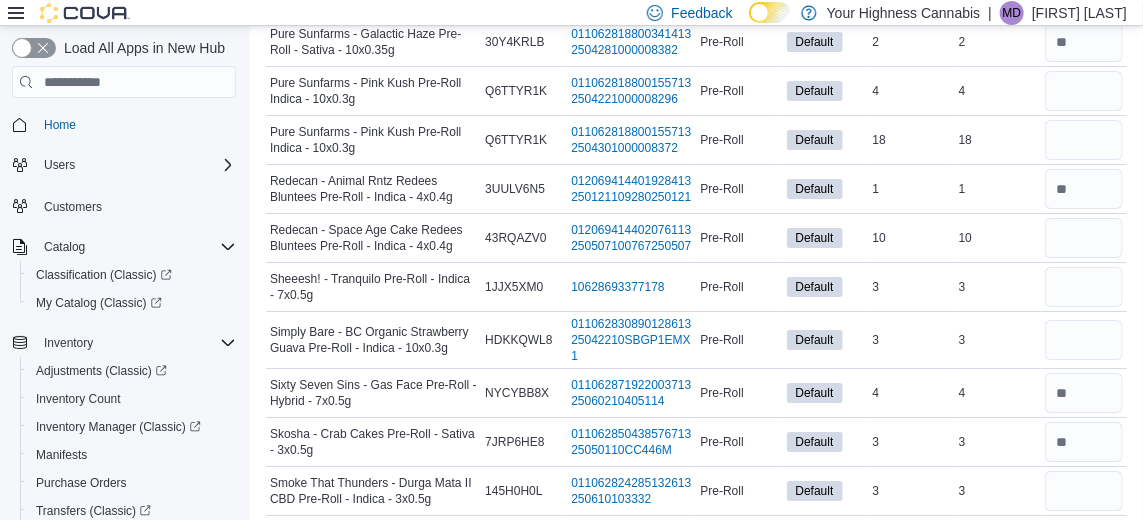 type on "*" 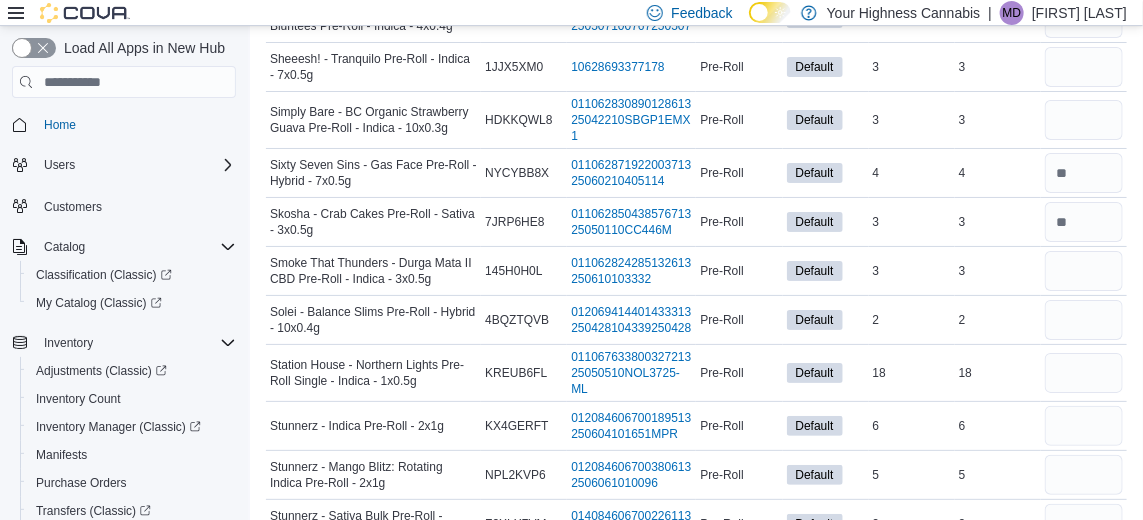 scroll, scrollTop: 5277, scrollLeft: 0, axis: vertical 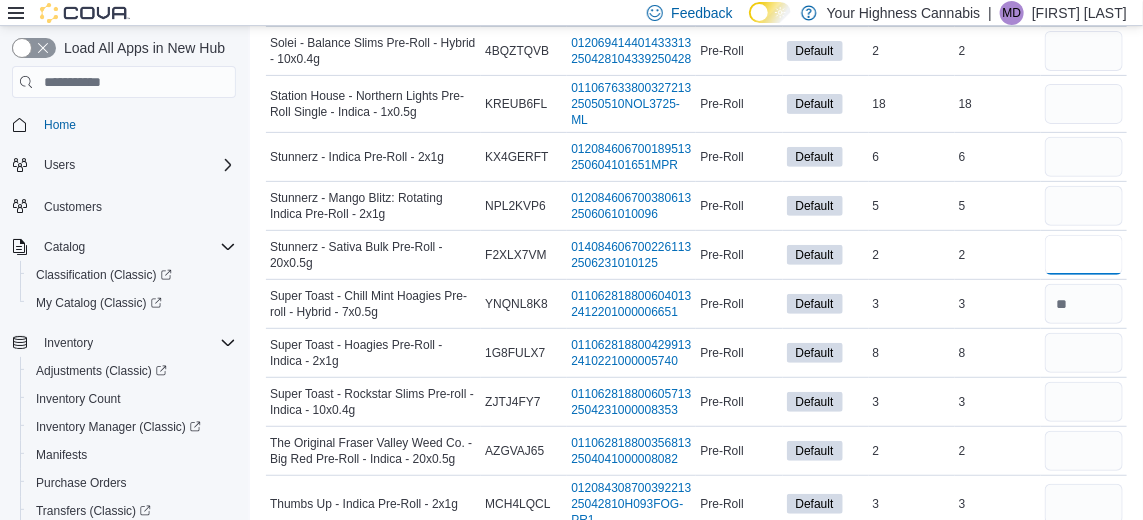 click at bounding box center (1084, 255) 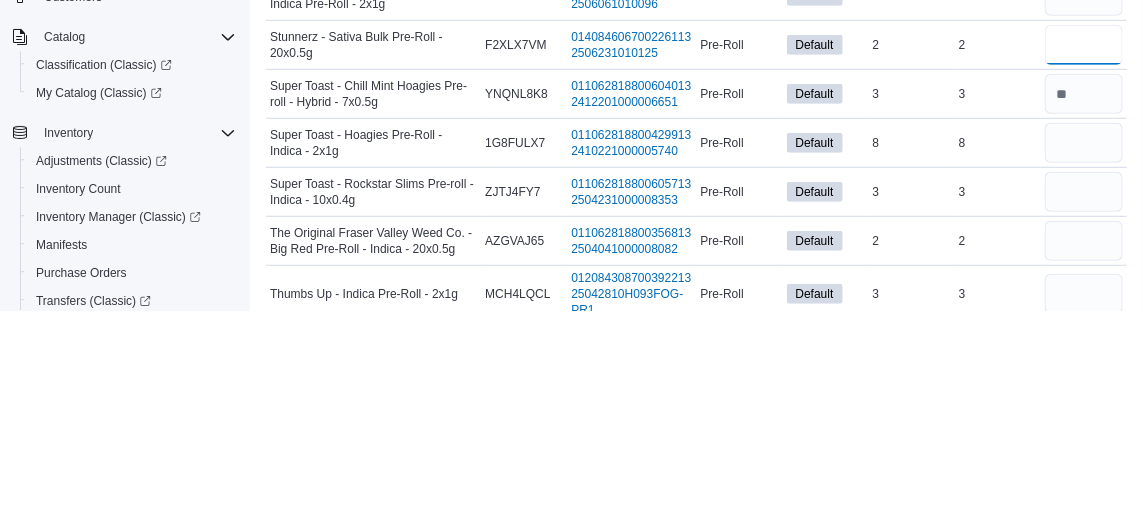 scroll, scrollTop: 5545, scrollLeft: 0, axis: vertical 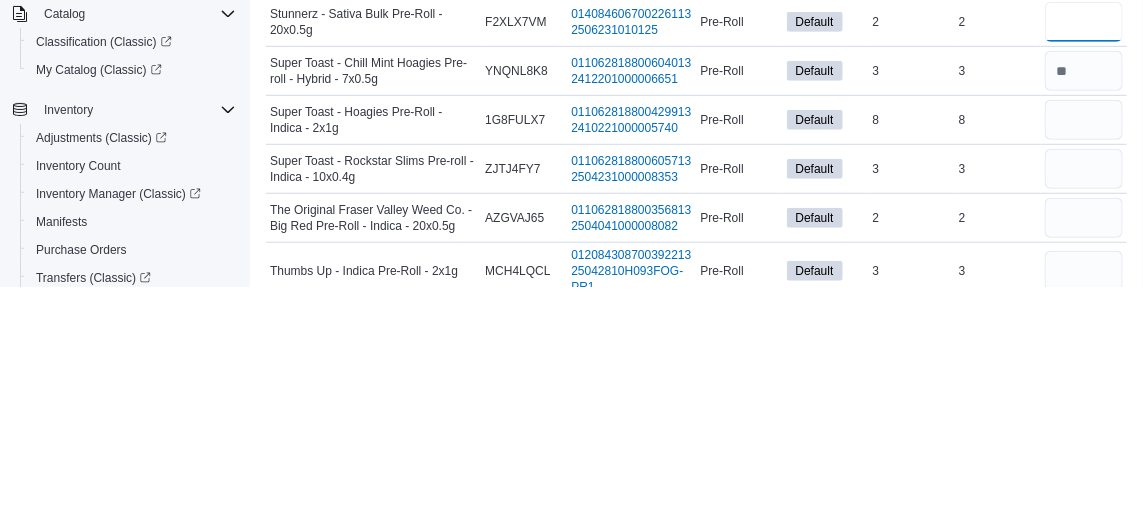 type on "*" 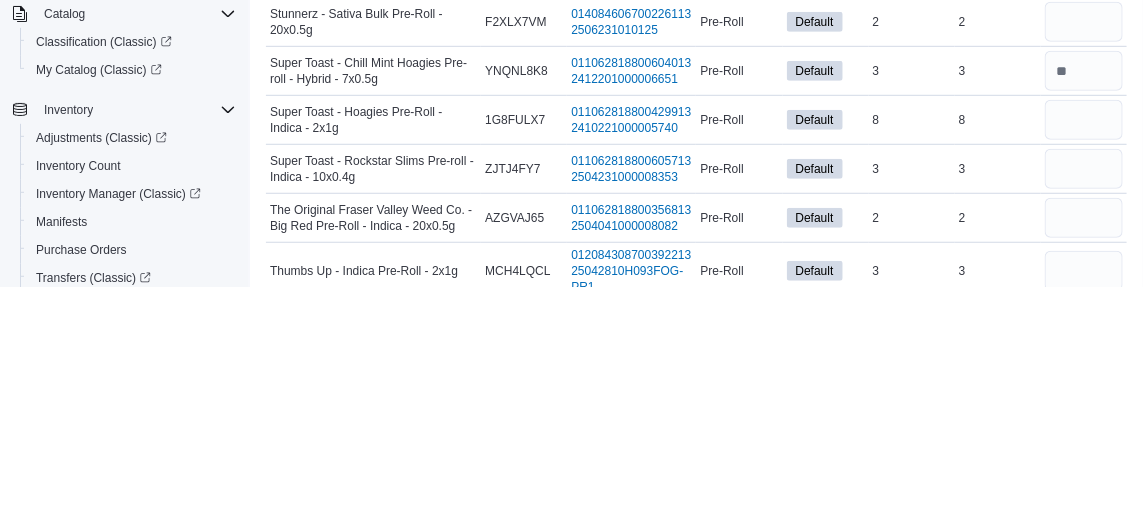 click on "8" at bounding box center (998, 353) 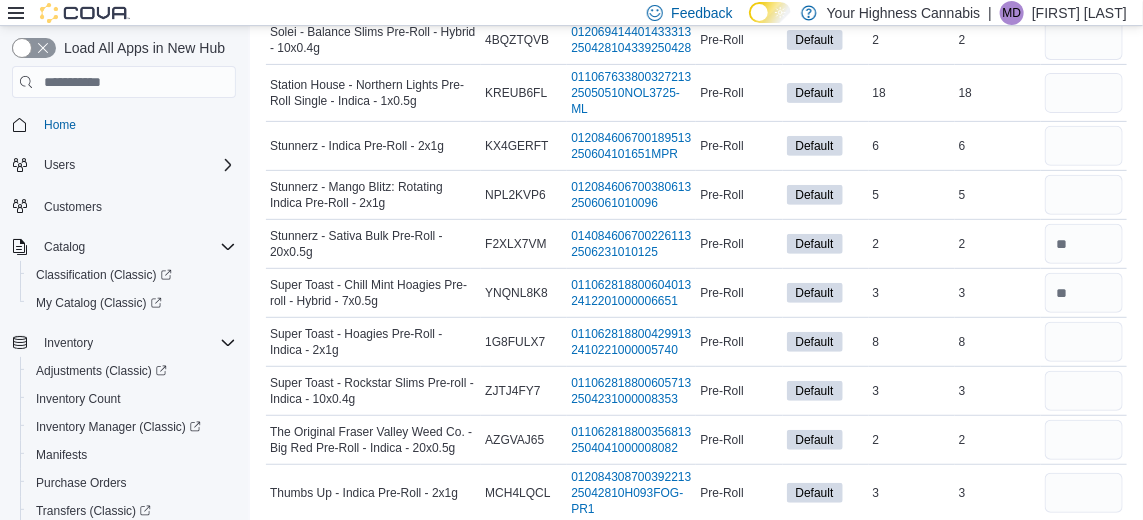 scroll, scrollTop: 5544, scrollLeft: 0, axis: vertical 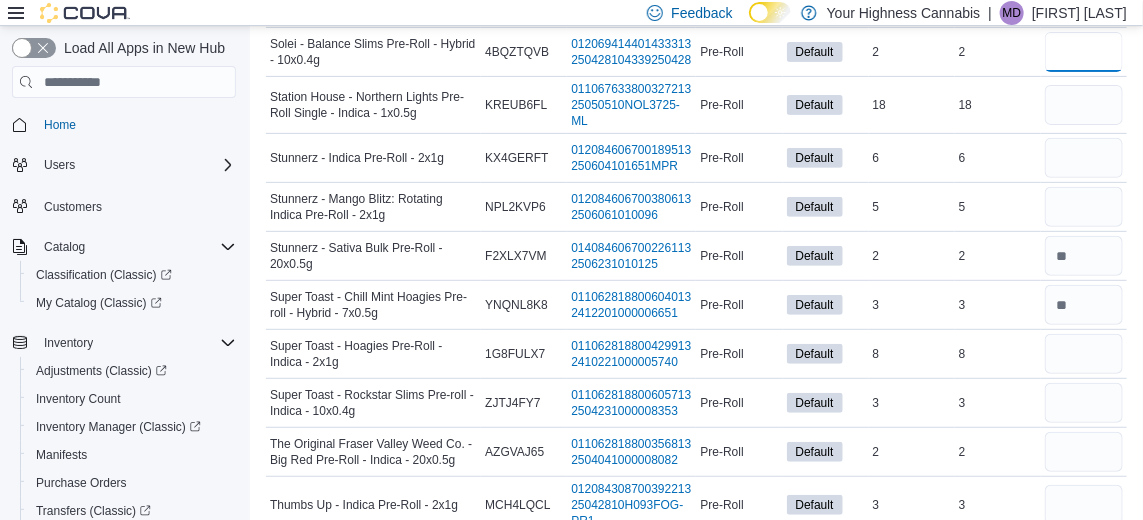 click at bounding box center [1084, 52] 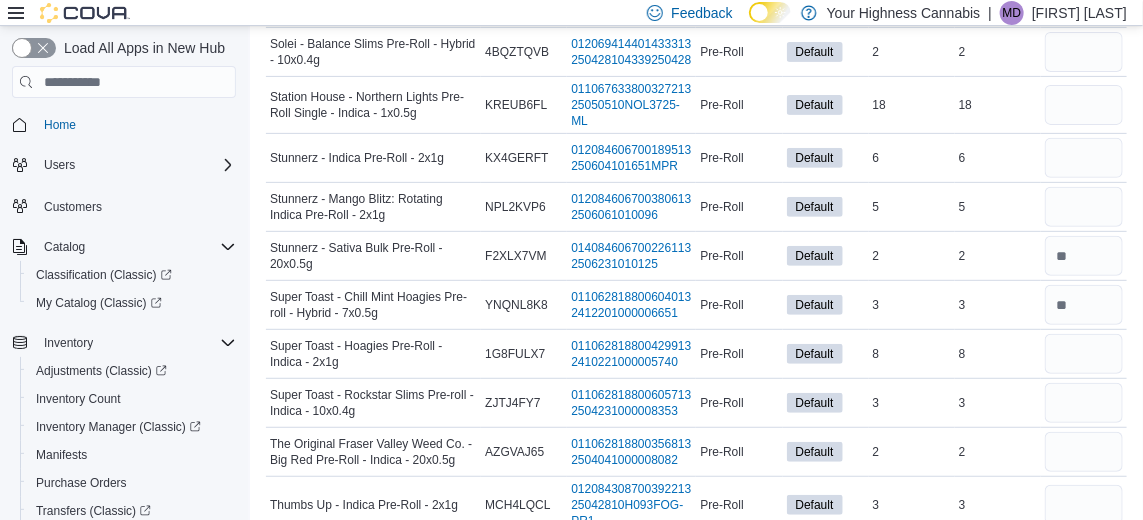 click on "Real Time Stock 3" at bounding box center (998, -46) 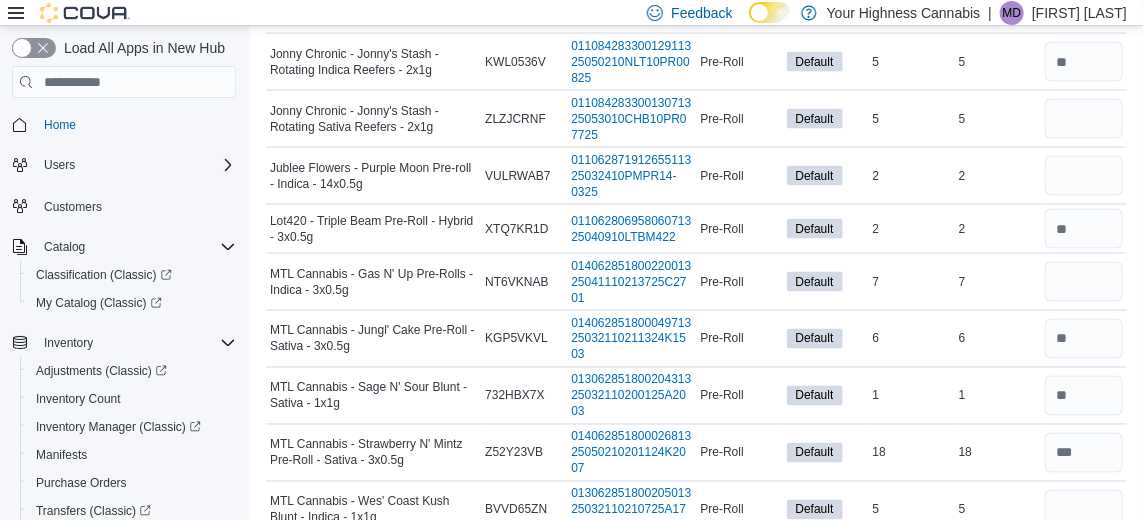 scroll, scrollTop: 3656, scrollLeft: 0, axis: vertical 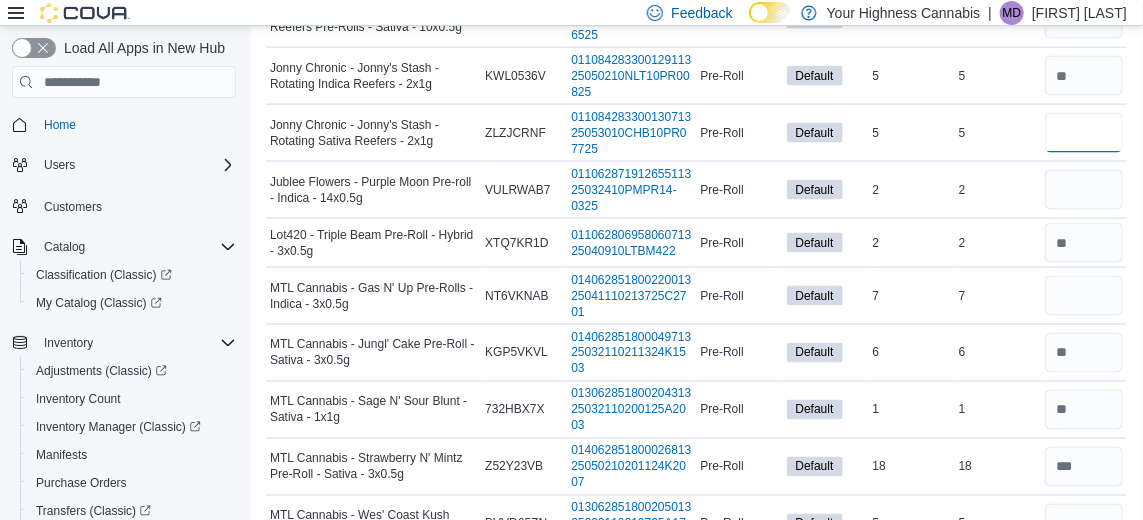 click at bounding box center (1084, 133) 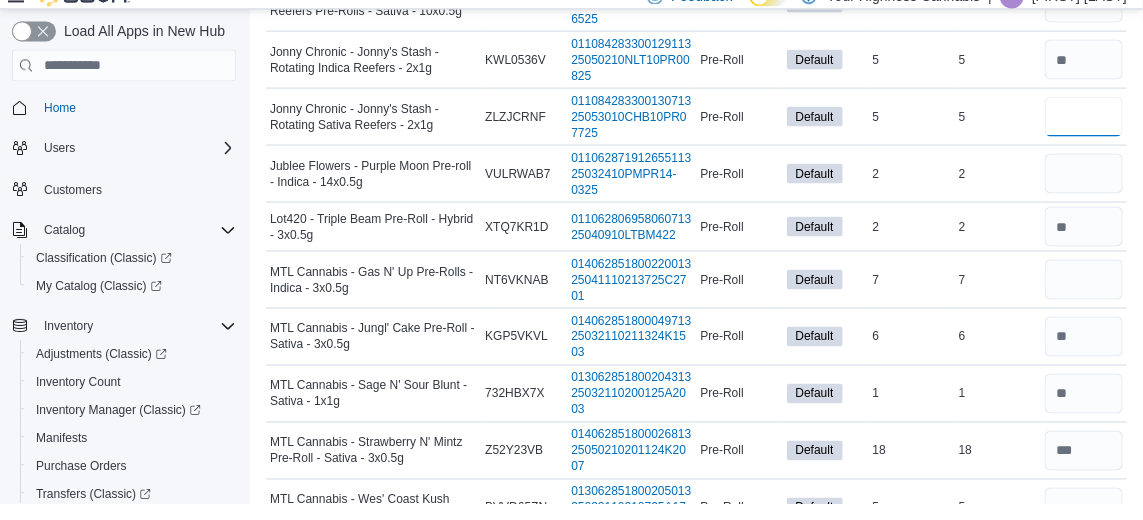 scroll, scrollTop: 3656, scrollLeft: 0, axis: vertical 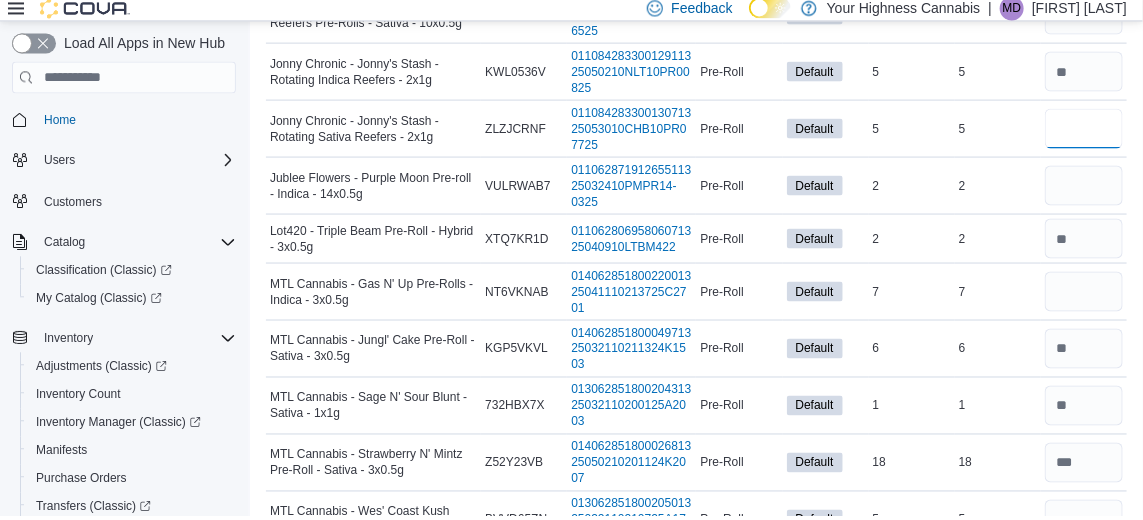 type on "*" 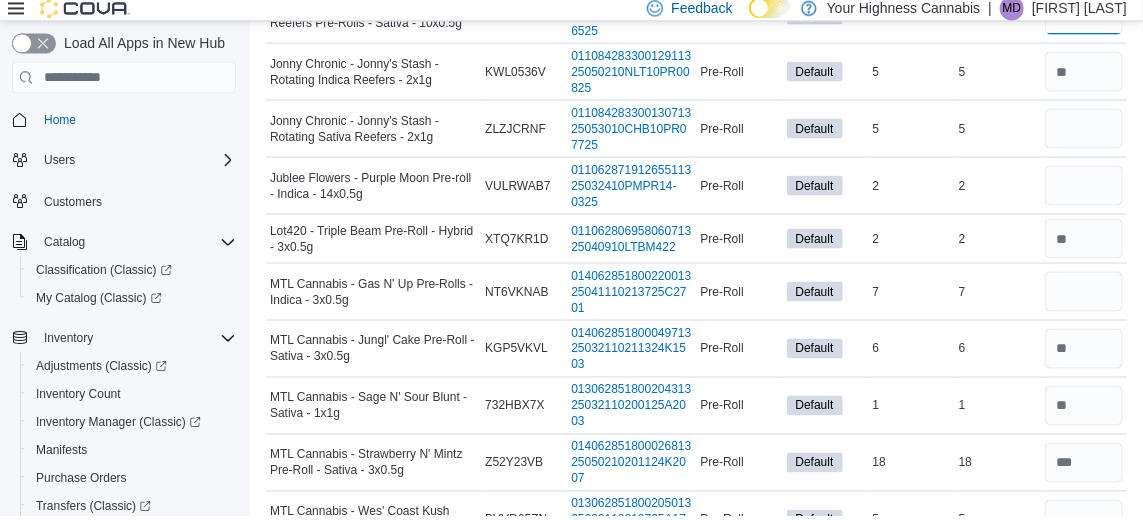 click at bounding box center [1084, 19] 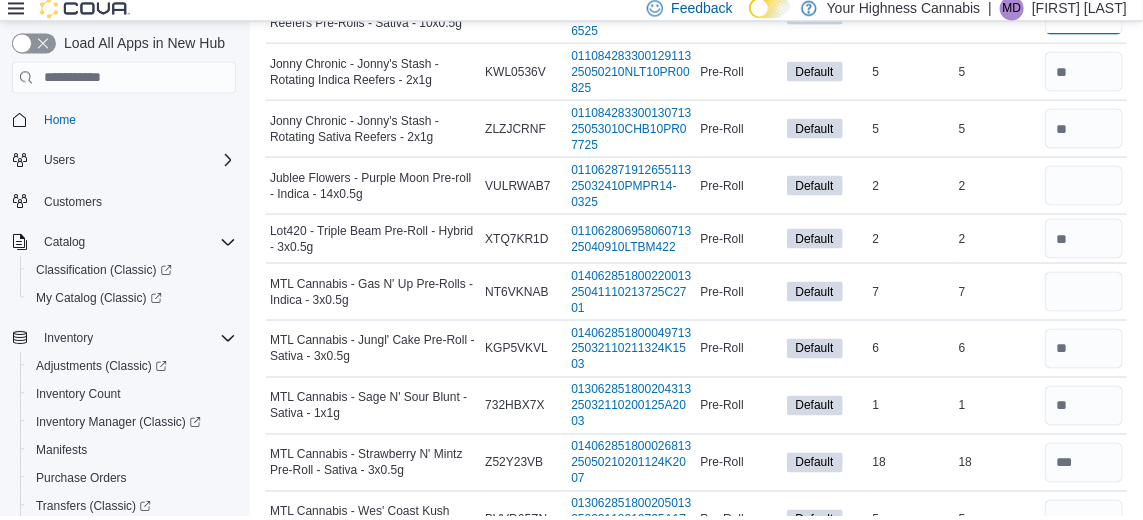 type 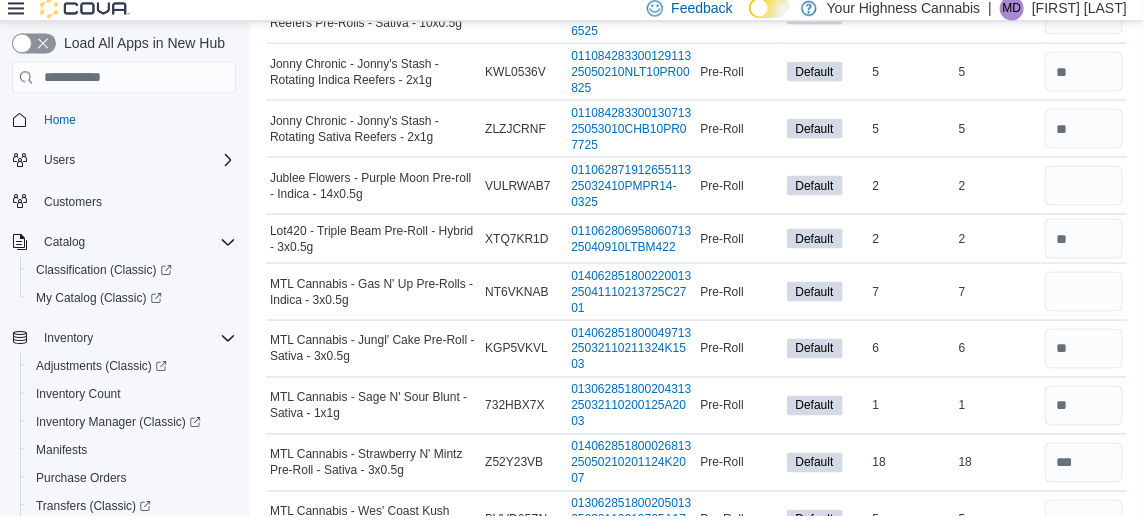 click on "In Stock 3" at bounding box center (912, 19) 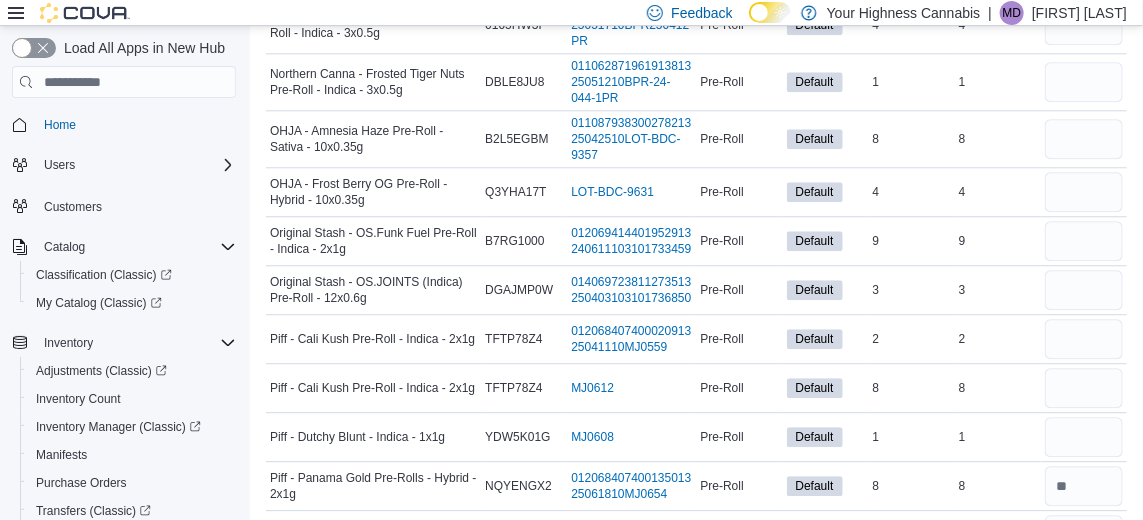 scroll, scrollTop: 4438, scrollLeft: 0, axis: vertical 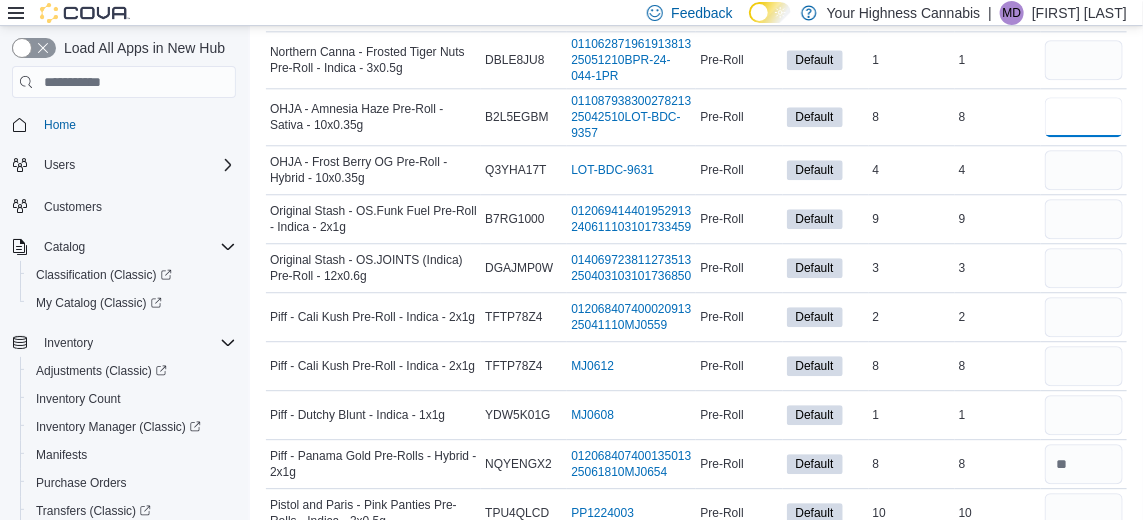click at bounding box center [1084, 117] 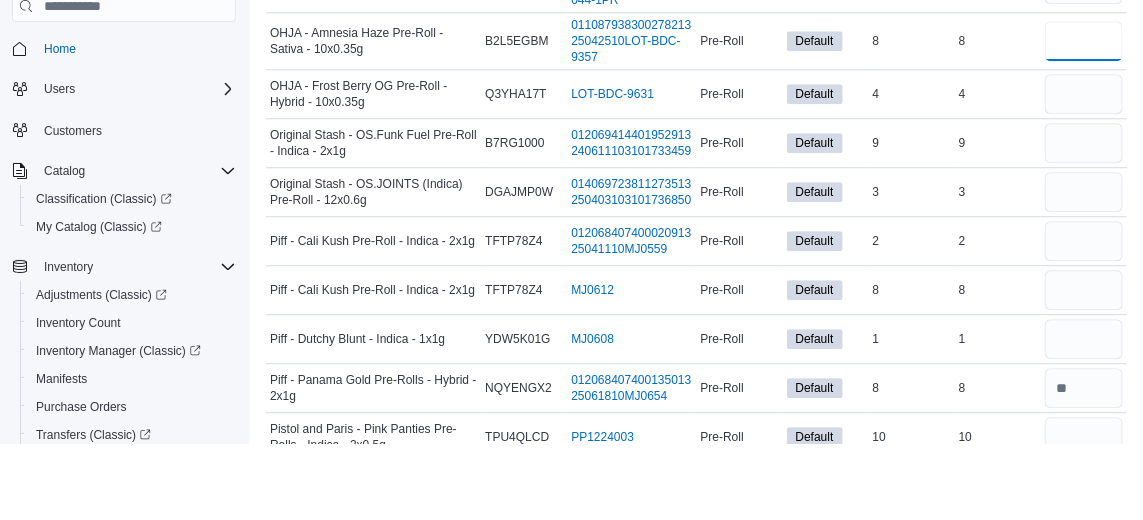 scroll, scrollTop: 4438, scrollLeft: 0, axis: vertical 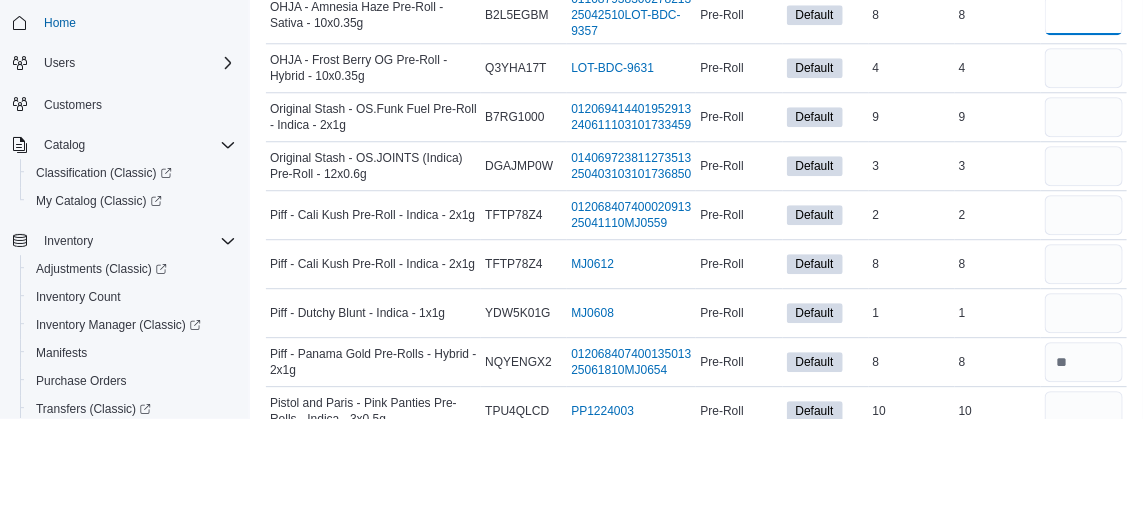 type on "*" 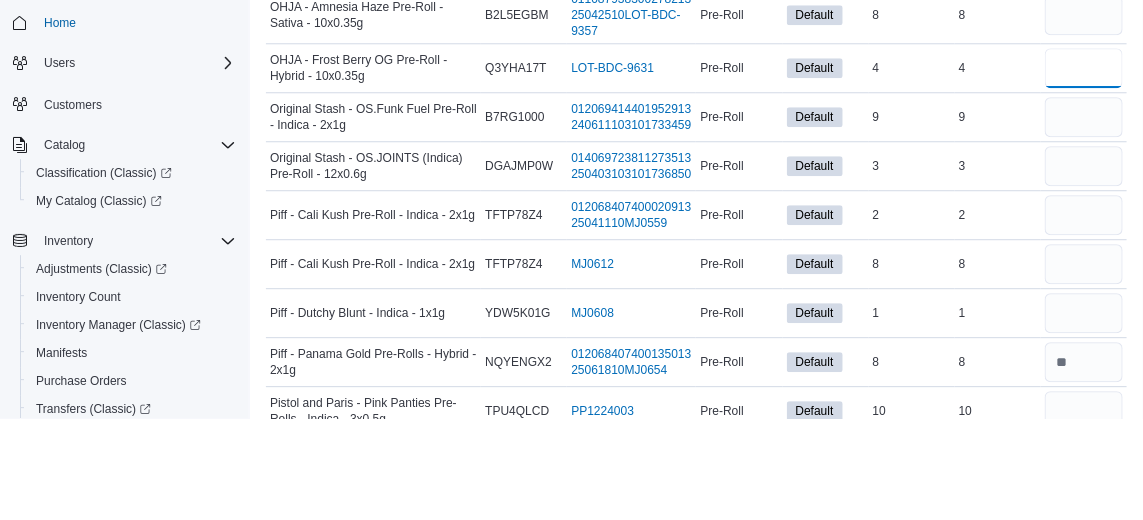 click at bounding box center (1084, 170) 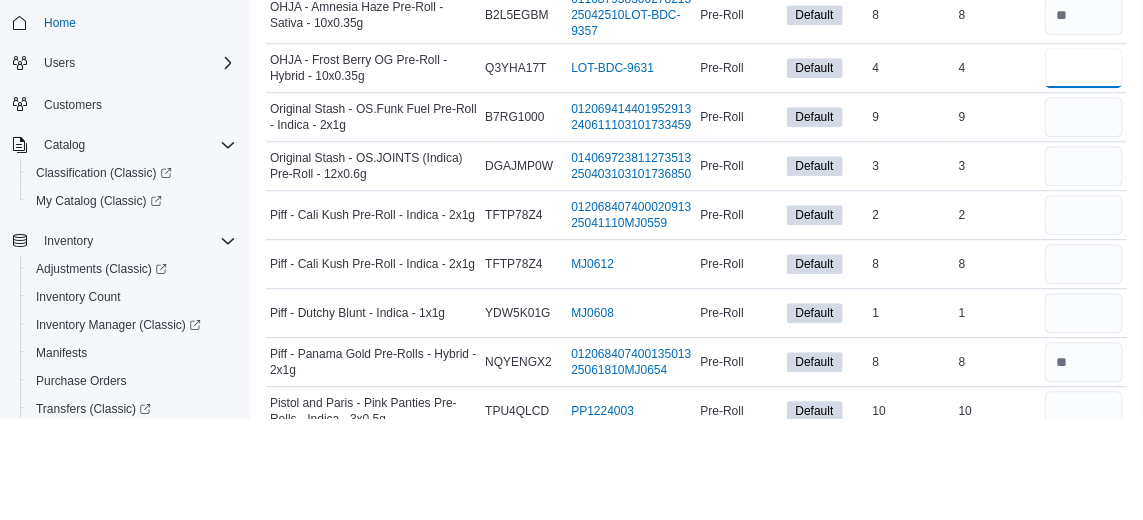 type 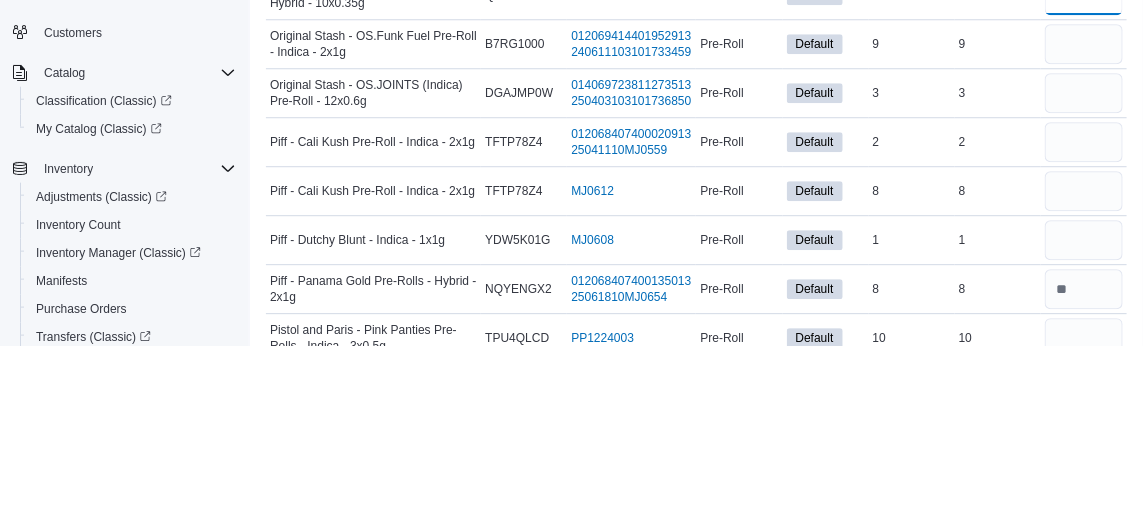 scroll, scrollTop: 4438, scrollLeft: 0, axis: vertical 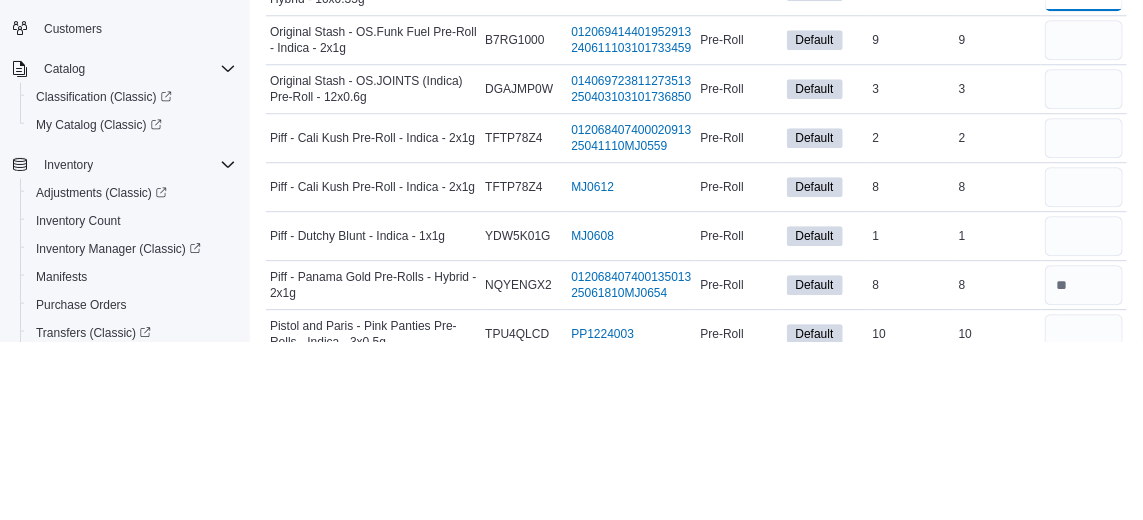 type on "*" 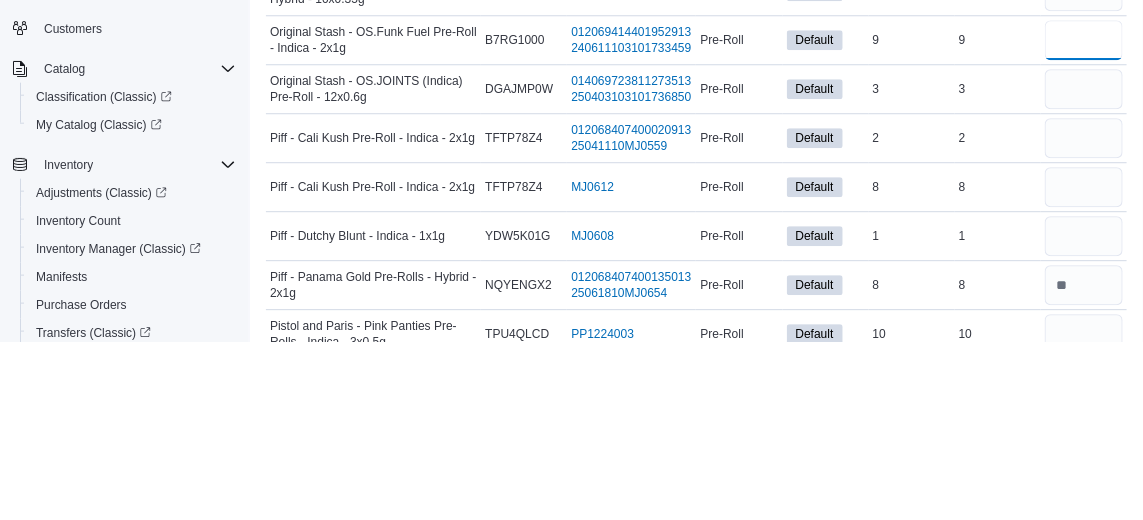 click at bounding box center [1084, 219] 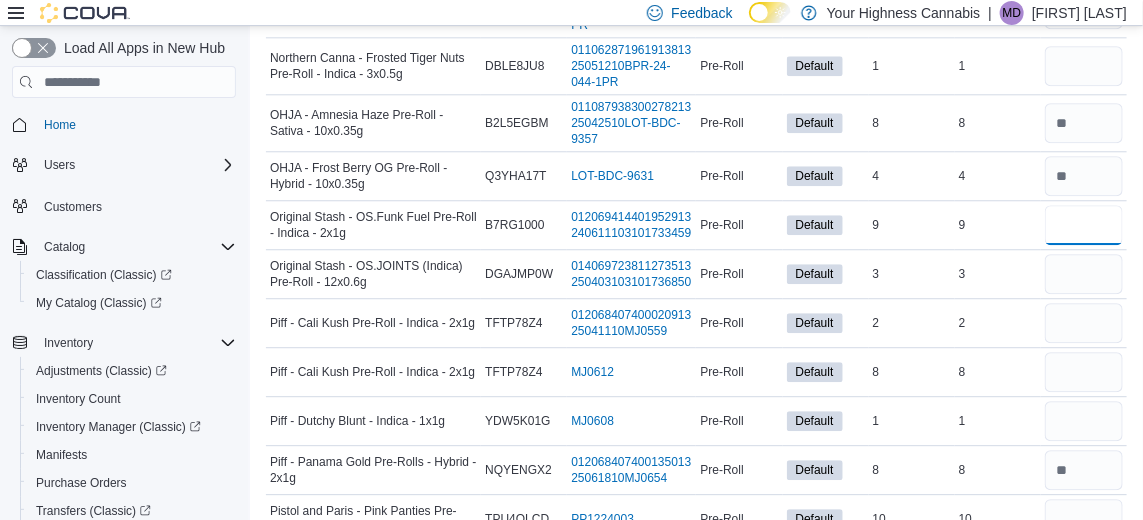 scroll, scrollTop: 4430, scrollLeft: 0, axis: vertical 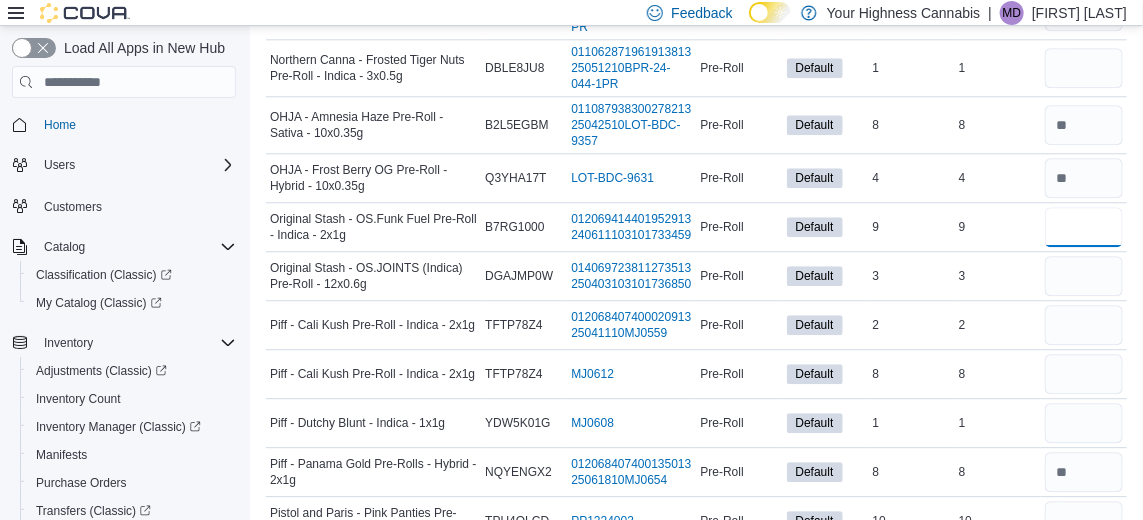 type on "*" 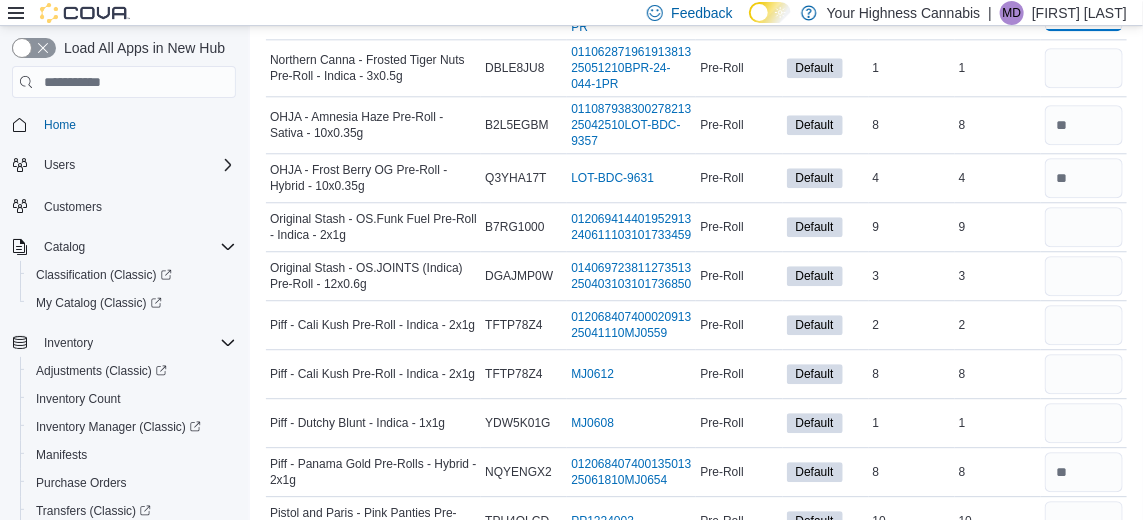 click at bounding box center (1084, 11) 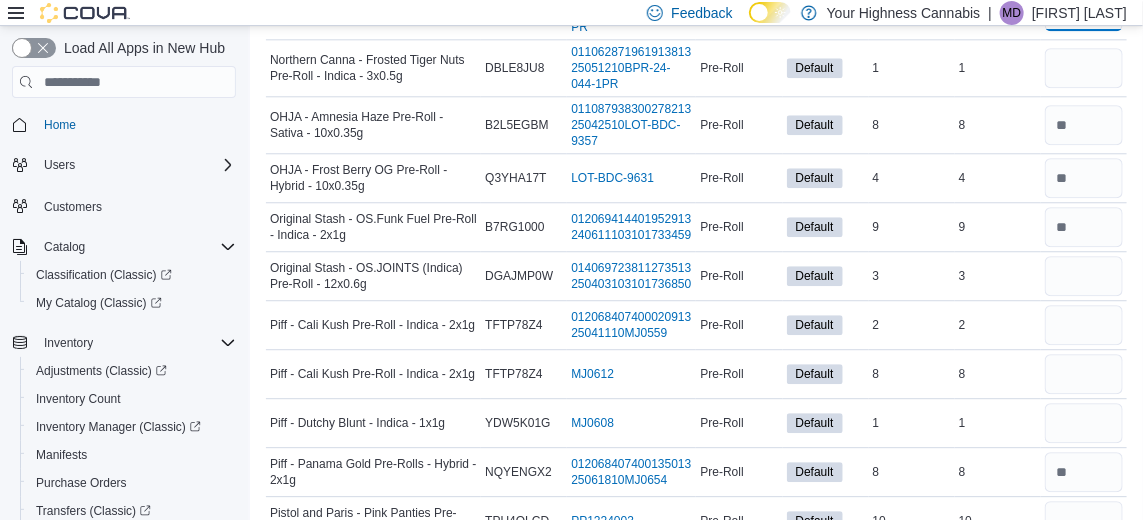 type on "*" 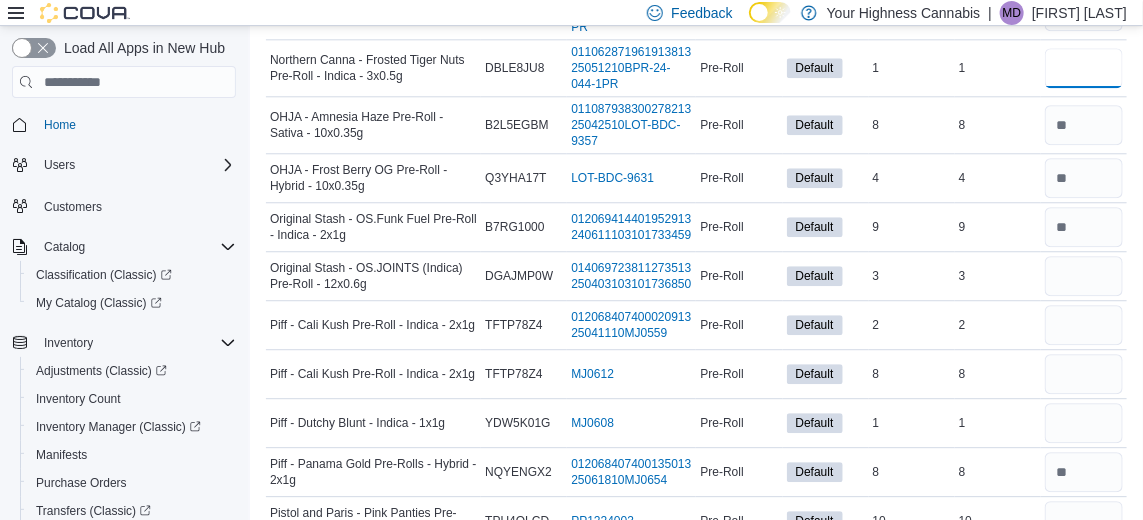 click at bounding box center (1084, 68) 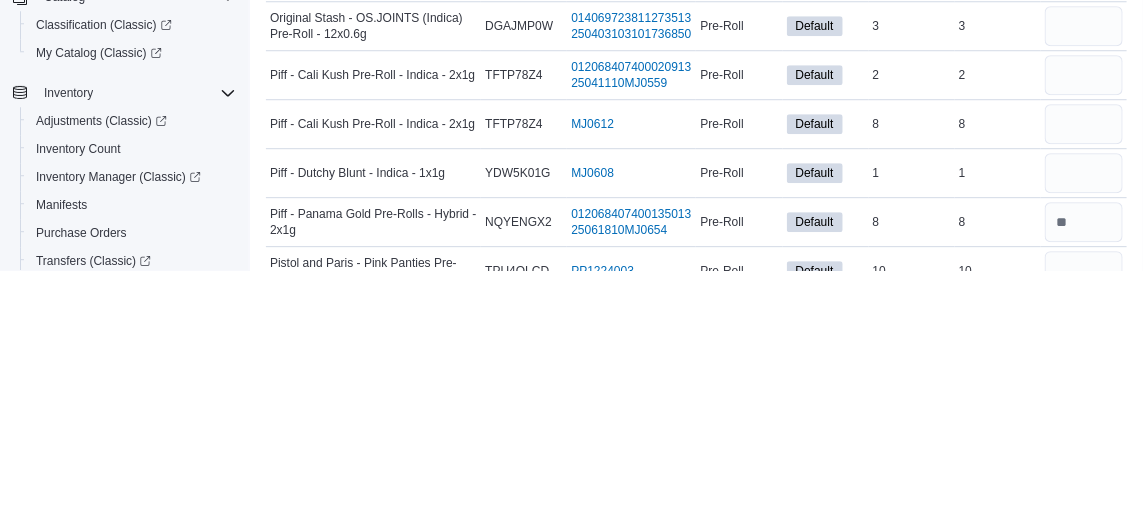 scroll, scrollTop: 4430, scrollLeft: 0, axis: vertical 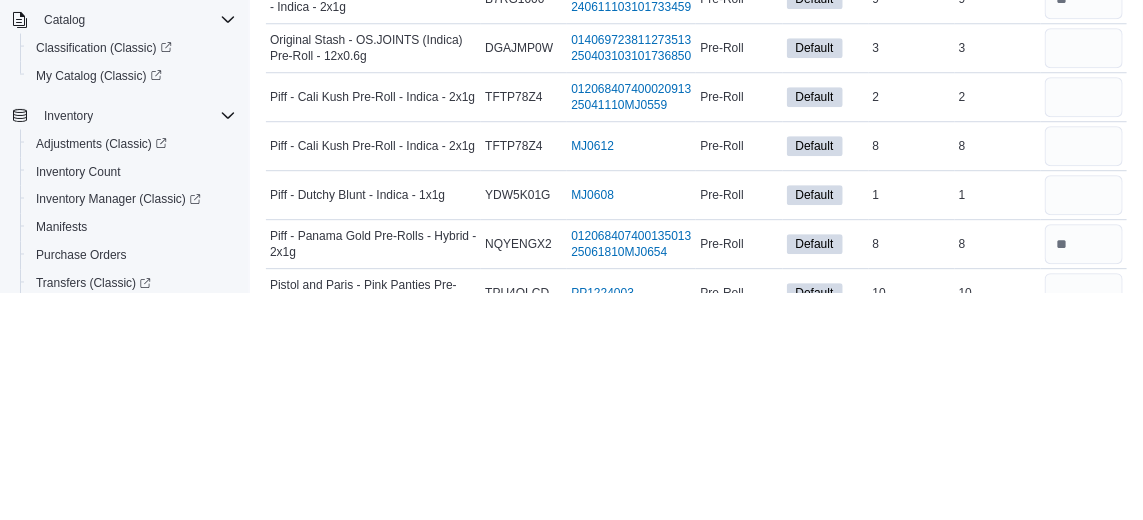 type on "*" 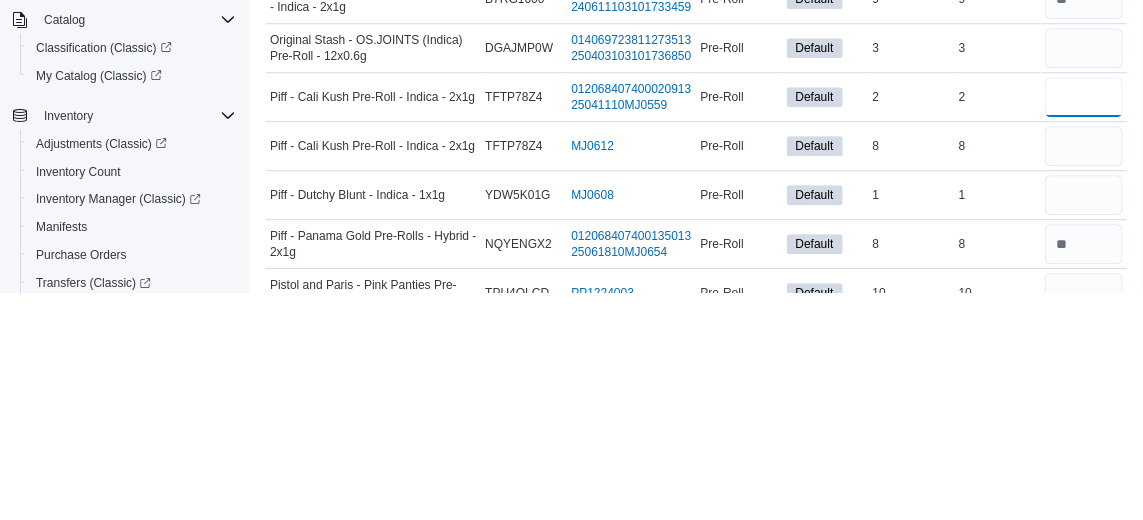 click at bounding box center [1084, 325] 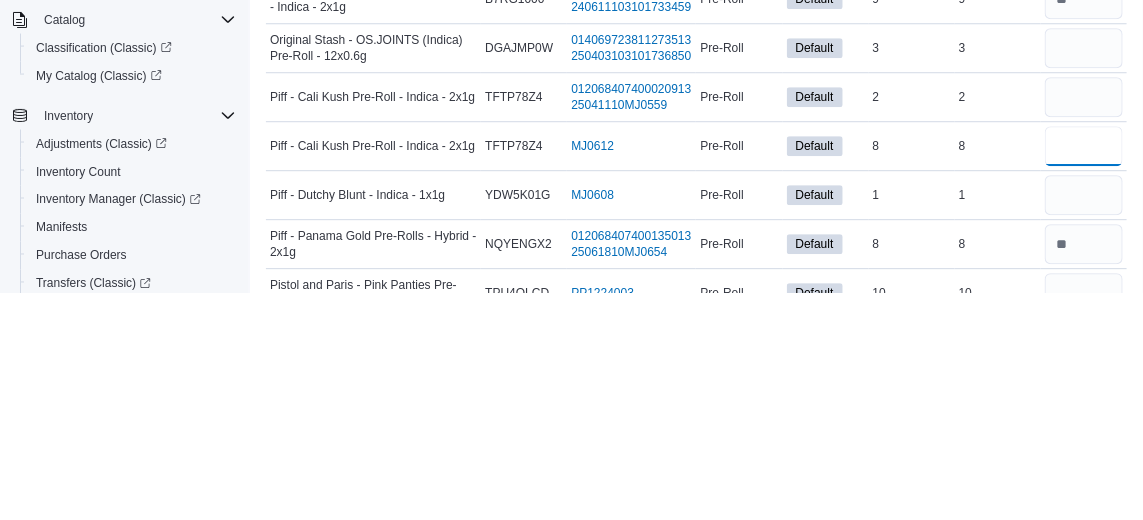 click at bounding box center [1084, 374] 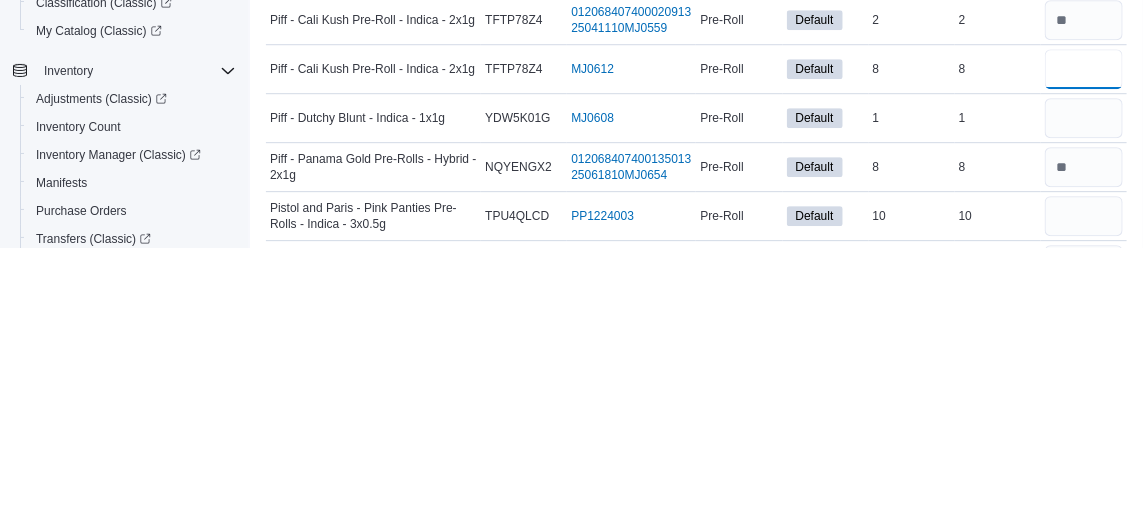 scroll, scrollTop: 4505, scrollLeft: 0, axis: vertical 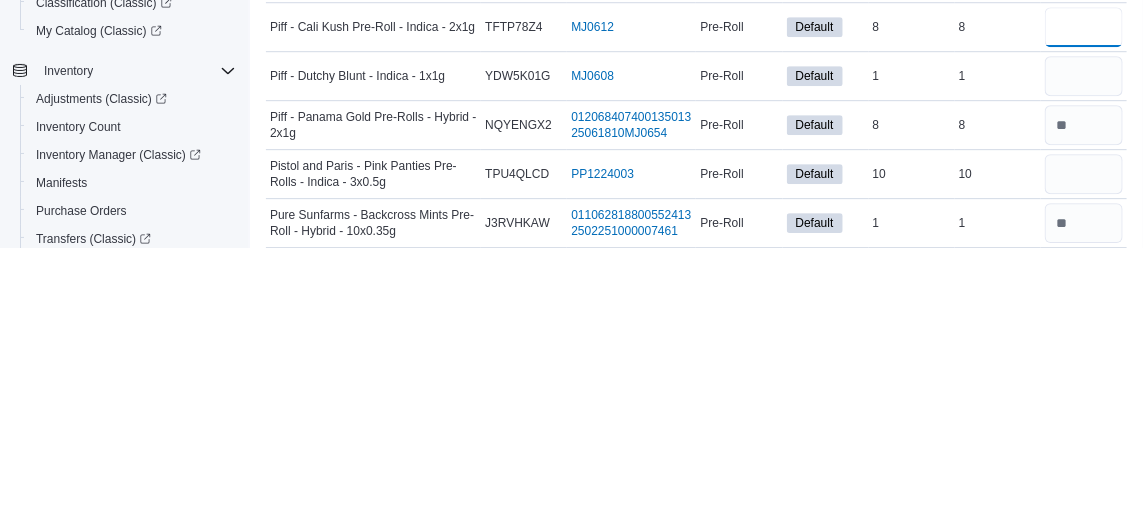 type on "*" 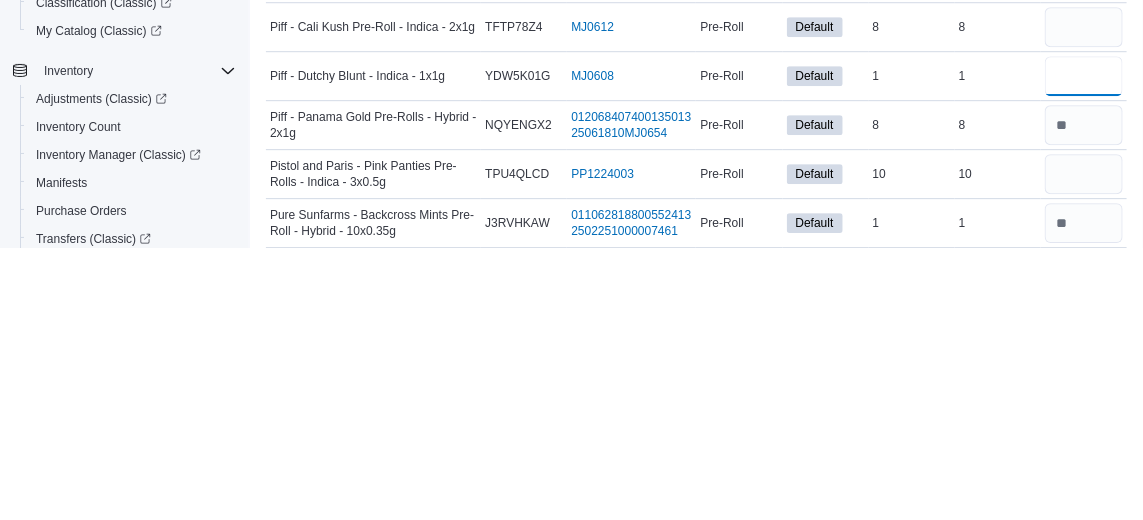 click at bounding box center (1084, 348) 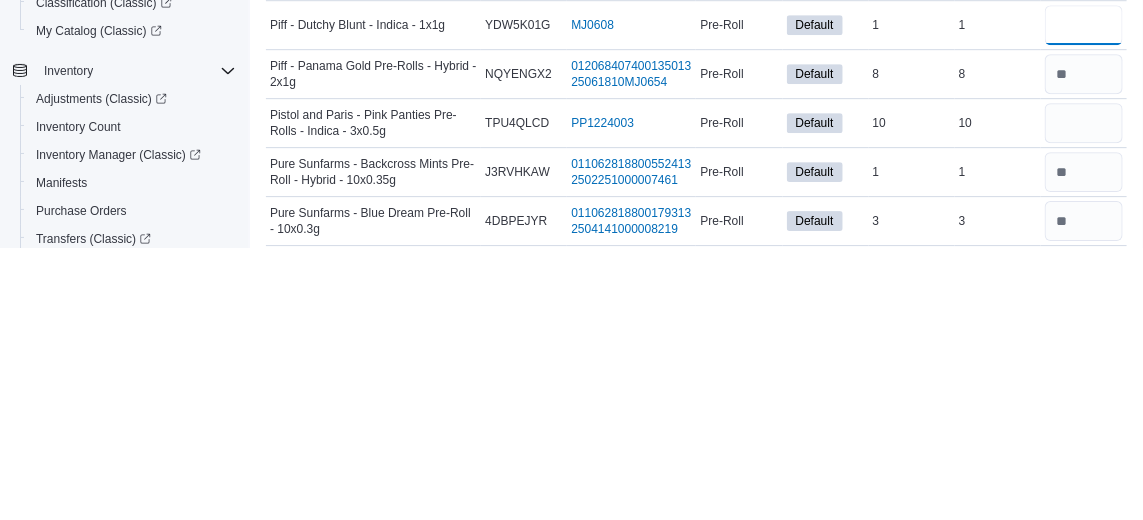scroll, scrollTop: 4580, scrollLeft: 0, axis: vertical 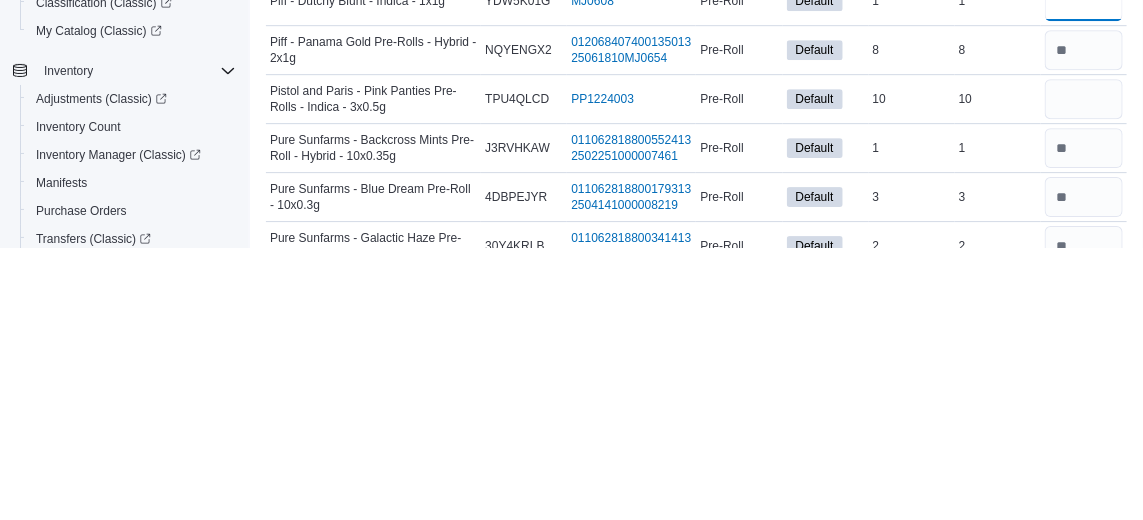 type on "*" 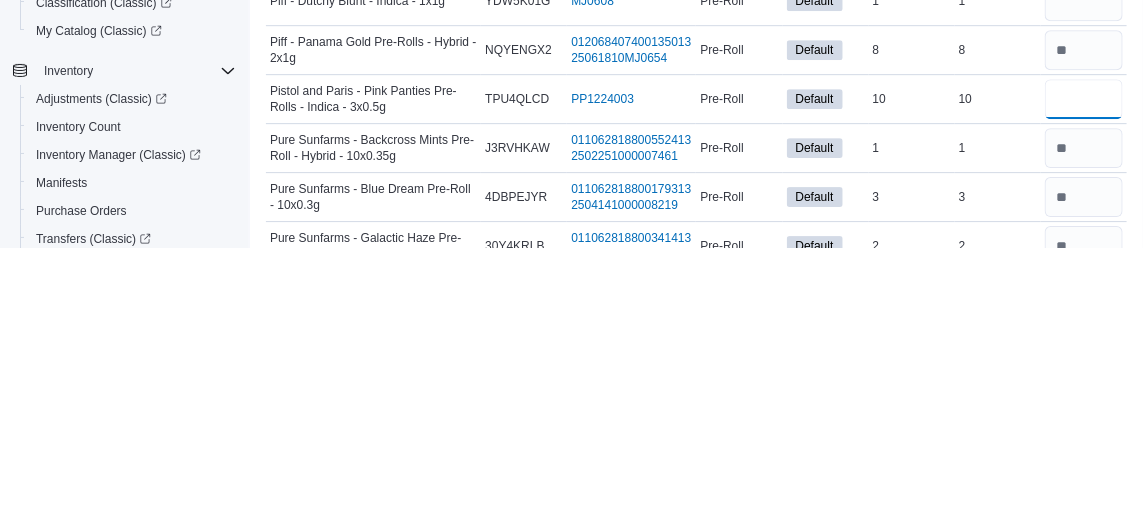 click at bounding box center (1084, 371) 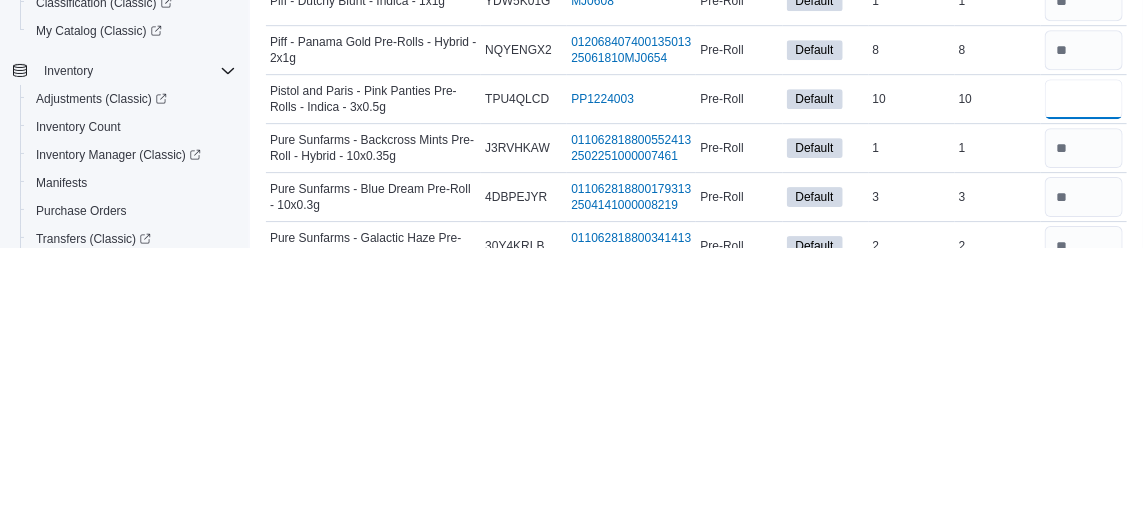 type on "**" 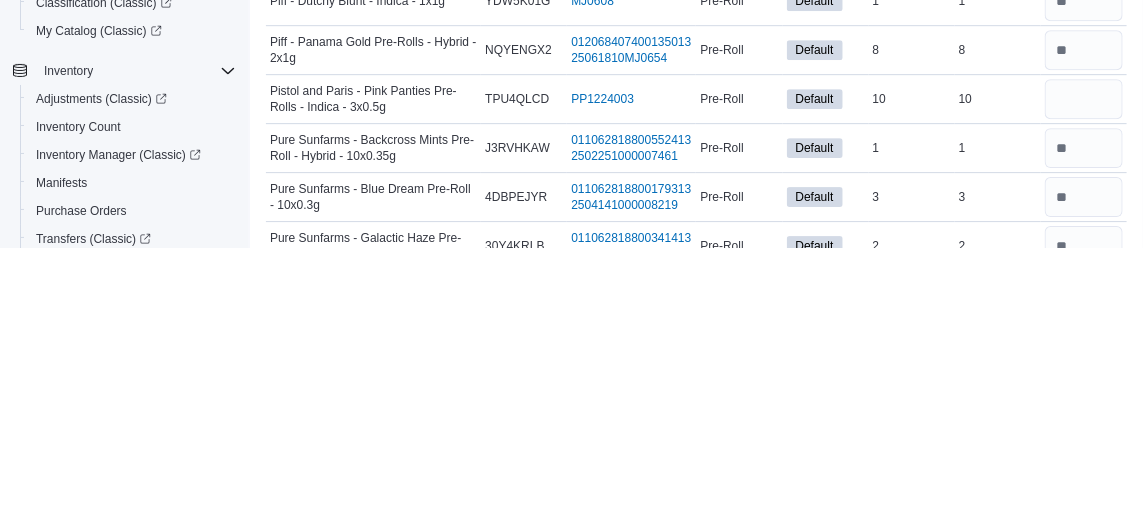click on "Real Time Stock 10" at bounding box center (998, 371) 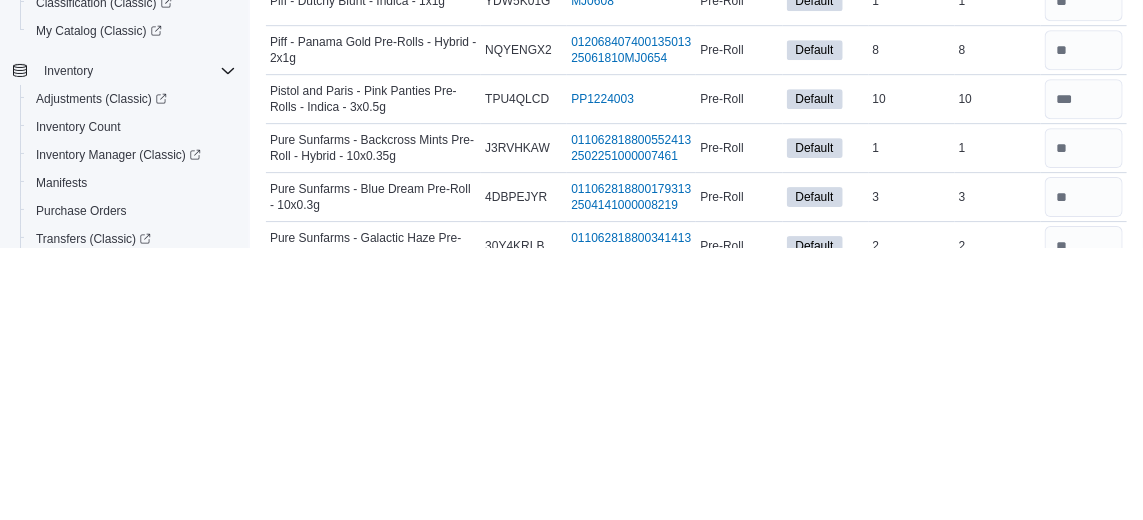 type 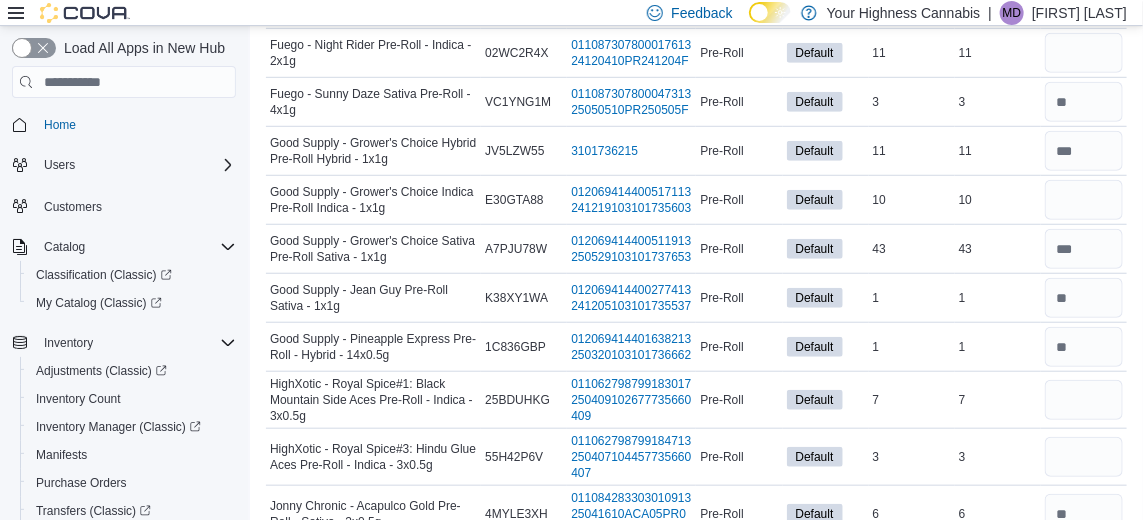 scroll, scrollTop: 3125, scrollLeft: 0, axis: vertical 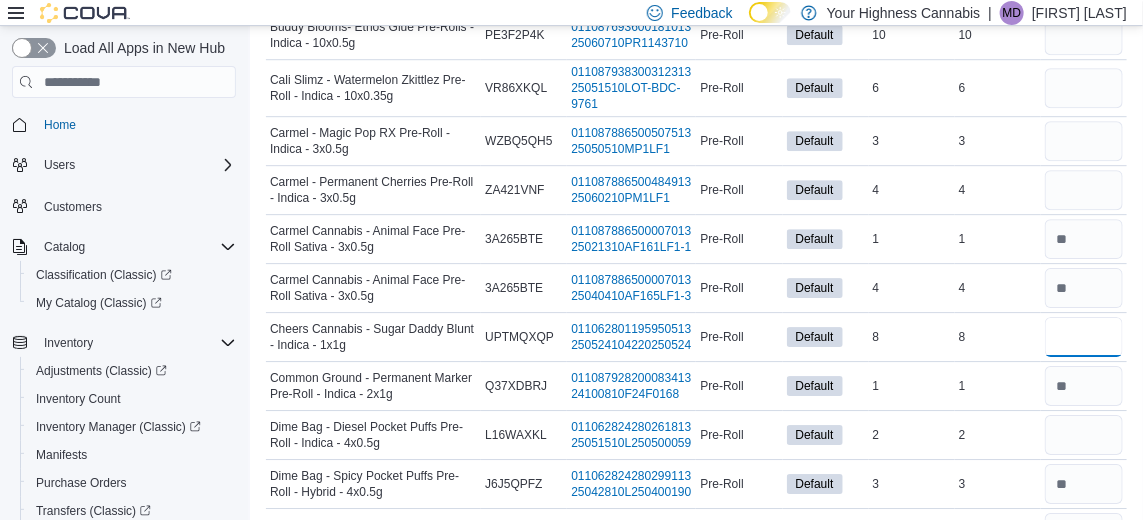 click at bounding box center [1084, 337] 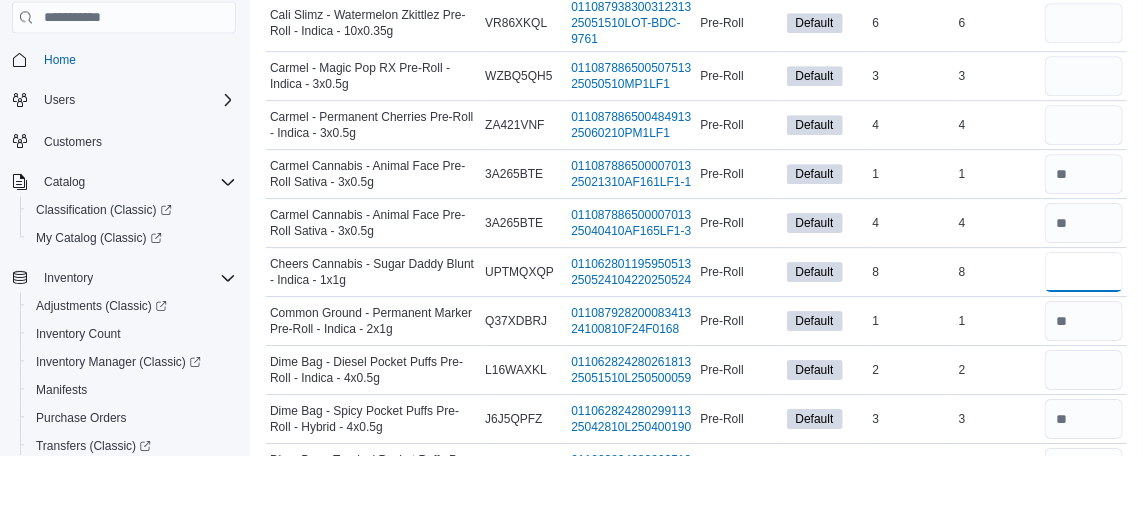 scroll, scrollTop: 2077, scrollLeft: 0, axis: vertical 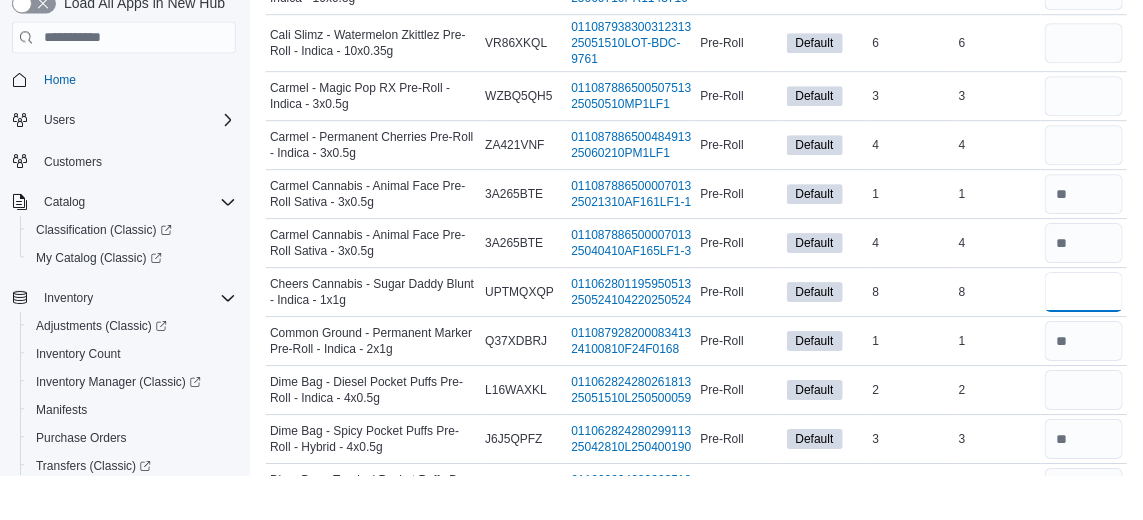 type on "*" 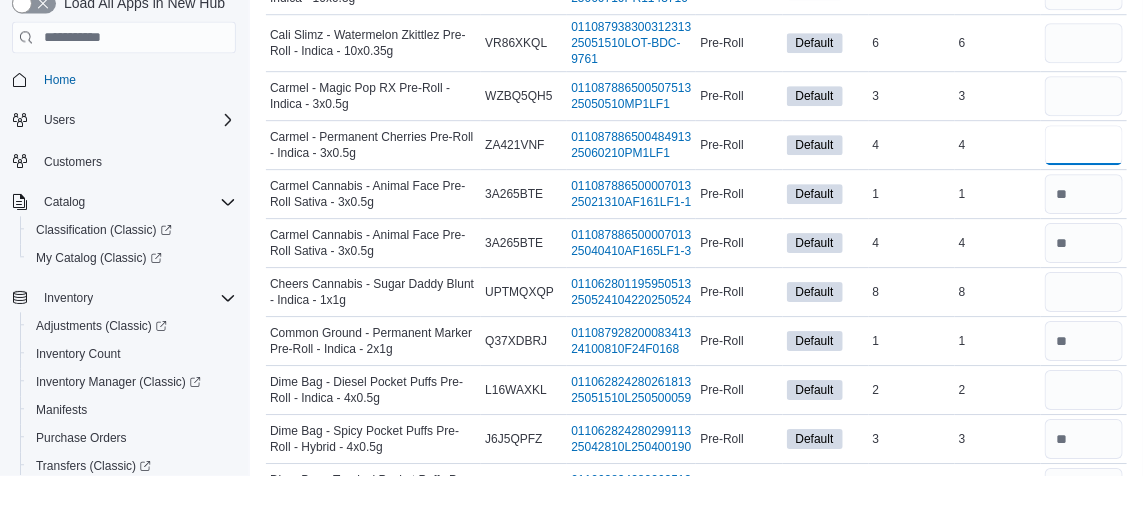click at bounding box center (1084, 190) 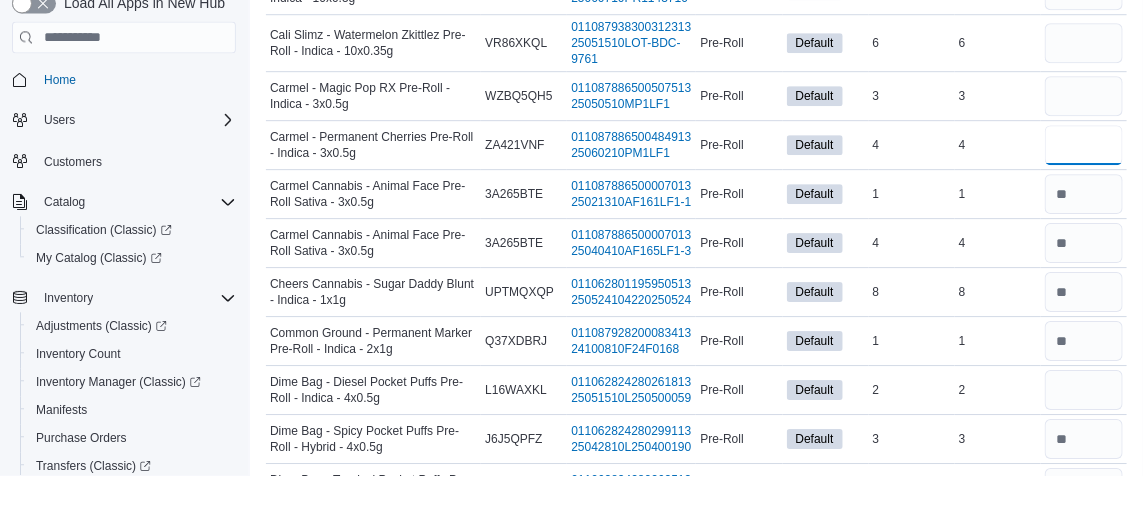 type on "*" 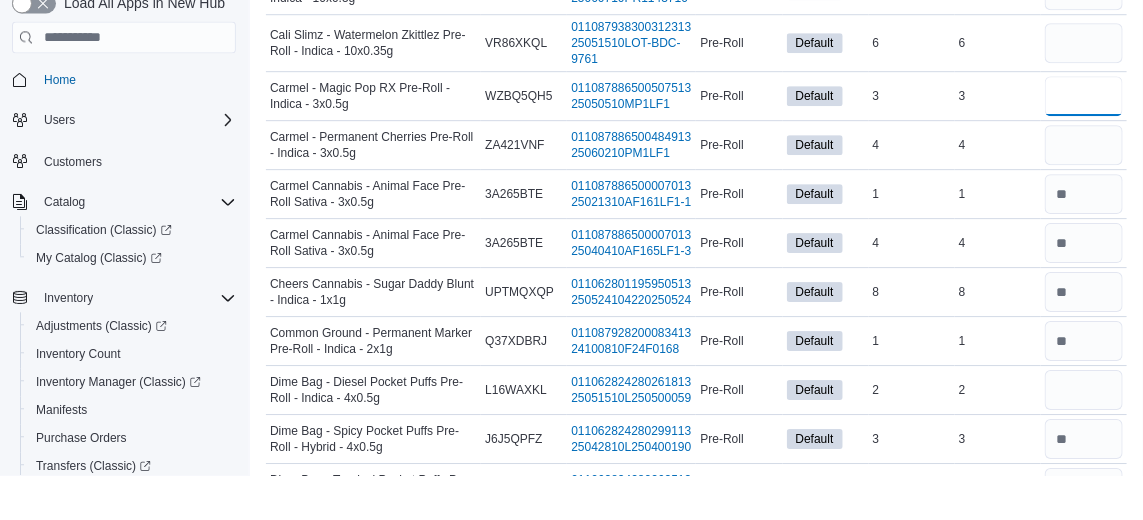 click at bounding box center (1084, 141) 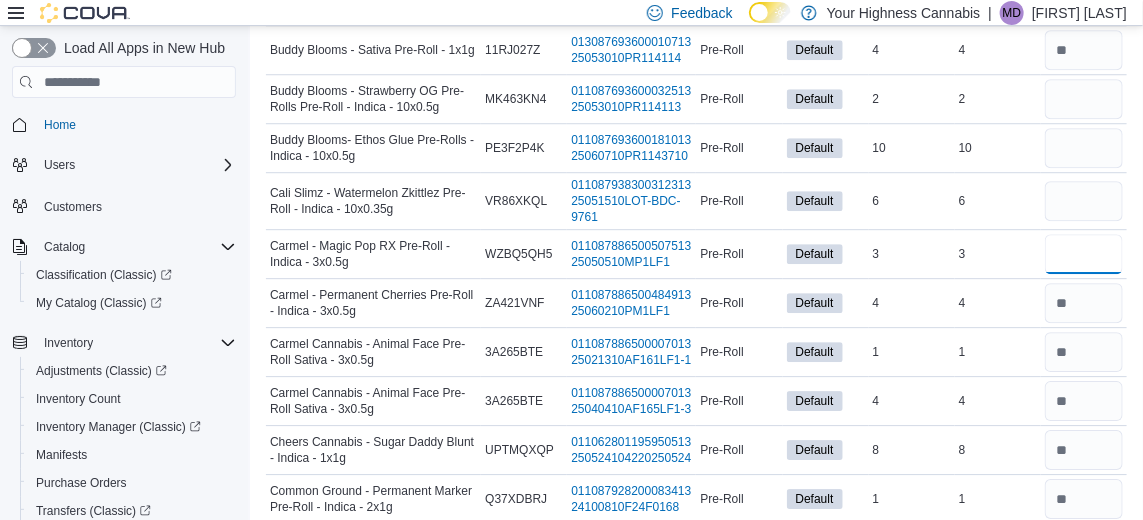 scroll, scrollTop: 1953, scrollLeft: 0, axis: vertical 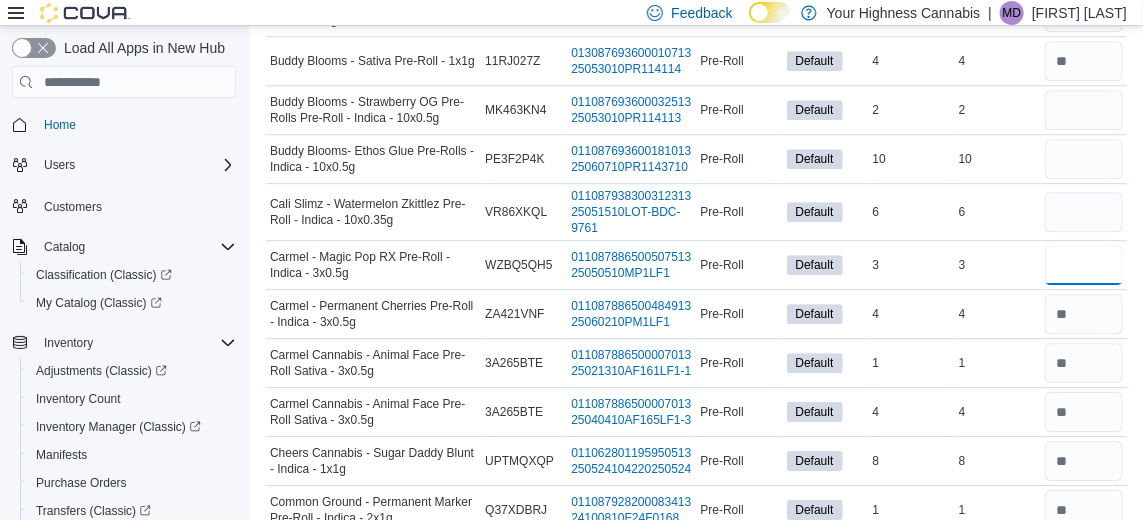 type on "*" 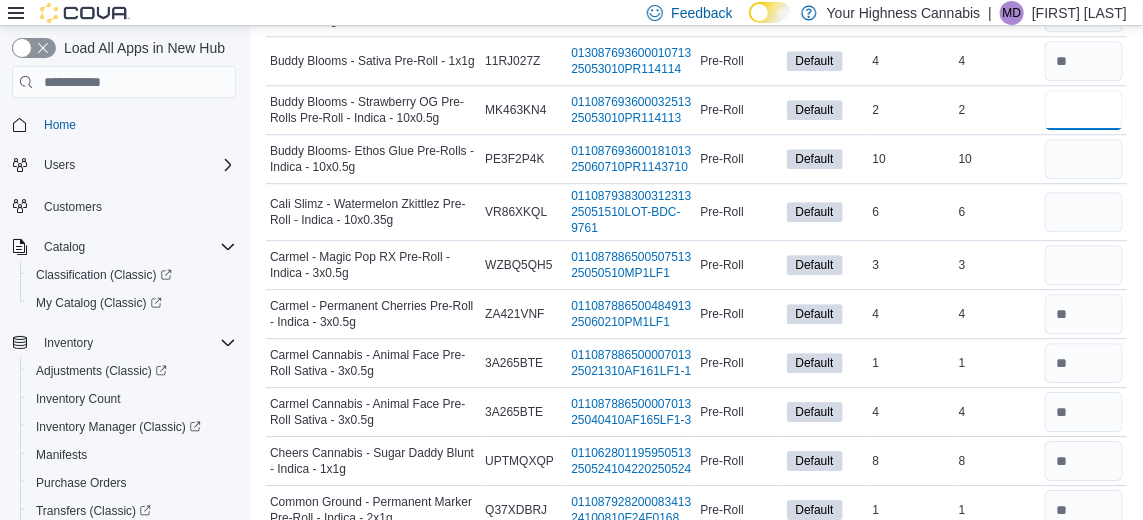 click at bounding box center (1084, 110) 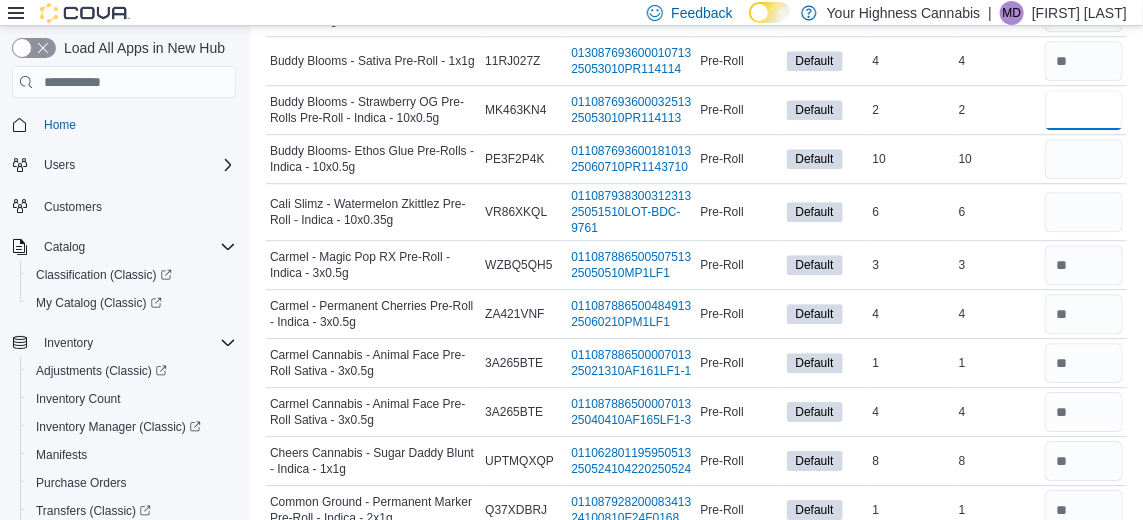 type 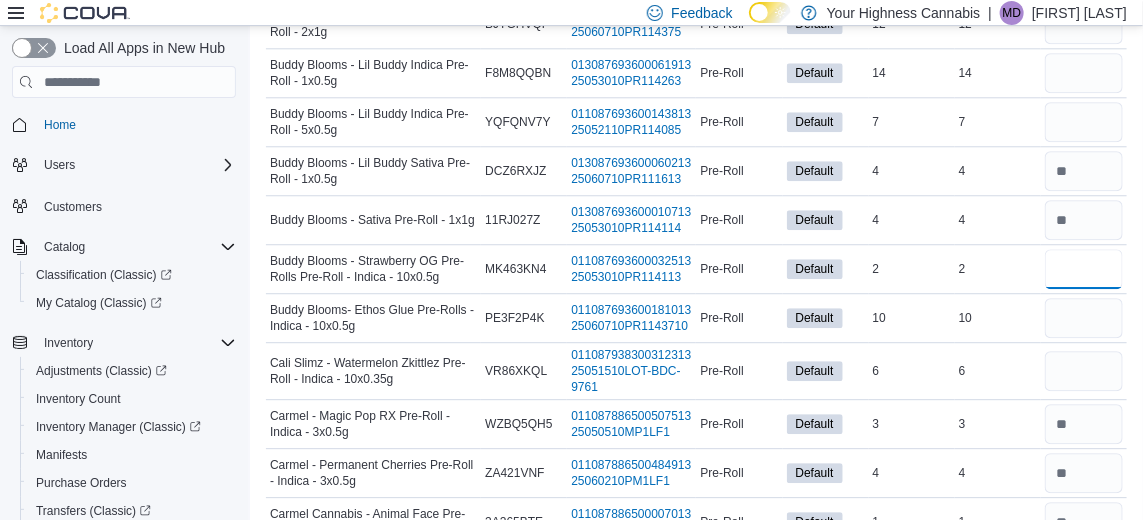 scroll, scrollTop: 1774, scrollLeft: 0, axis: vertical 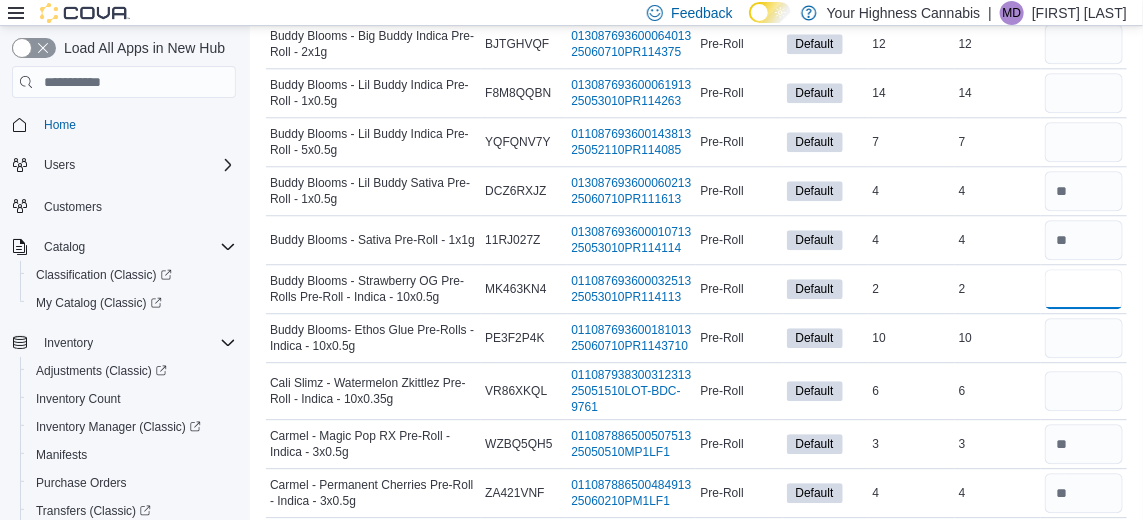 type on "*" 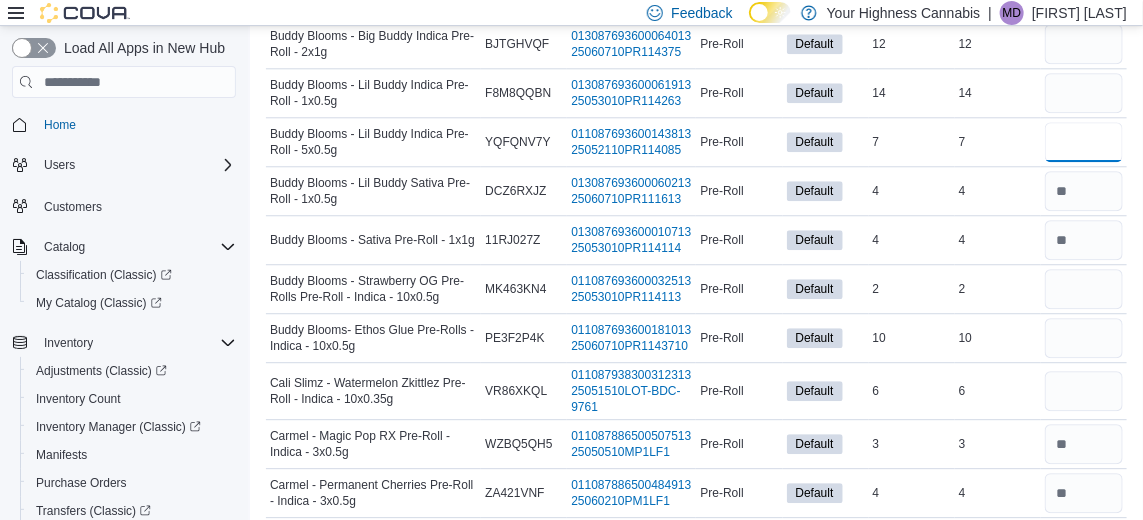 click at bounding box center (1084, 142) 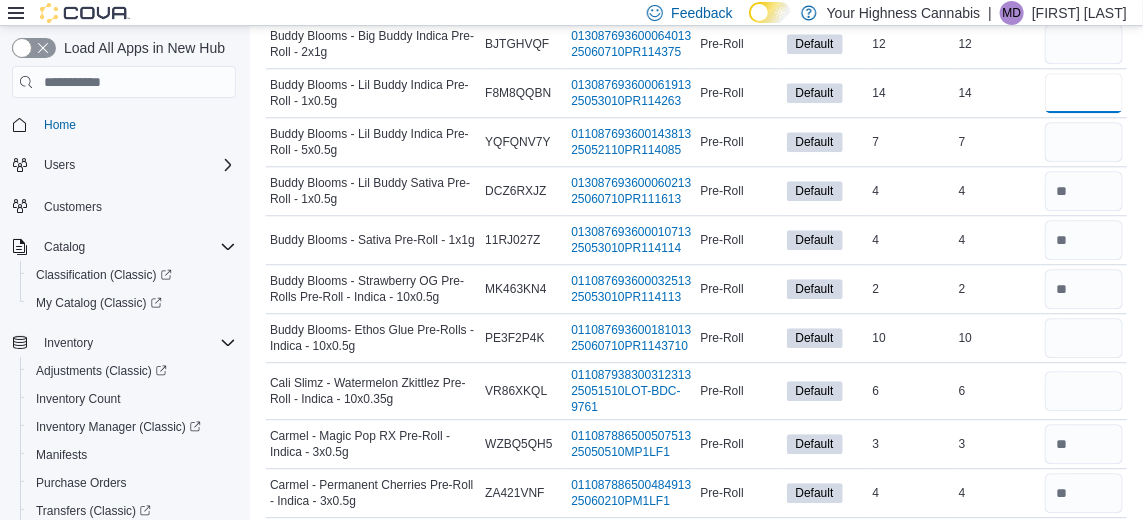 click at bounding box center [1084, 93] 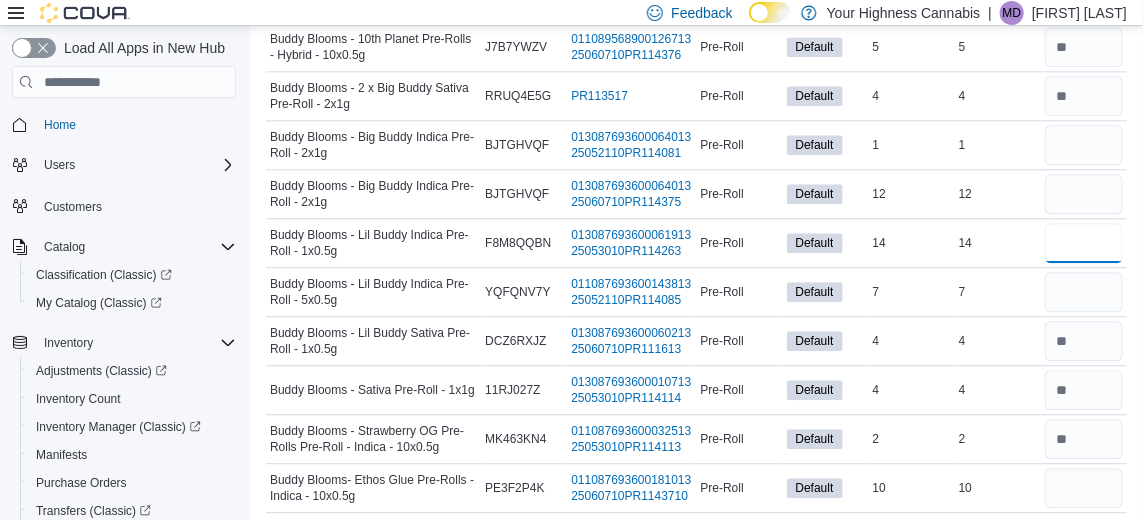 scroll, scrollTop: 1623, scrollLeft: 0, axis: vertical 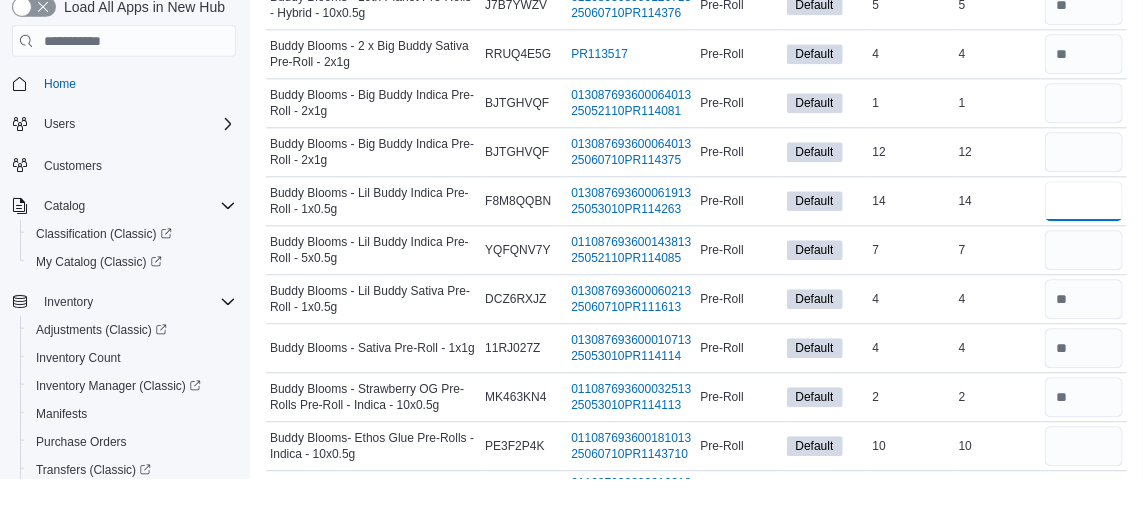 type on "**" 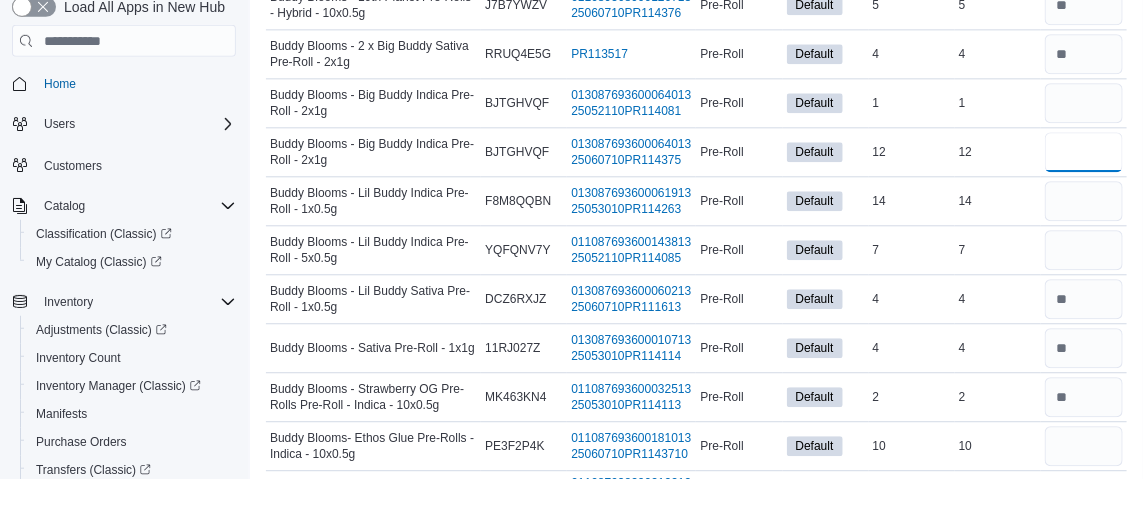click at bounding box center [1084, 194] 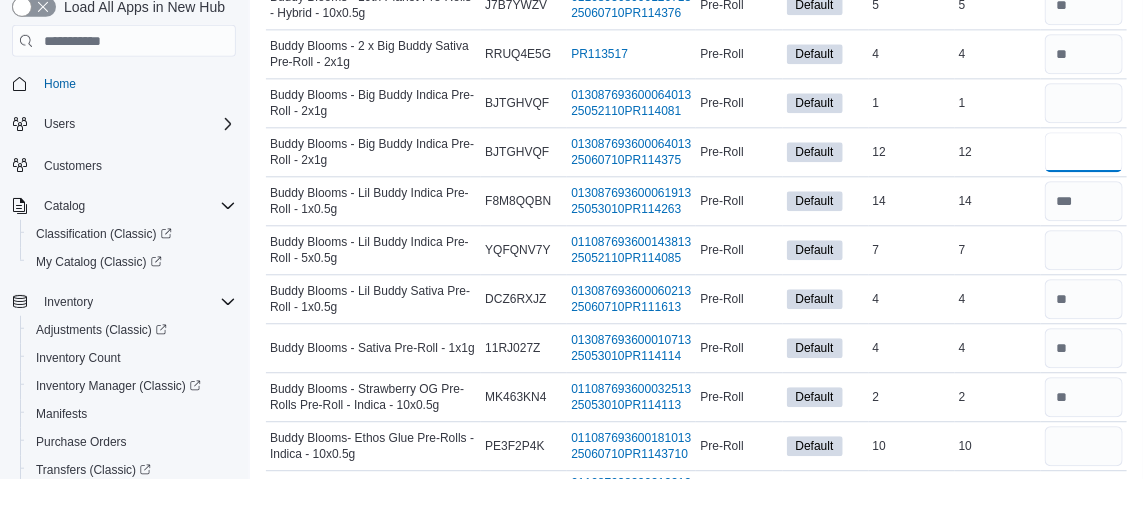 type on "**" 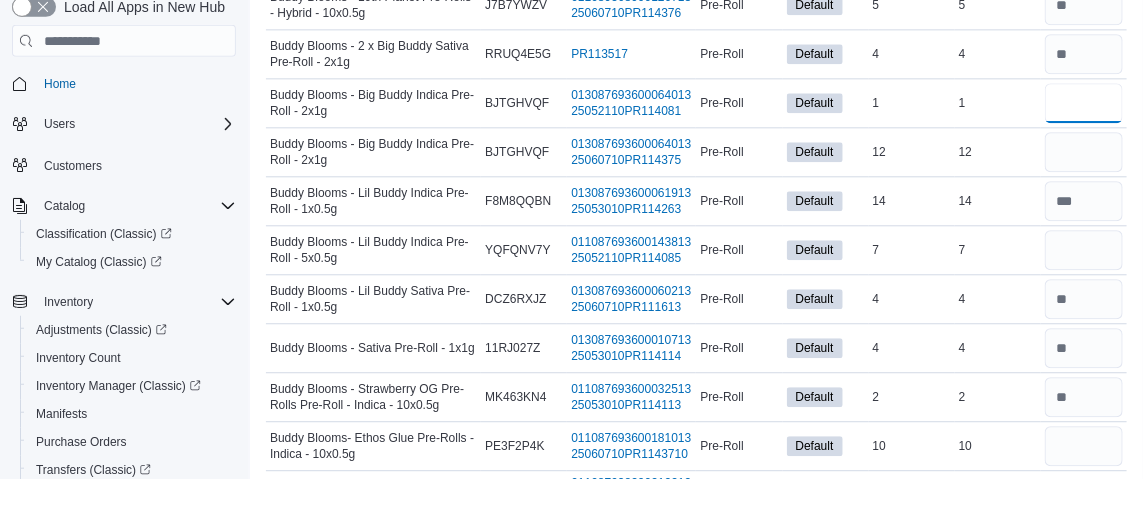 click at bounding box center (1084, 145) 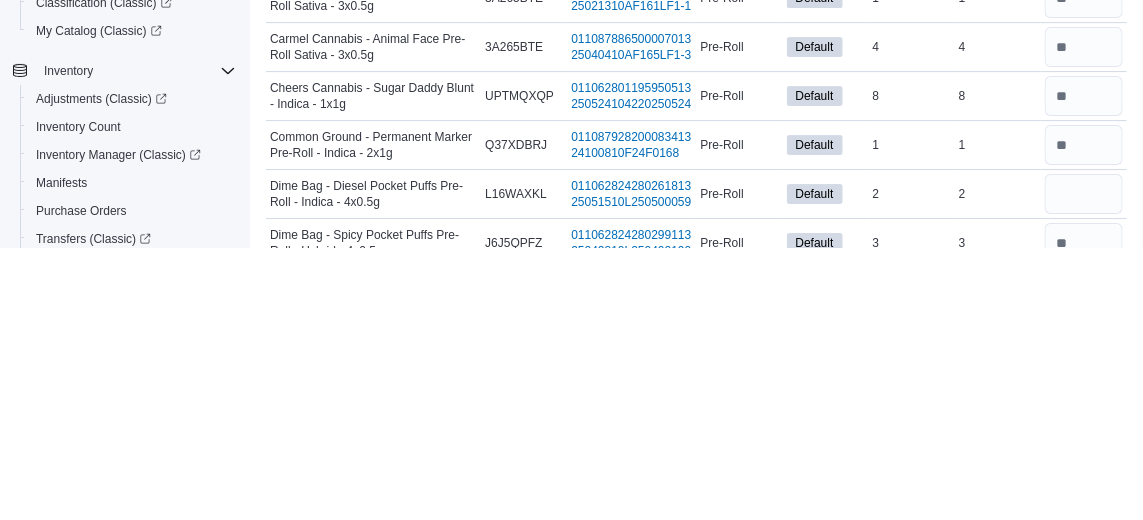 scroll, scrollTop: 2049, scrollLeft: 0, axis: vertical 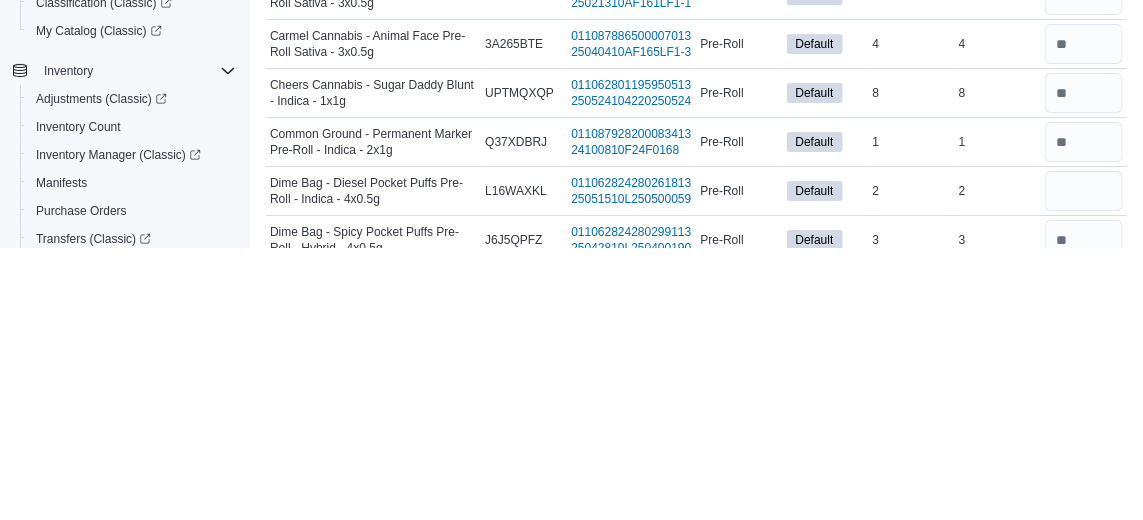 type on "*" 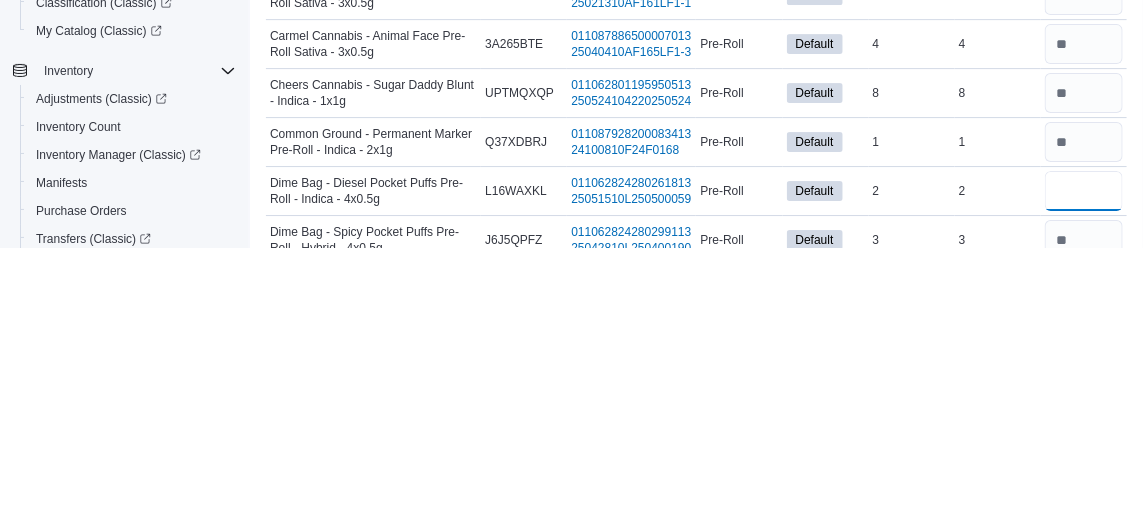 click at bounding box center (1084, 463) 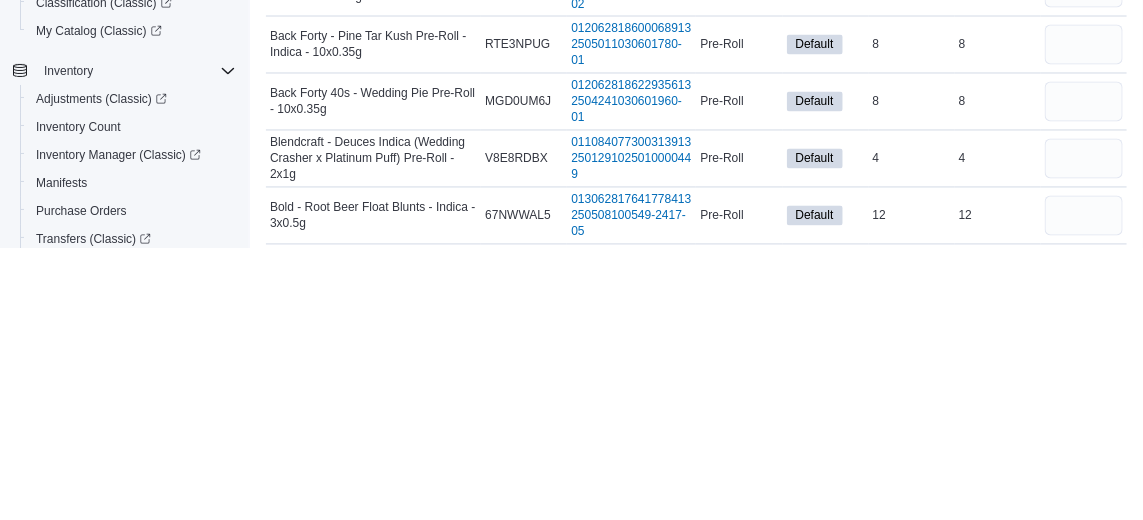 scroll, scrollTop: 1040, scrollLeft: 0, axis: vertical 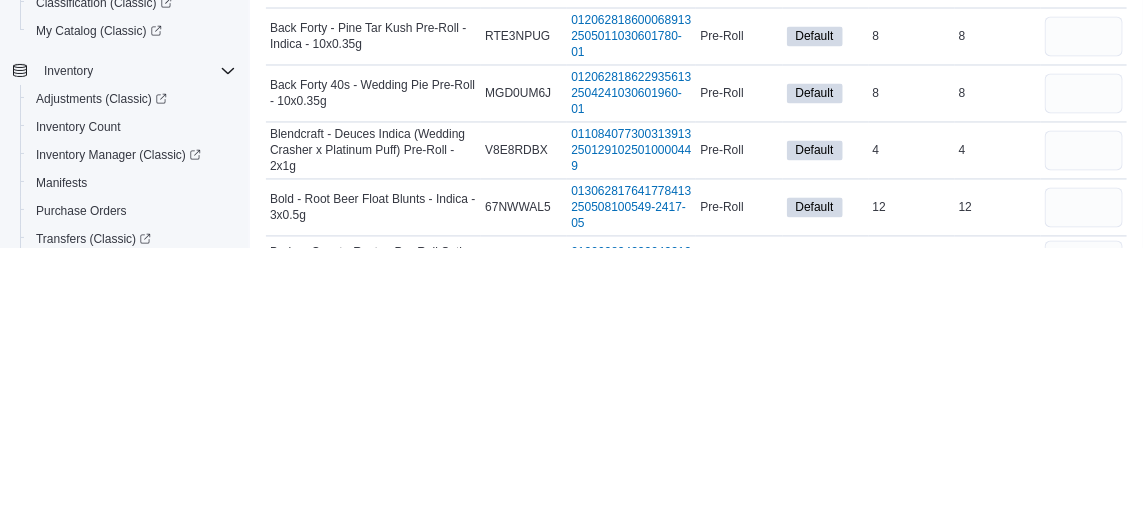 type on "*" 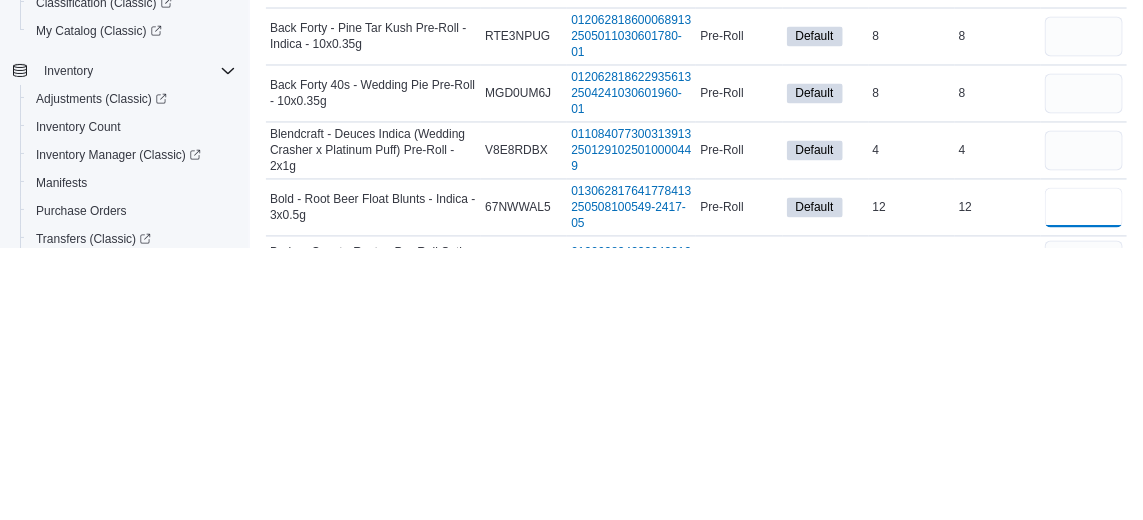 click at bounding box center [1084, 480] 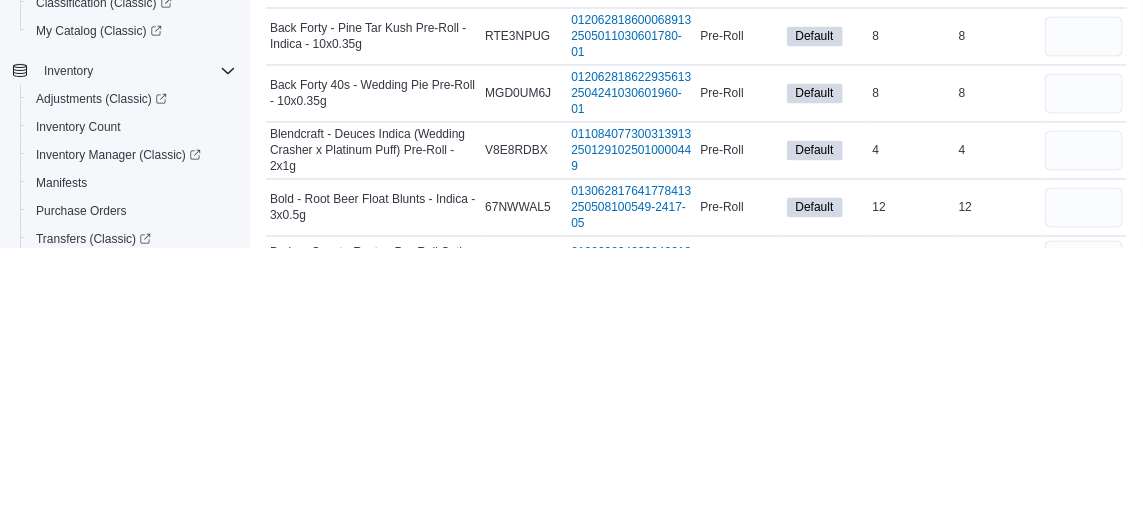 click at bounding box center [1084, 582] 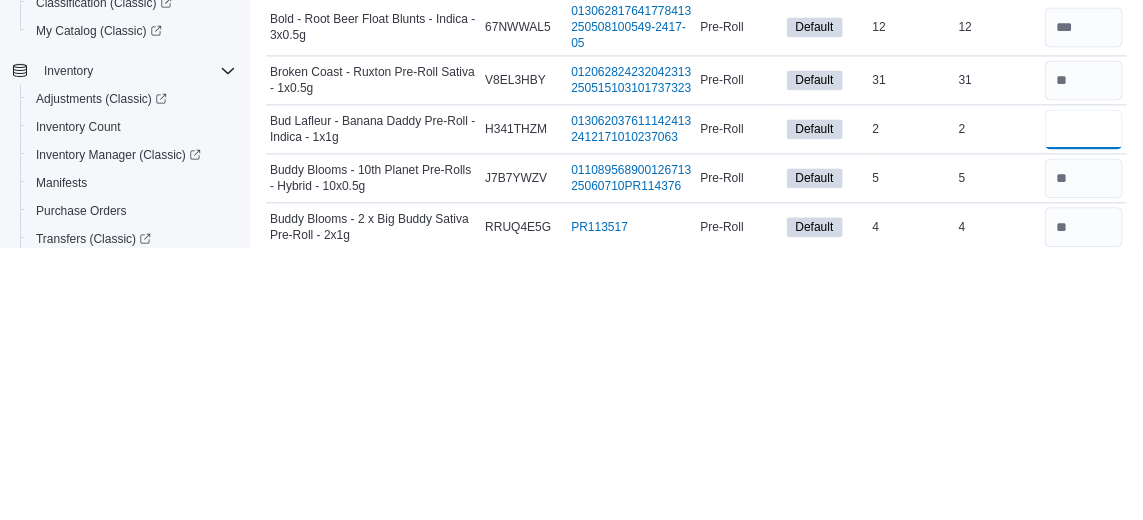 scroll, scrollTop: 1261, scrollLeft: 0, axis: vertical 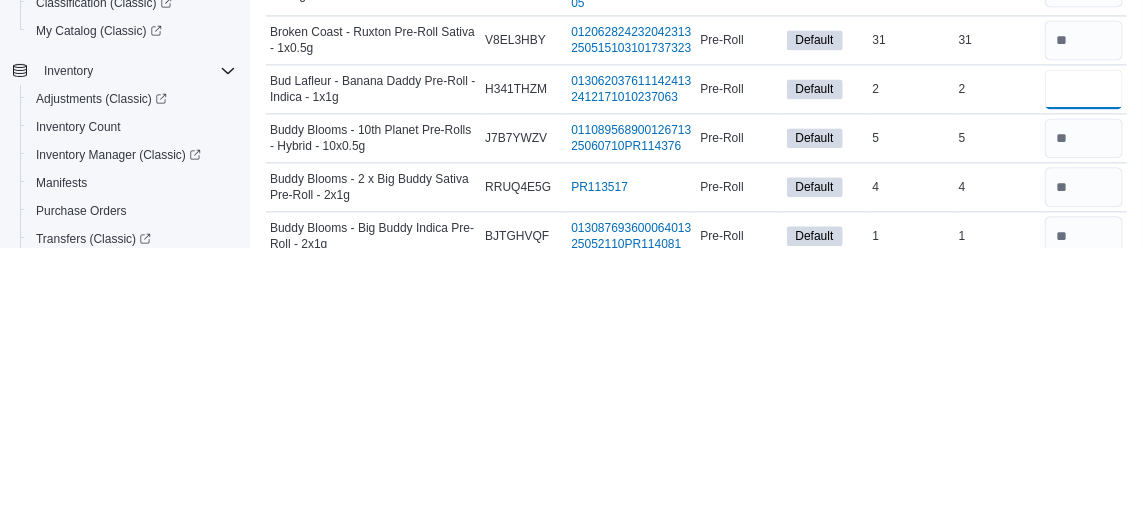 type on "*" 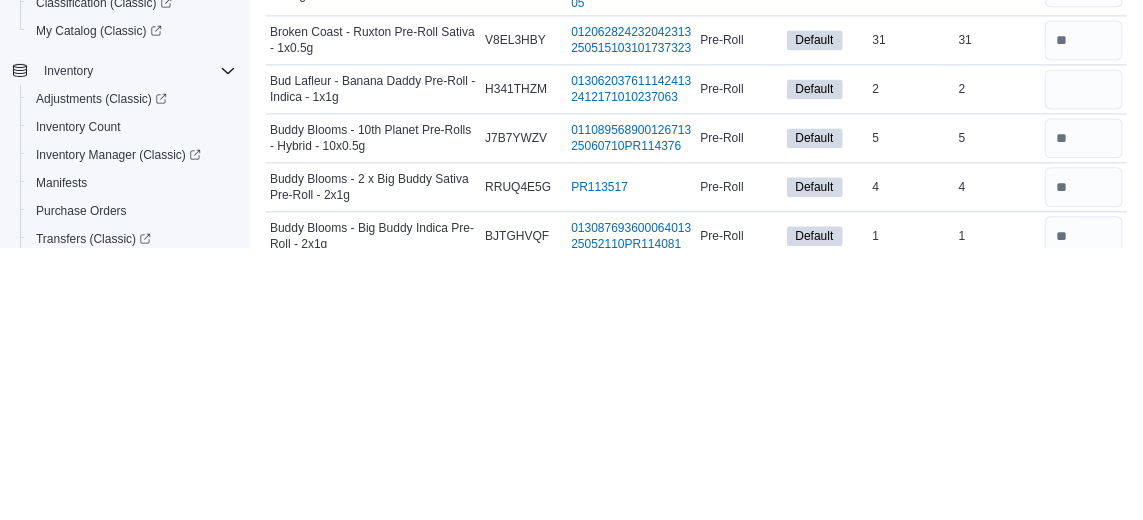 click on "Real Time Stock 12" at bounding box center (998, 557) 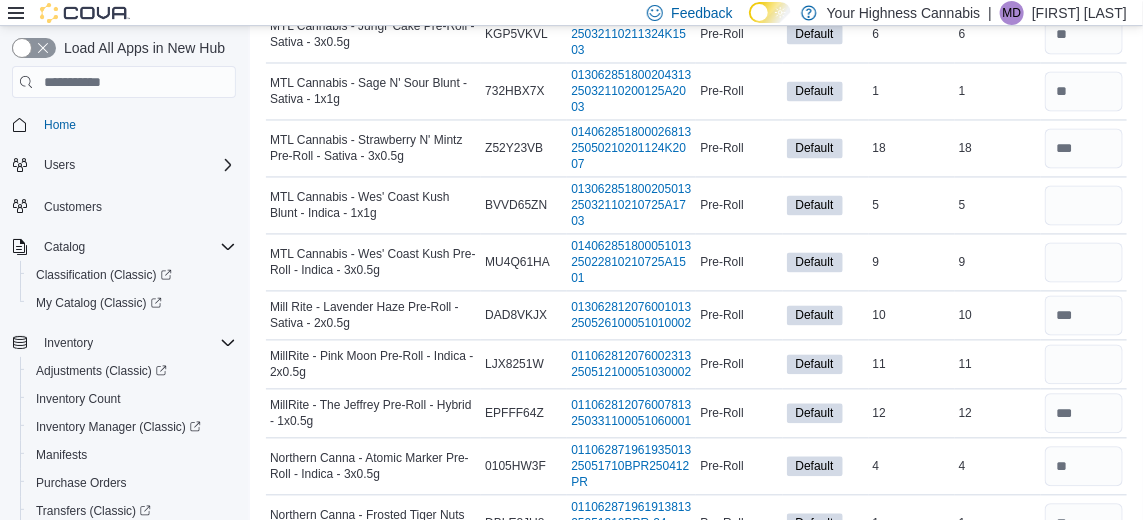 scroll, scrollTop: 3978, scrollLeft: 0, axis: vertical 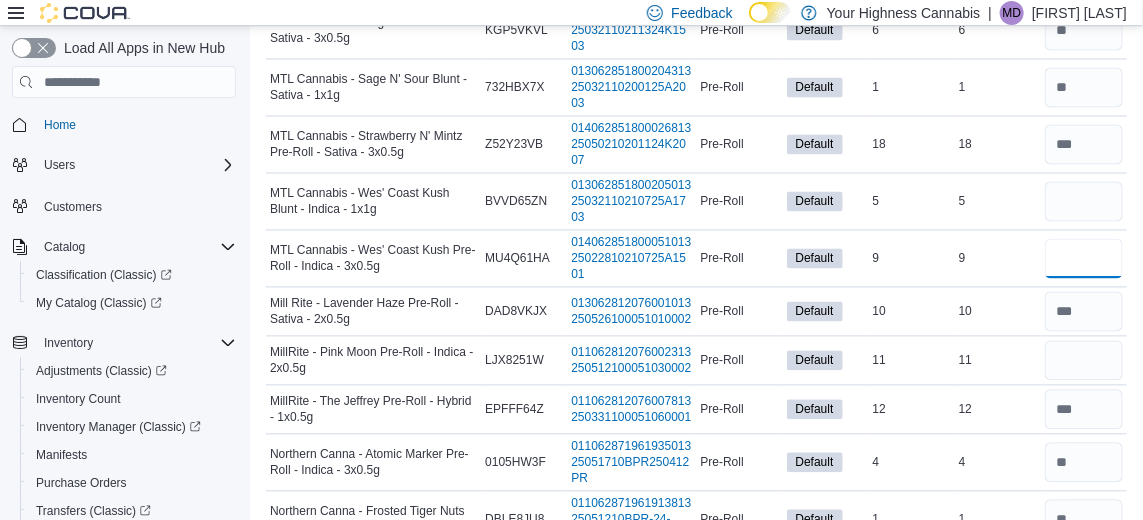 click at bounding box center (1084, 259) 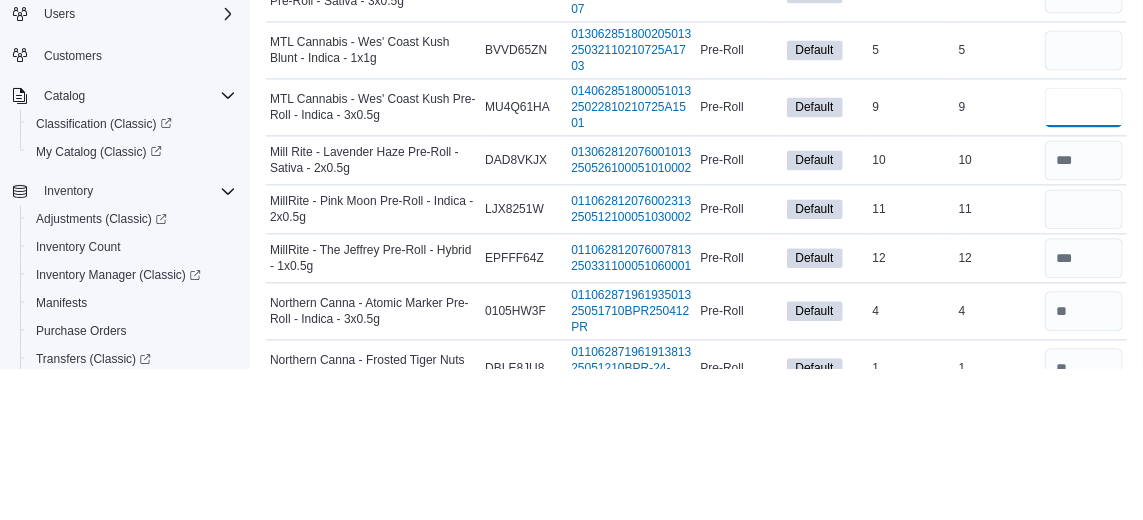 scroll, scrollTop: 3978, scrollLeft: 0, axis: vertical 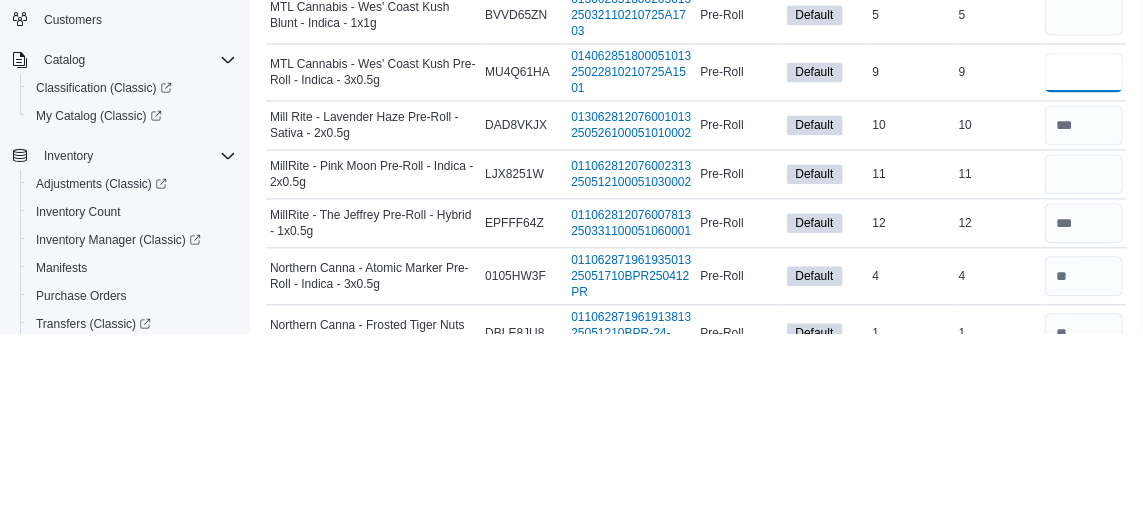 type on "*" 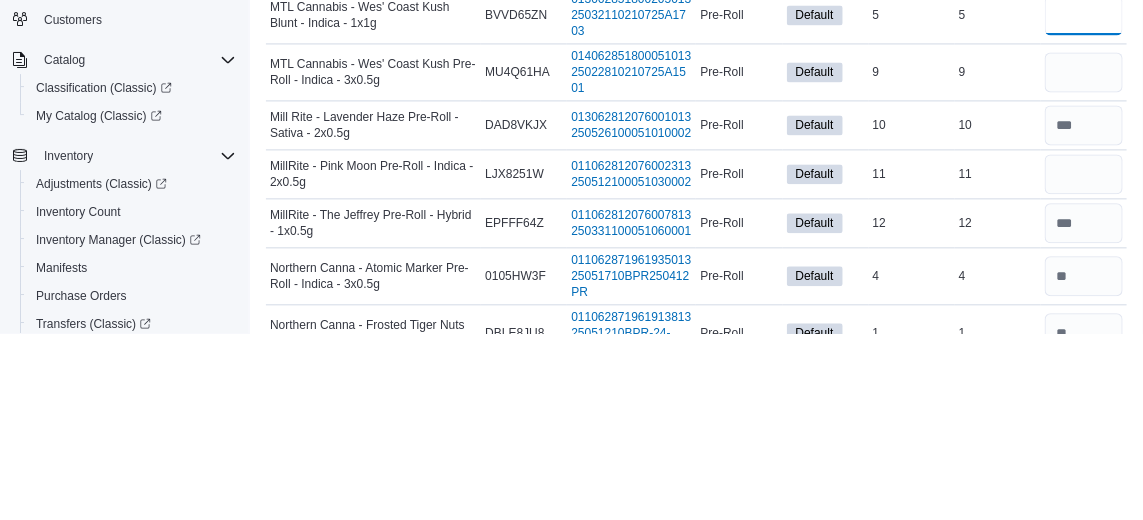 click at bounding box center [1084, 202] 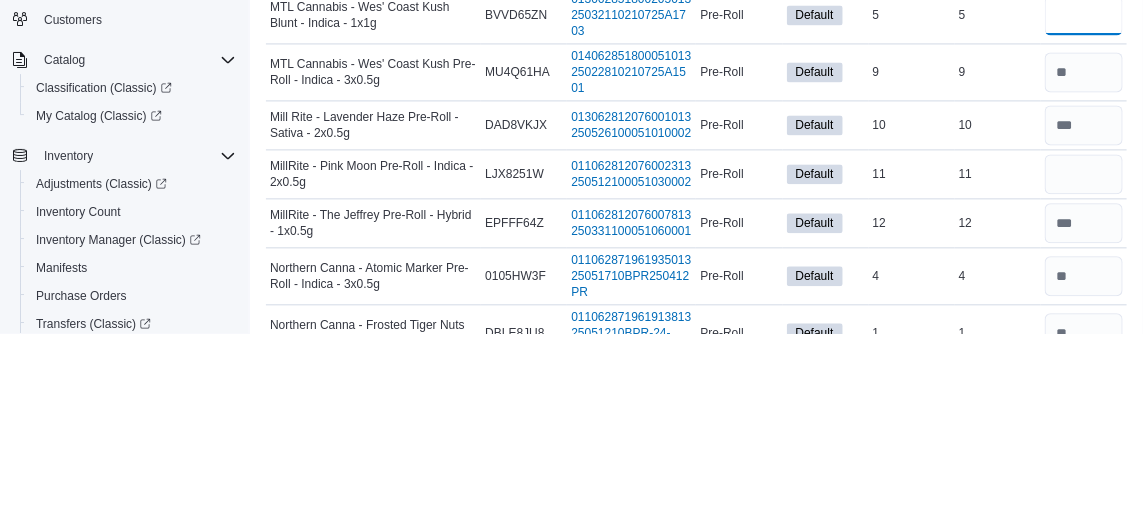 type 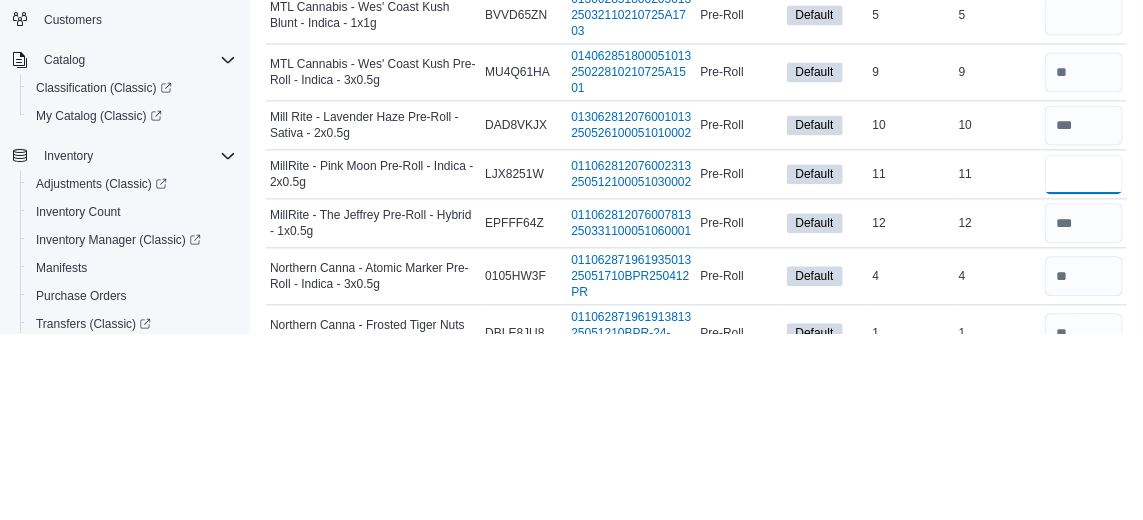 click at bounding box center [1084, 361] 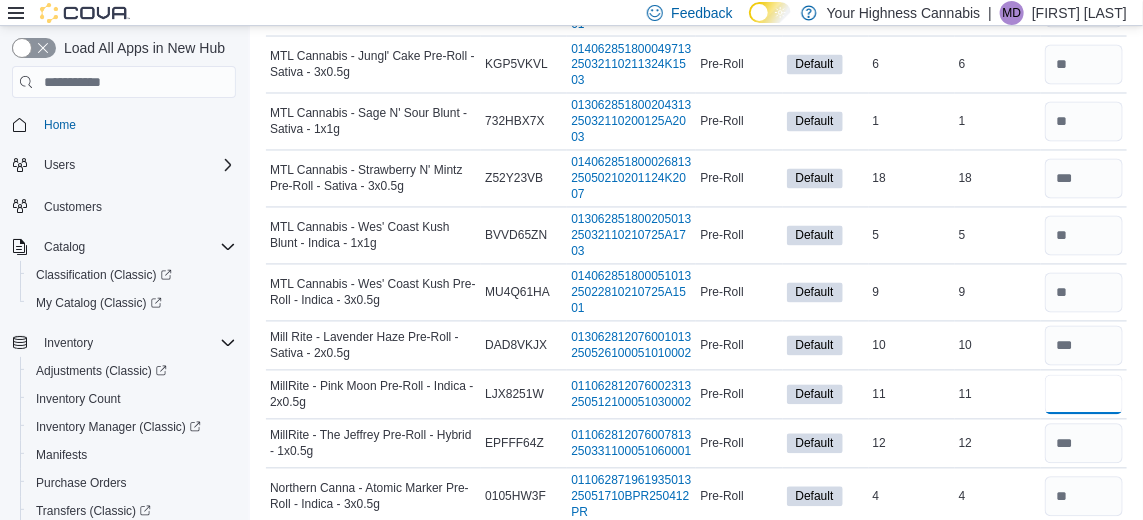 scroll, scrollTop: 3930, scrollLeft: 0, axis: vertical 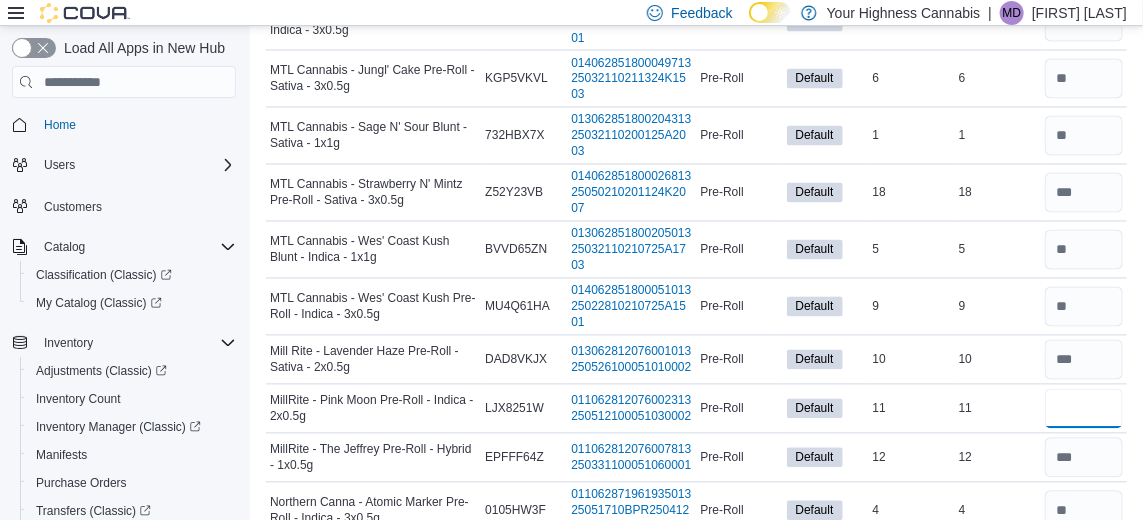 type on "**" 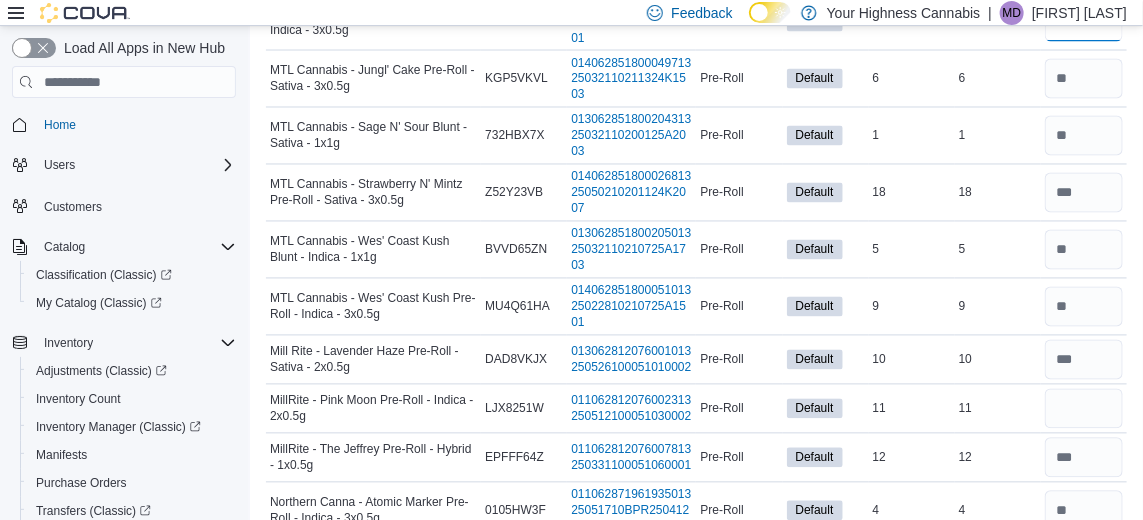click at bounding box center (1084, 22) 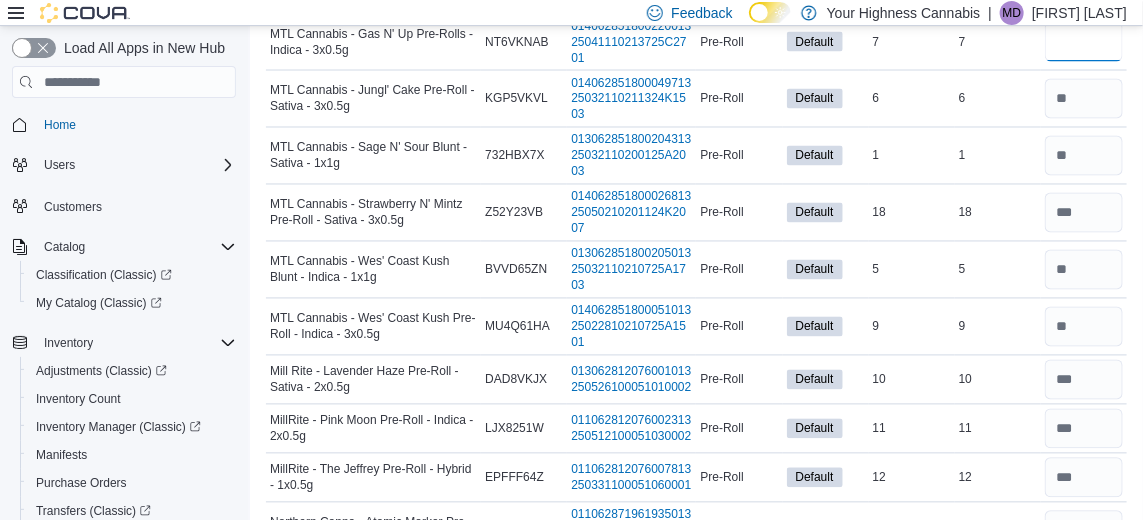 scroll, scrollTop: 3828, scrollLeft: 0, axis: vertical 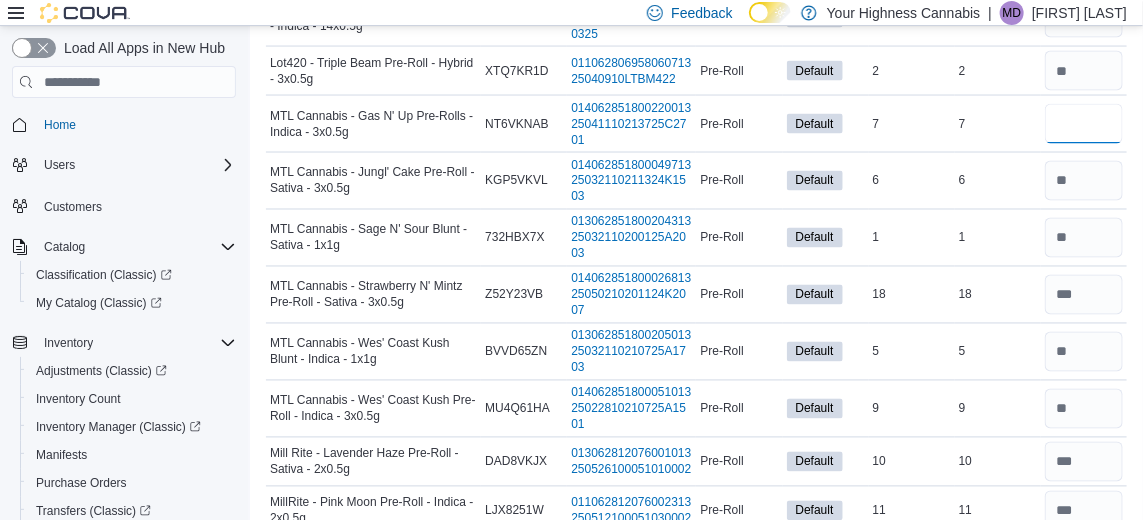 type on "*" 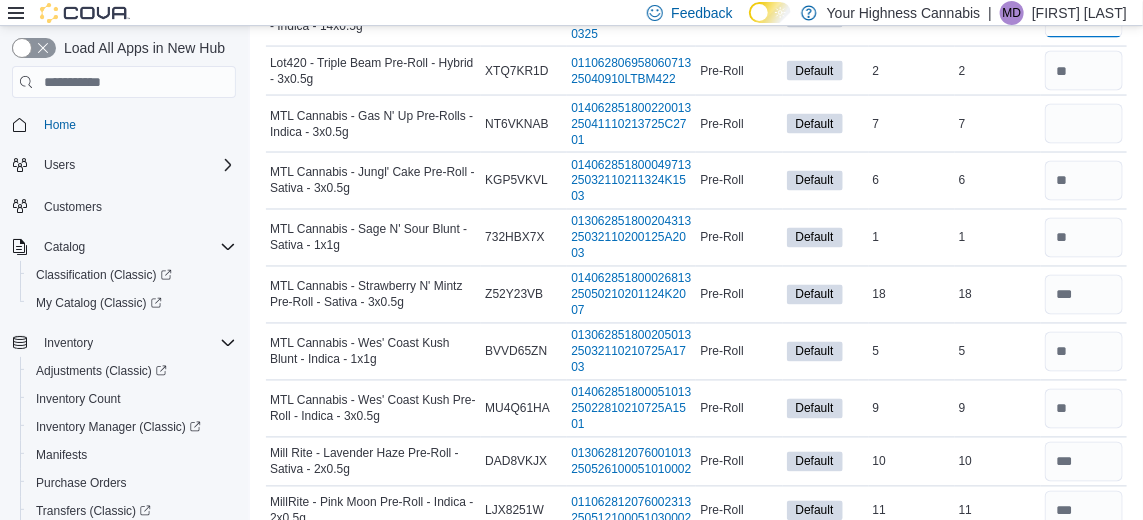 click at bounding box center (1084, 18) 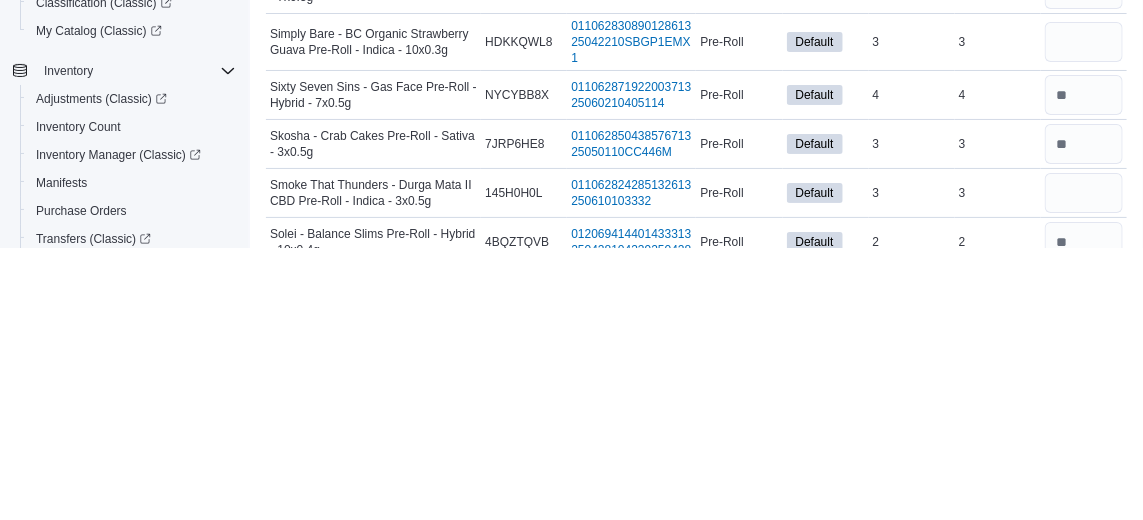 scroll, scrollTop: 5104, scrollLeft: 0, axis: vertical 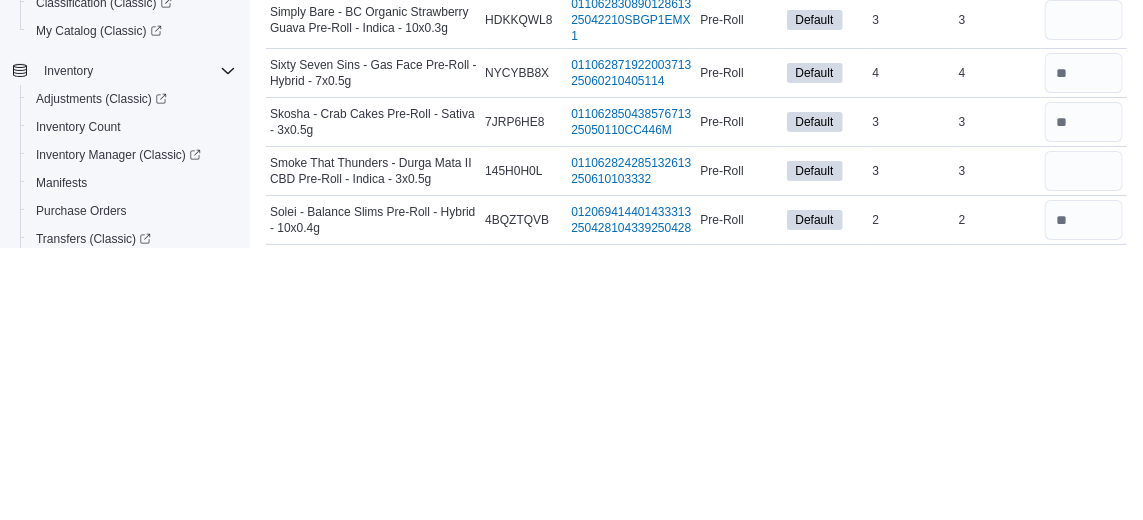 type on "*" 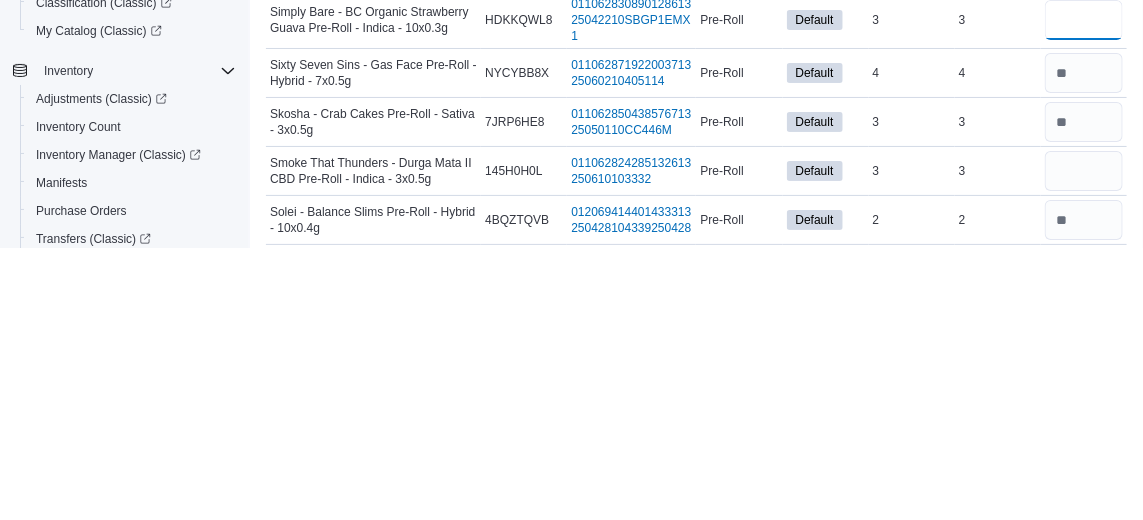 click at bounding box center (1084, 292) 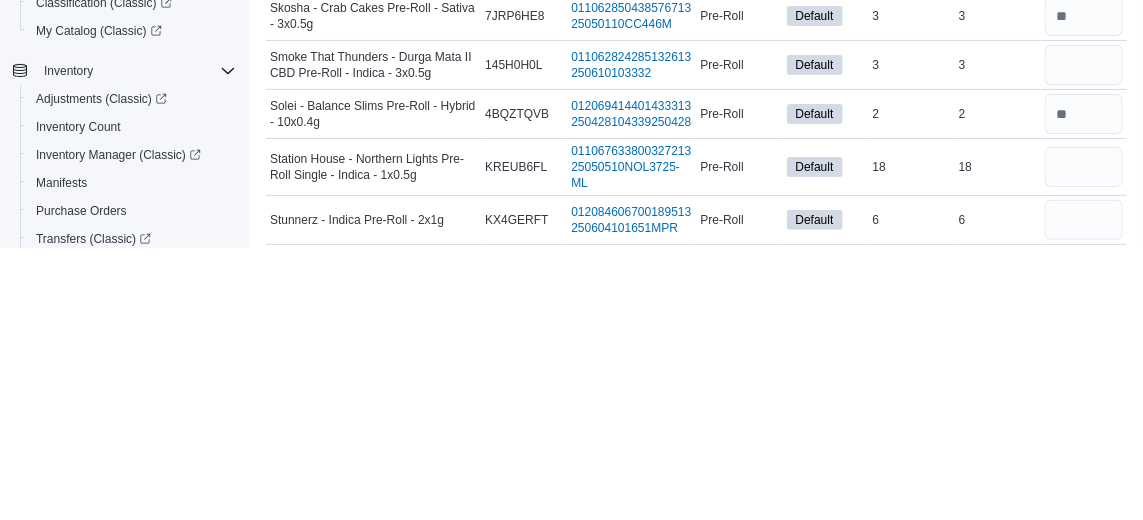 scroll, scrollTop: 5212, scrollLeft: 0, axis: vertical 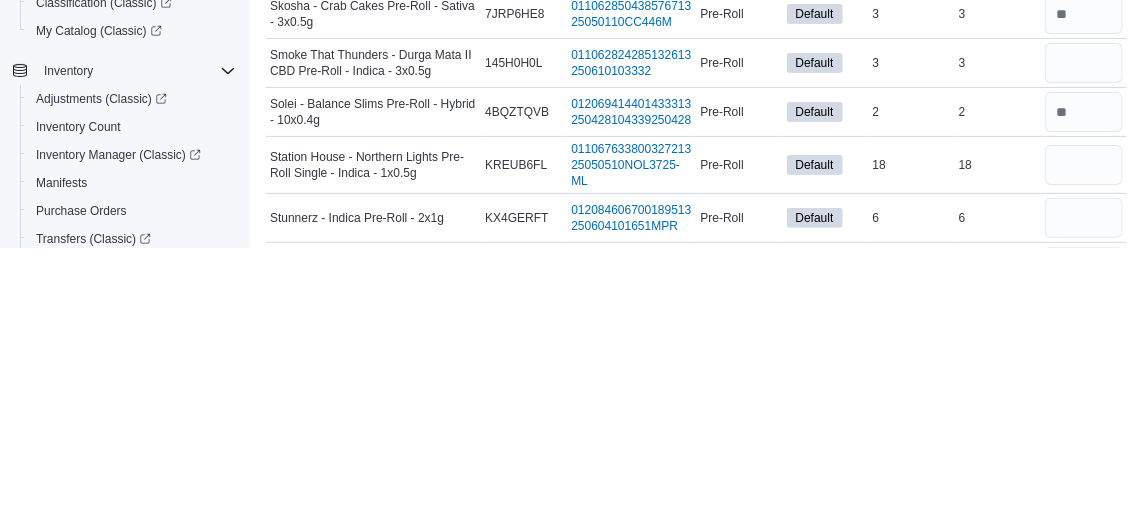 type on "*" 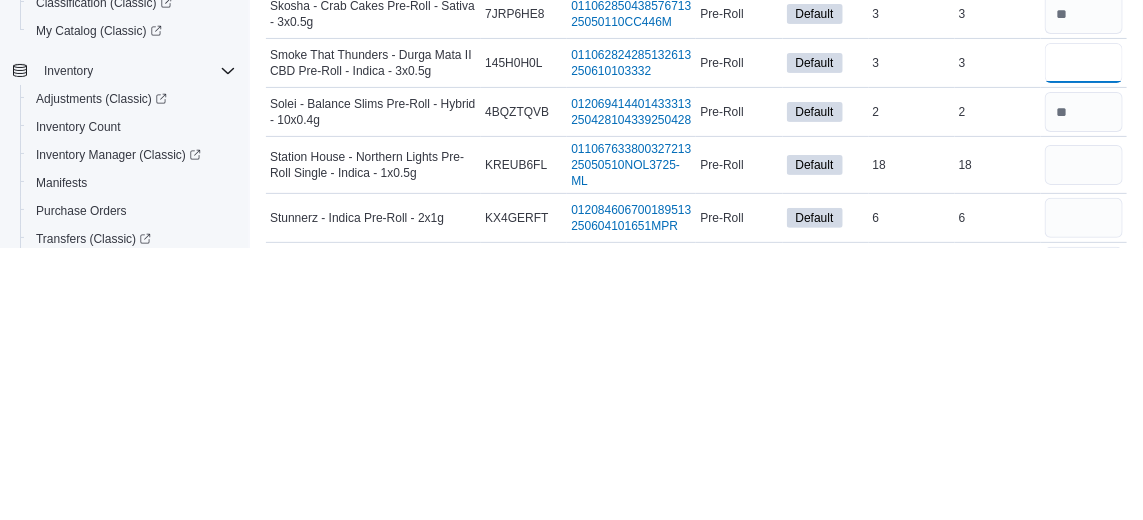 click at bounding box center [1084, 335] 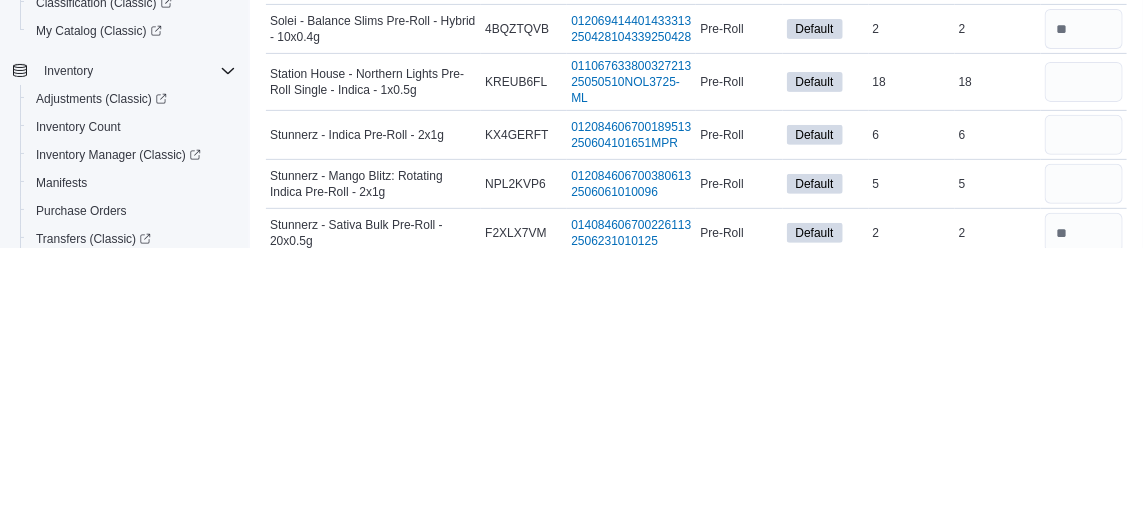 scroll, scrollTop: 5332, scrollLeft: 0, axis: vertical 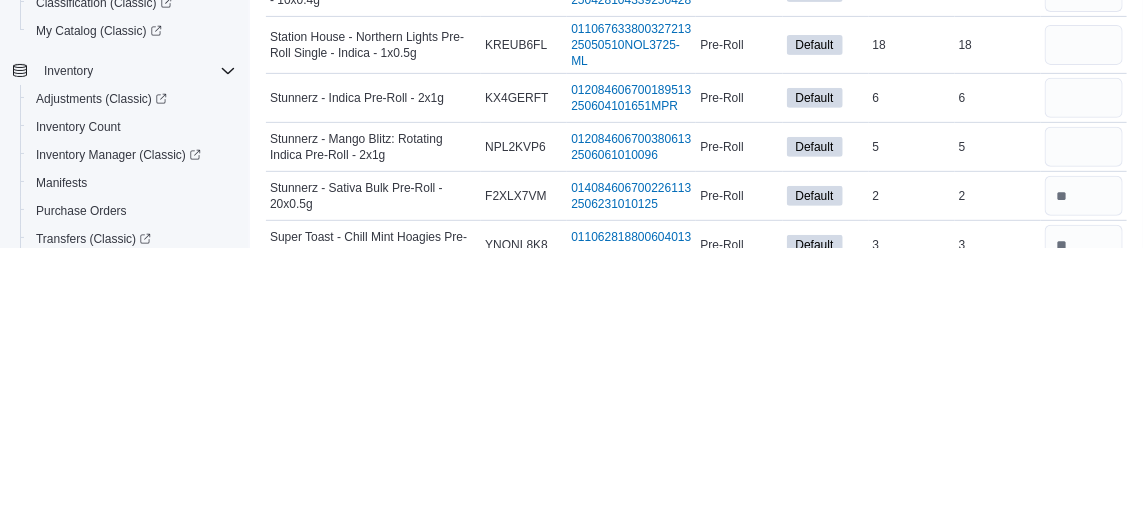 type on "*" 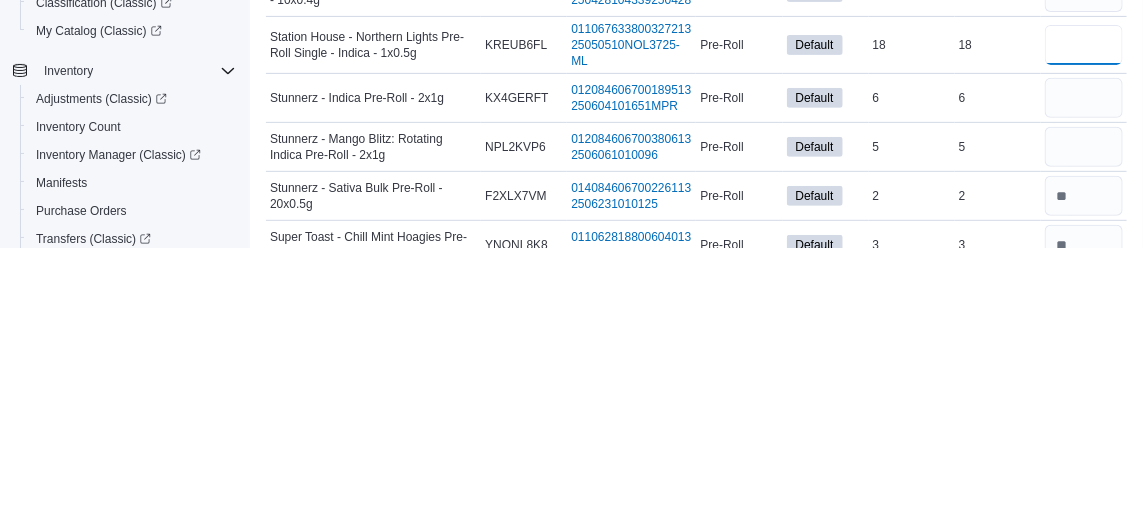 click at bounding box center [1084, 317] 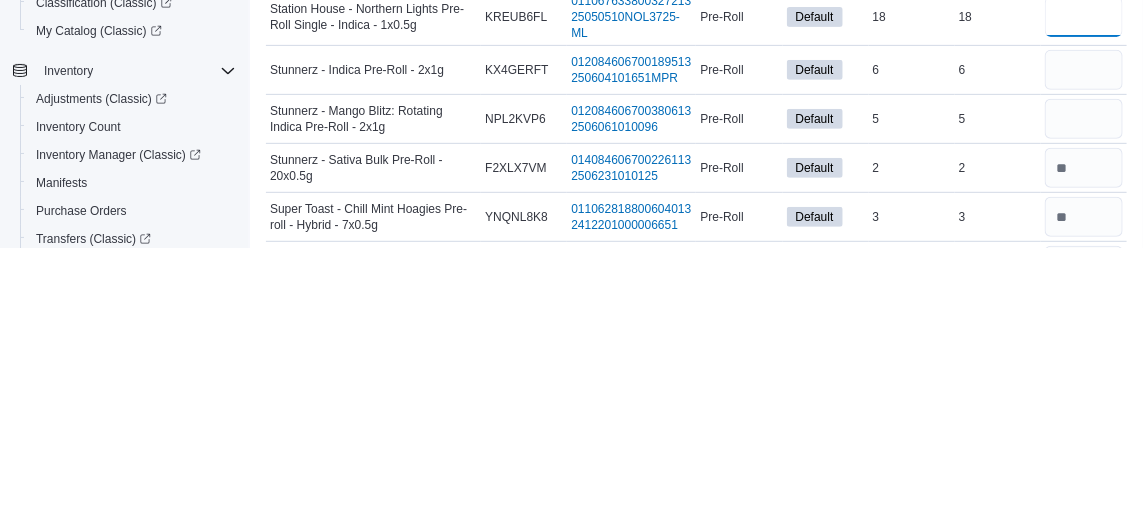 scroll, scrollTop: 5362, scrollLeft: 0, axis: vertical 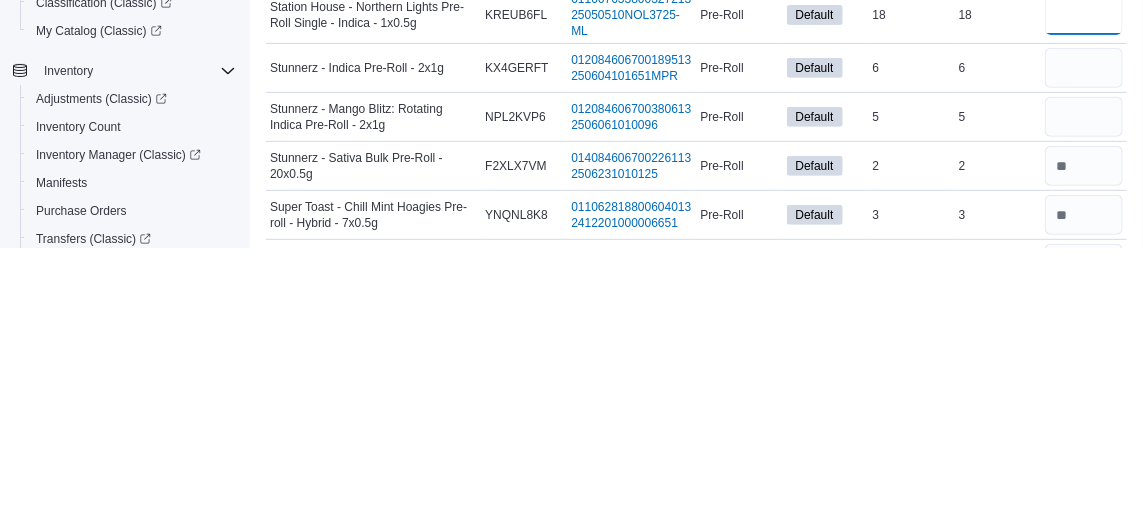 type on "*" 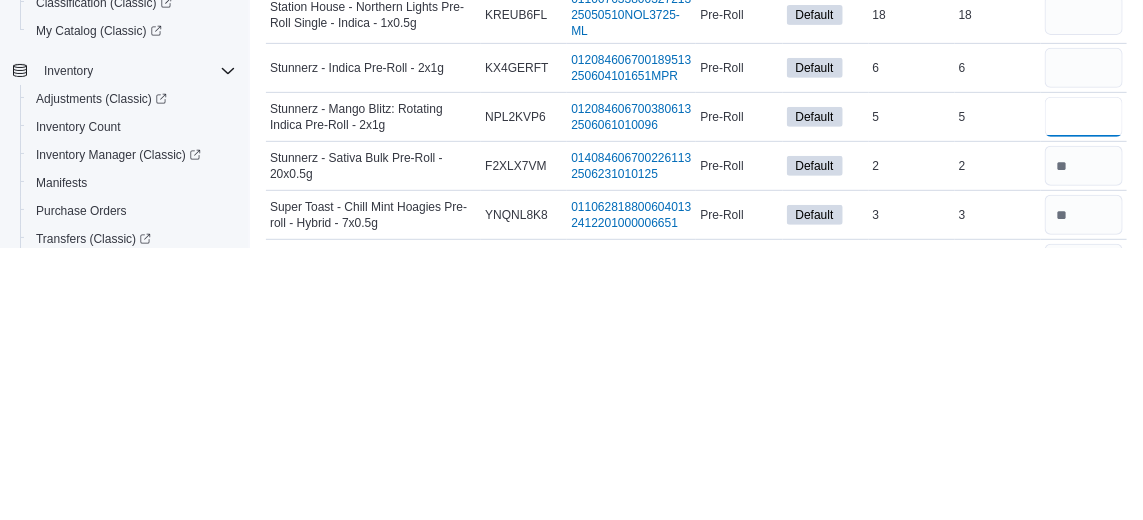 click at bounding box center (1084, 389) 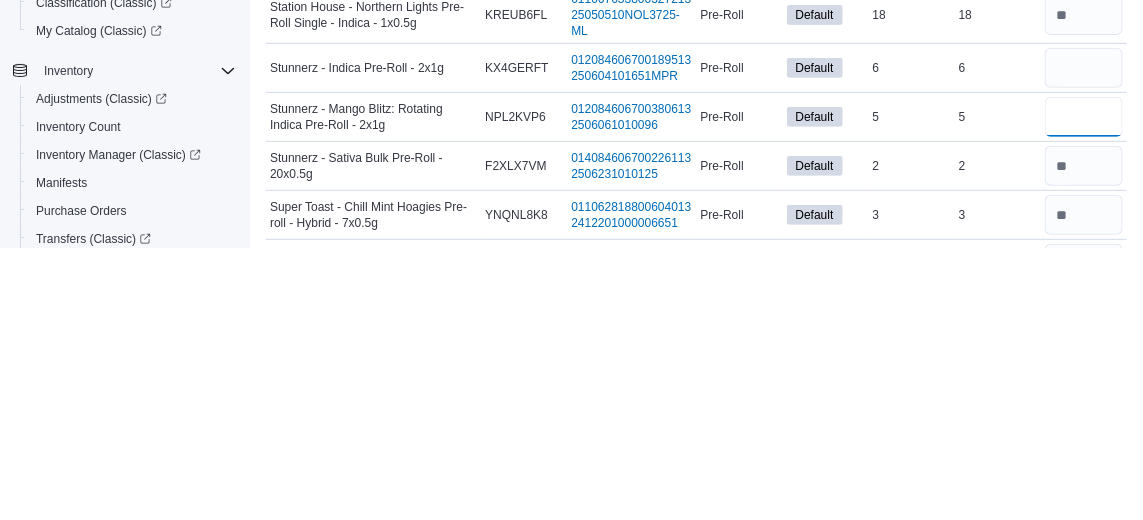 type on "*" 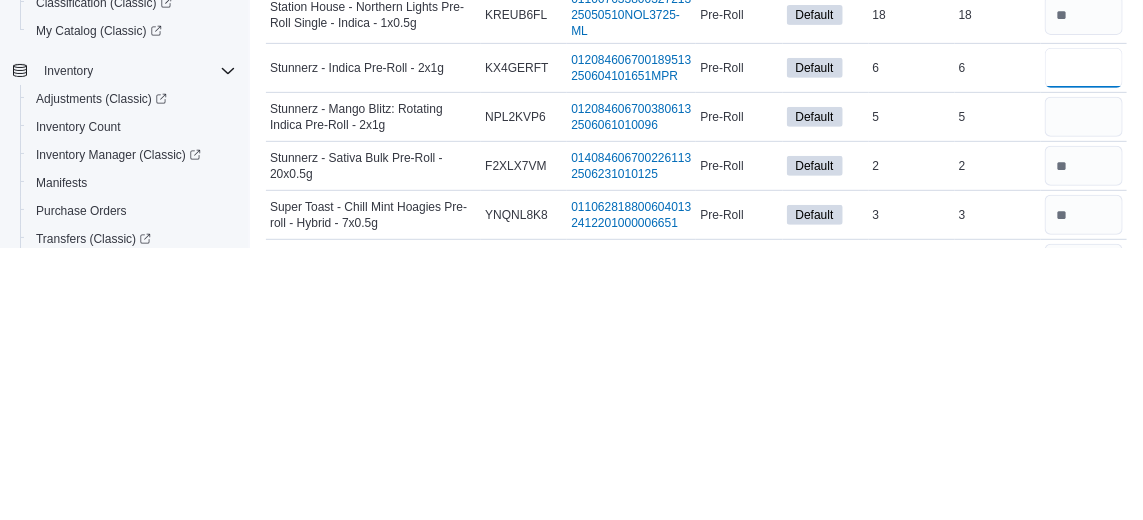 click at bounding box center [1084, 340] 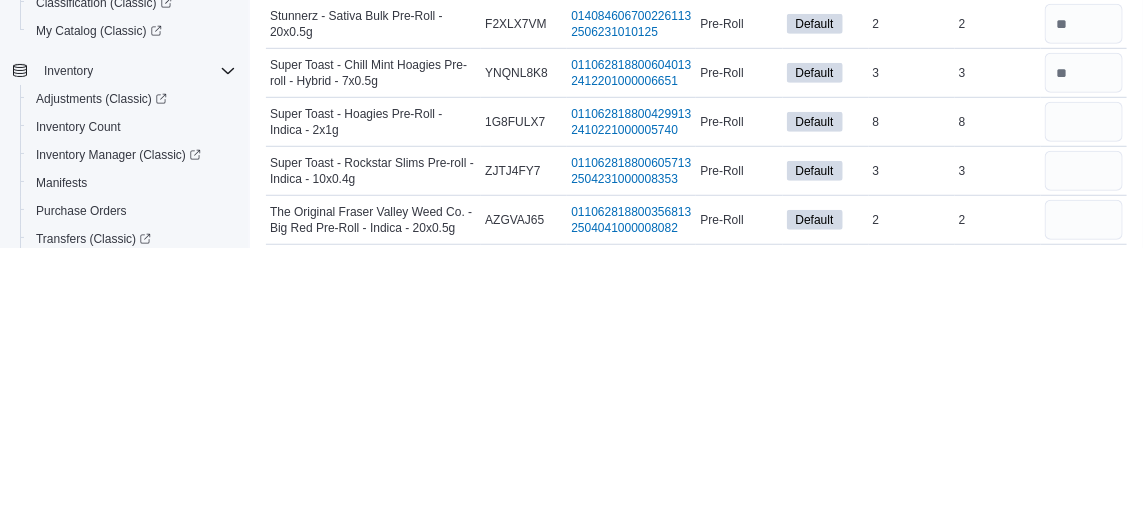 scroll, scrollTop: 5505, scrollLeft: 0, axis: vertical 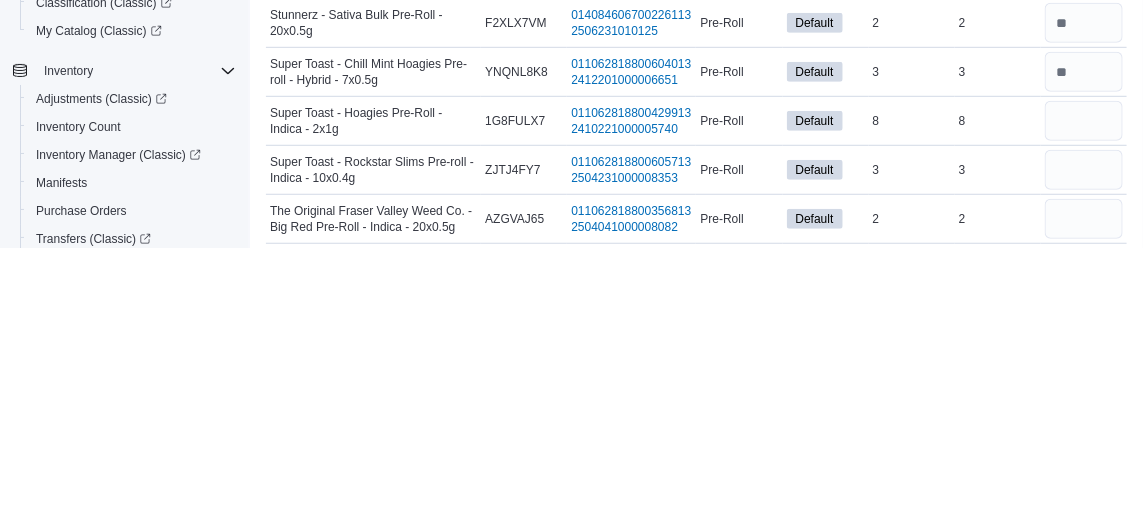type on "*" 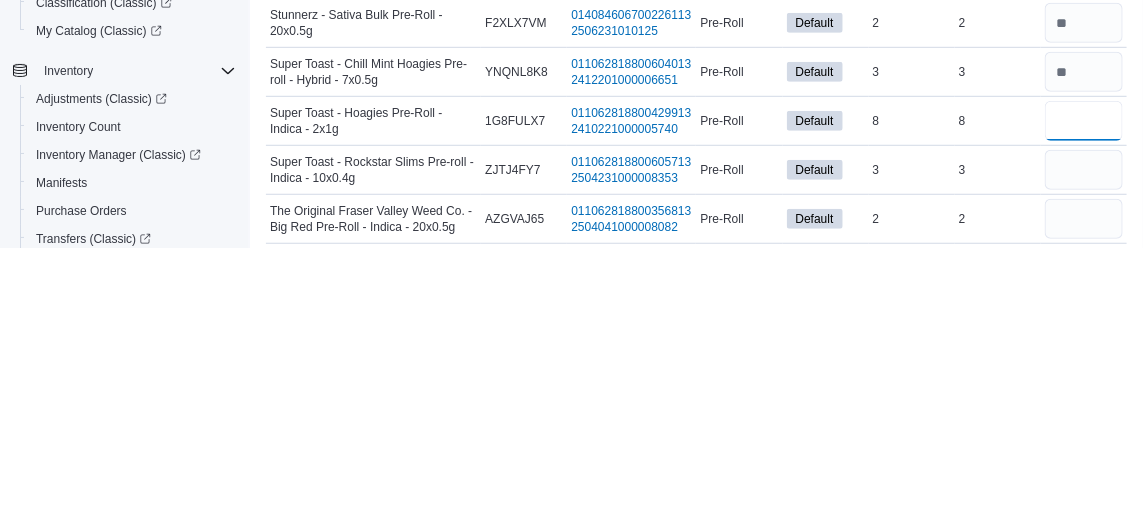 click at bounding box center [1084, 393] 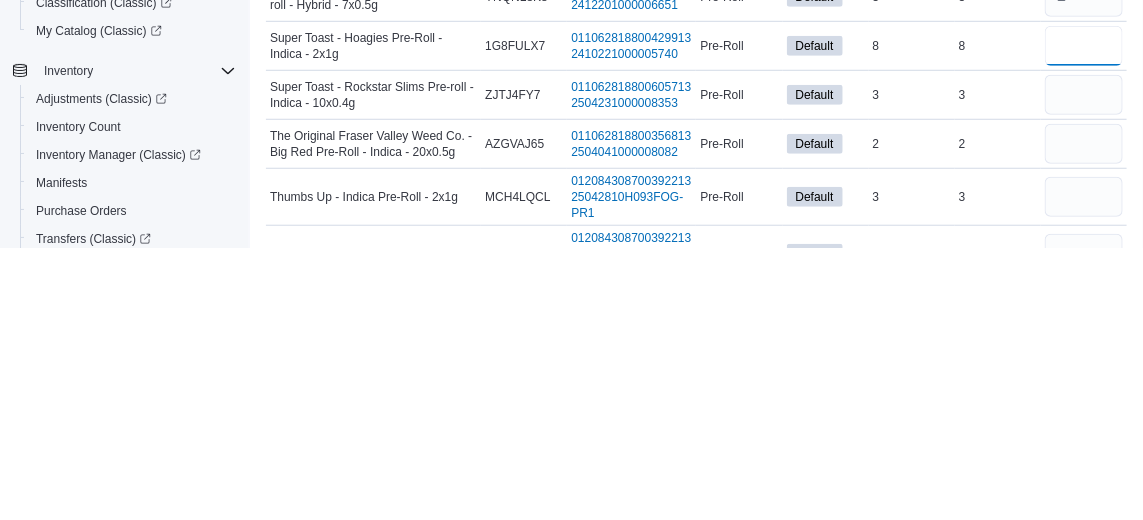 scroll, scrollTop: 5638, scrollLeft: 0, axis: vertical 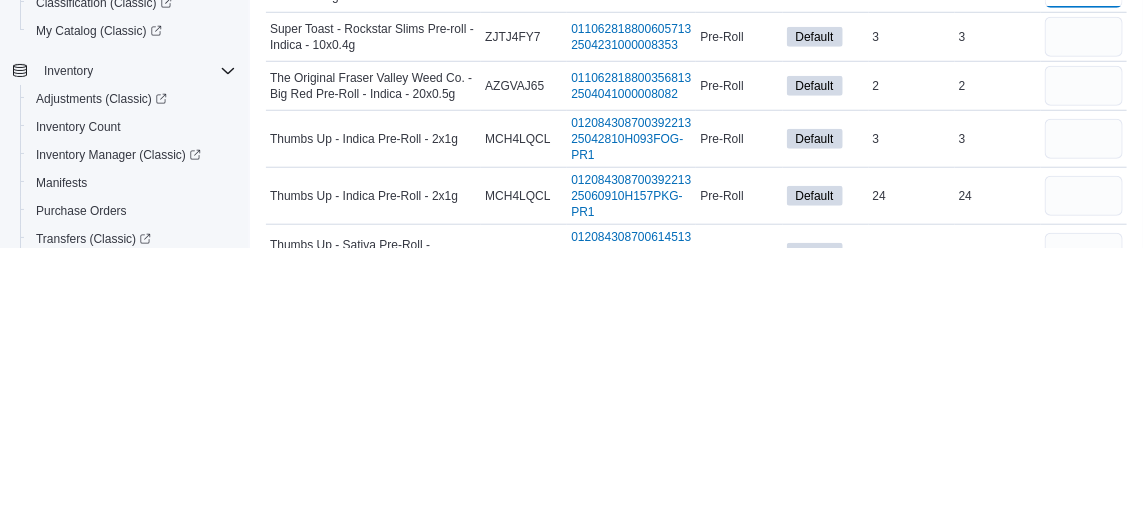 type on "*" 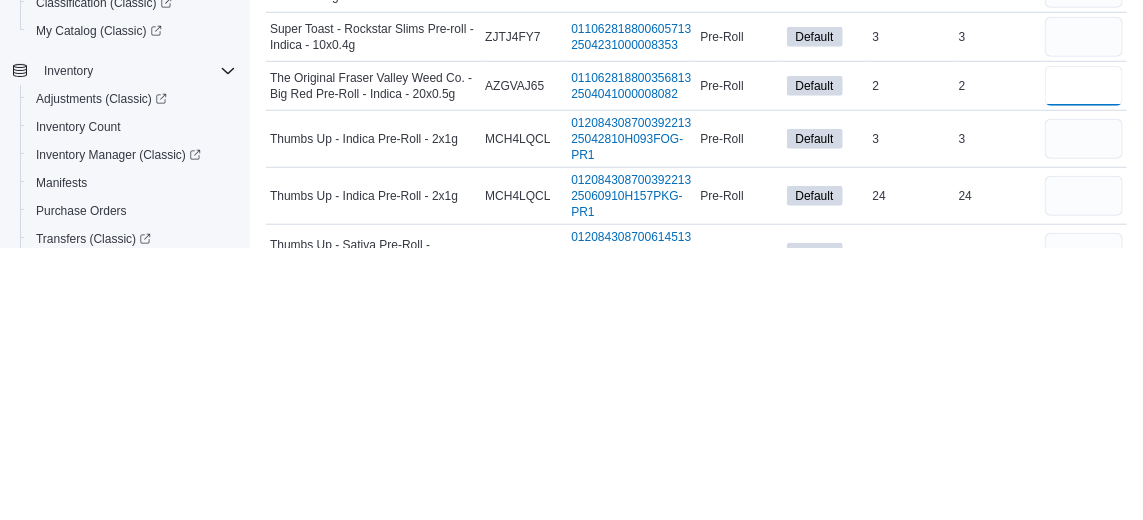 click at bounding box center (1084, 358) 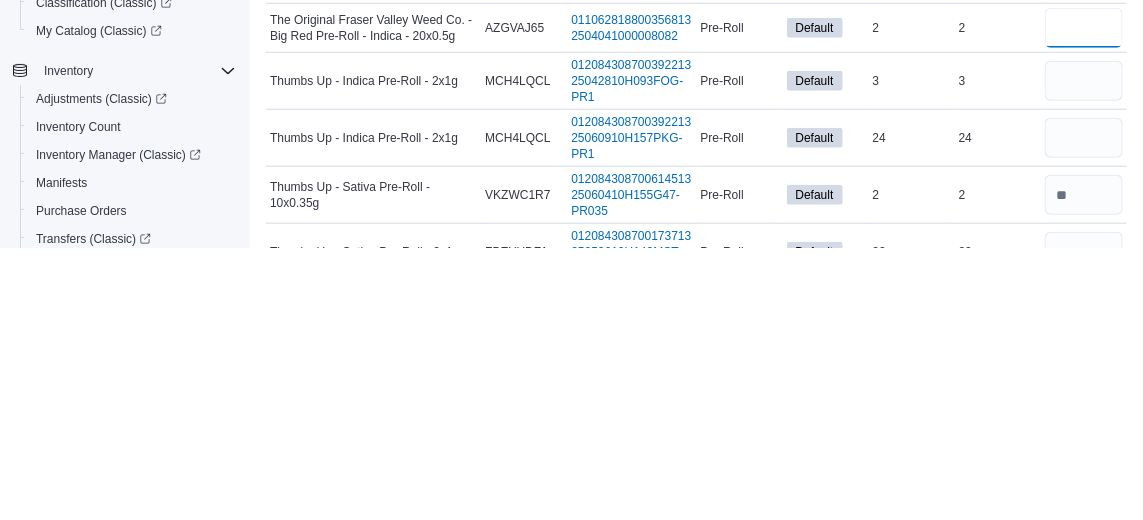 scroll, scrollTop: 5738, scrollLeft: 0, axis: vertical 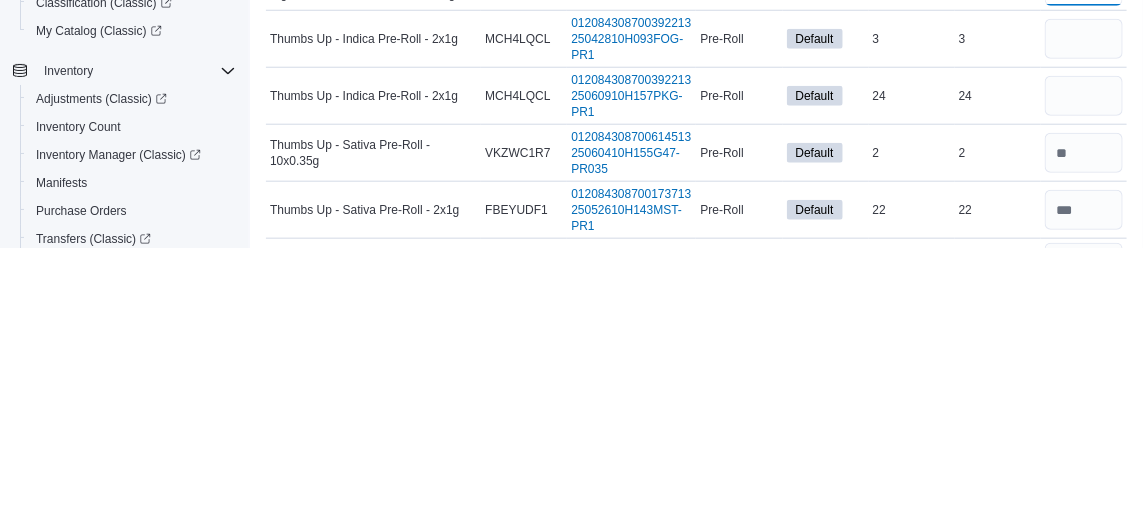 type on "*" 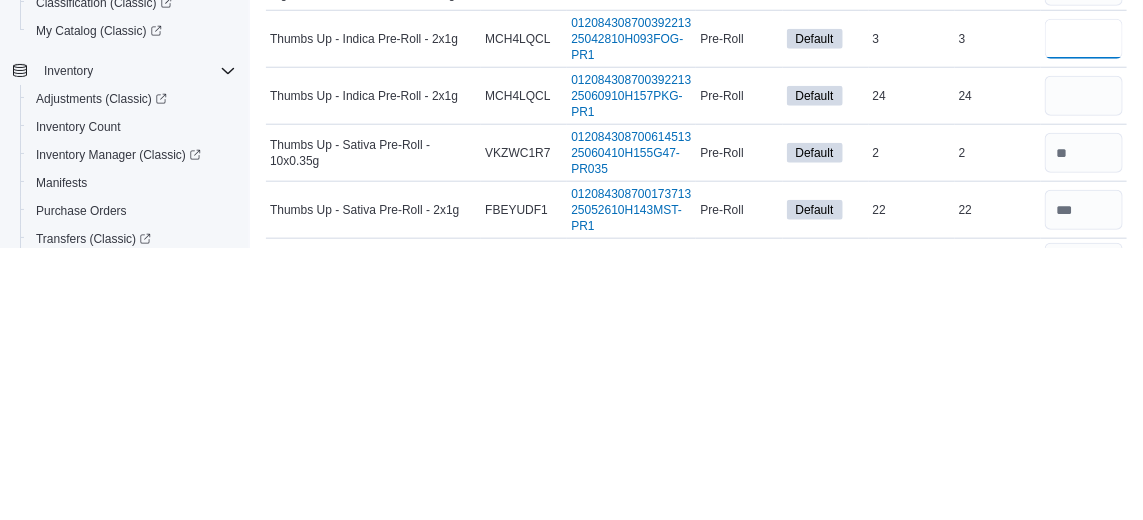 click at bounding box center [1084, 311] 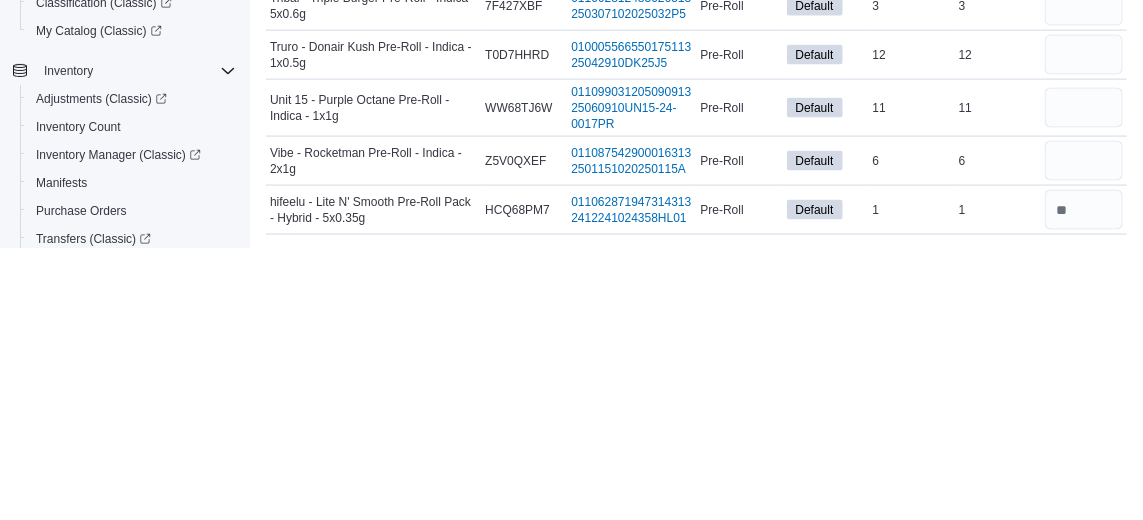 scroll, scrollTop: 6045, scrollLeft: 0, axis: vertical 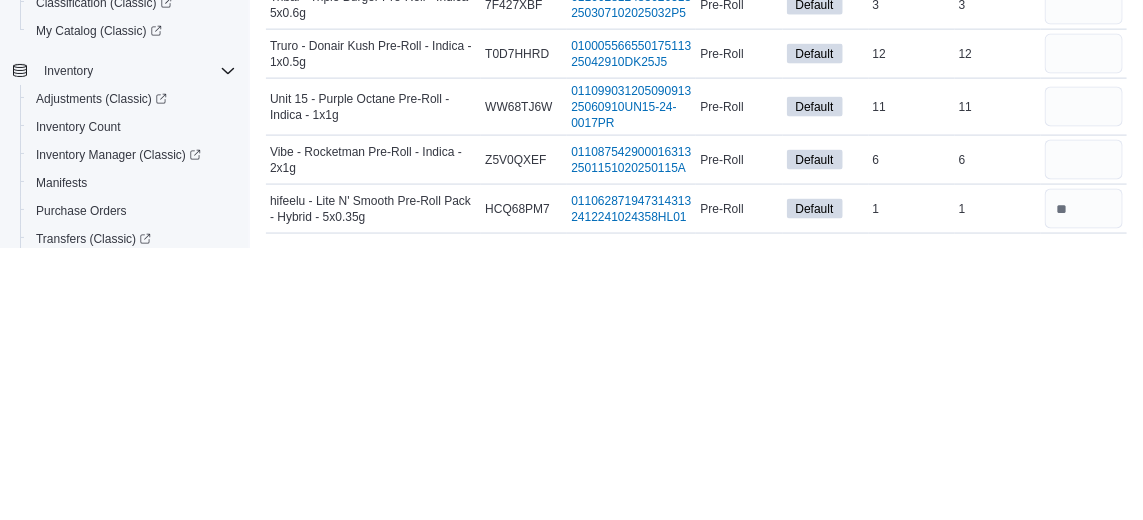 type on "*" 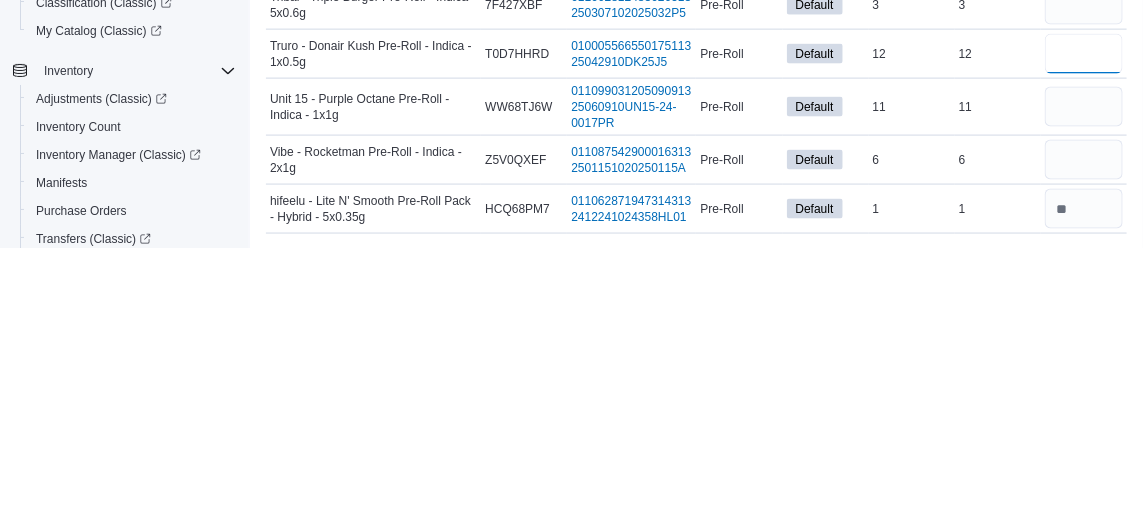 click at bounding box center (1084, 326) 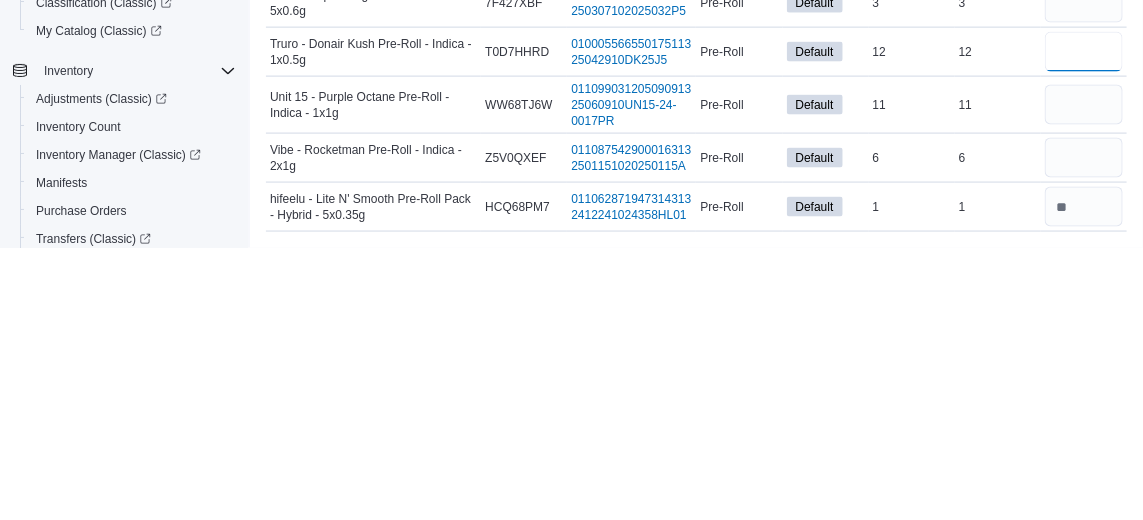 scroll, scrollTop: 6120, scrollLeft: 0, axis: vertical 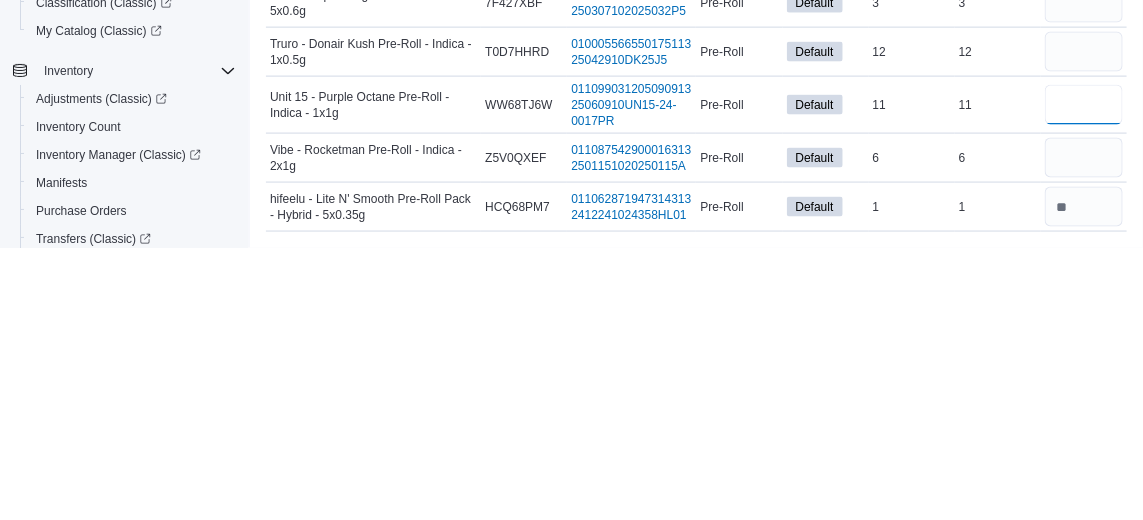click at bounding box center (1084, 377) 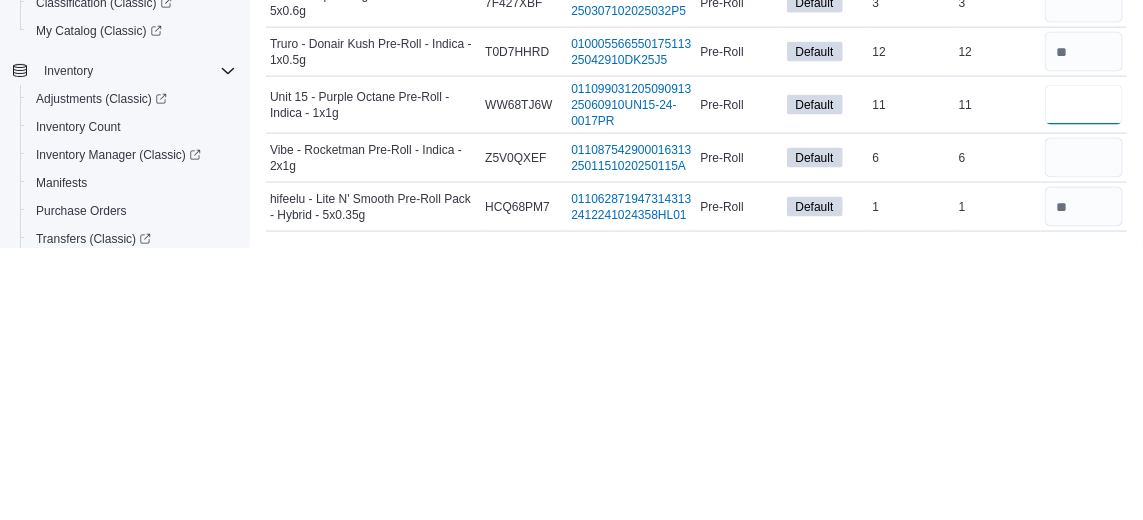 type on "**" 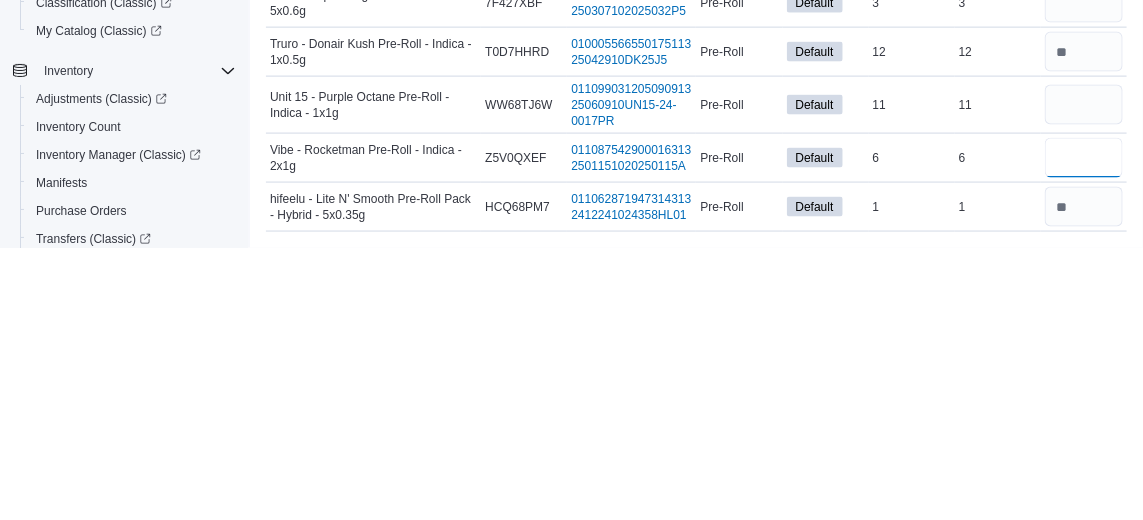 click at bounding box center (1084, 430) 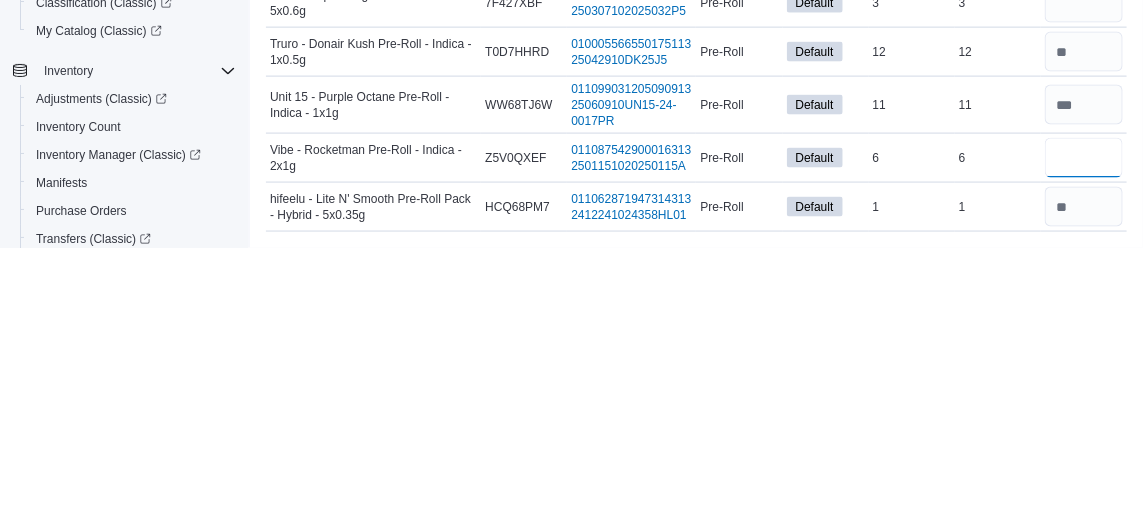 type 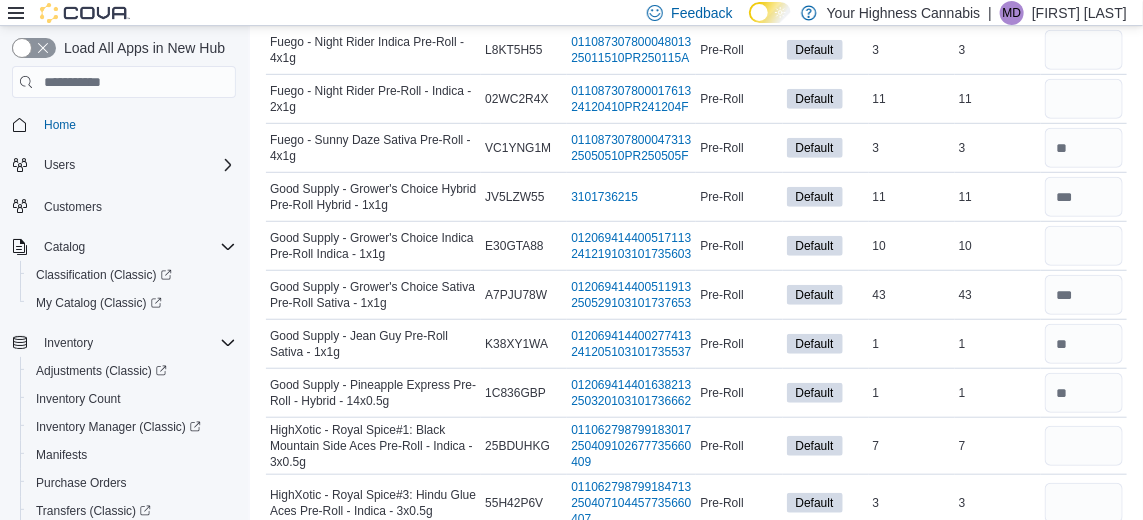 scroll, scrollTop: 3058, scrollLeft: 0, axis: vertical 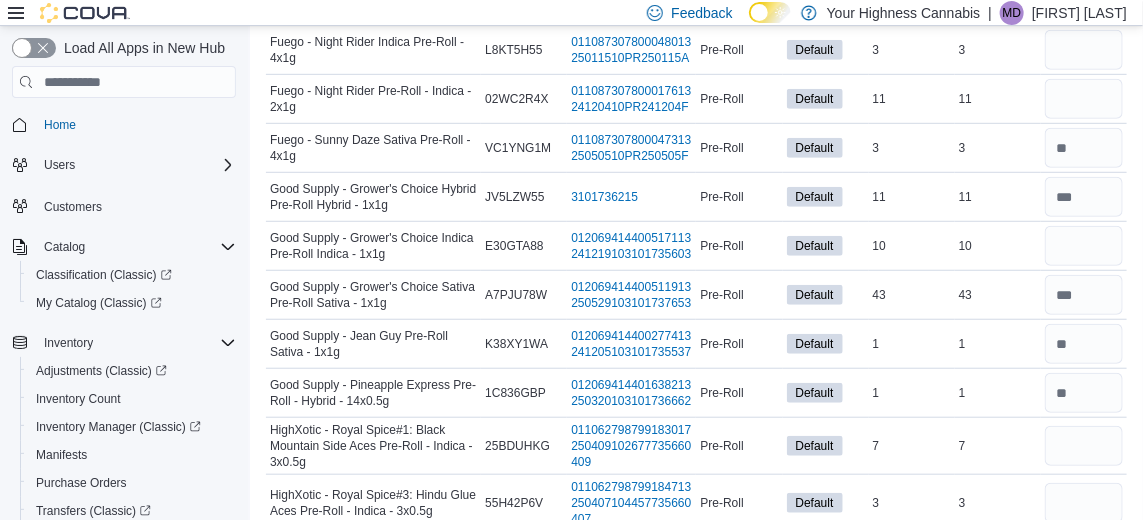 type on "*" 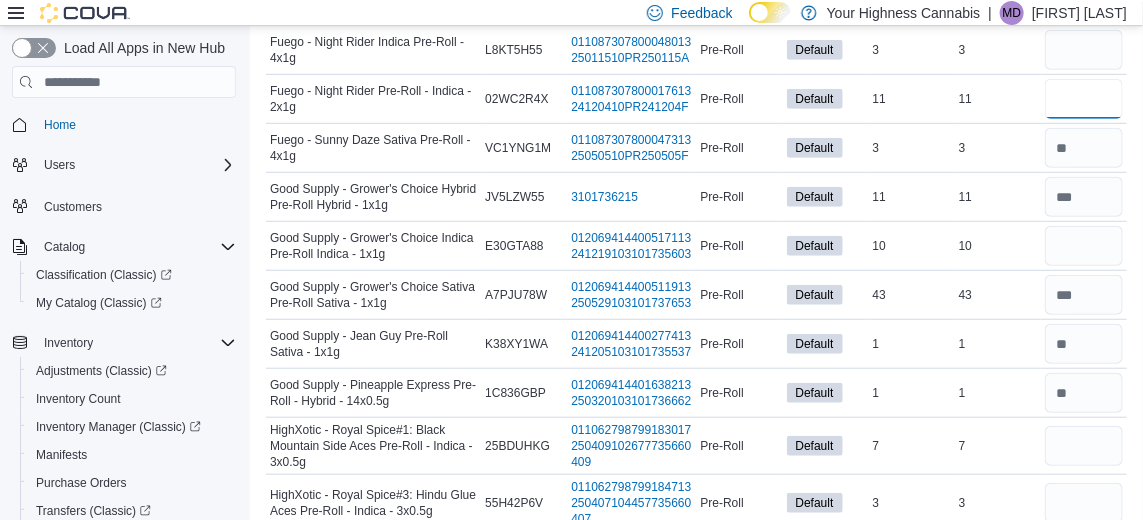 click at bounding box center [1084, 99] 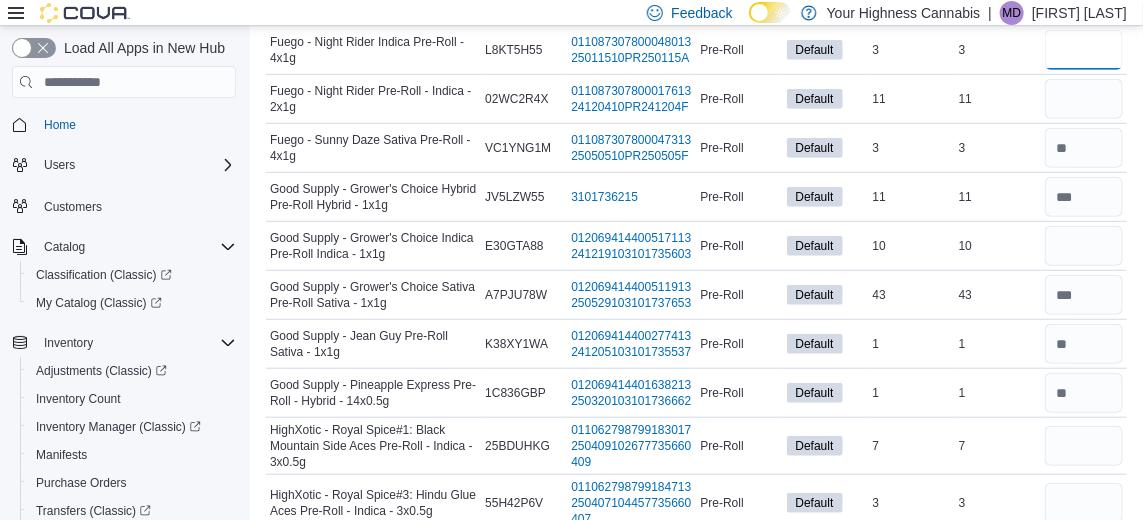 click at bounding box center (1084, 50) 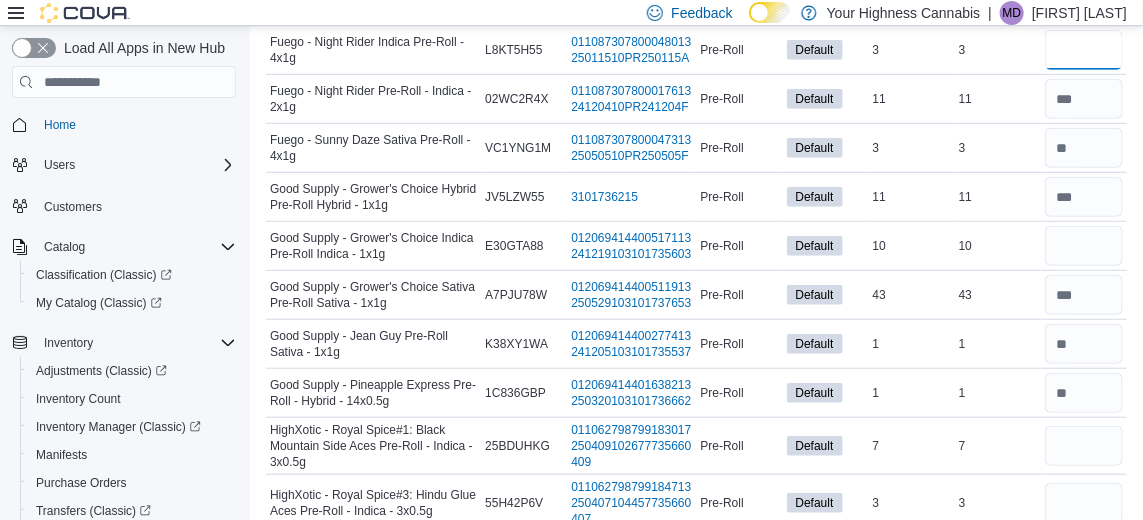 type 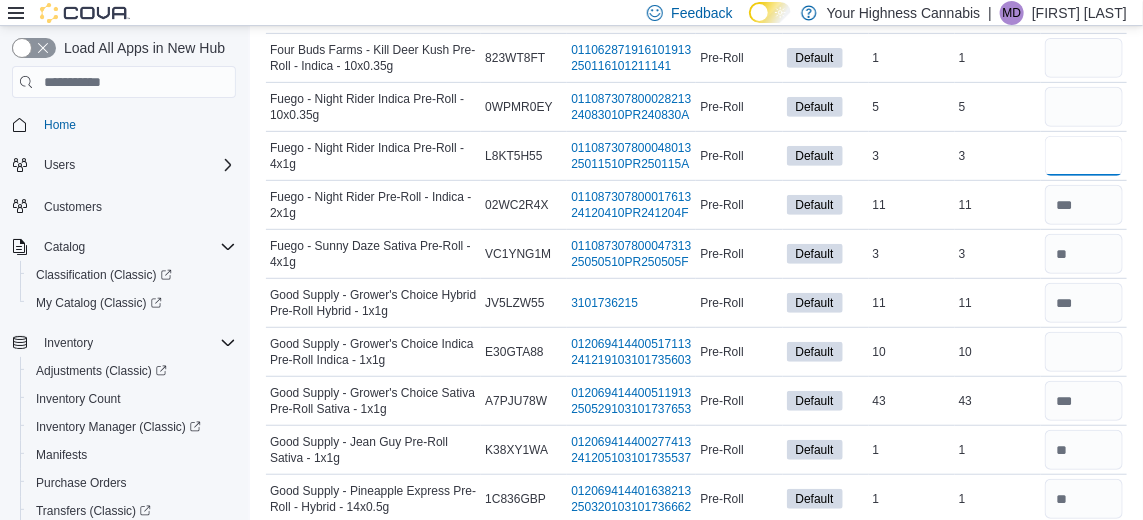 scroll, scrollTop: 2936, scrollLeft: 0, axis: vertical 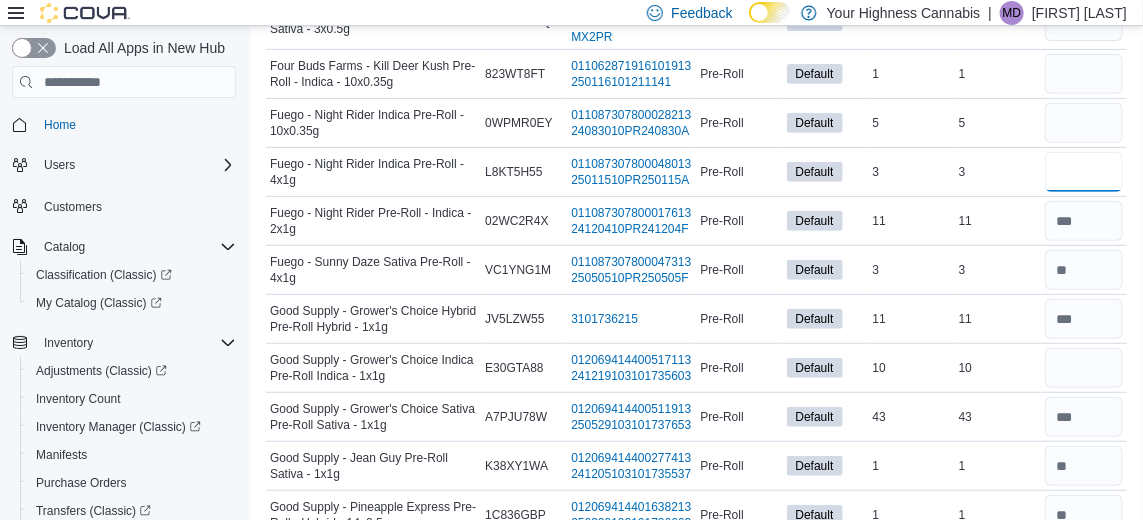 type on "*" 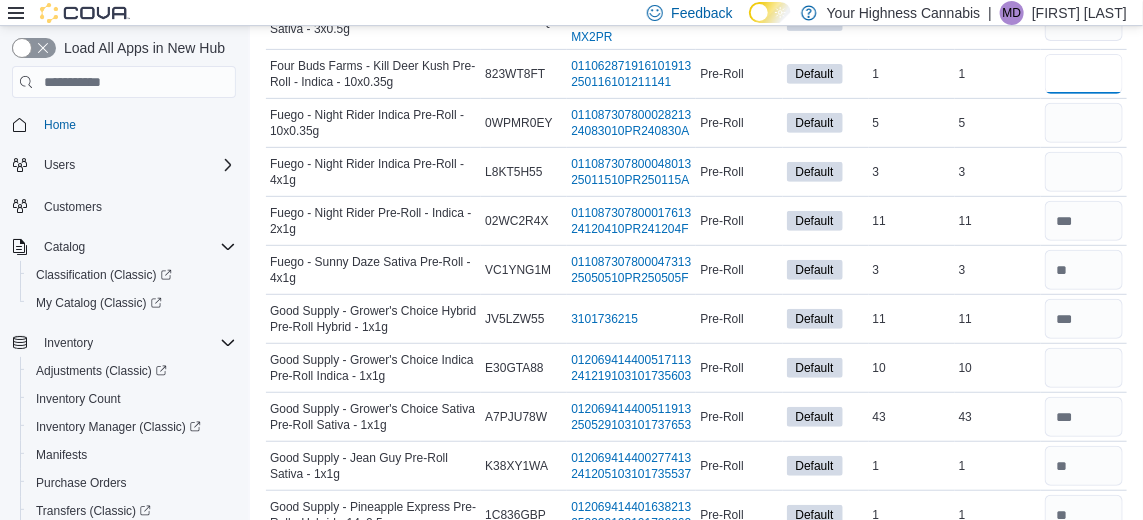 click at bounding box center [1084, 74] 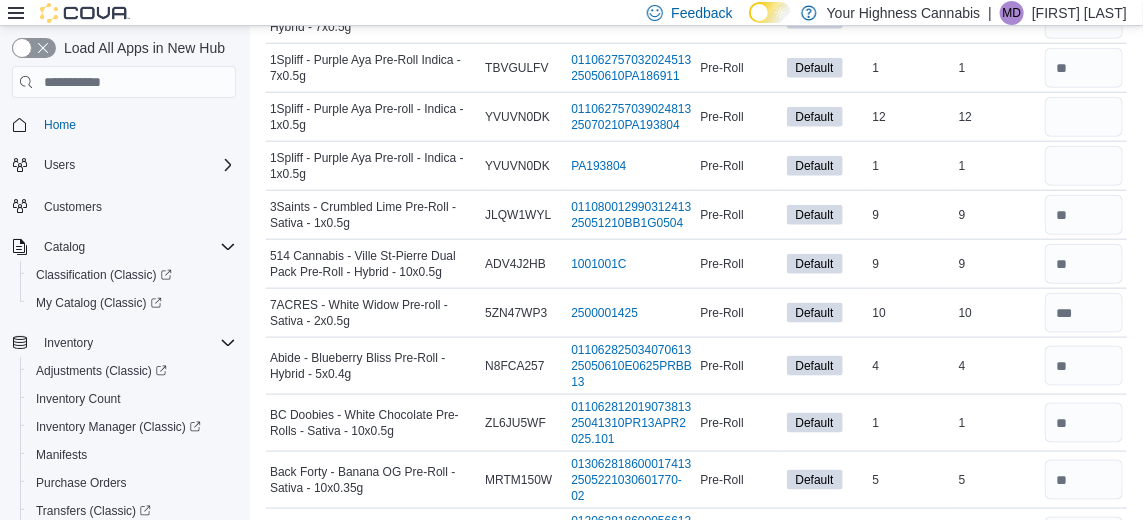 scroll, scrollTop: 692, scrollLeft: 0, axis: vertical 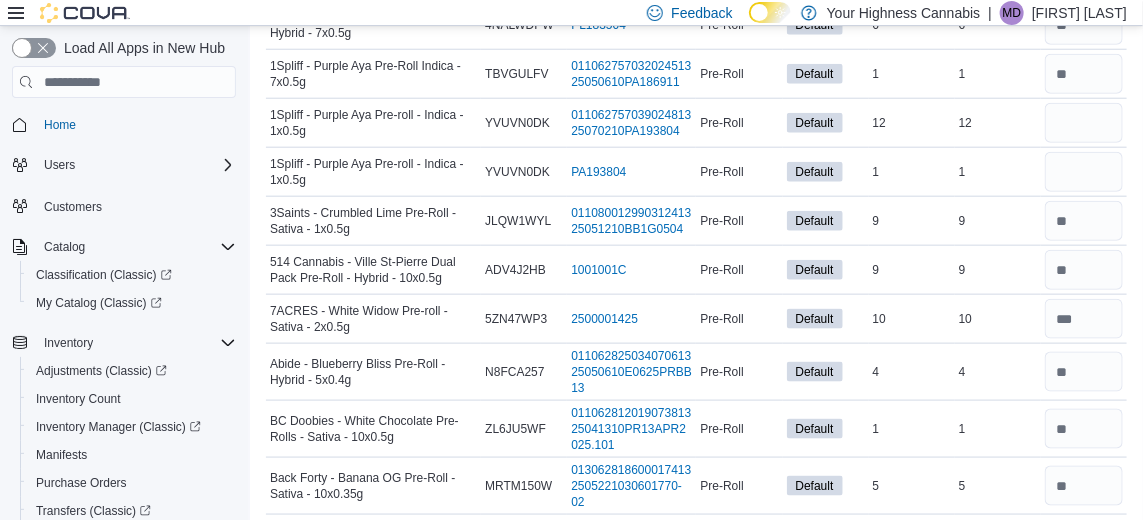 type on "*" 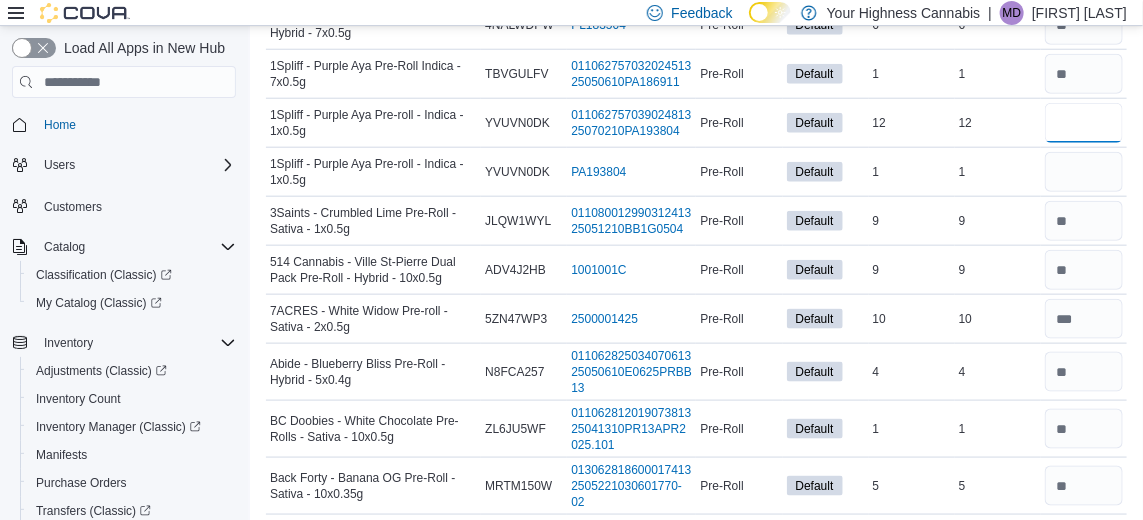 click at bounding box center [1084, 123] 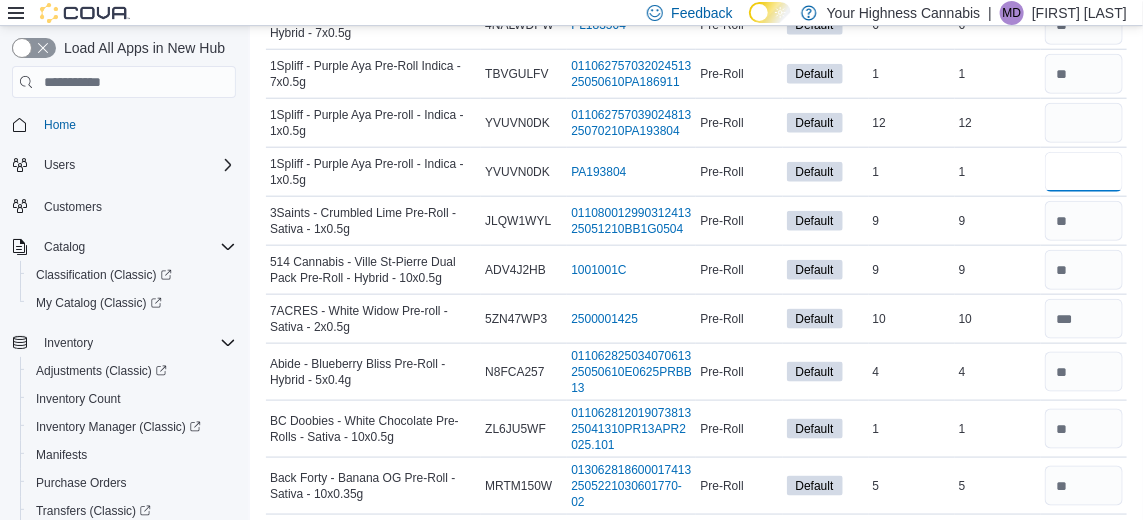 click at bounding box center [1084, 172] 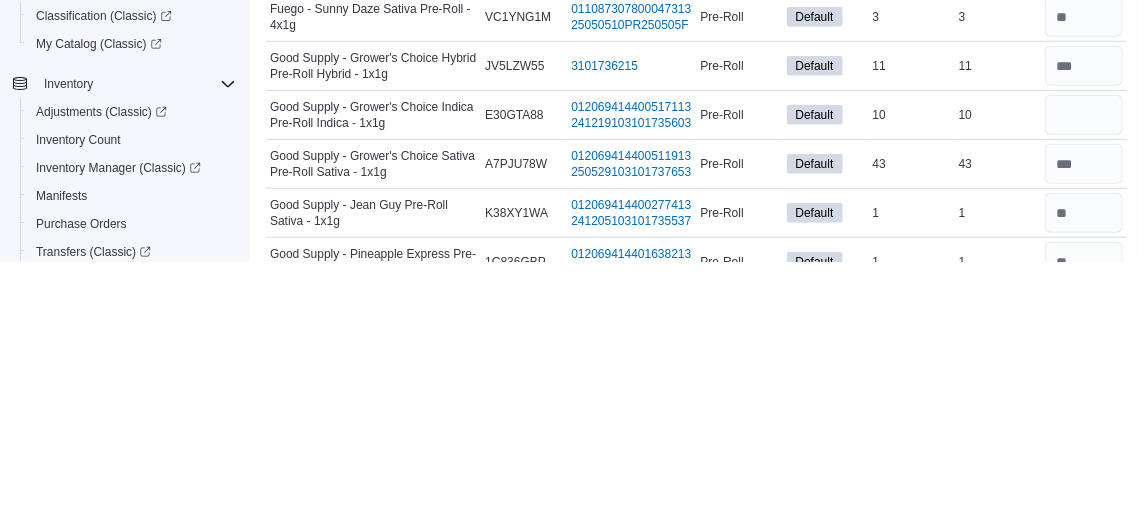 scroll, scrollTop: 2930, scrollLeft: 0, axis: vertical 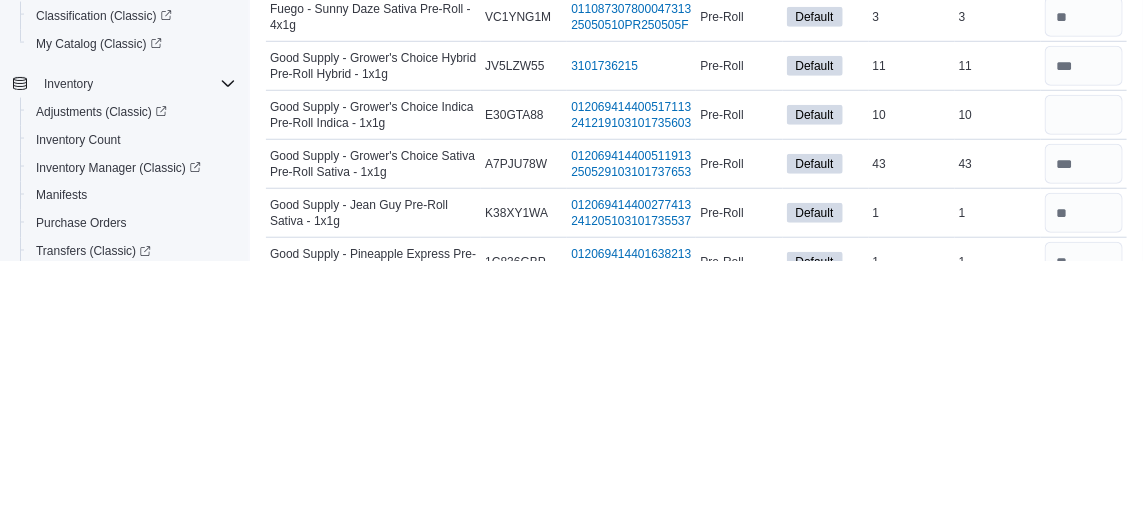 type on "*" 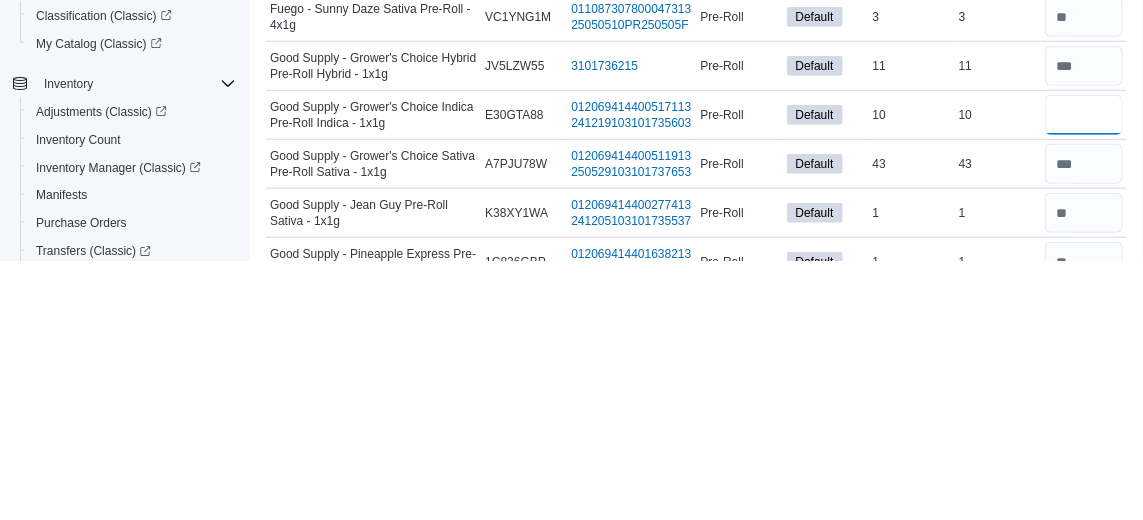 click at bounding box center [1084, 374] 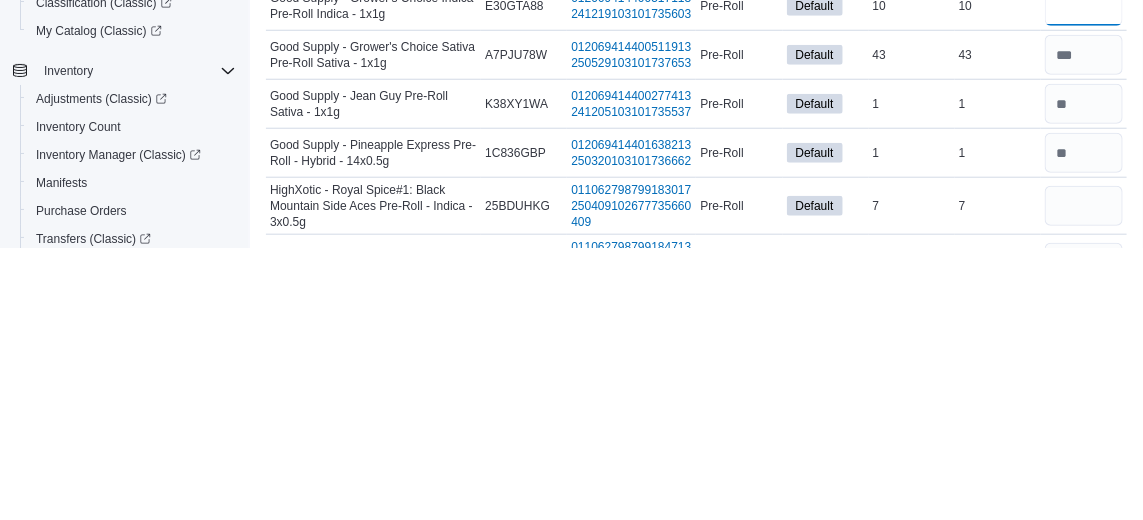scroll, scrollTop: 3027, scrollLeft: 0, axis: vertical 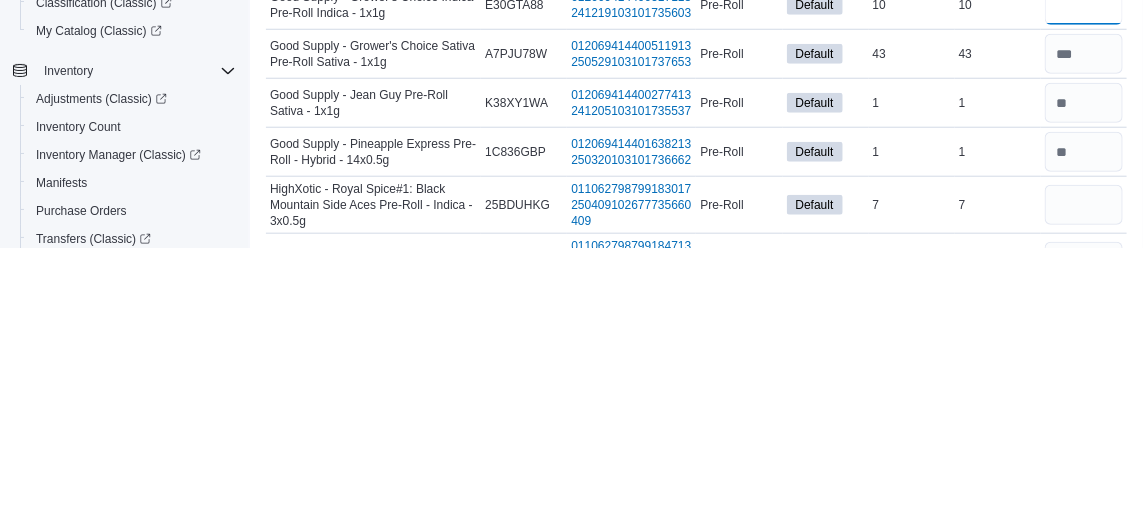 type 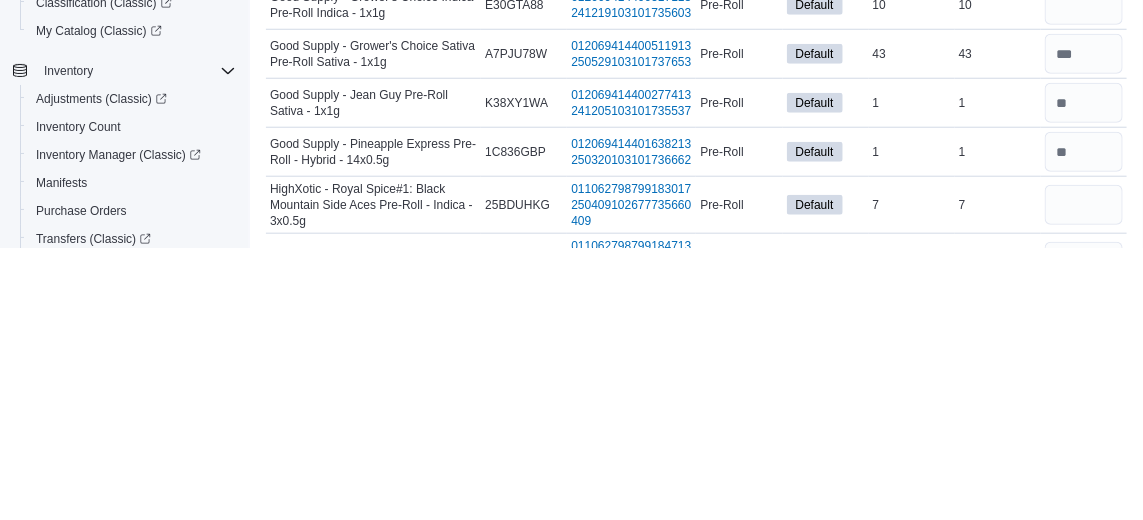 click on "In Stock 1" at bounding box center (912, 424) 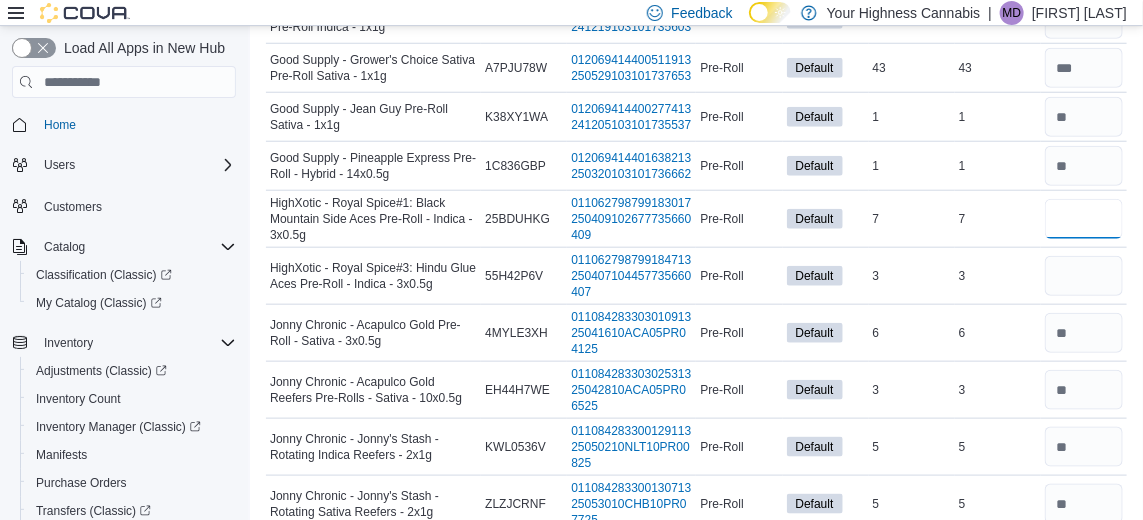 click at bounding box center (1084, 219) 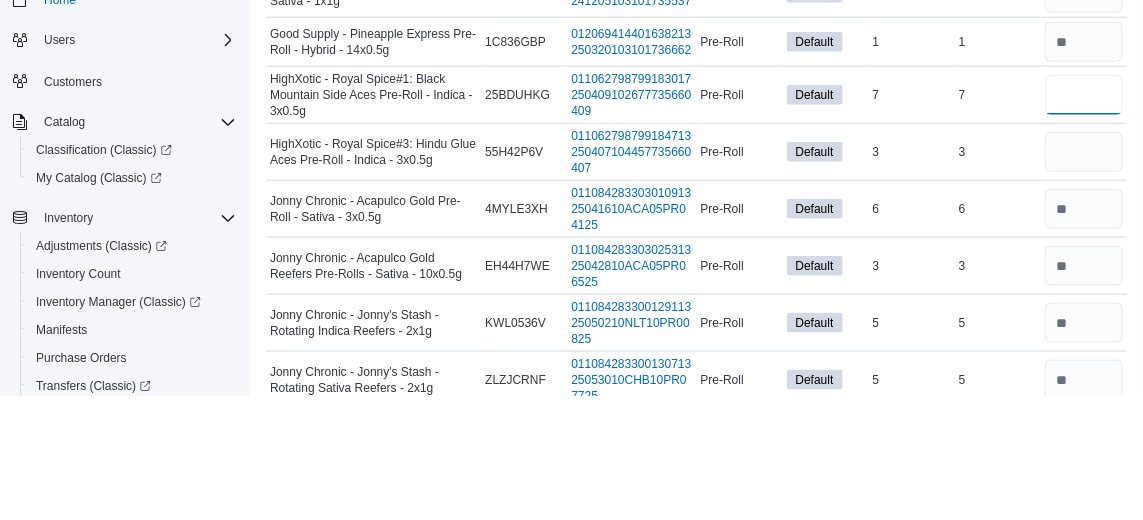 scroll, scrollTop: 3285, scrollLeft: 0, axis: vertical 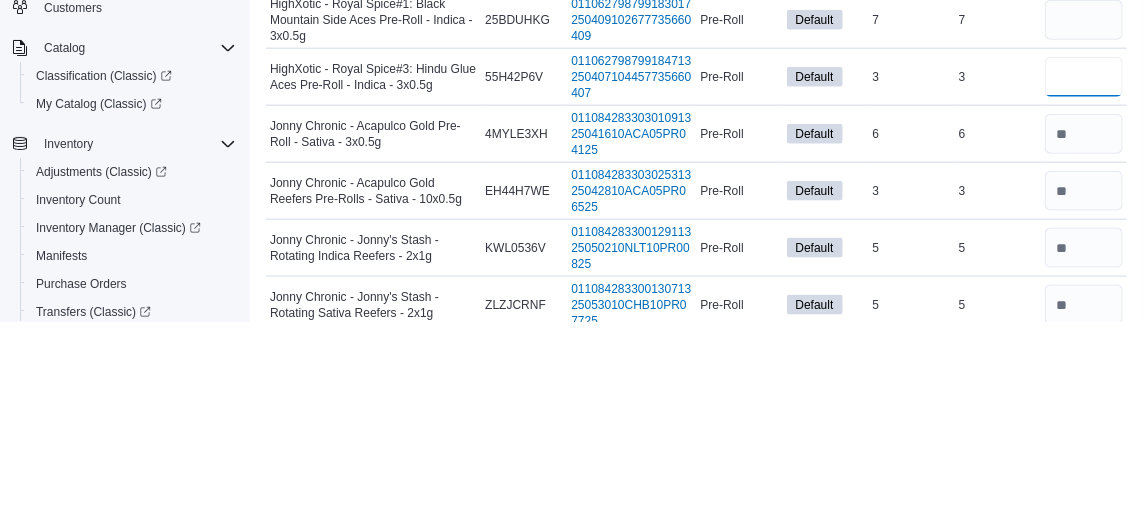 click at bounding box center (1084, 276) 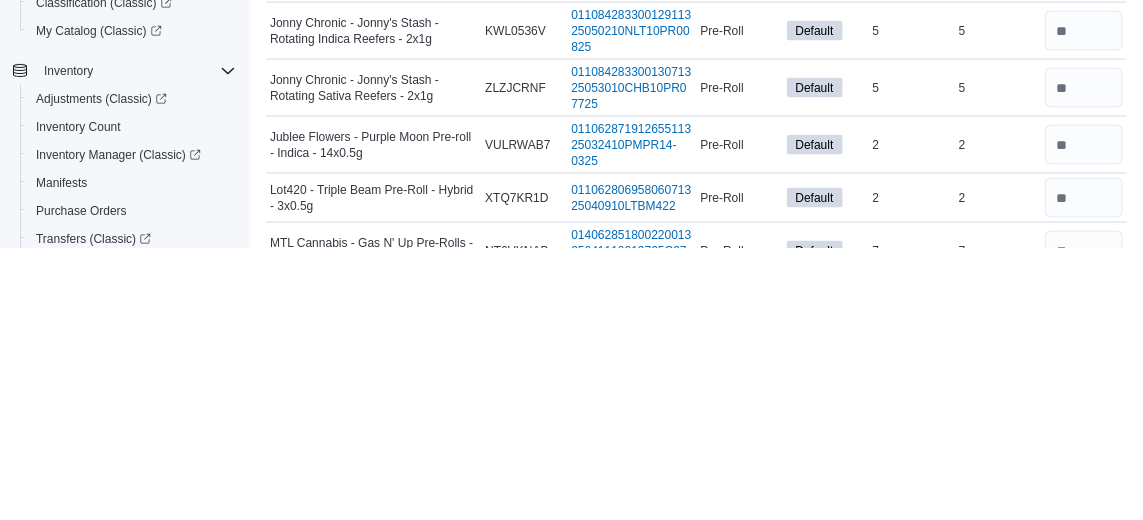 scroll, scrollTop: 3442, scrollLeft: 0, axis: vertical 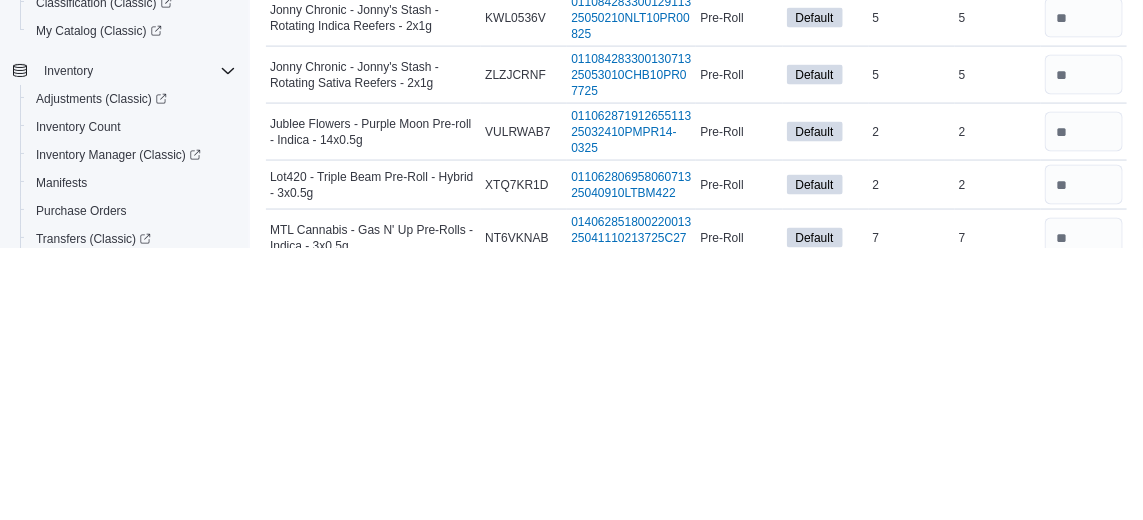 click on "Real Time Stock 2" at bounding box center [998, 404] 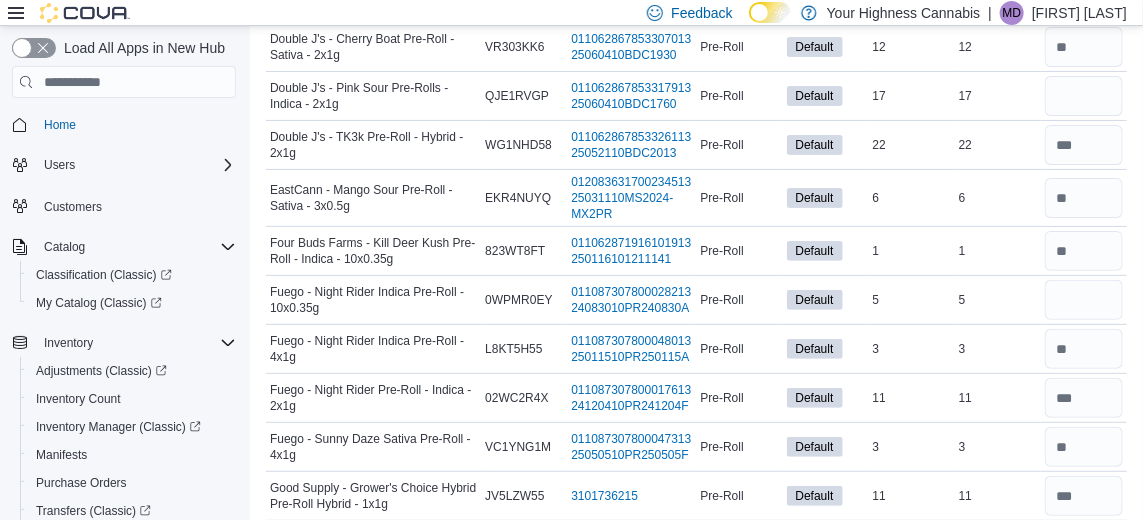 scroll, scrollTop: 2760, scrollLeft: 0, axis: vertical 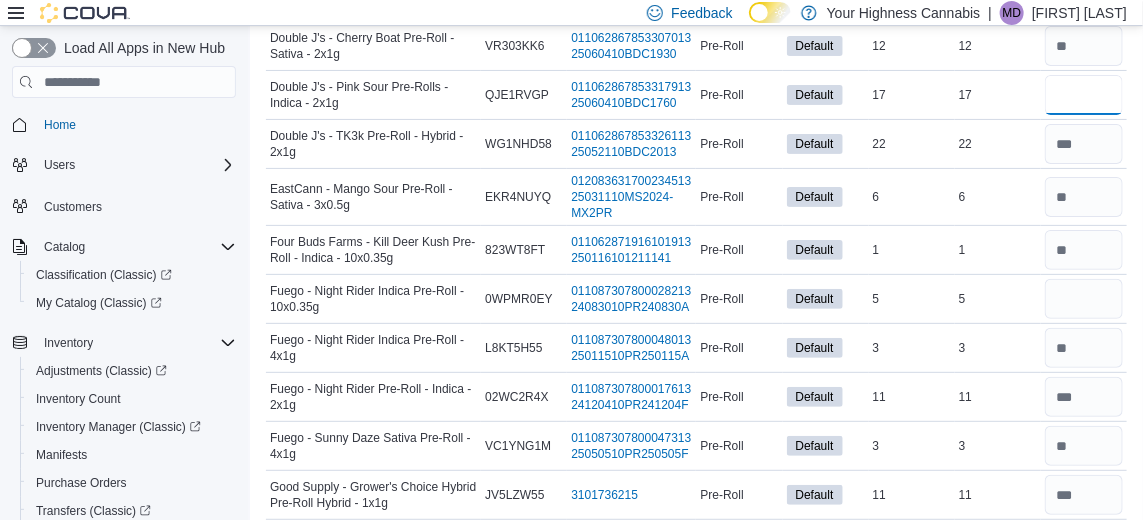 click at bounding box center [1084, 95] 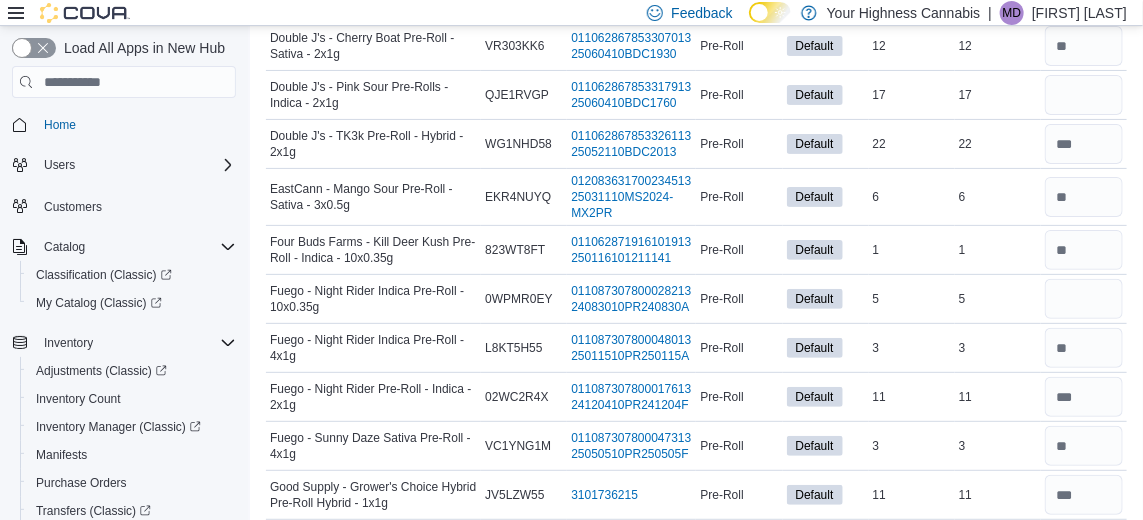 click on "12" at bounding box center (998, 46) 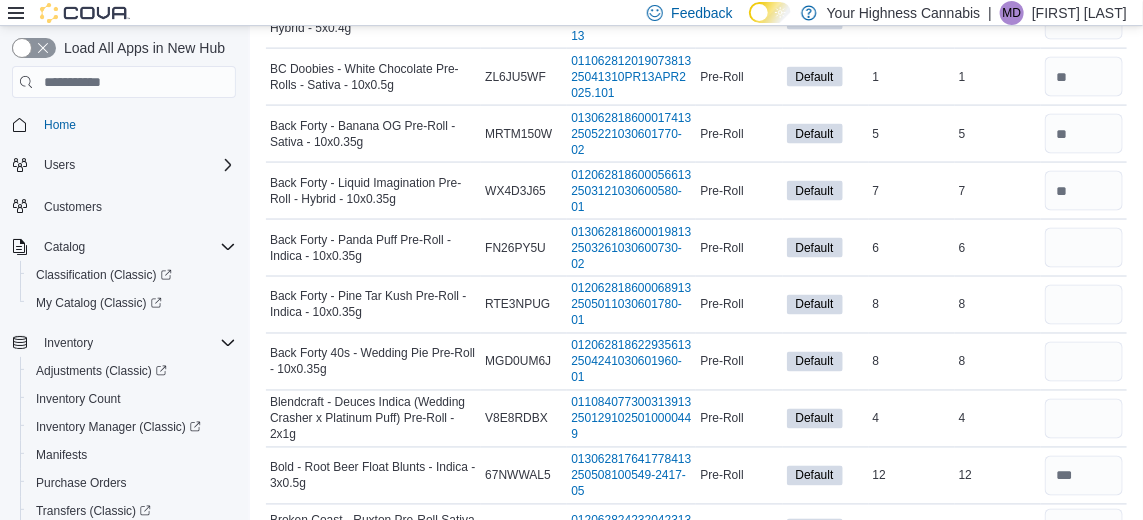 scroll, scrollTop: 1099, scrollLeft: 0, axis: vertical 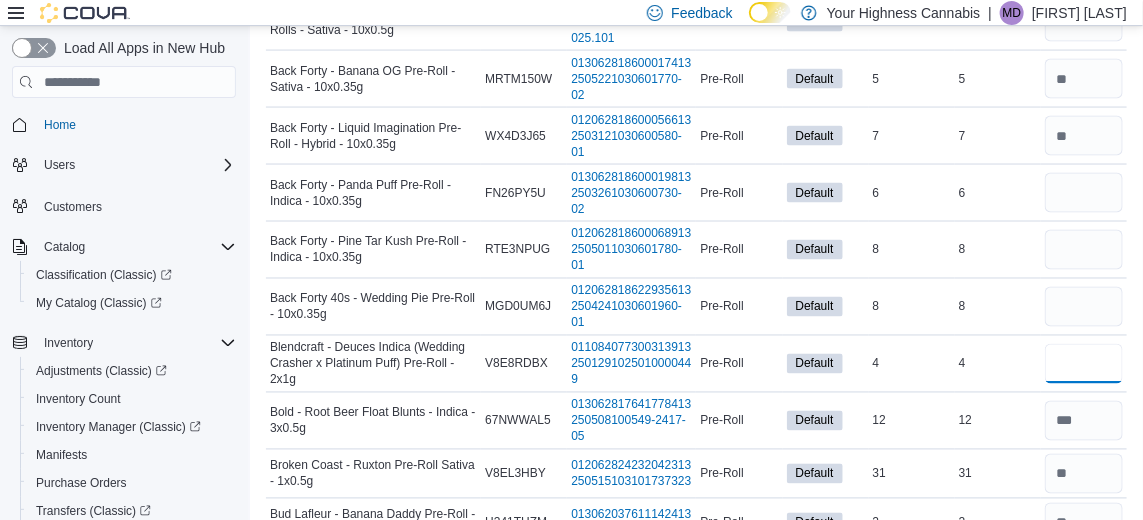 click at bounding box center (1084, 364) 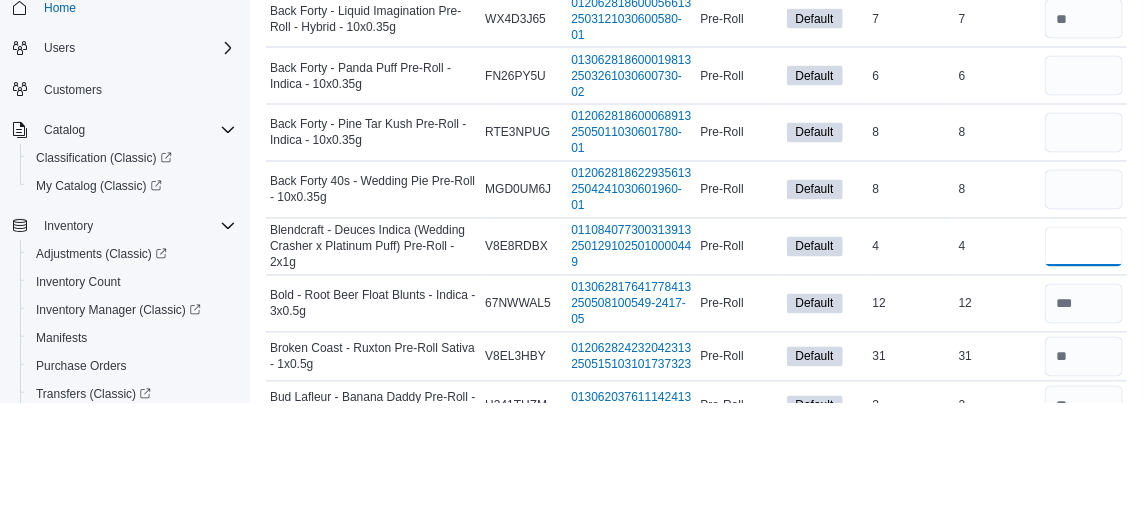 scroll, scrollTop: 1099, scrollLeft: 0, axis: vertical 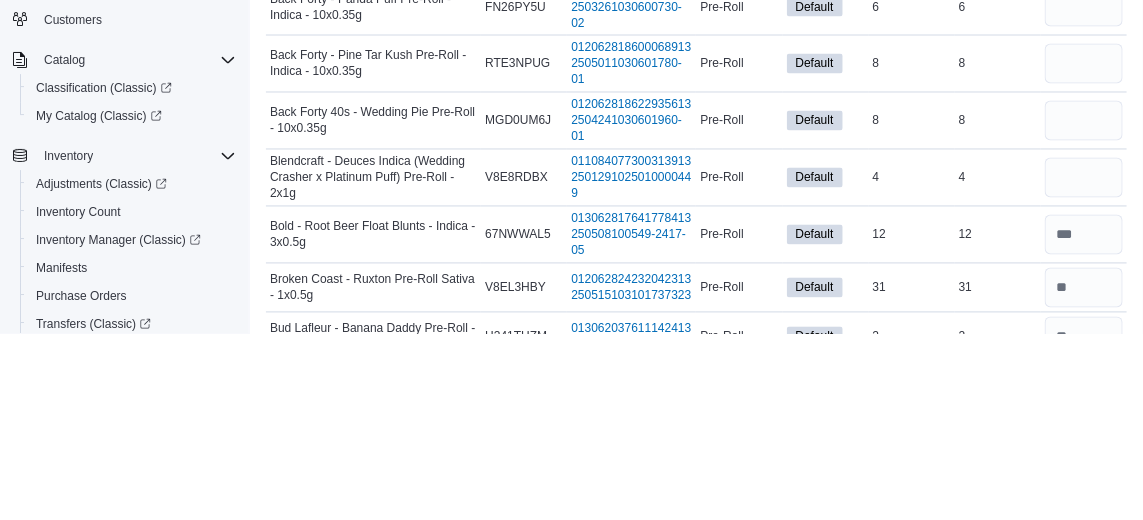 click on "In Stock 12" at bounding box center [912, 421] 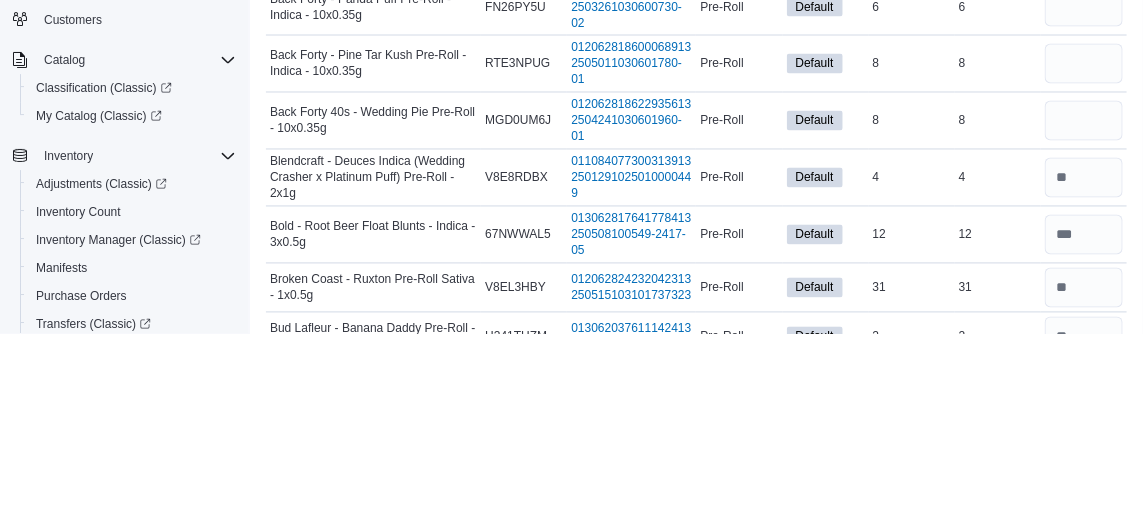scroll, scrollTop: 1099, scrollLeft: 0, axis: vertical 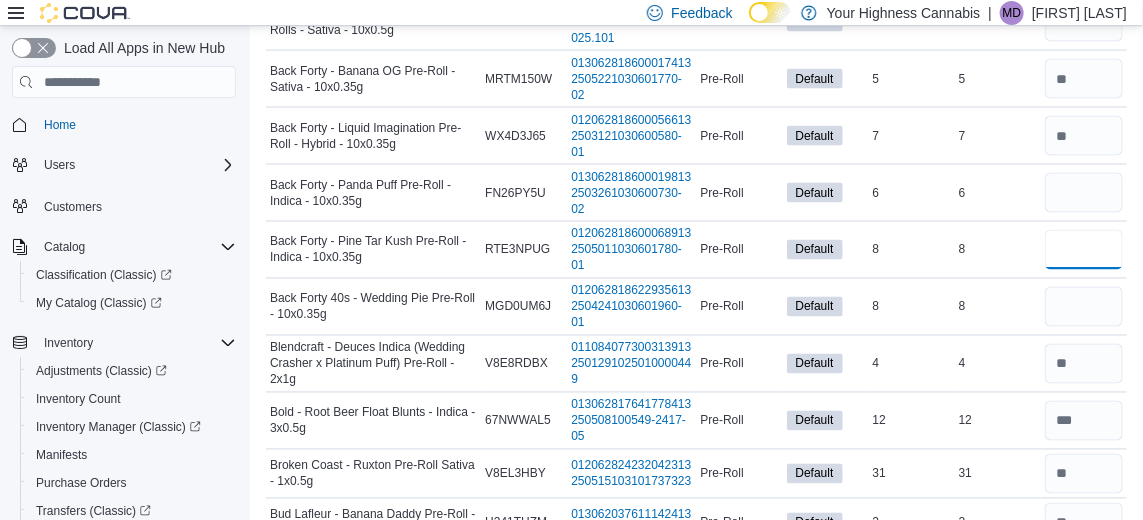 click at bounding box center [1084, 250] 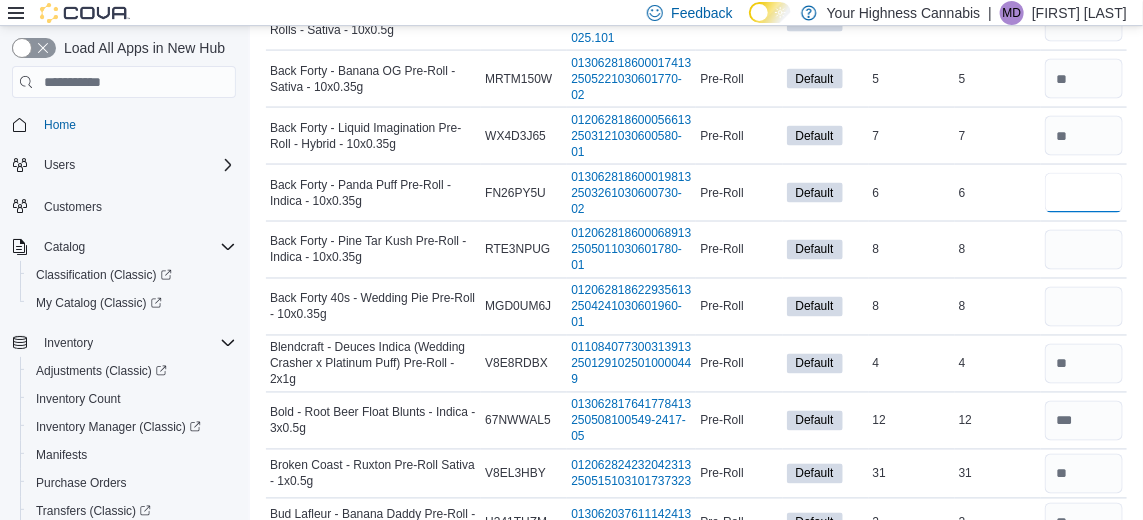click at bounding box center (1084, 193) 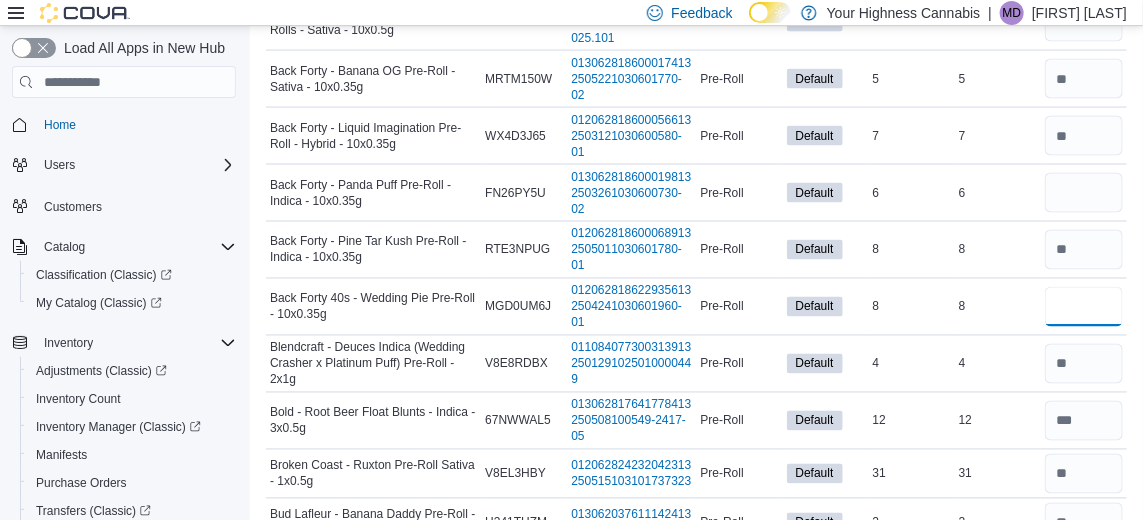 click at bounding box center [1084, 307] 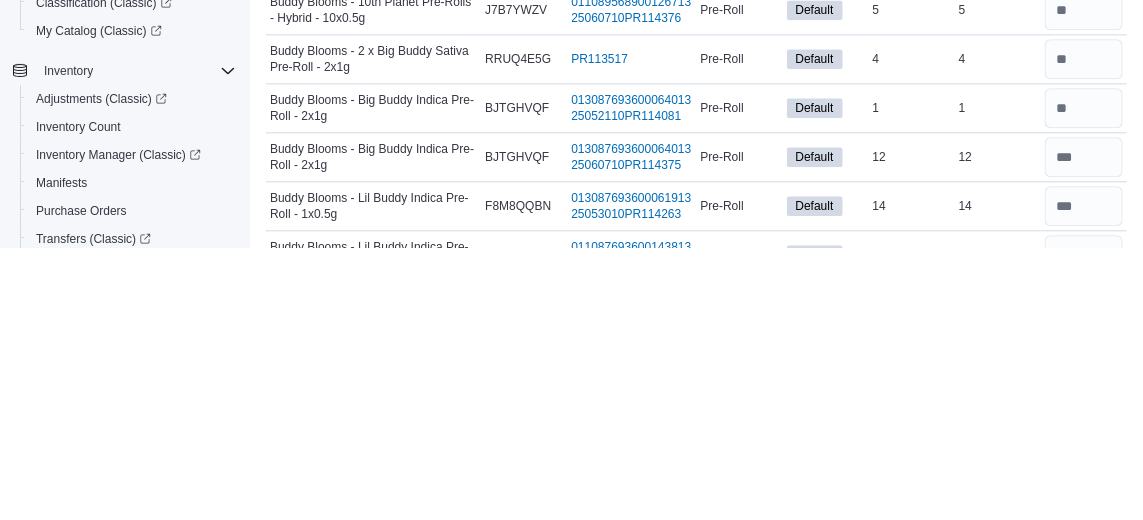 scroll, scrollTop: 1398, scrollLeft: 0, axis: vertical 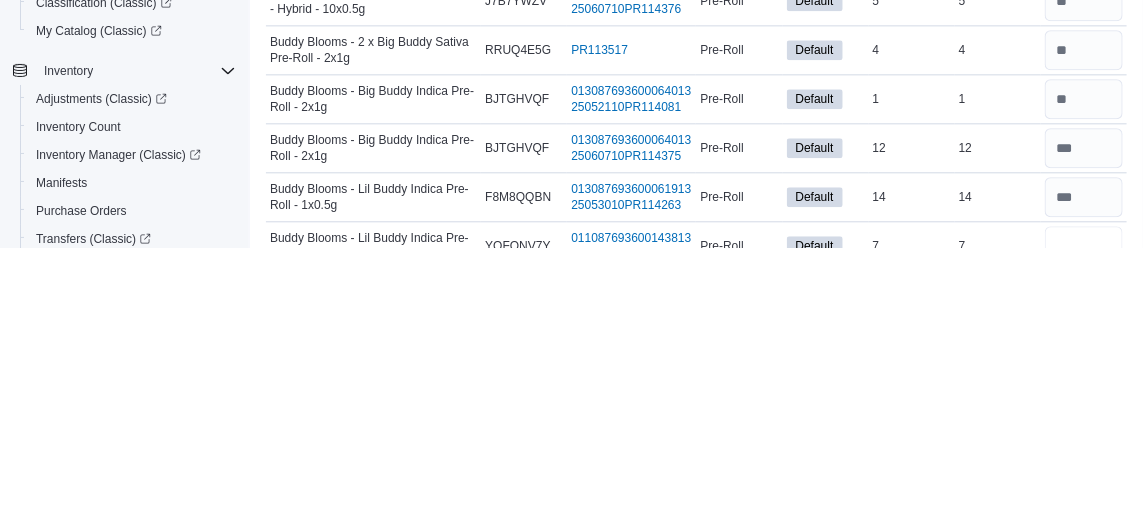 click at bounding box center (1084, 518) 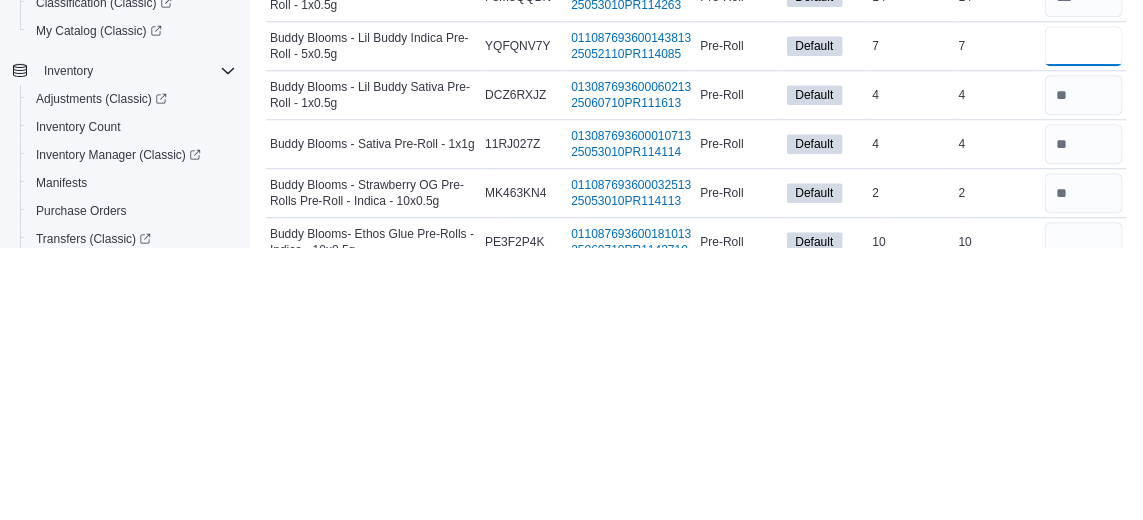 scroll, scrollTop: 1598, scrollLeft: 0, axis: vertical 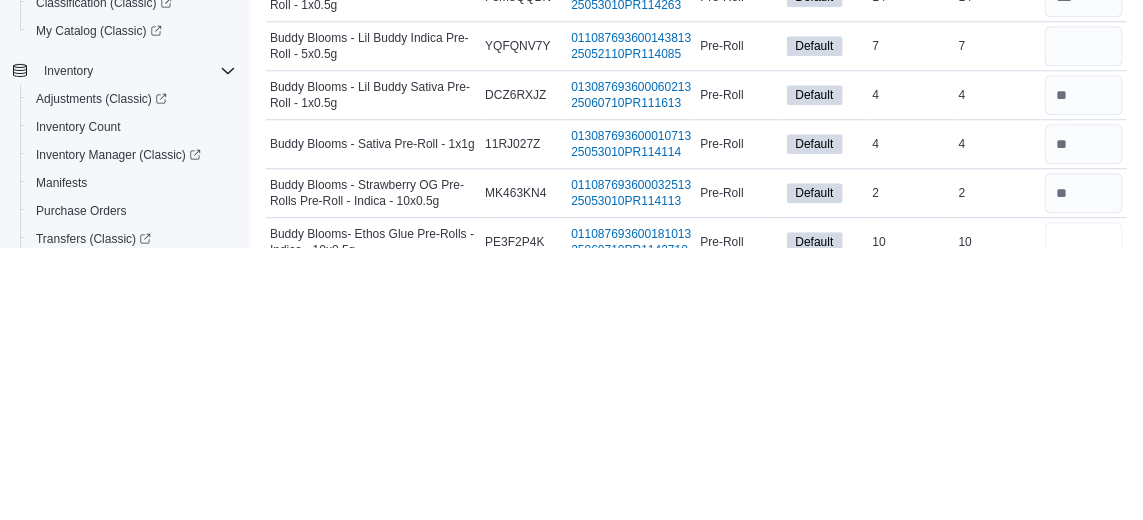 click at bounding box center (1084, 514) 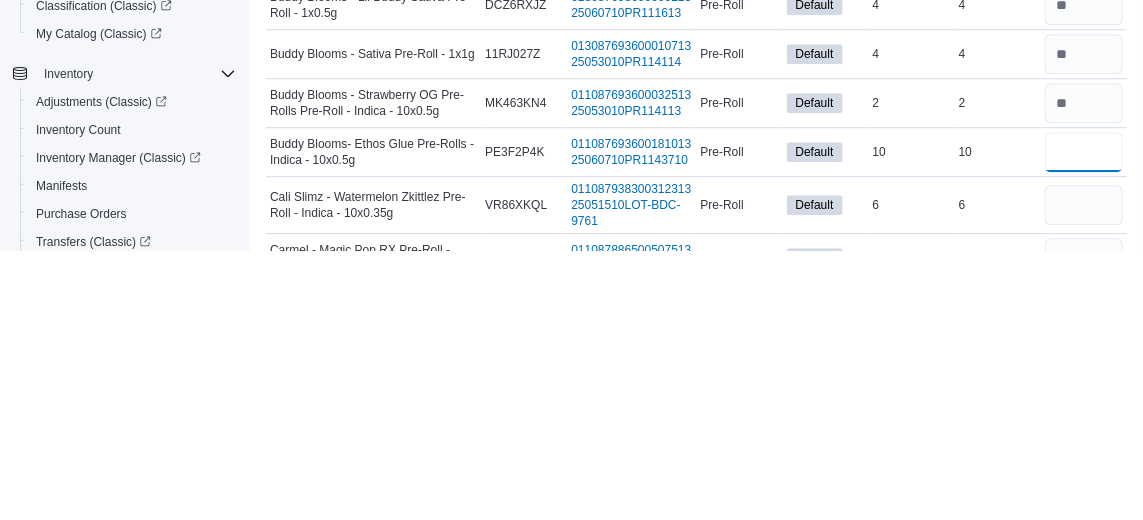scroll, scrollTop: 1691, scrollLeft: 0, axis: vertical 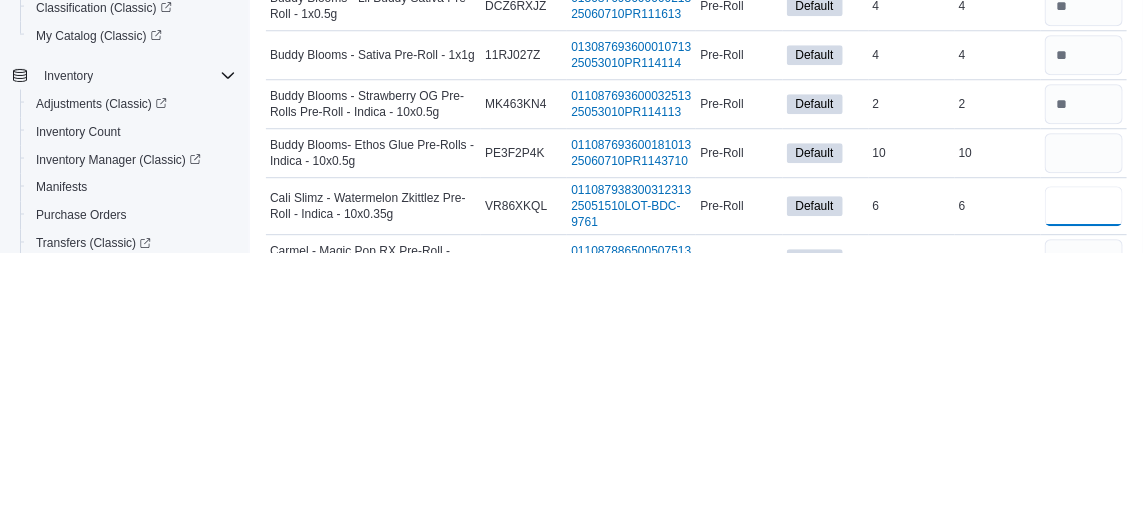 click at bounding box center [1084, 474] 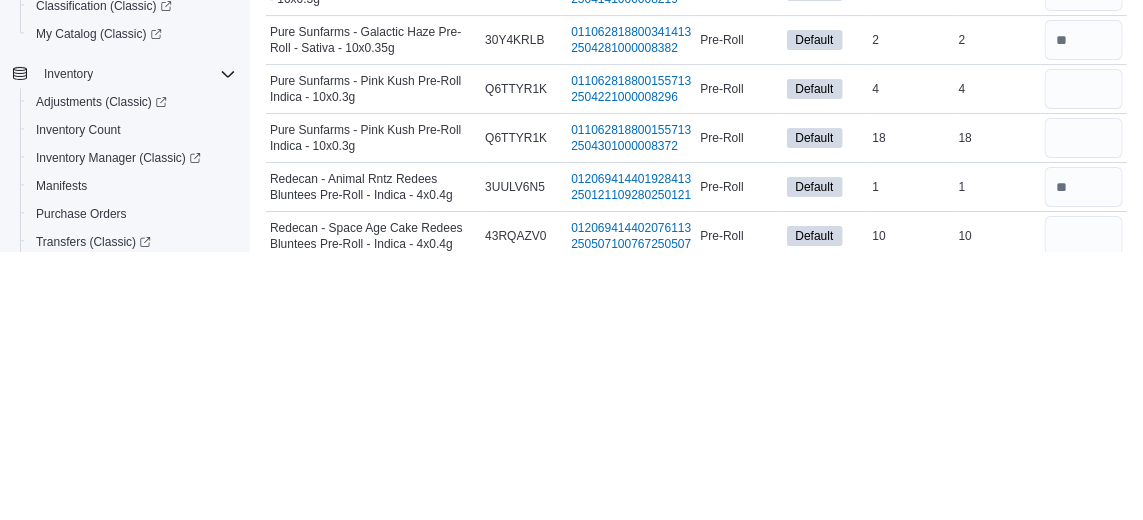 scroll, scrollTop: 4789, scrollLeft: 0, axis: vertical 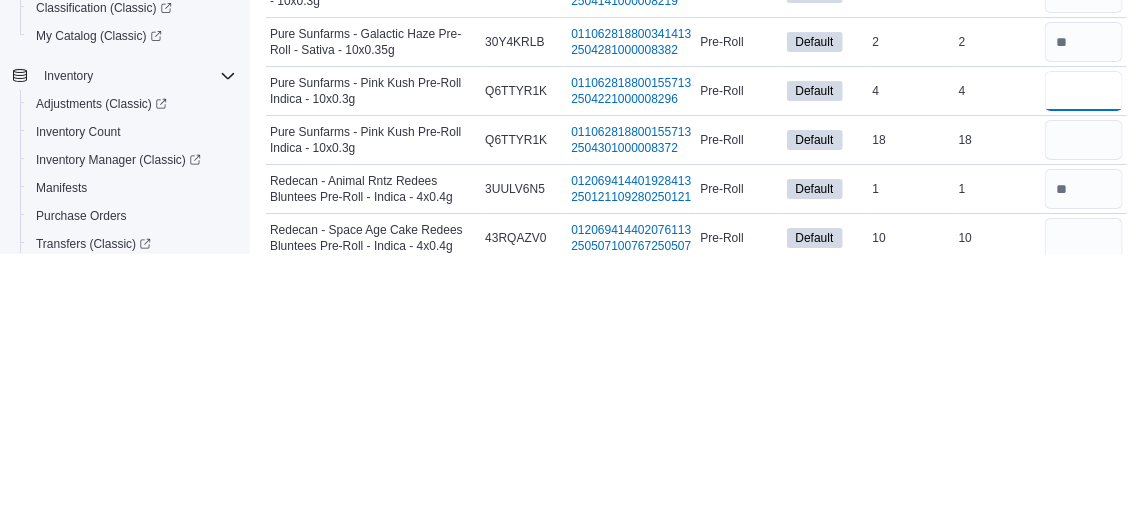 click at bounding box center (1084, 358) 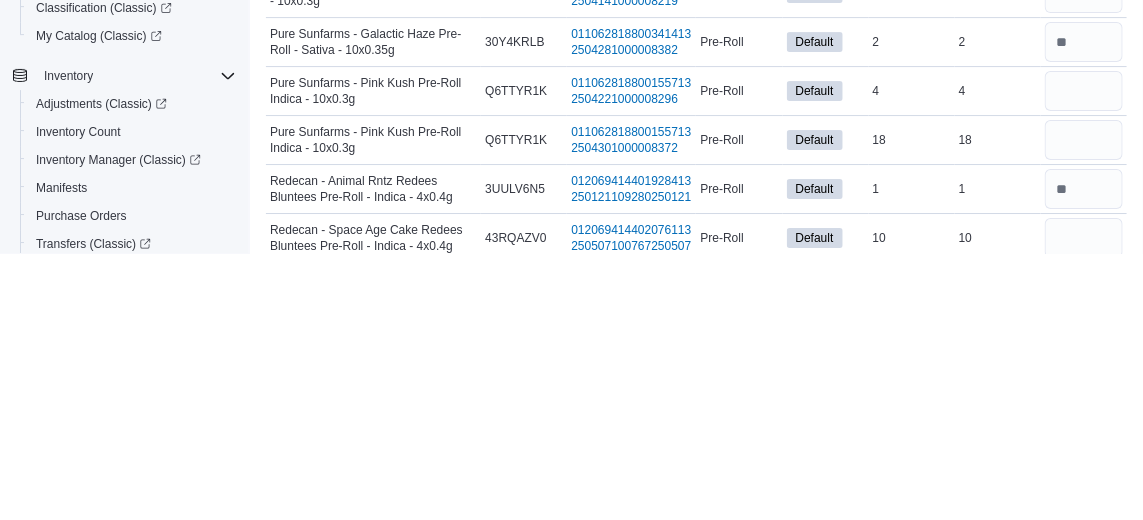 click on "Real Time Stock 2" at bounding box center (998, 309) 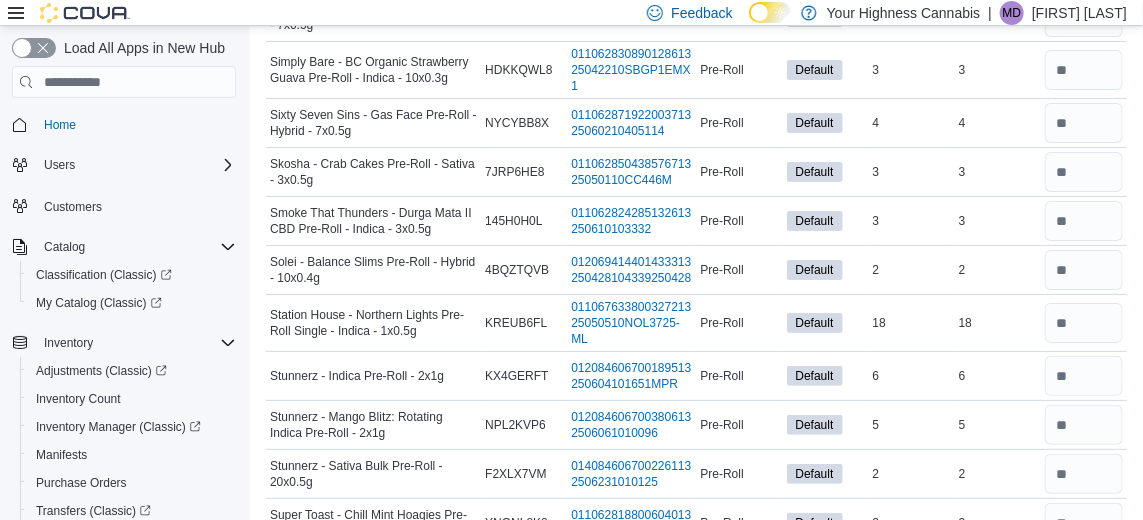 scroll, scrollTop: 5286, scrollLeft: 0, axis: vertical 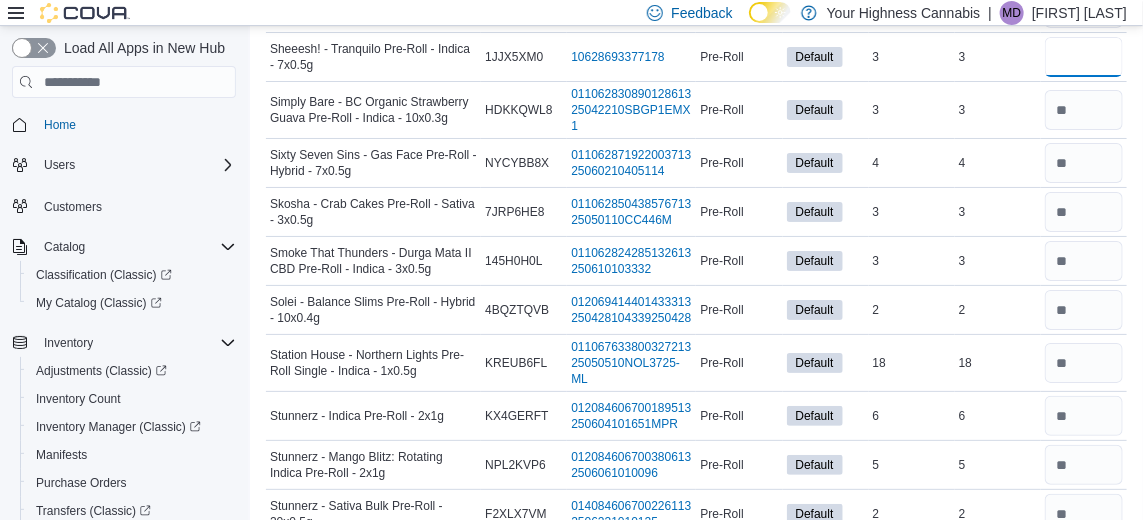 click at bounding box center [1084, 57] 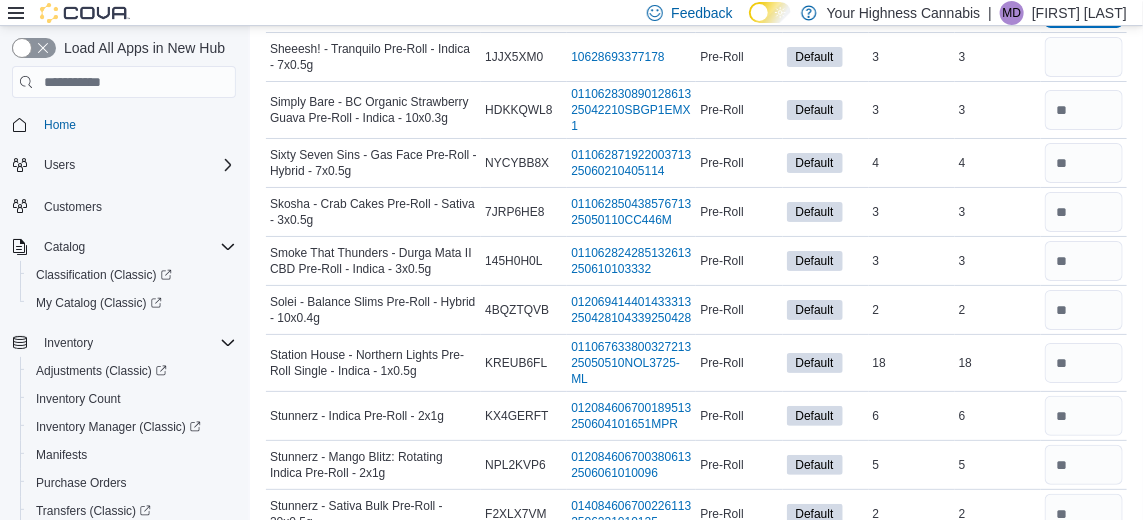 click at bounding box center (1084, 8) 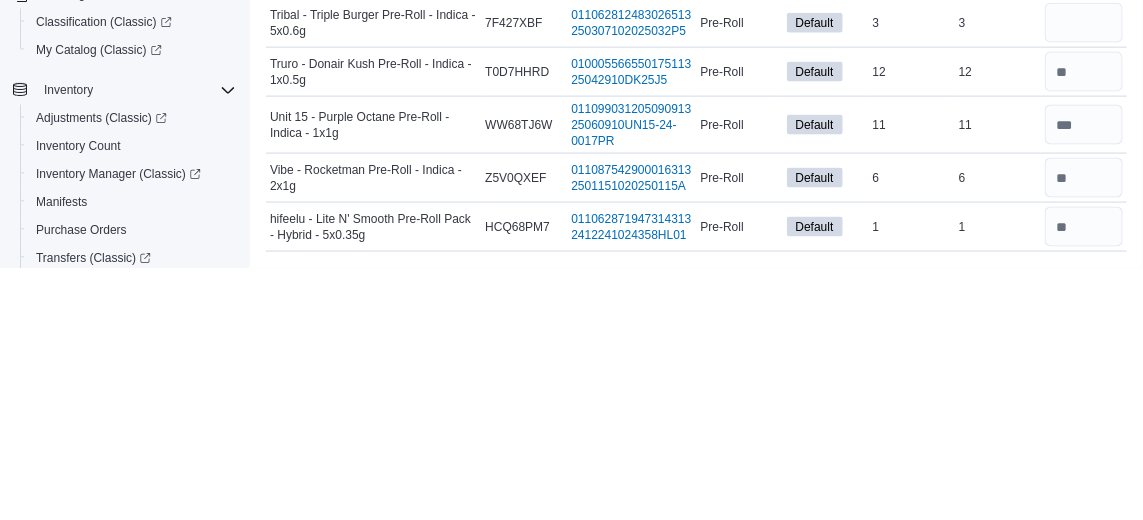 scroll, scrollTop: 6129, scrollLeft: 0, axis: vertical 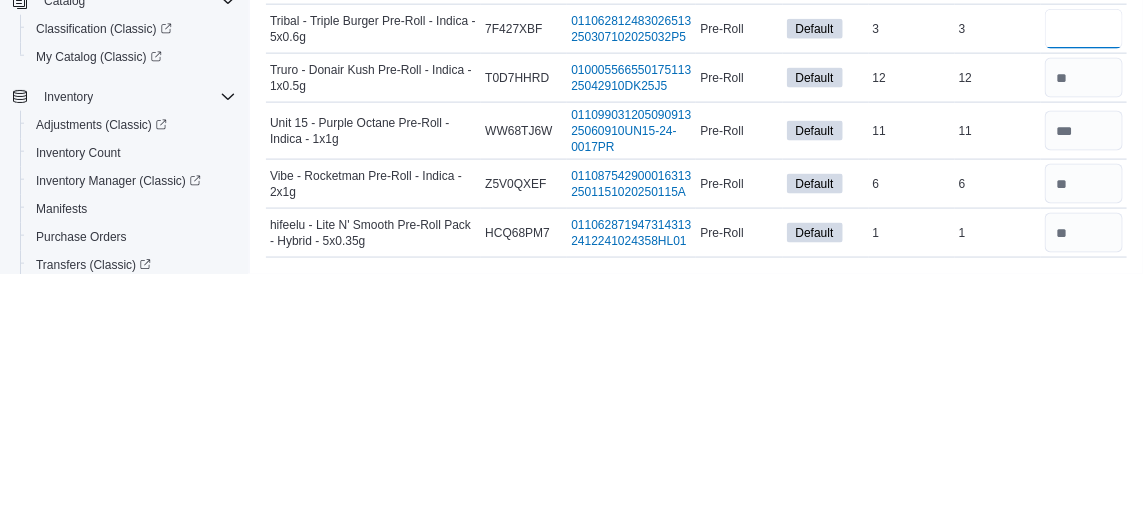click at bounding box center [1084, 275] 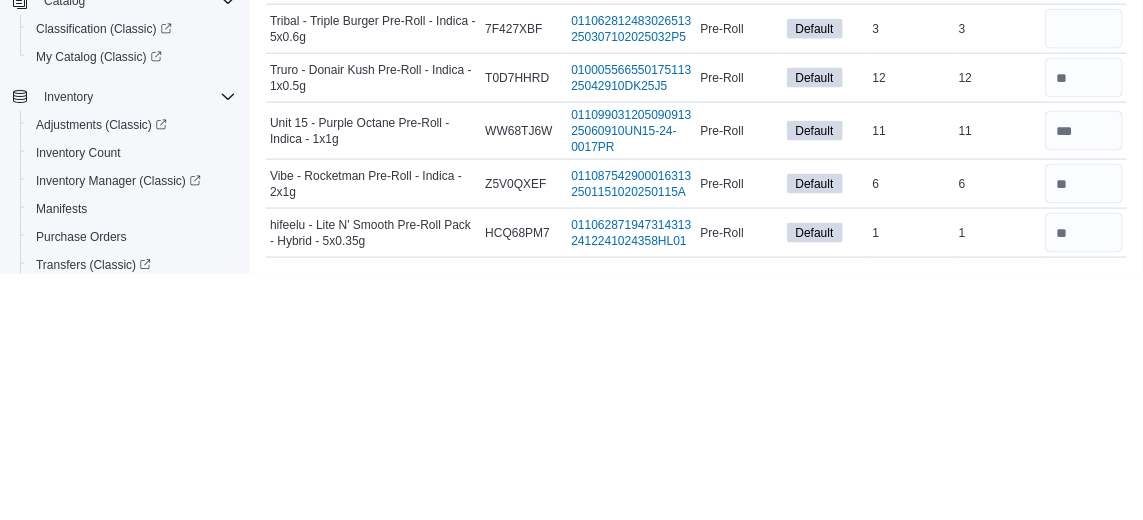 click at bounding box center (1084, 226) 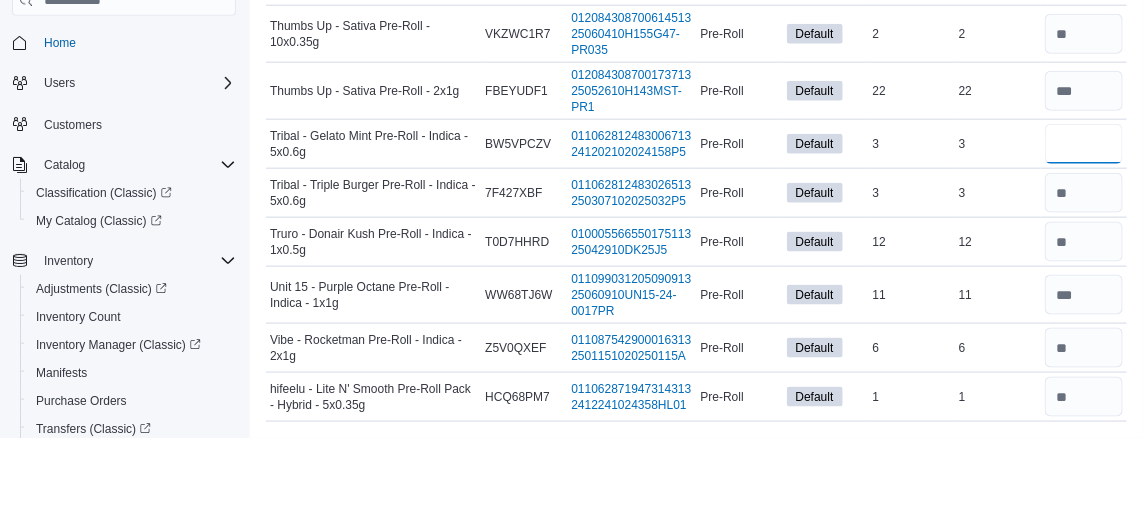 scroll, scrollTop: 6129, scrollLeft: 0, axis: vertical 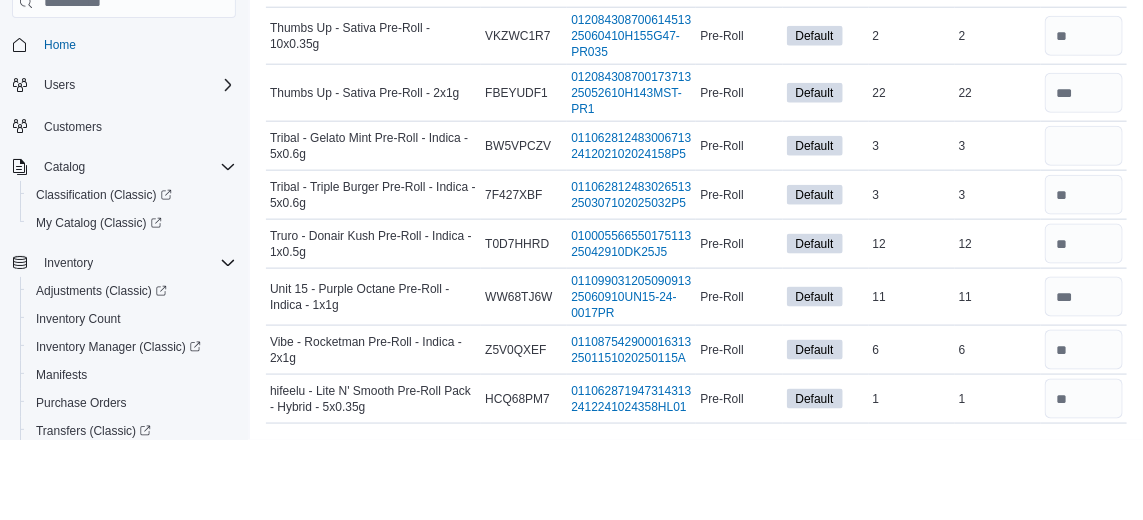 click on "In Stock 2" at bounding box center (912, 116) 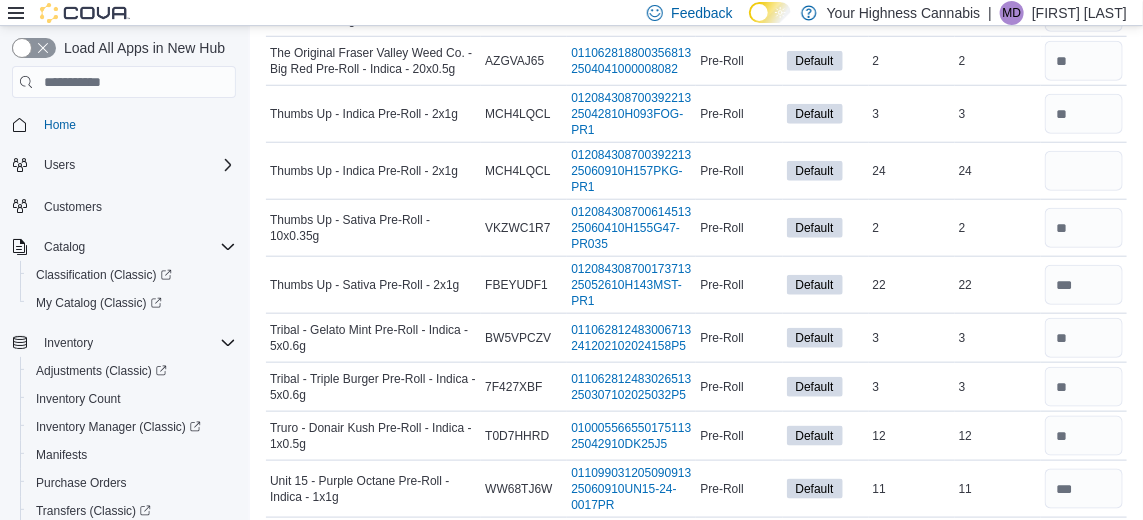 scroll, scrollTop: 5934, scrollLeft: 0, axis: vertical 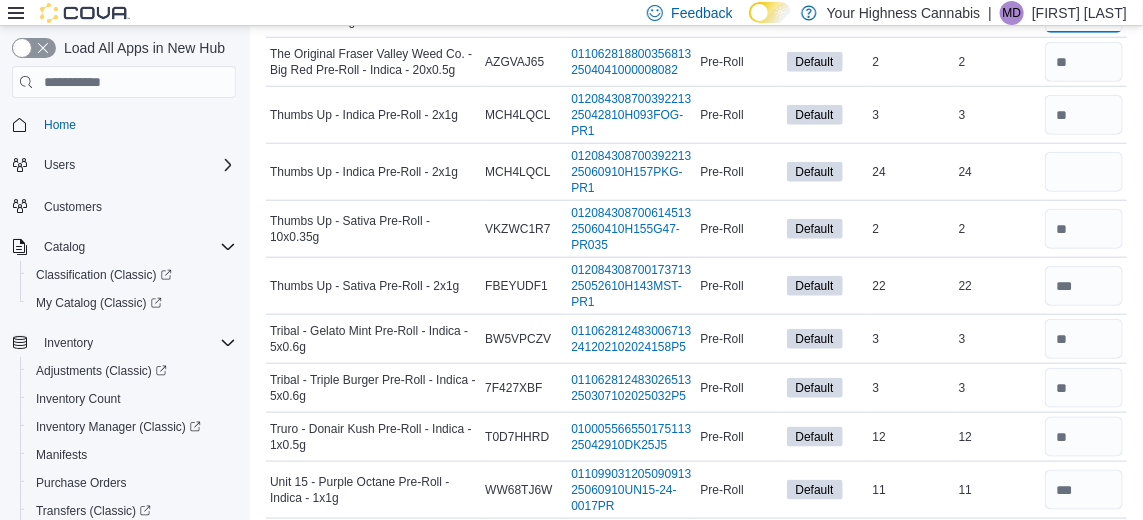 click at bounding box center (1084, 13) 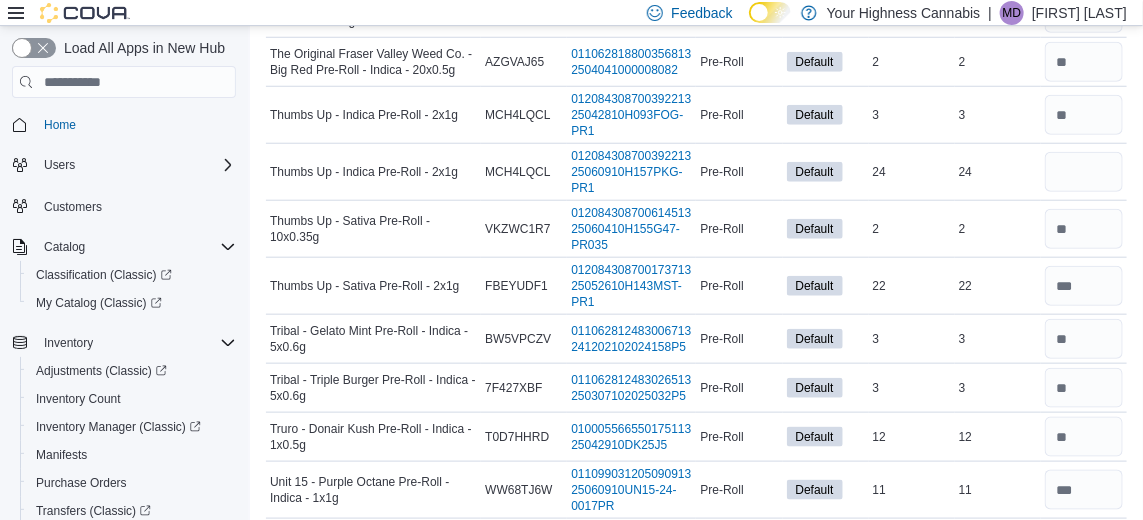 click on "8" at bounding box center [998, -36] 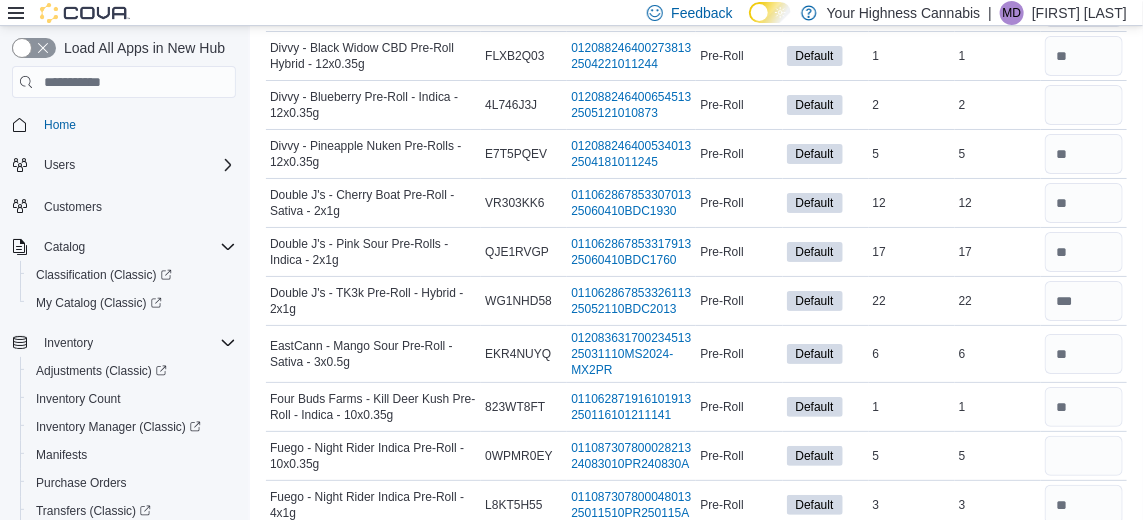 scroll, scrollTop: 2602, scrollLeft: 0, axis: vertical 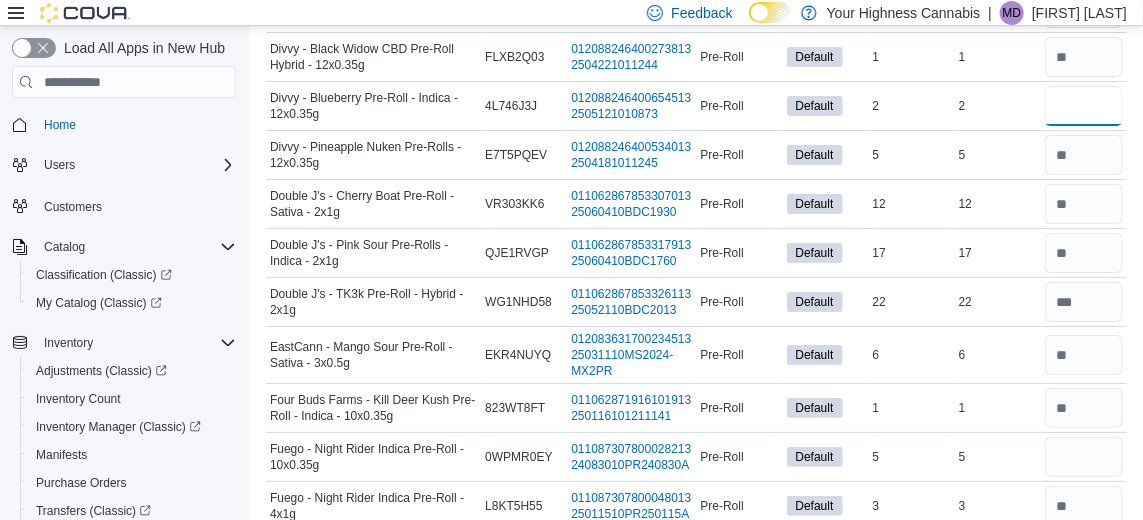 click at bounding box center (1084, 106) 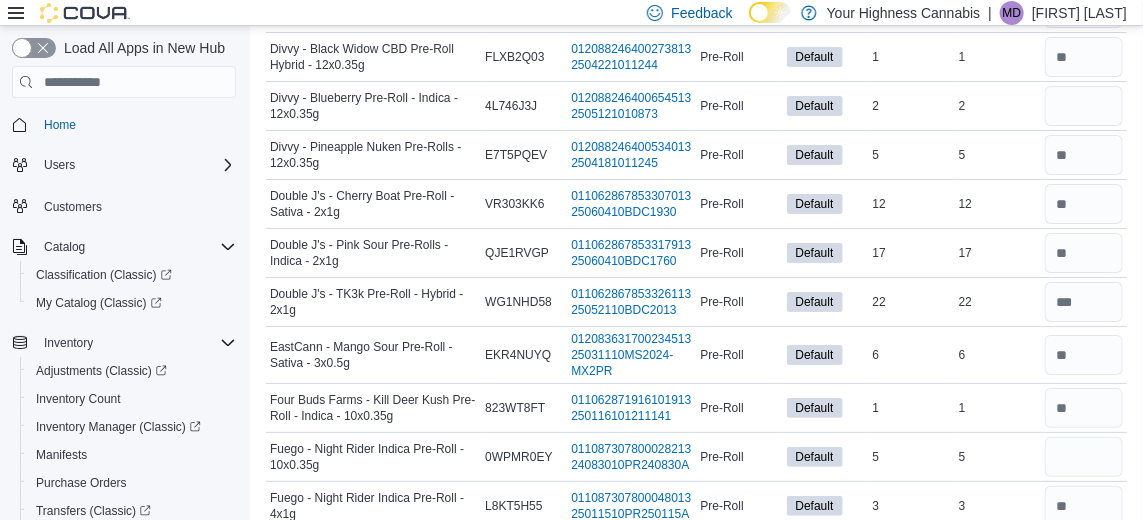 click on "2" at bounding box center [912, 106] 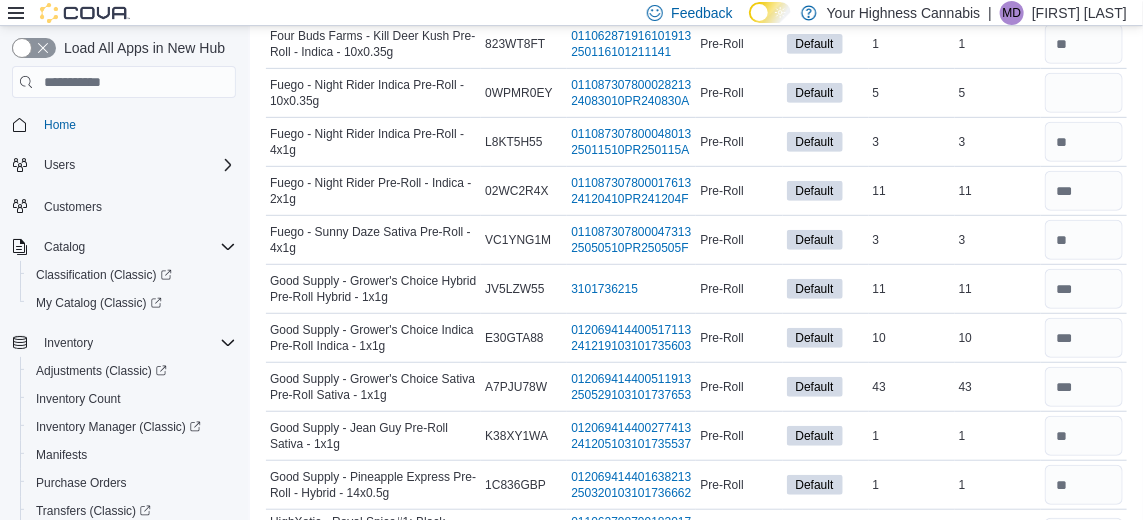 scroll, scrollTop: 2969, scrollLeft: 0, axis: vertical 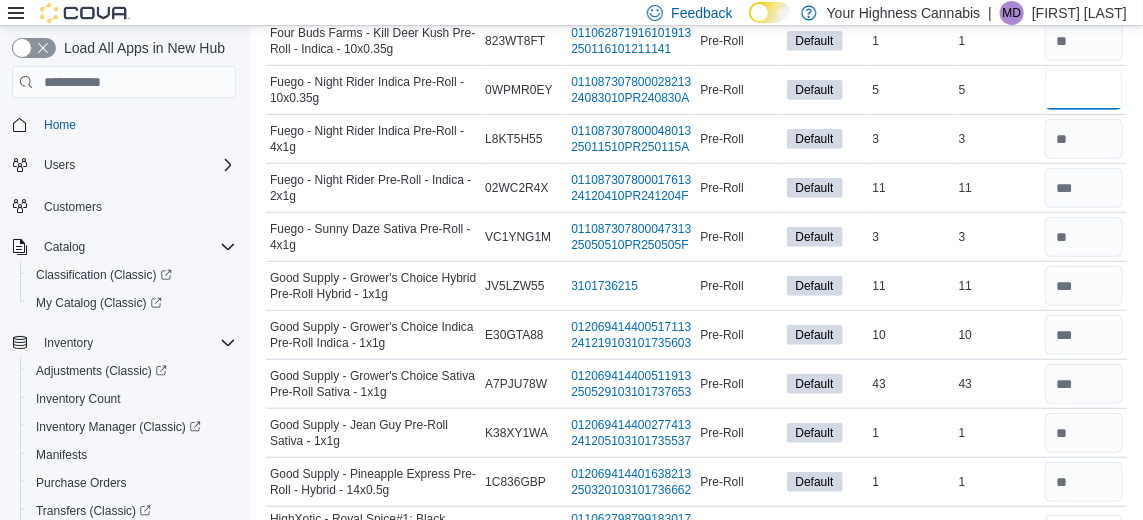 click at bounding box center (1084, 90) 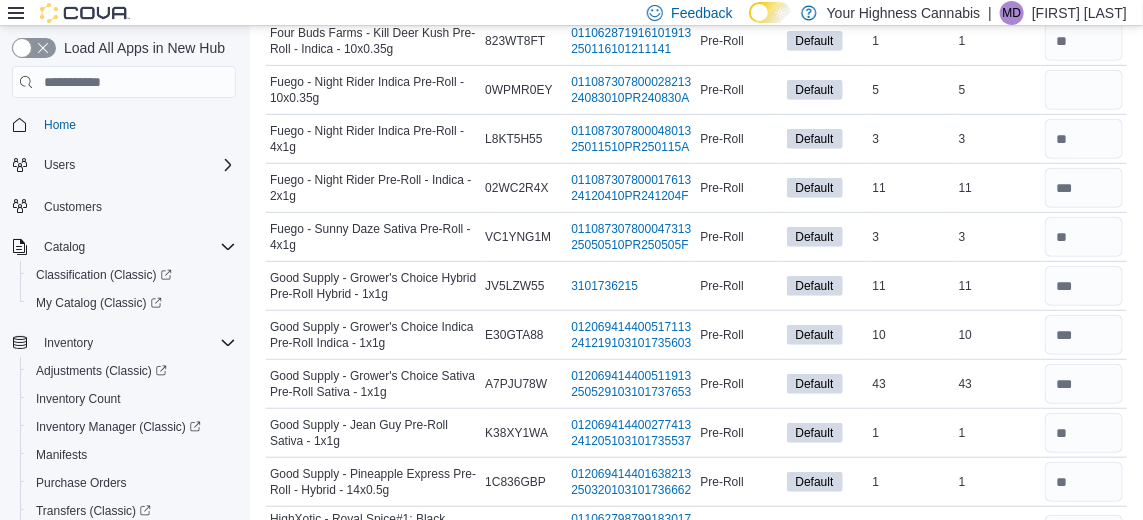 click on "5" at bounding box center [912, 90] 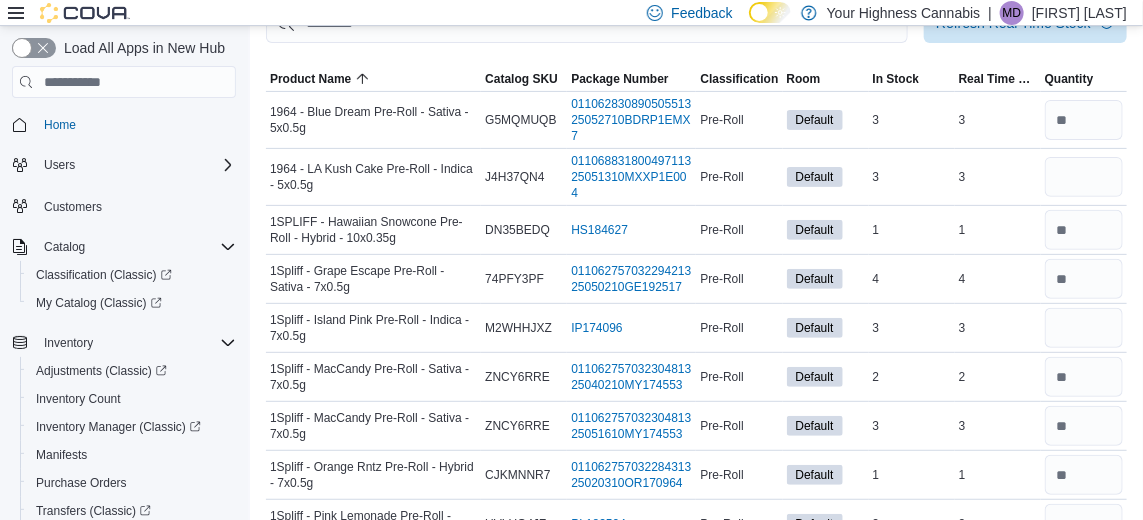 scroll, scrollTop: 142, scrollLeft: 0, axis: vertical 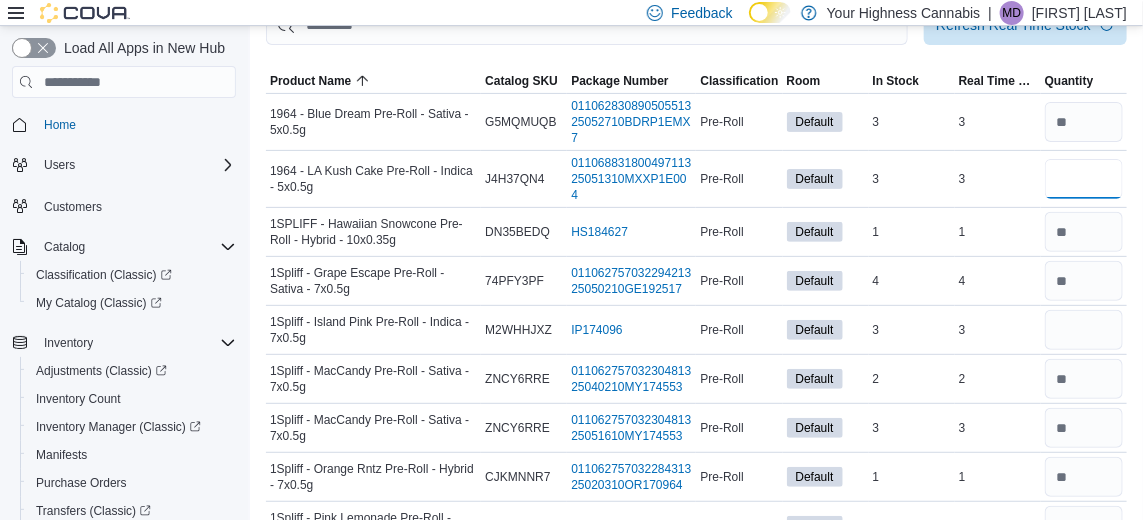 click at bounding box center [1084, 179] 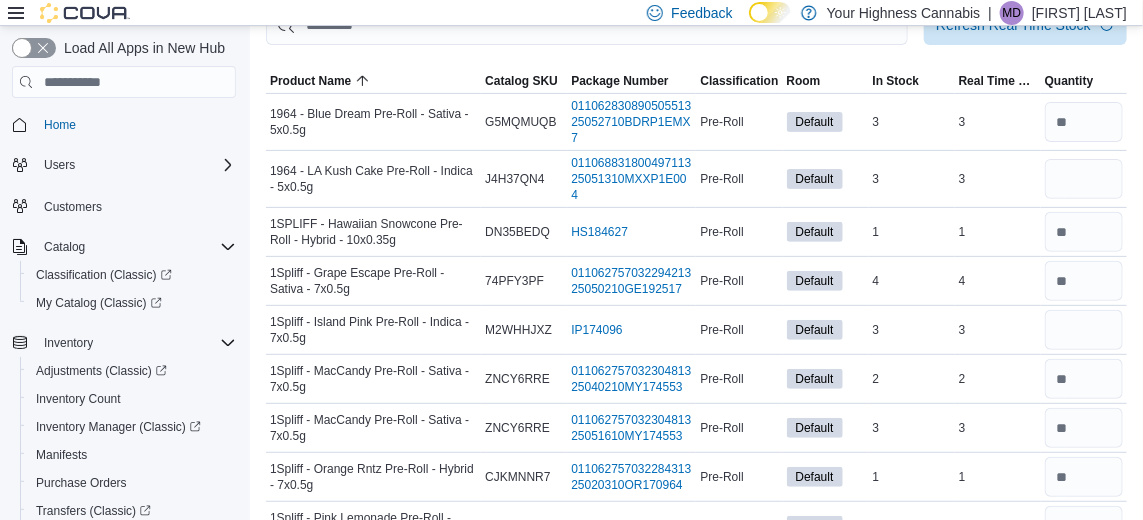click on "3" at bounding box center [912, 122] 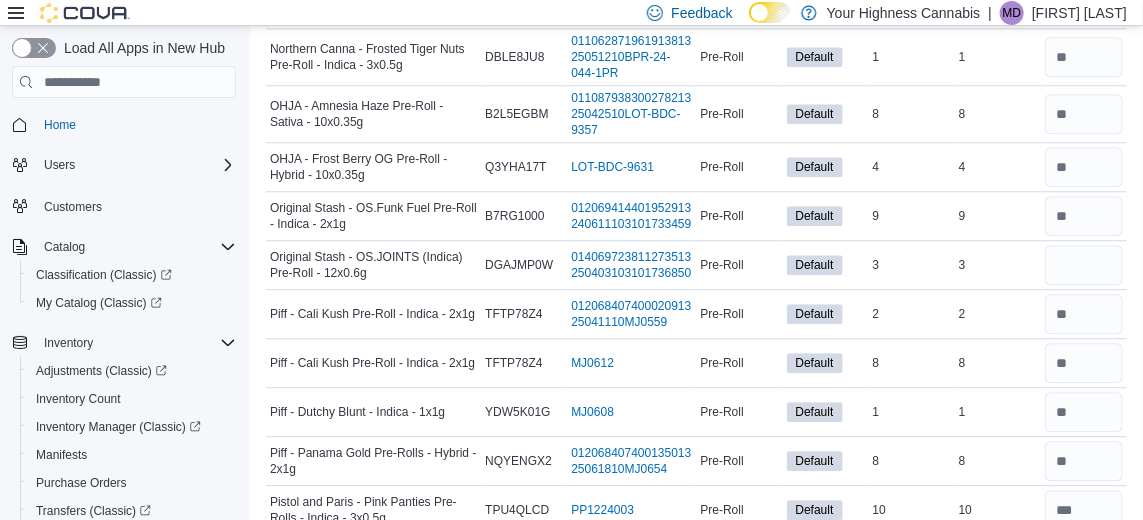 scroll, scrollTop: 4464, scrollLeft: 0, axis: vertical 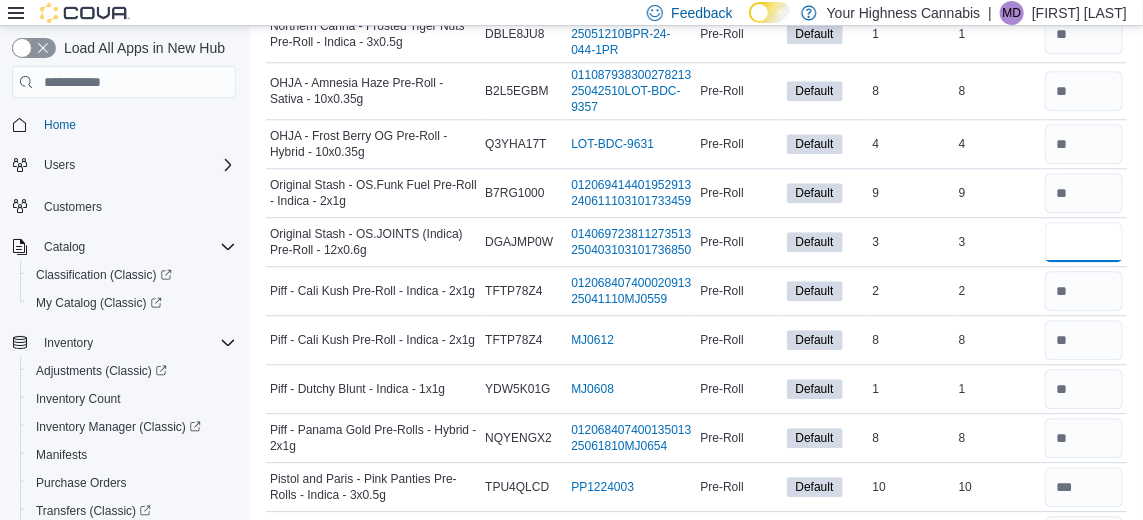click at bounding box center (1084, 242) 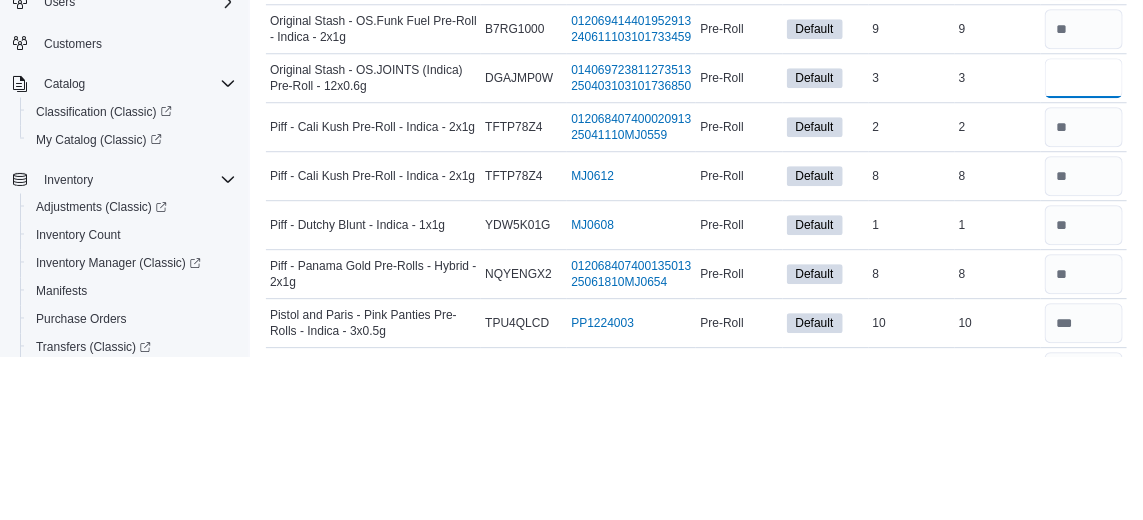 scroll, scrollTop: 4464, scrollLeft: 0, axis: vertical 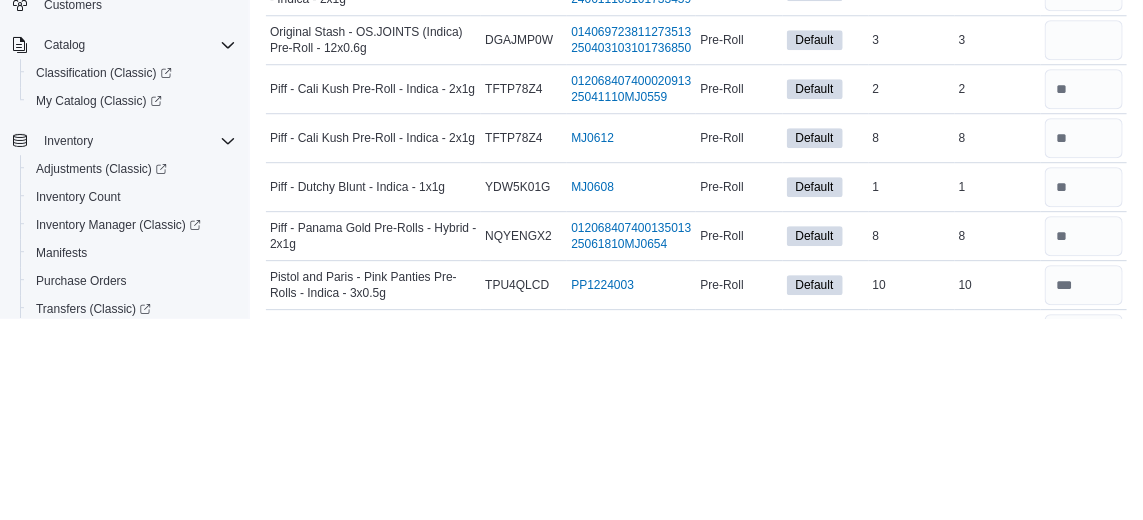 click on "2" at bounding box center (912, 291) 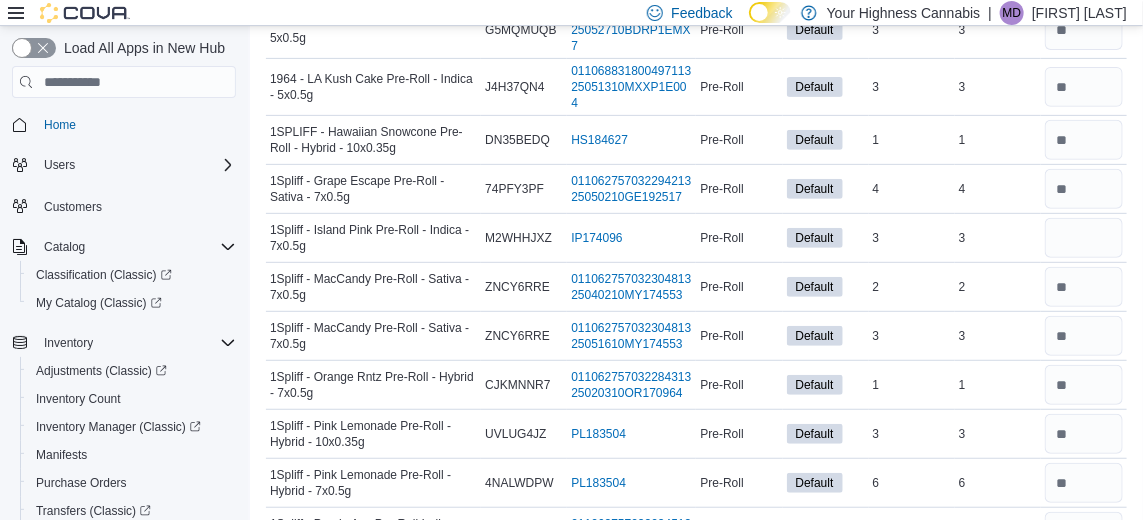 scroll, scrollTop: 228, scrollLeft: 0, axis: vertical 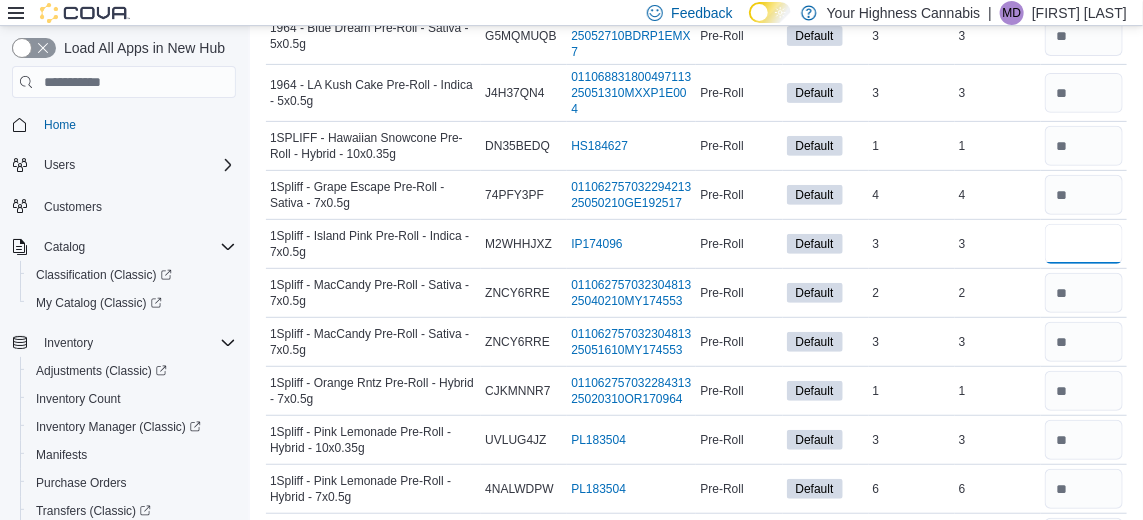 click at bounding box center (1084, 244) 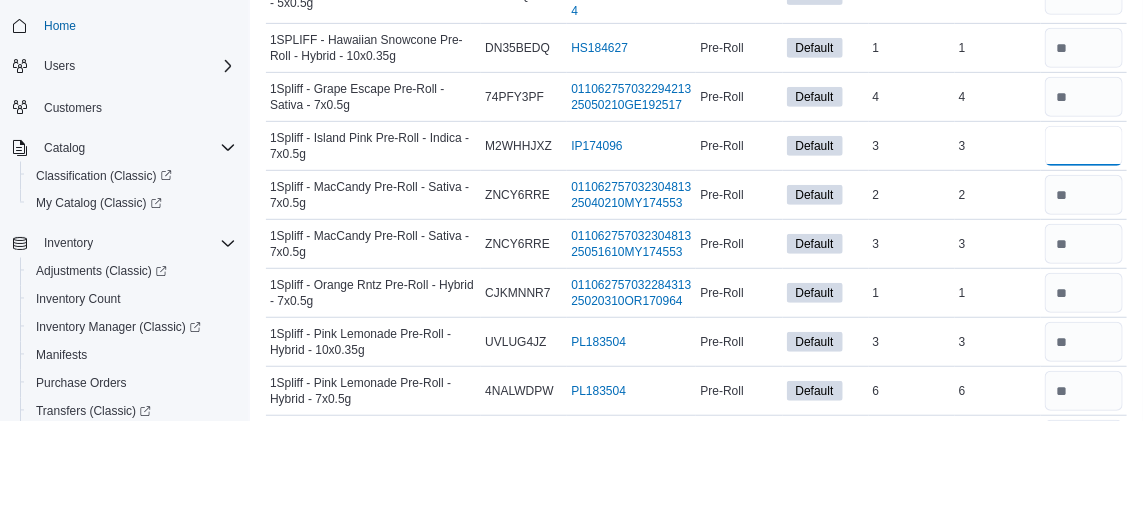 scroll, scrollTop: 227, scrollLeft: 0, axis: vertical 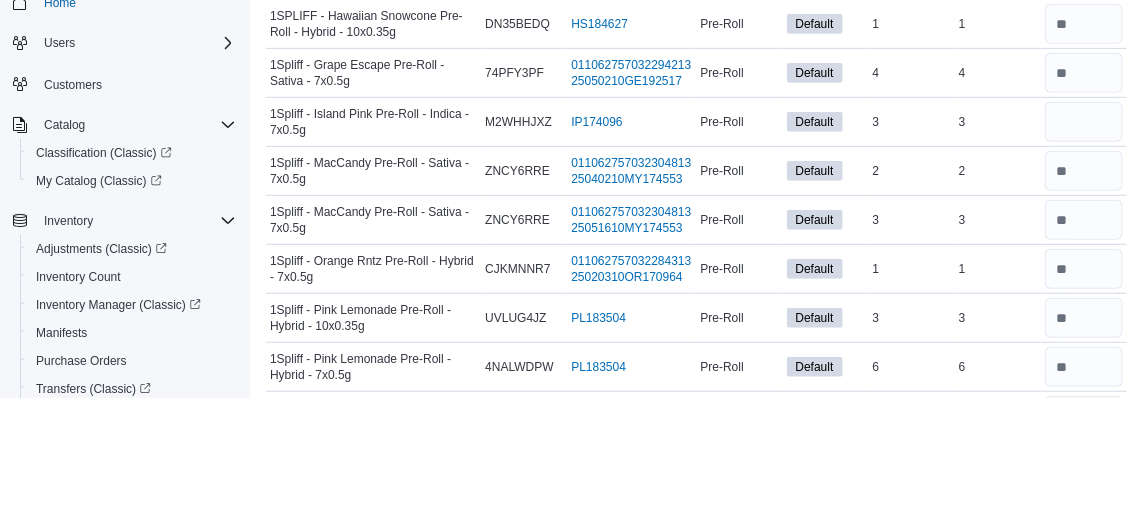 click on "4" at bounding box center [912, 195] 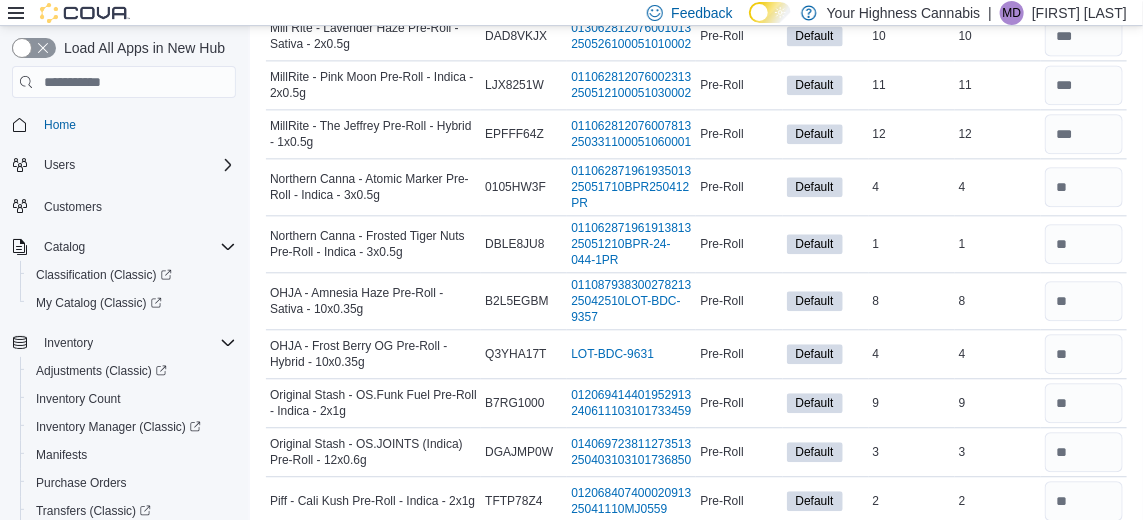 scroll, scrollTop: 4255, scrollLeft: 0, axis: vertical 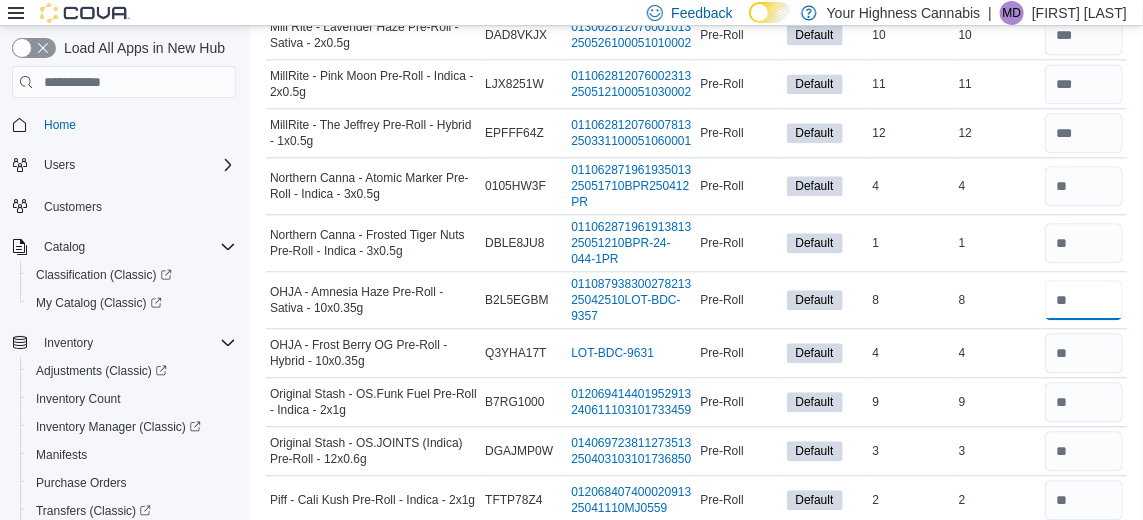 click at bounding box center [1084, 300] 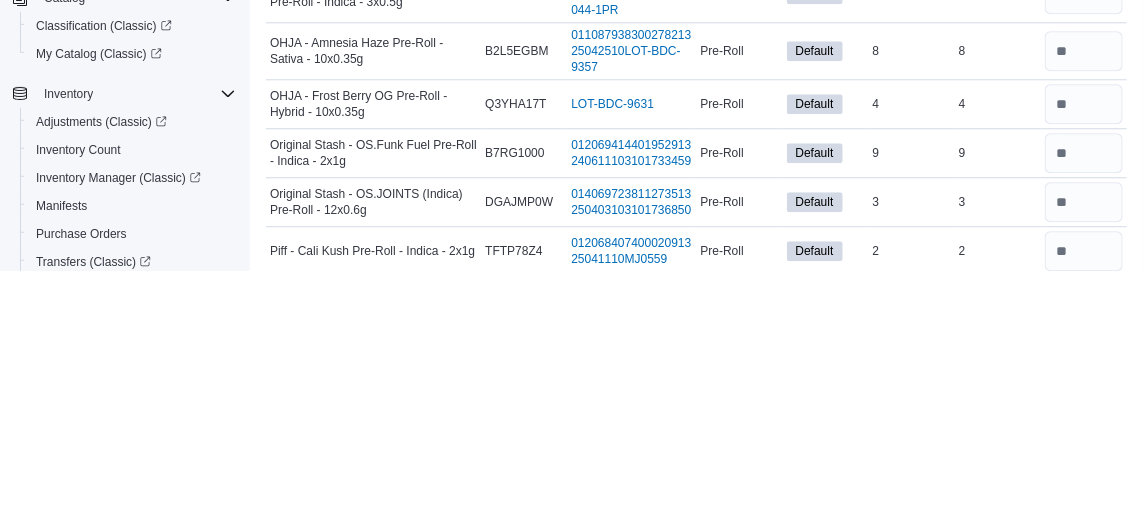 click on "9" at bounding box center (912, 402) 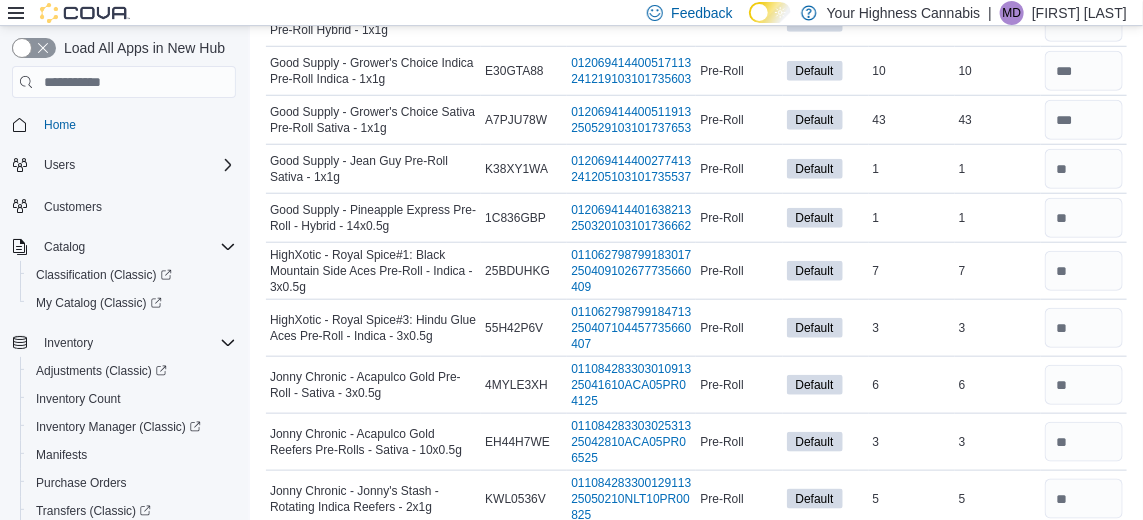 scroll, scrollTop: 3233, scrollLeft: 0, axis: vertical 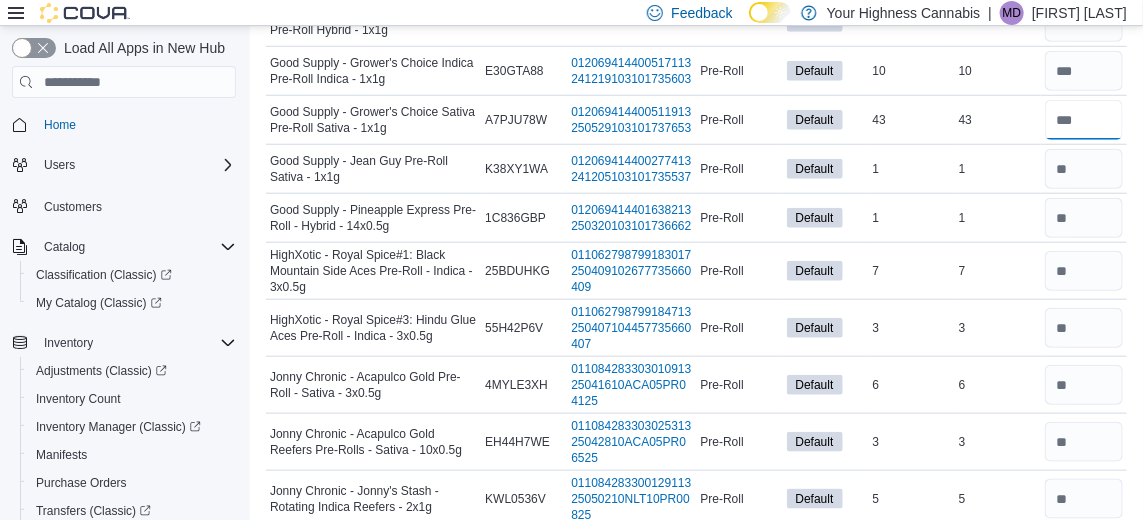 click at bounding box center (1084, 120) 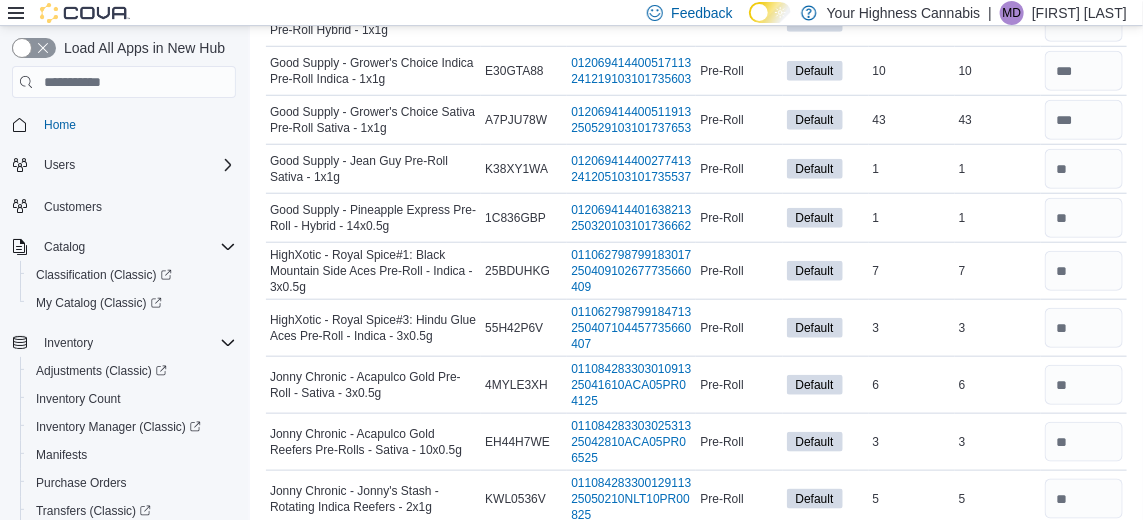 click on "10" at bounding box center [912, 71] 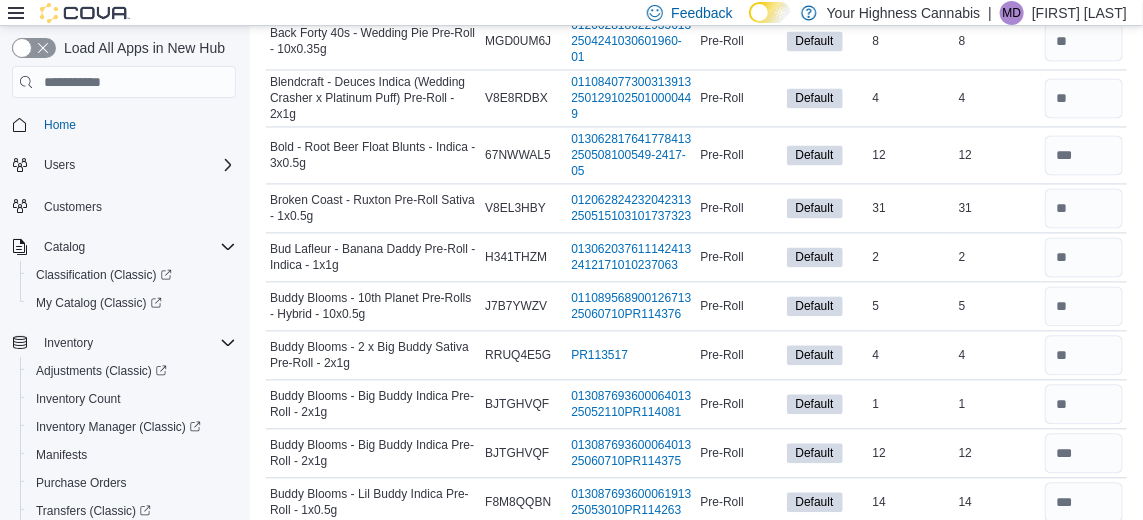 scroll, scrollTop: 1359, scrollLeft: 0, axis: vertical 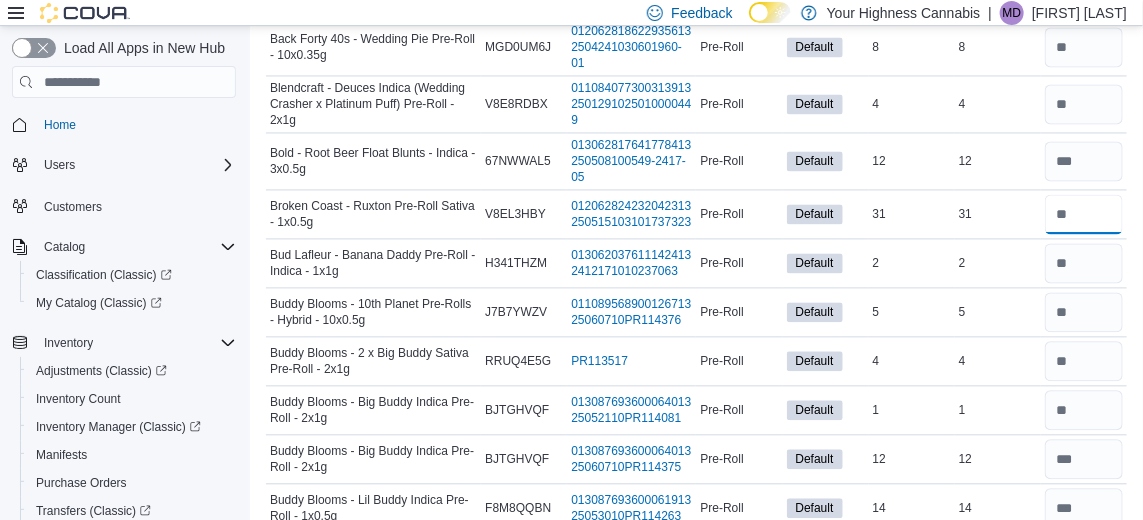 click at bounding box center (1084, 214) 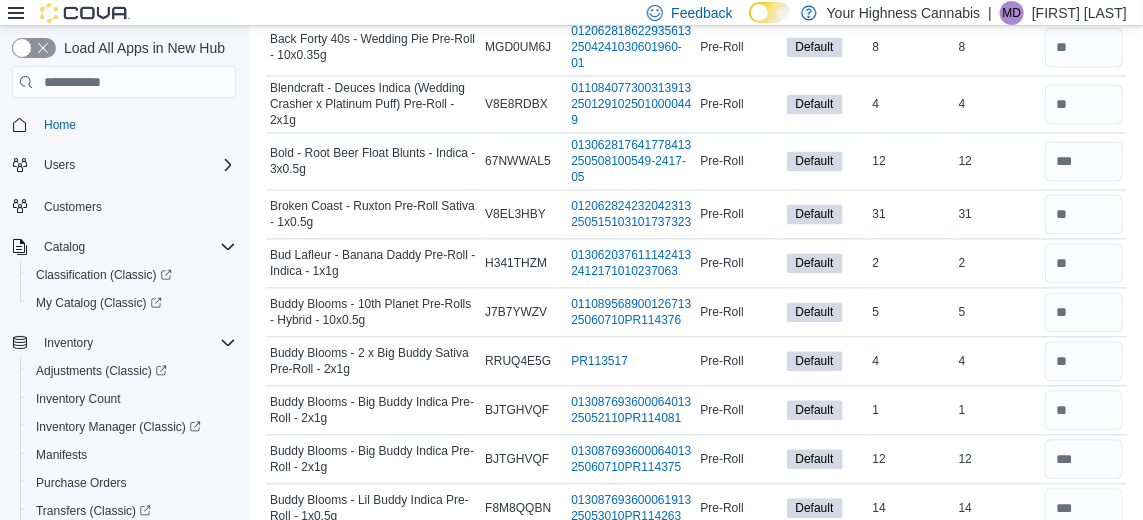 click on "In Stock 4" at bounding box center (912, 104) 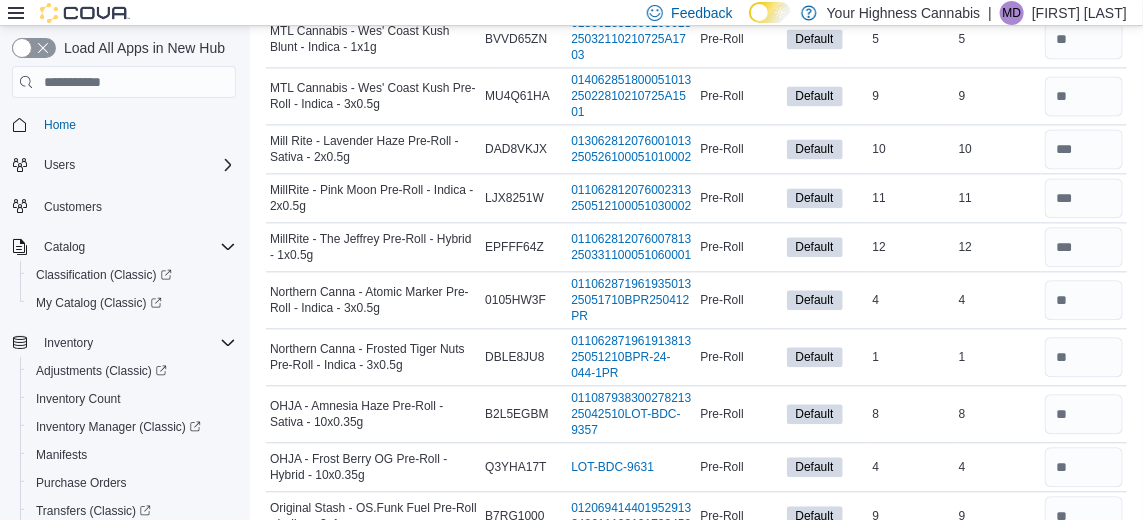 scroll, scrollTop: 4082, scrollLeft: 0, axis: vertical 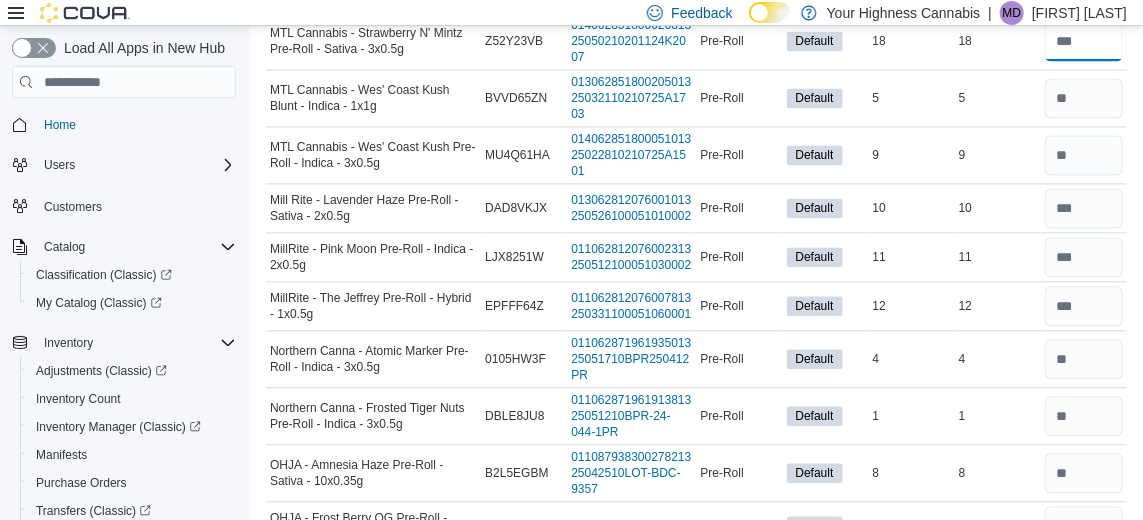 click at bounding box center [1084, 41] 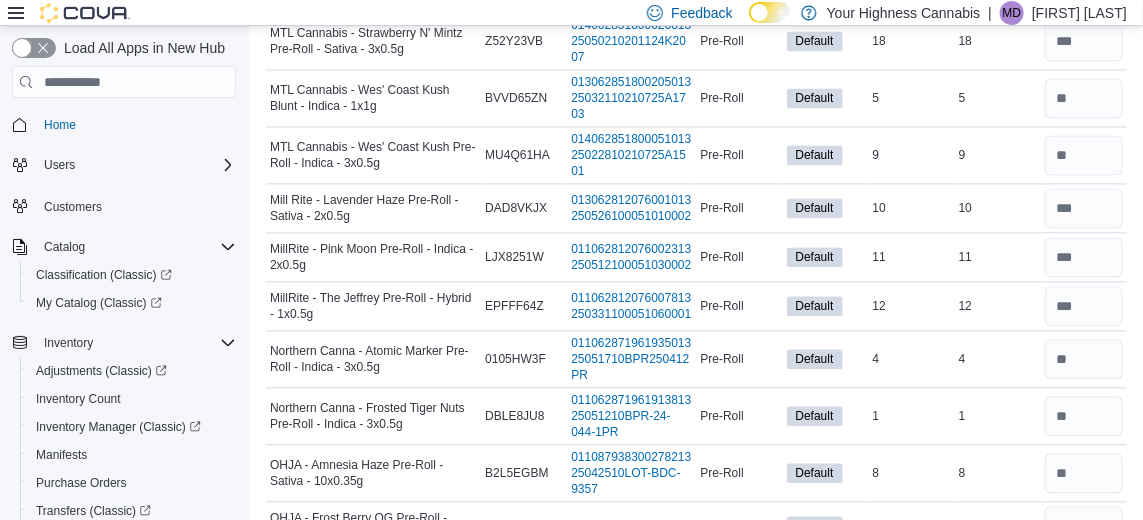 click on "In Stock 1" at bounding box center (912, -16) 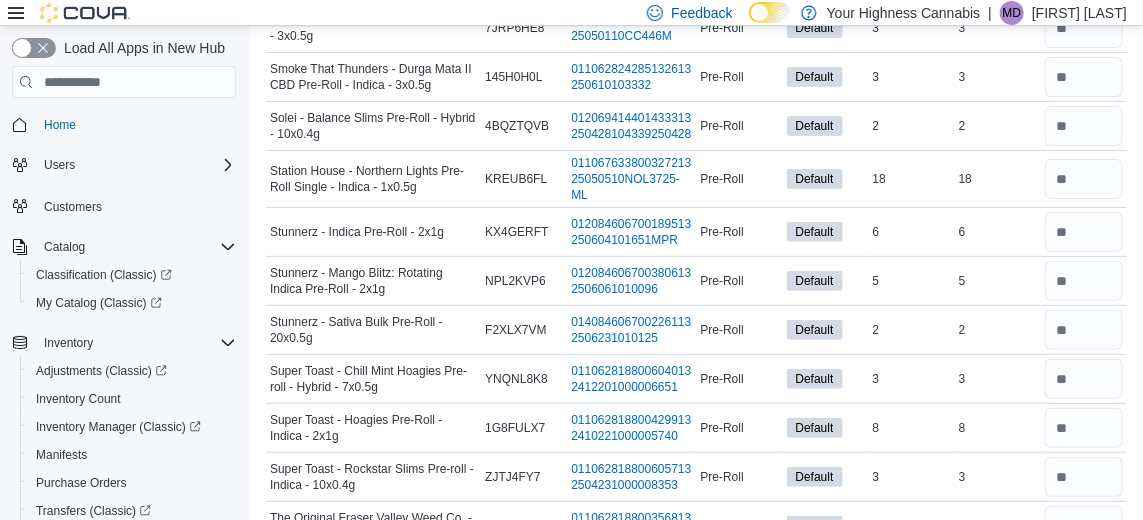 scroll, scrollTop: 5559, scrollLeft: 0, axis: vertical 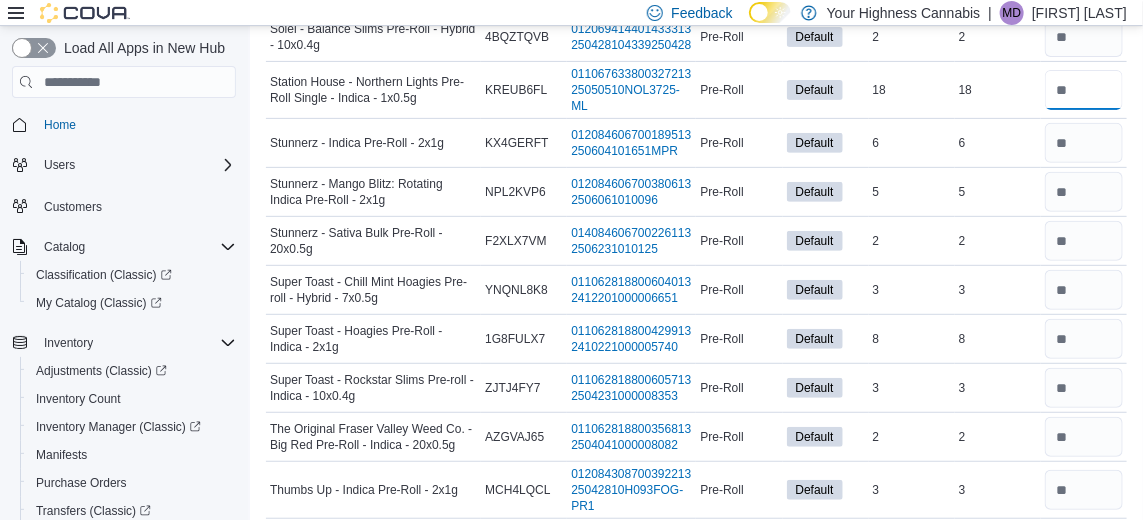 click at bounding box center (1084, 90) 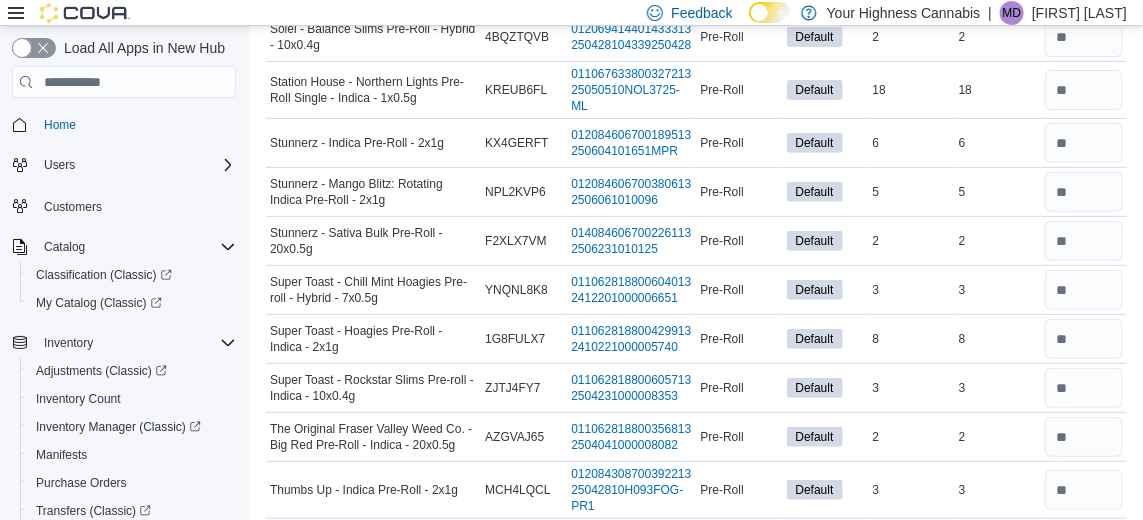 click on "In Stock 18" at bounding box center (912, 90) 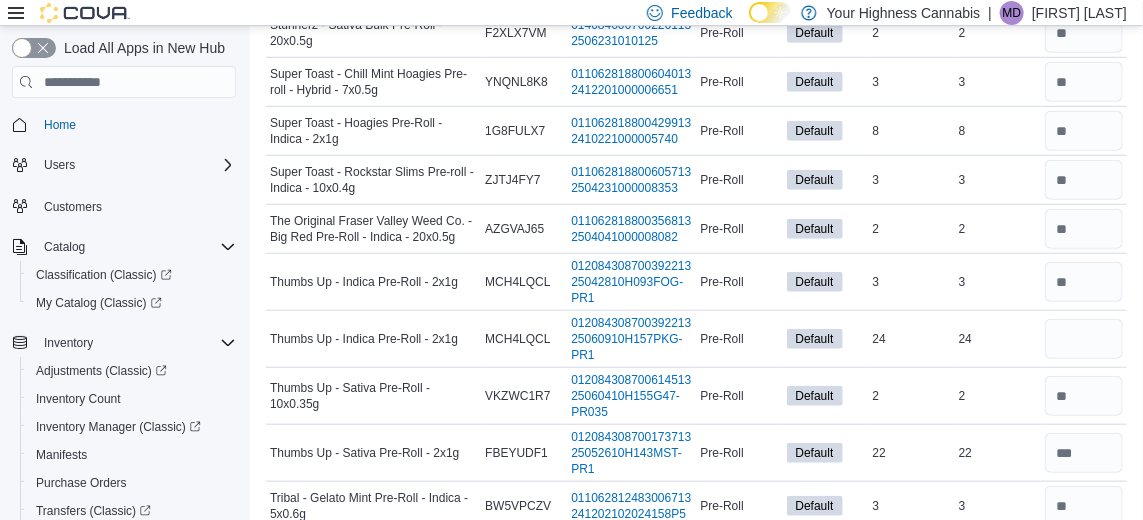 scroll, scrollTop: 6128, scrollLeft: 0, axis: vertical 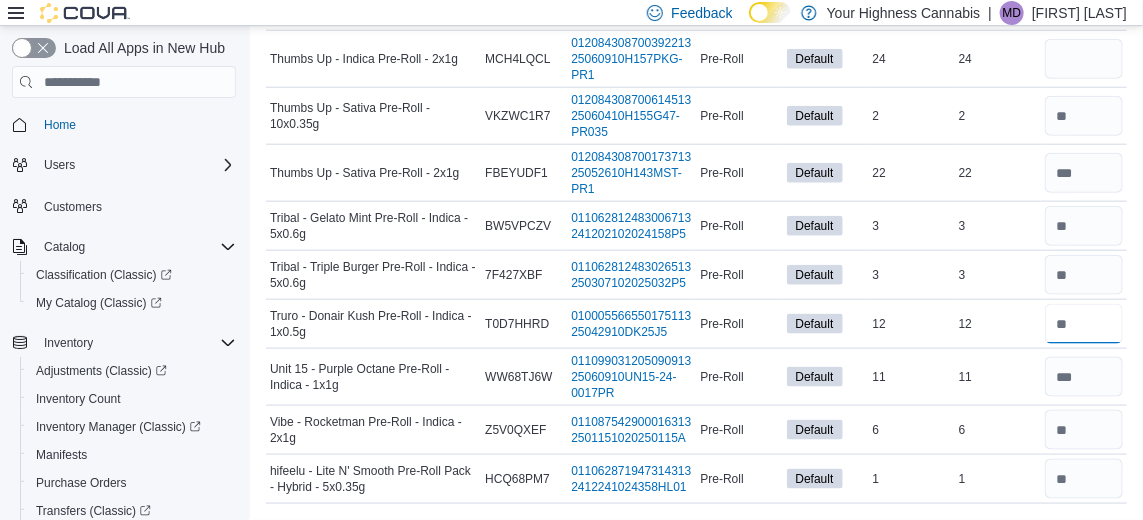 click at bounding box center (1084, 324) 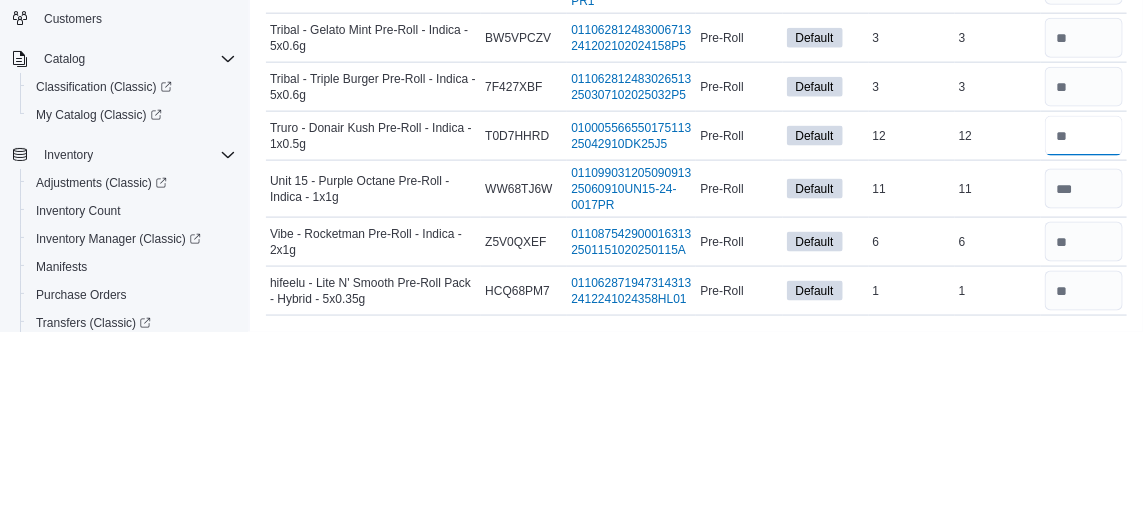 scroll, scrollTop: 6128, scrollLeft: 0, axis: vertical 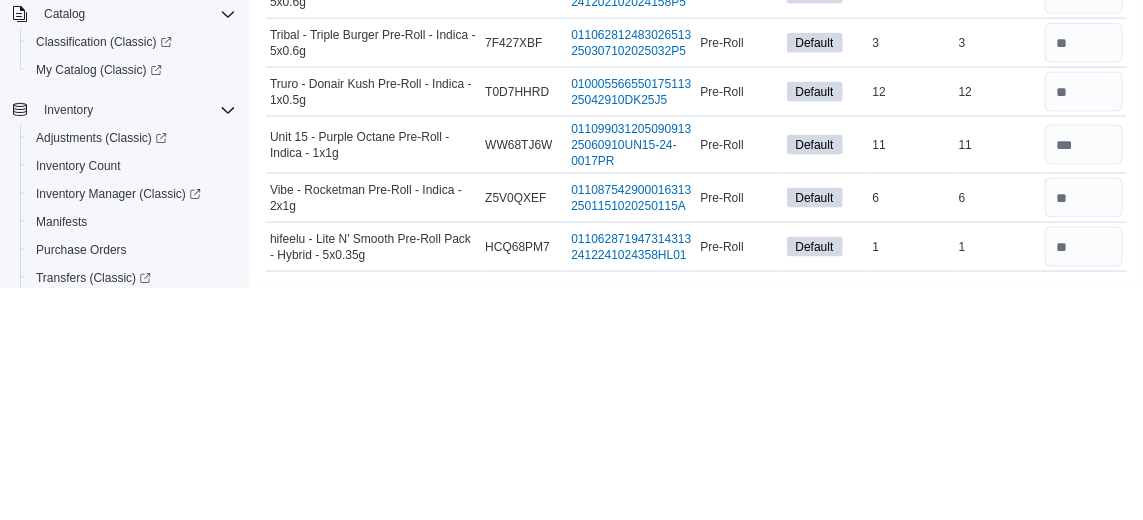 click on "In Stock 11" at bounding box center (912, 377) 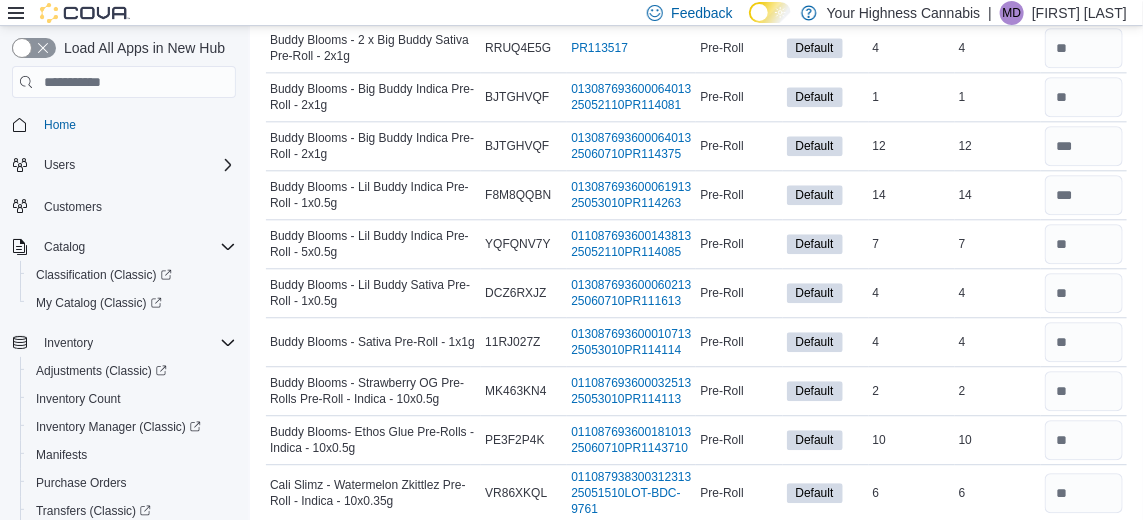 scroll, scrollTop: 1708, scrollLeft: 0, axis: vertical 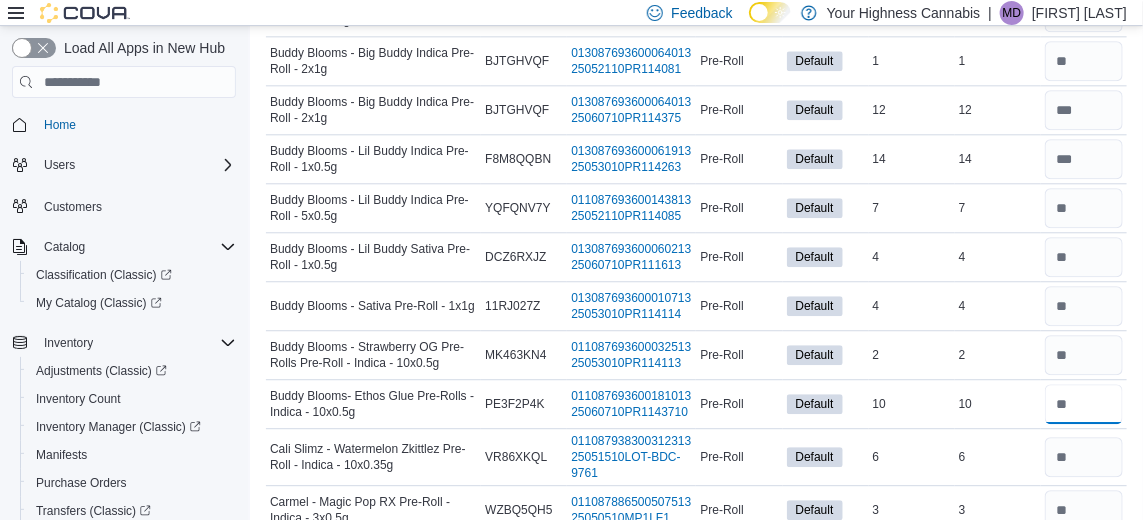 click at bounding box center [1084, 404] 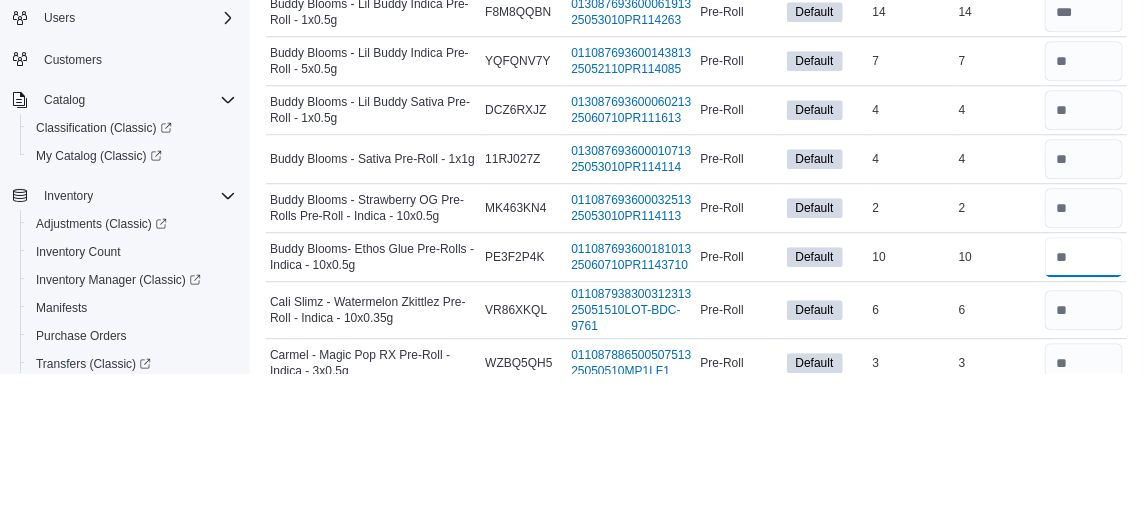 scroll, scrollTop: 1707, scrollLeft: 0, axis: vertical 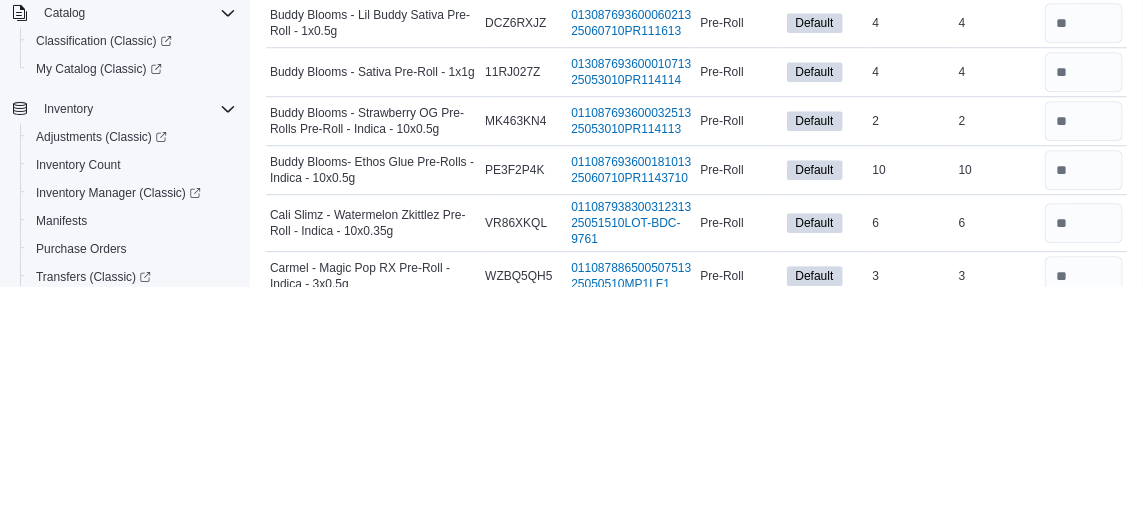 click on "6" at bounding box center [998, 457] 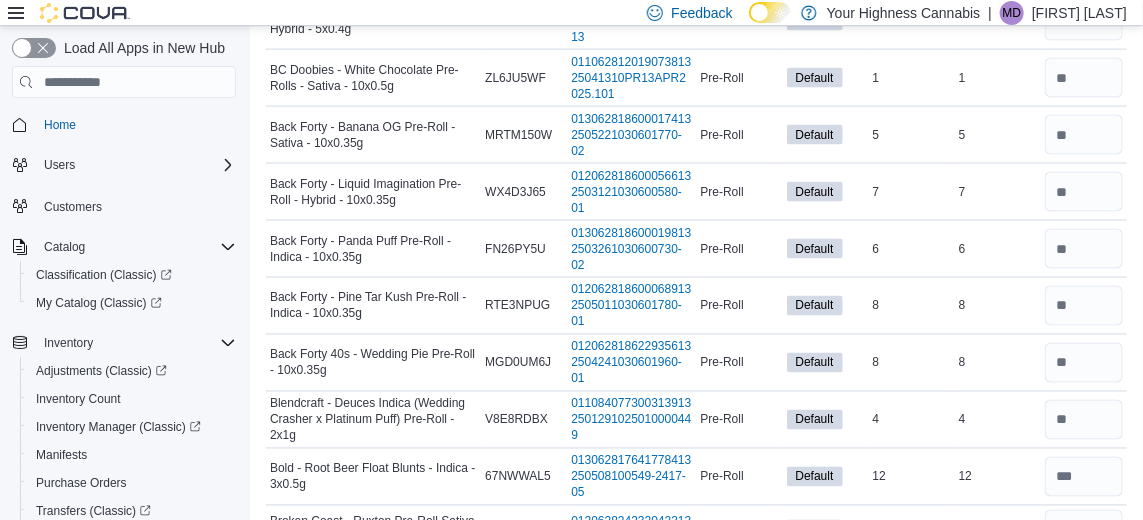 scroll, scrollTop: 1061, scrollLeft: 0, axis: vertical 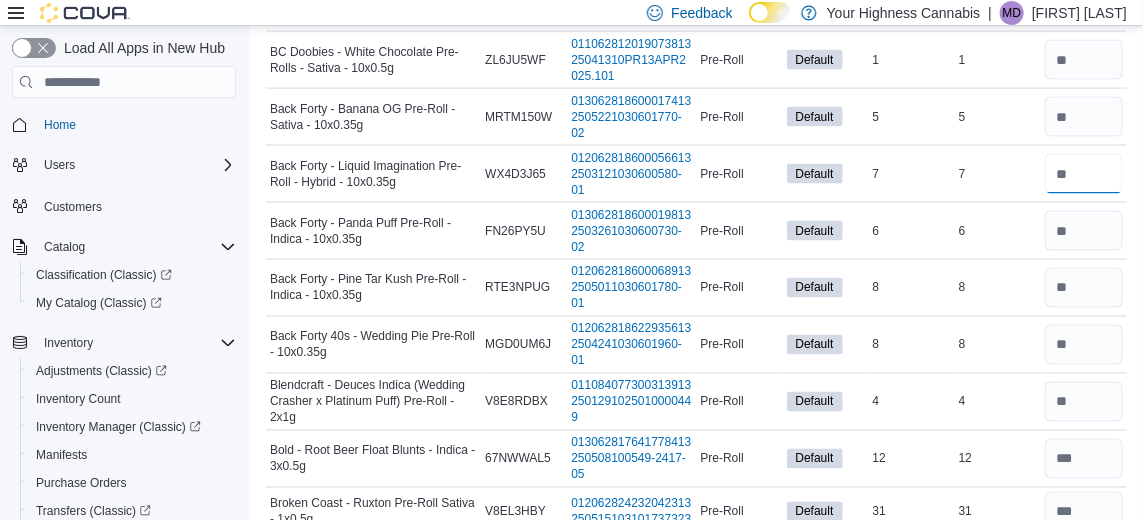 click at bounding box center [1084, 174] 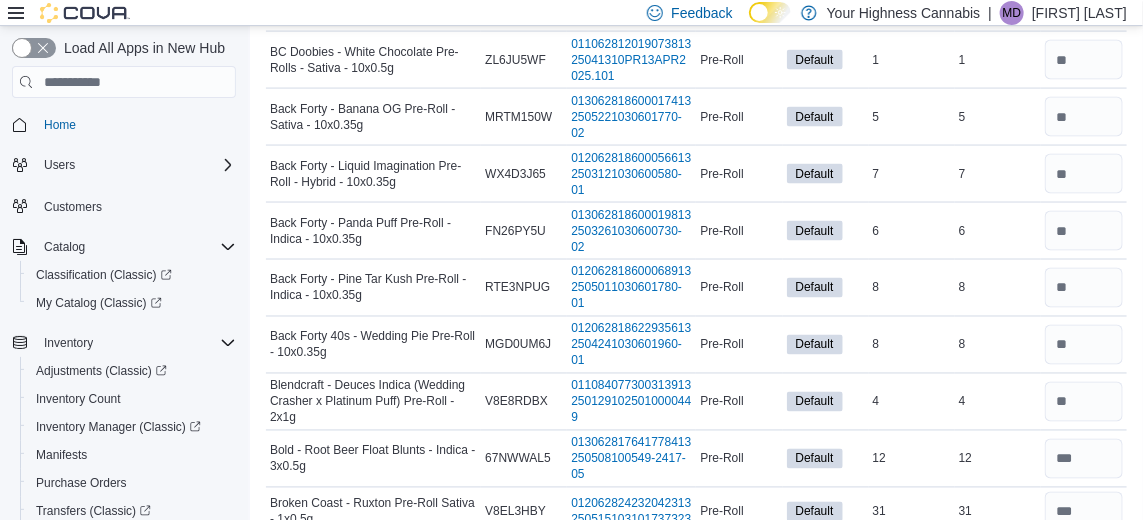 click on "5" at bounding box center [998, 117] 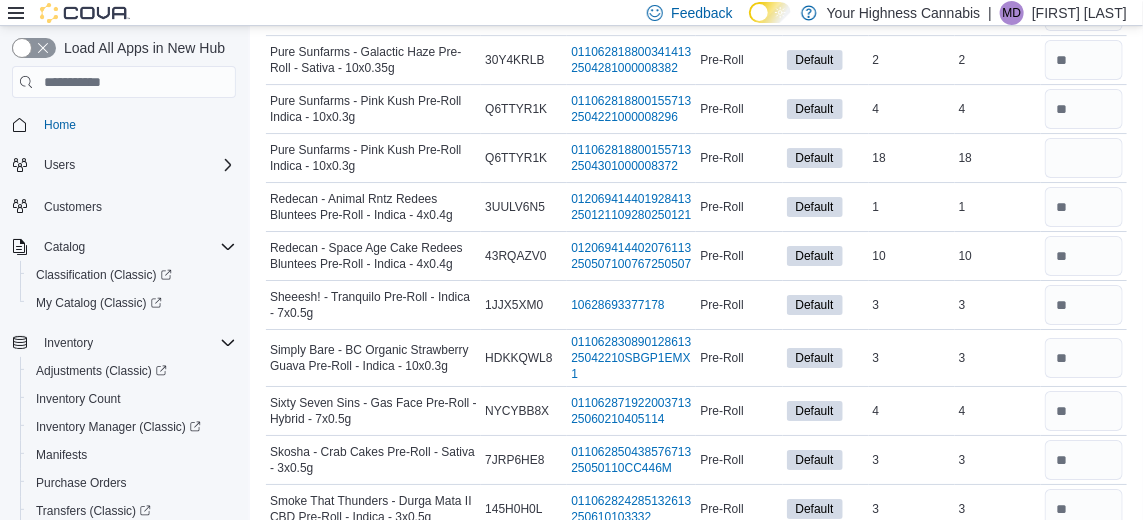 scroll, scrollTop: 5048, scrollLeft: 0, axis: vertical 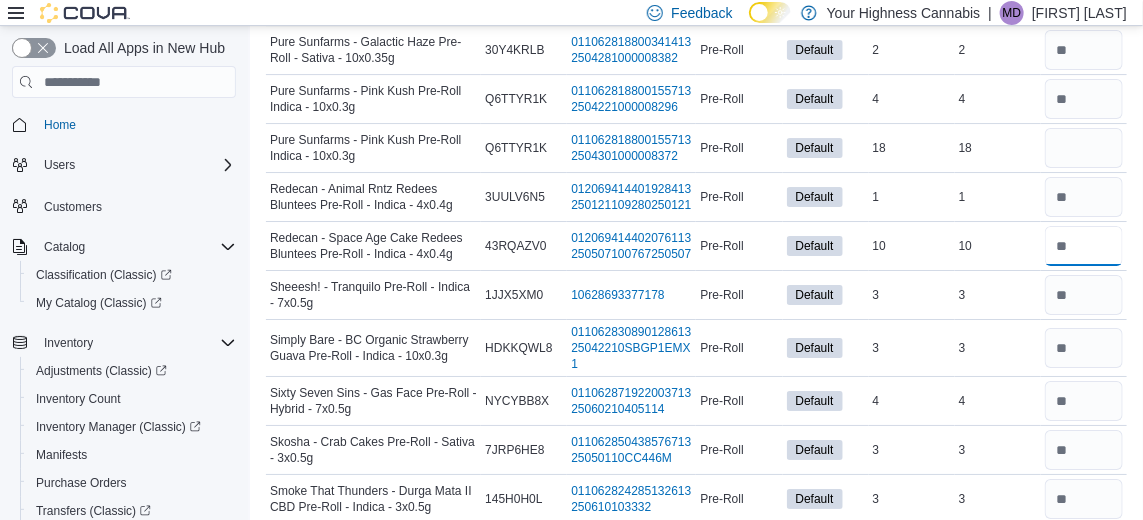 click at bounding box center [1084, 246] 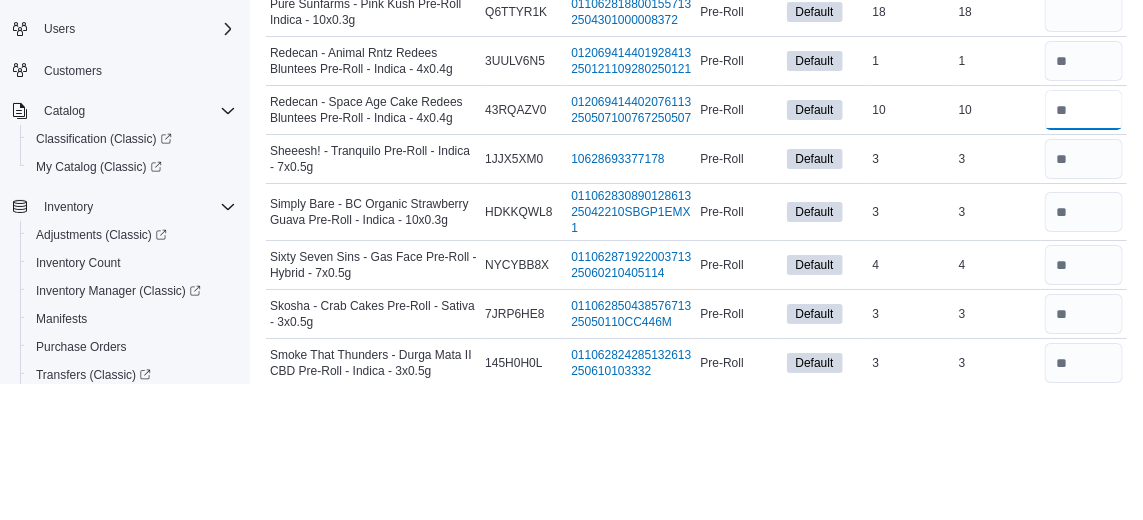 scroll, scrollTop: 5048, scrollLeft: 0, axis: vertical 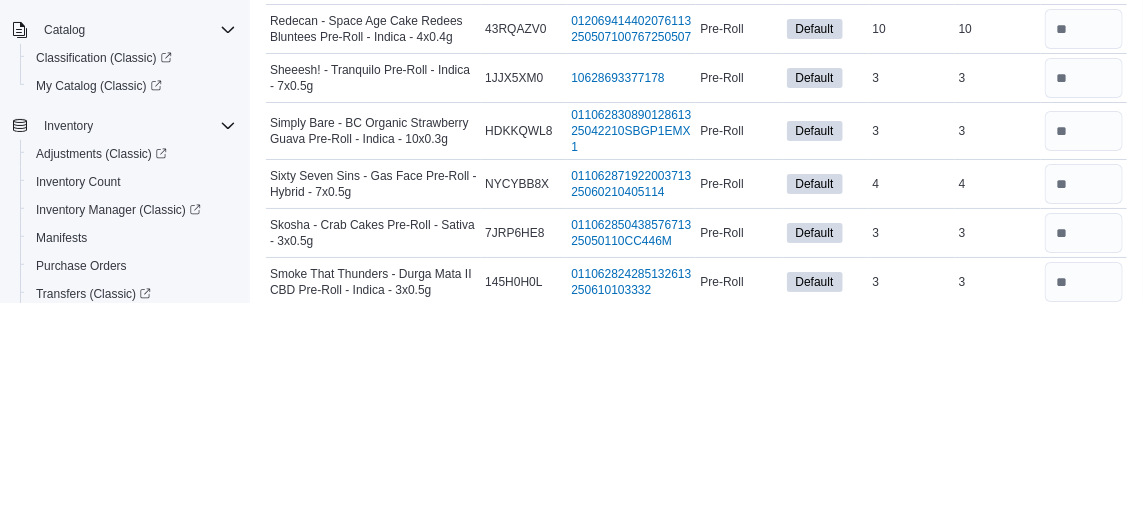 click on "3" at bounding box center [912, 295] 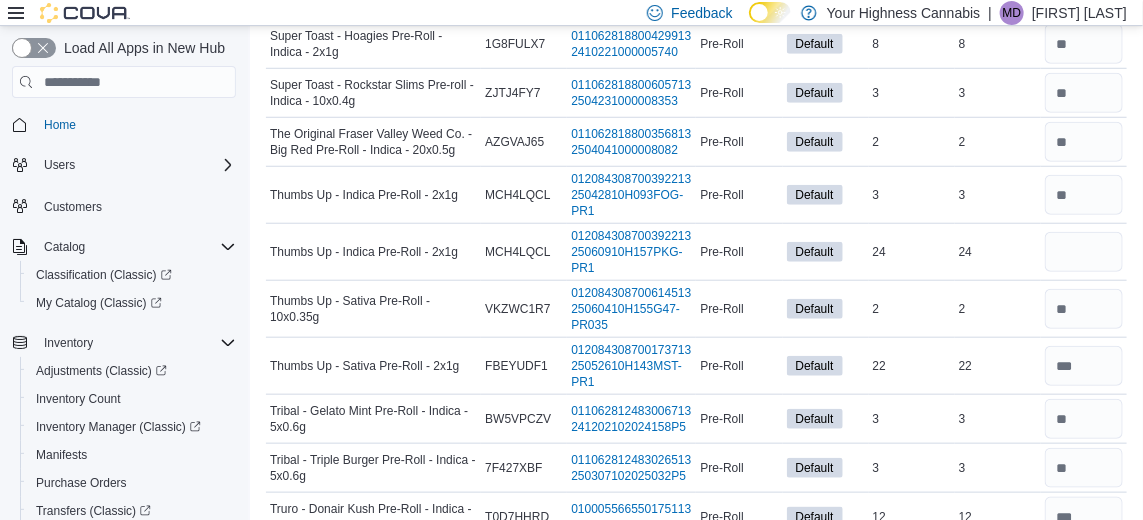 scroll, scrollTop: 5868, scrollLeft: 0, axis: vertical 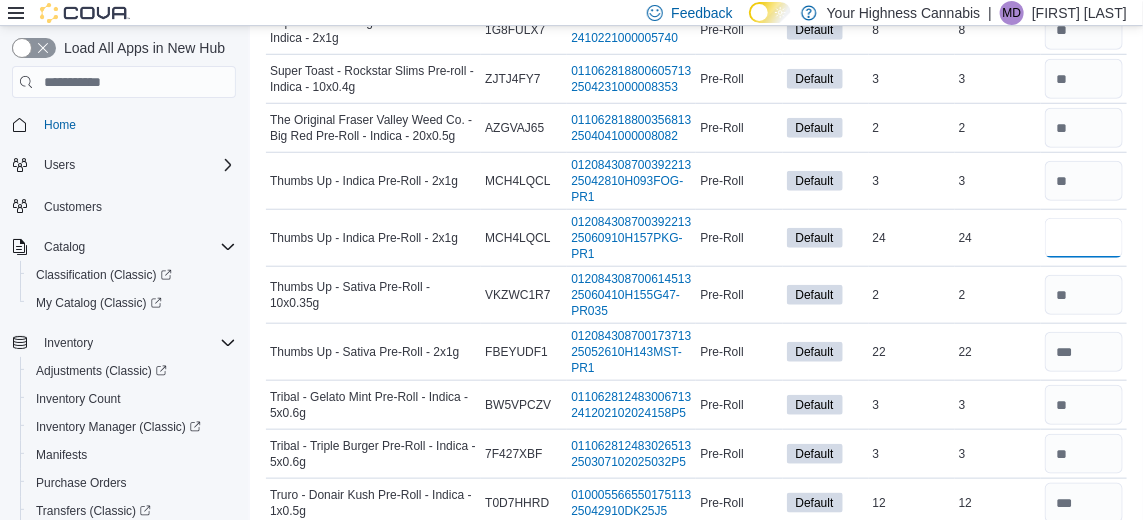 click at bounding box center (1084, 238) 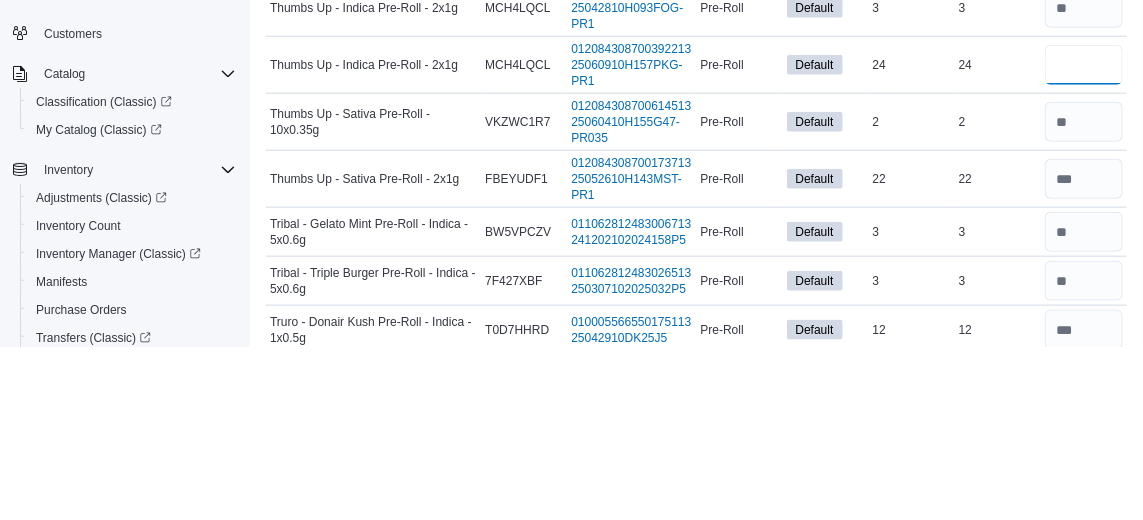 scroll, scrollTop: 5868, scrollLeft: 0, axis: vertical 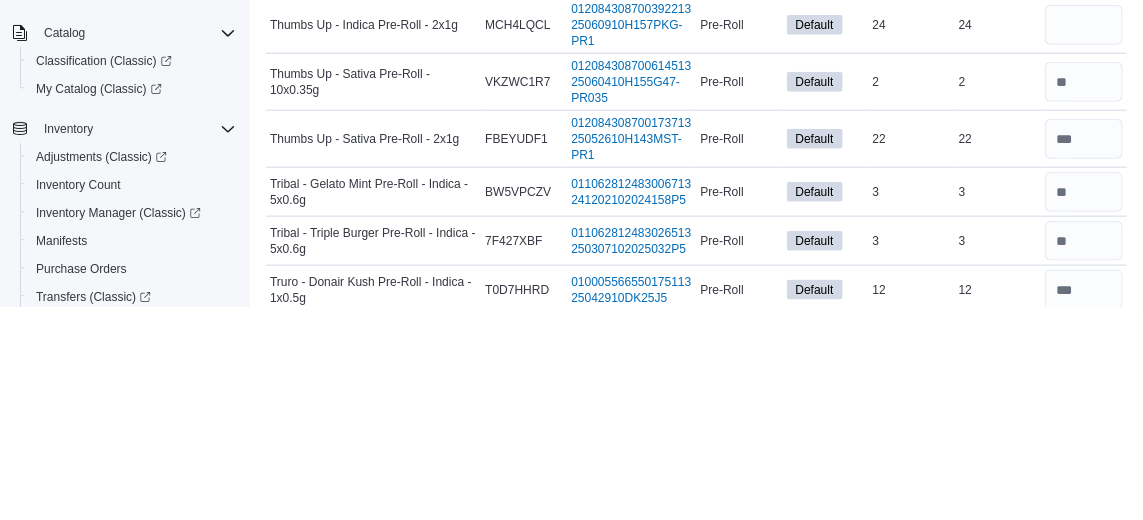 click on "2" at bounding box center (912, 295) 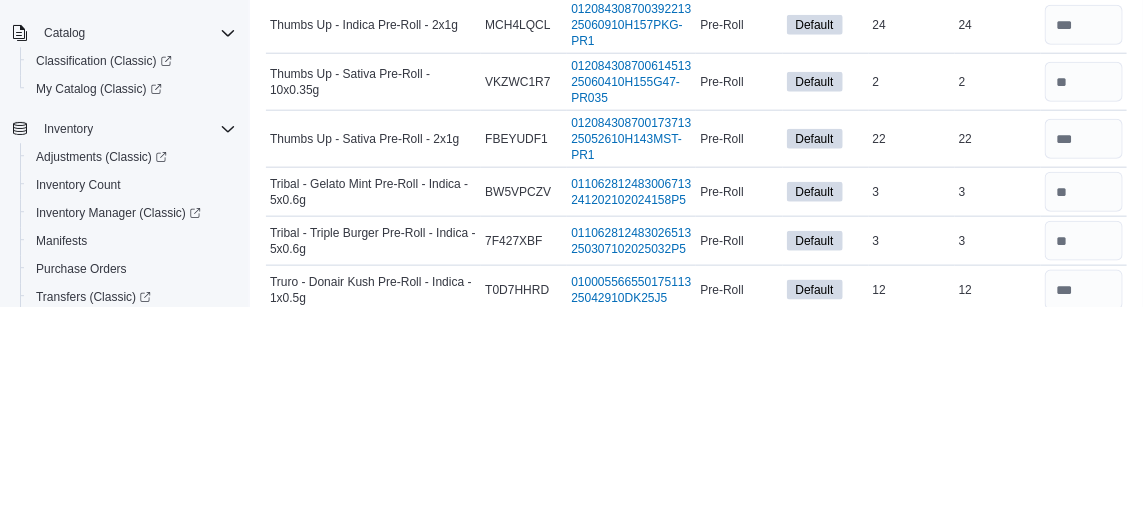 scroll, scrollTop: 5868, scrollLeft: 0, axis: vertical 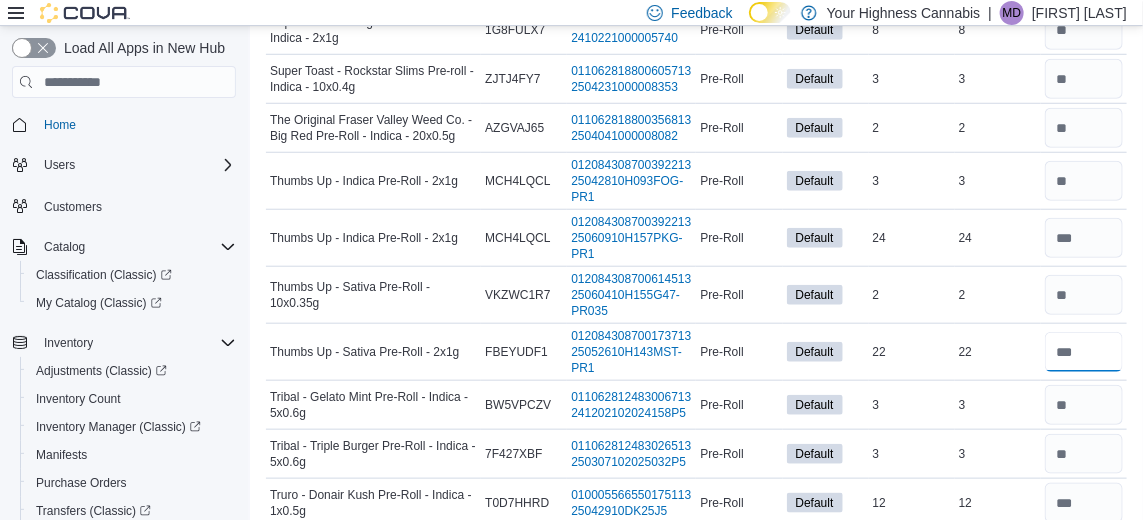 click at bounding box center [1084, 352] 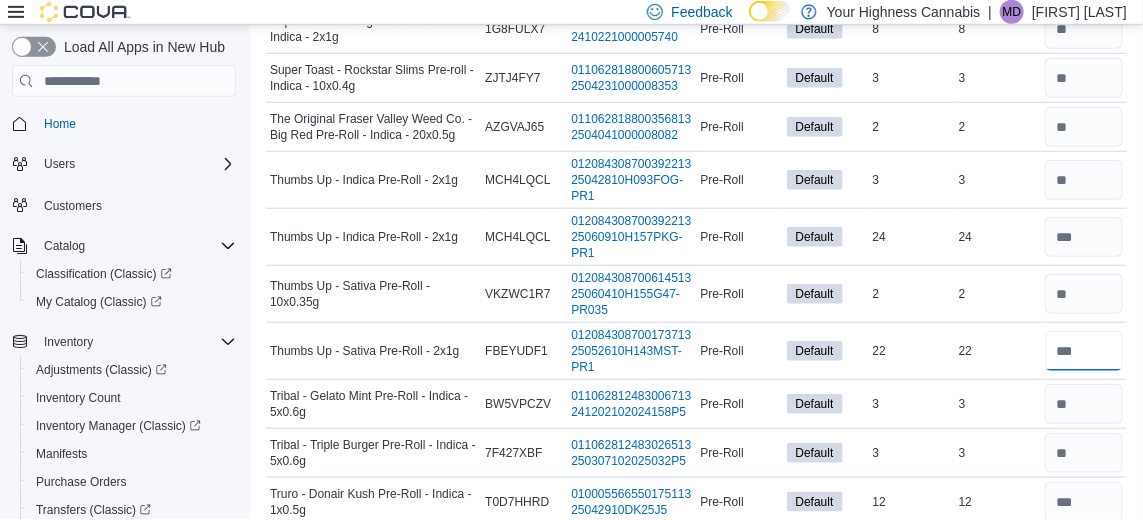 scroll, scrollTop: 5923, scrollLeft: 0, axis: vertical 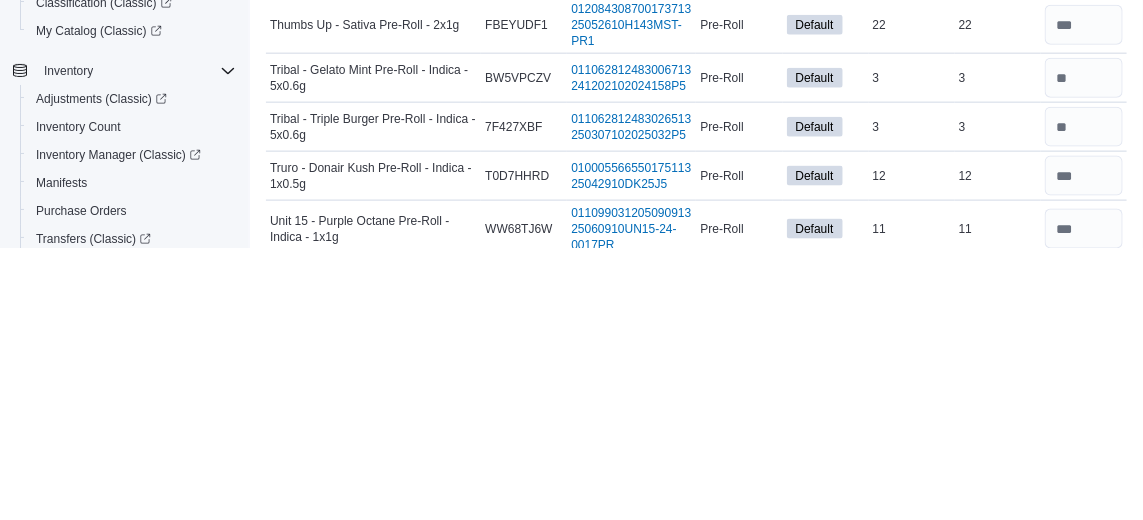 click on "In Stock 2" at bounding box center [912, 240] 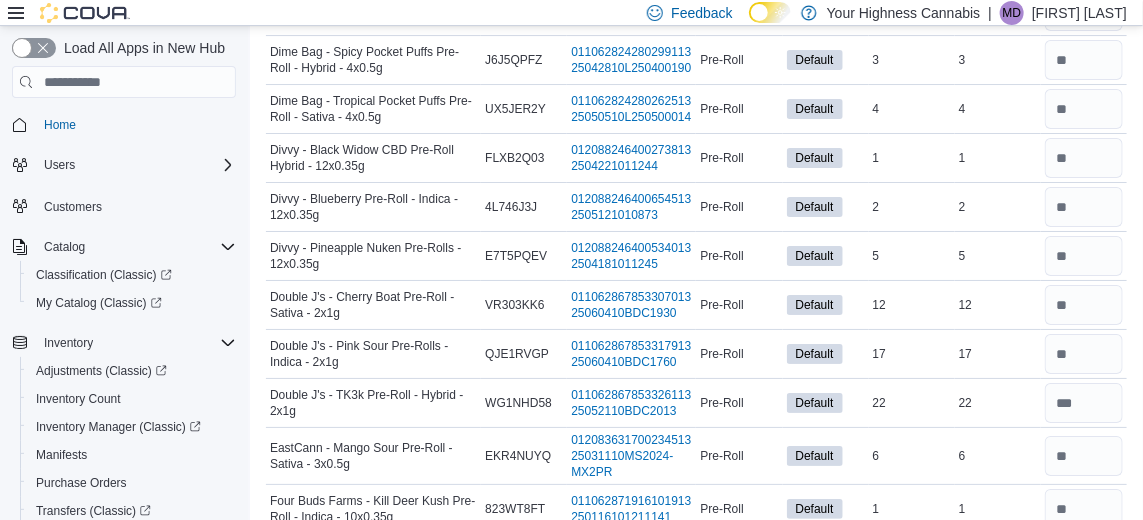 scroll, scrollTop: 2500, scrollLeft: 0, axis: vertical 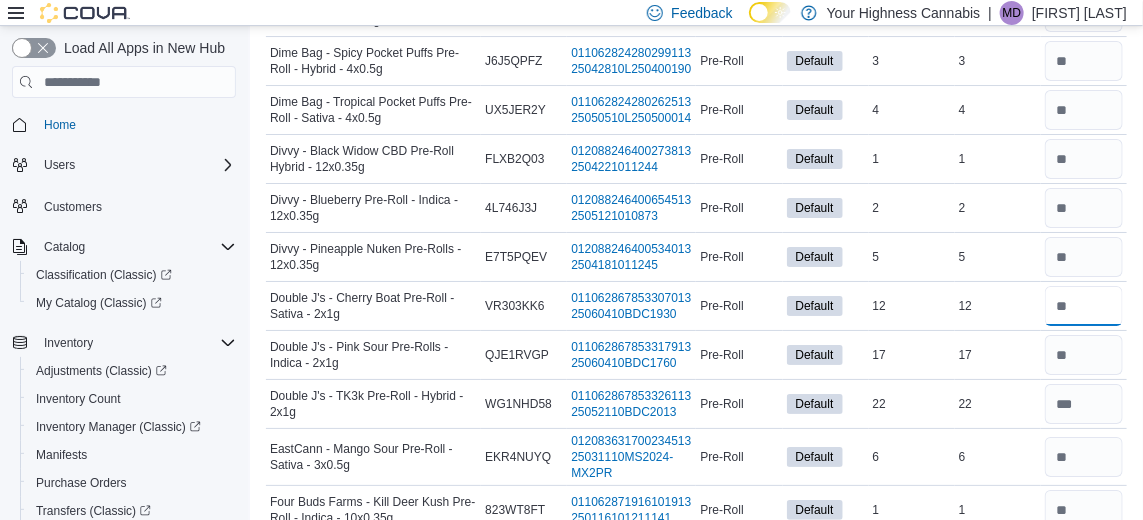 click at bounding box center (1084, 306) 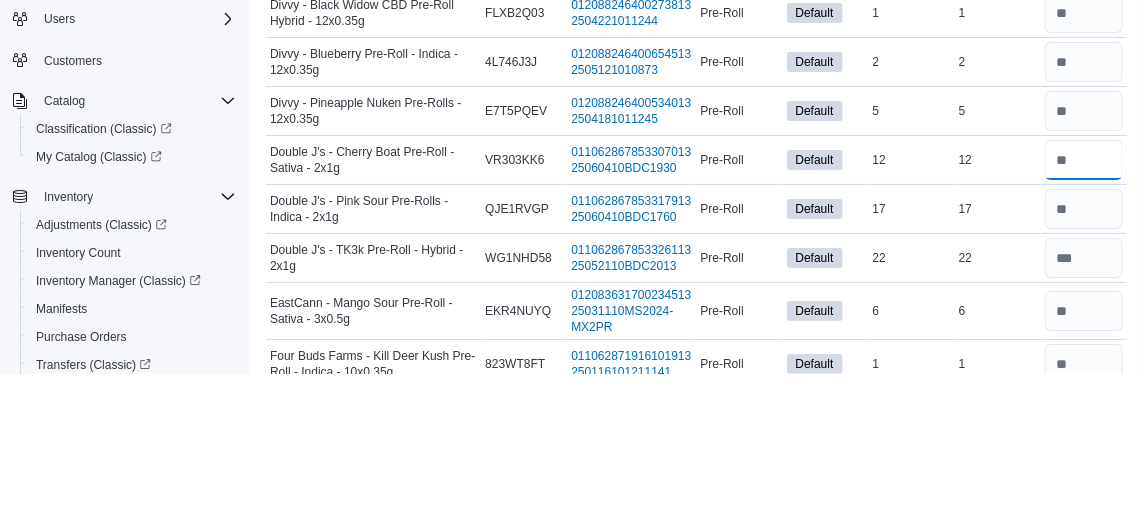 scroll, scrollTop: 2500, scrollLeft: 0, axis: vertical 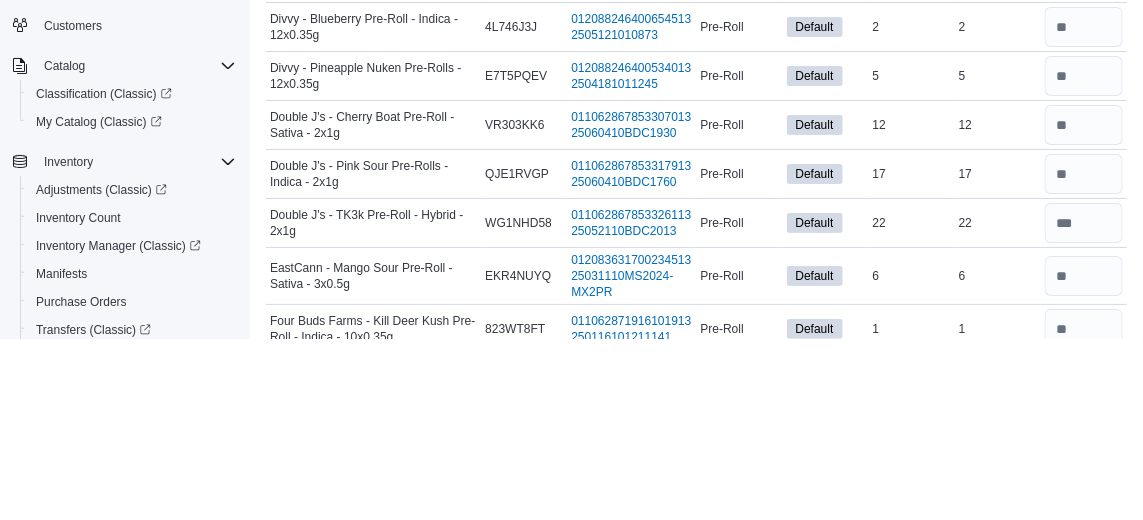 click on "In Stock 17" at bounding box center [912, 355] 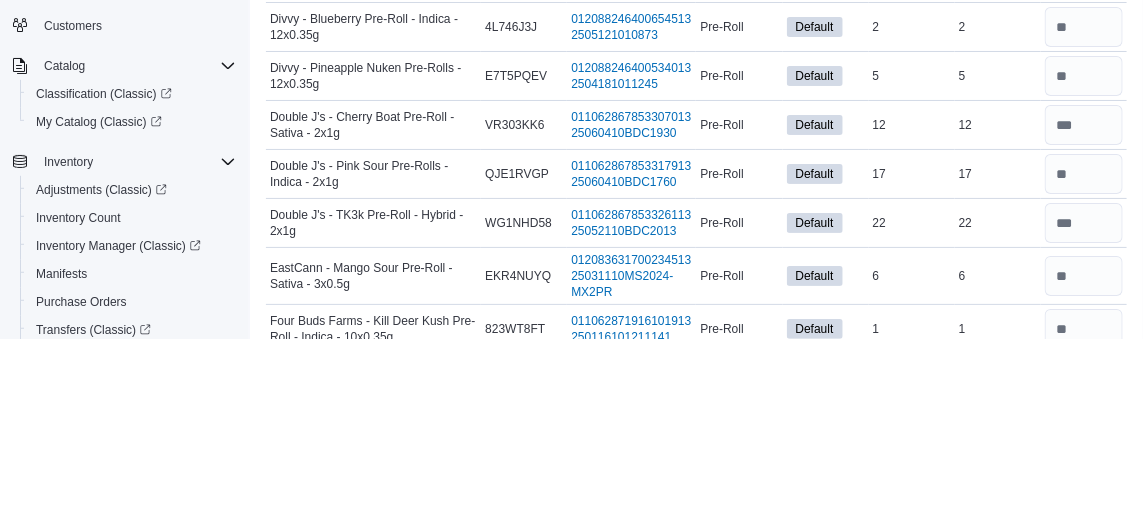scroll, scrollTop: 2500, scrollLeft: 0, axis: vertical 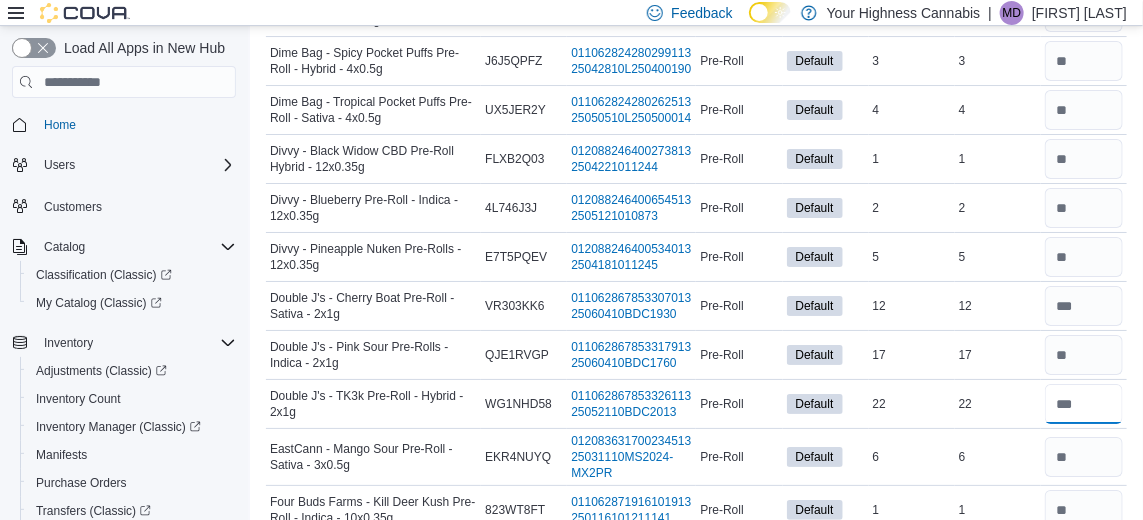 click at bounding box center (1084, 404) 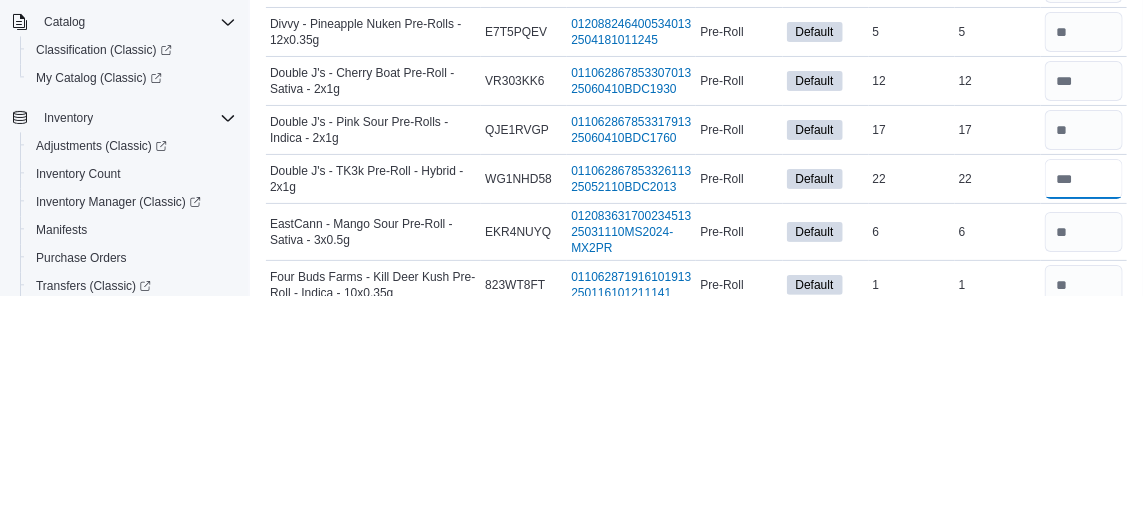 scroll, scrollTop: 2506, scrollLeft: 0, axis: vertical 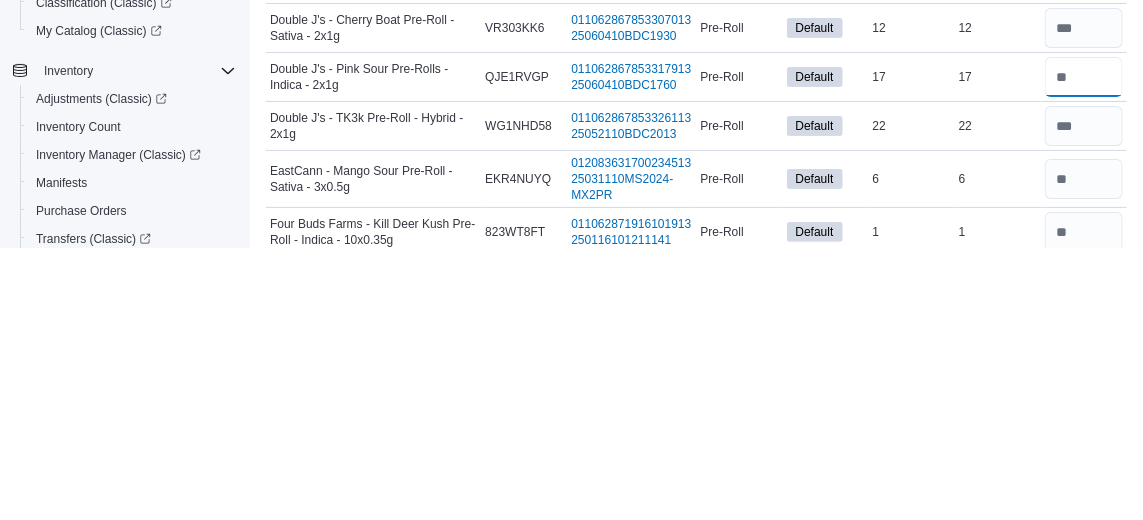 click at bounding box center (1084, 349) 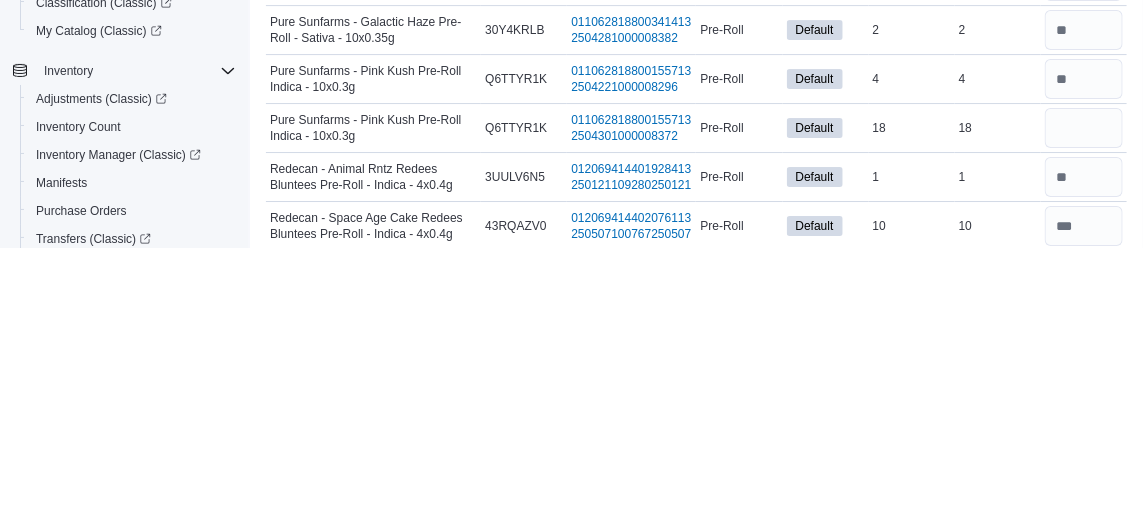 scroll, scrollTop: 4815, scrollLeft: 0, axis: vertical 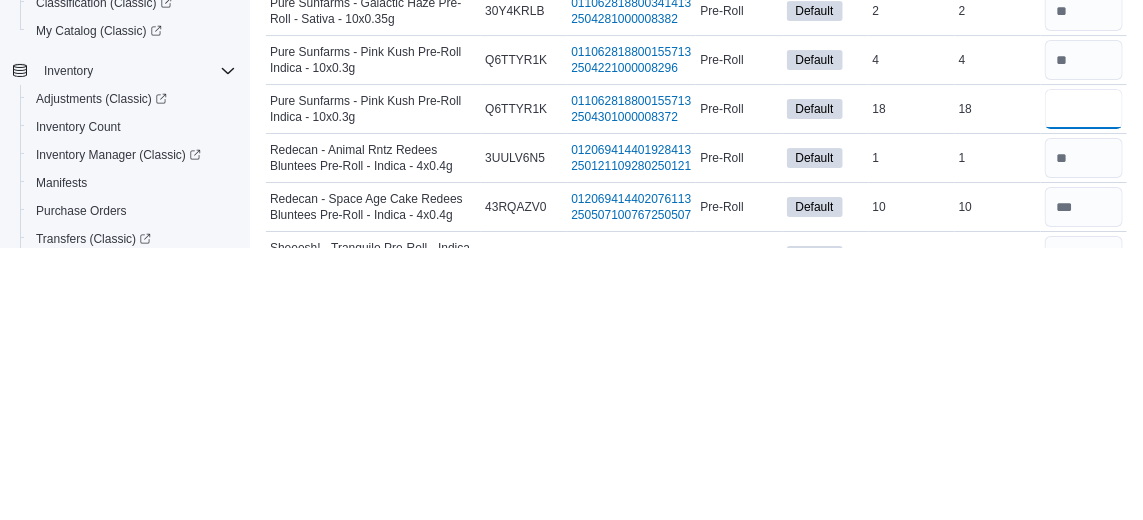 click at bounding box center (1084, 381) 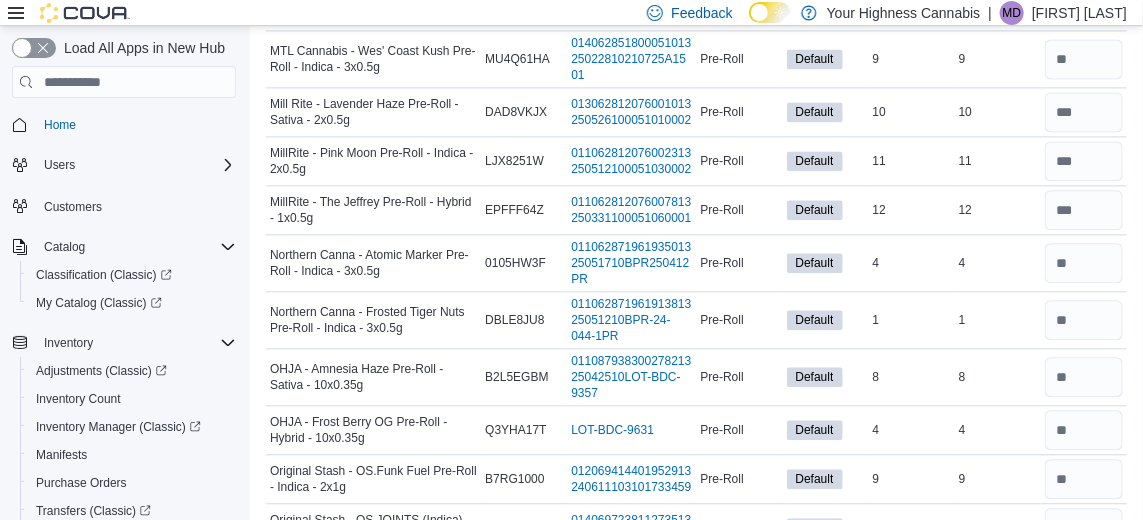 scroll, scrollTop: 4177, scrollLeft: 0, axis: vertical 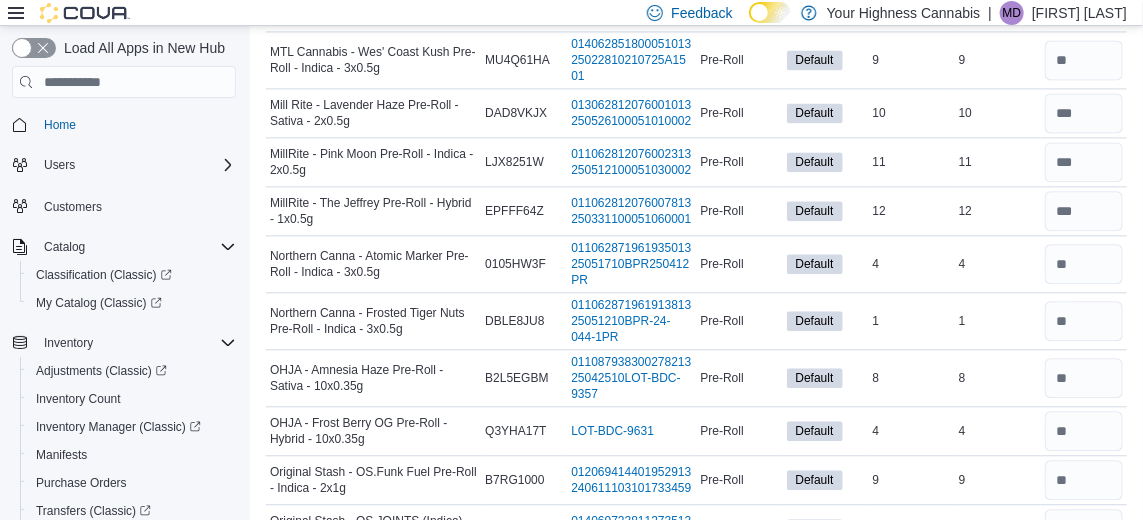 click on "5" at bounding box center (998, 3) 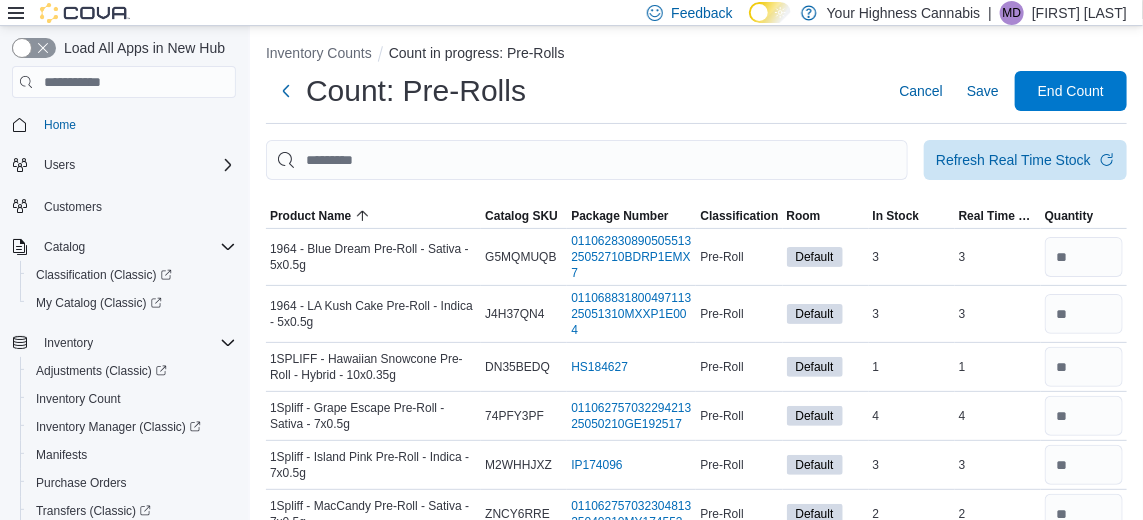 scroll, scrollTop: 0, scrollLeft: 0, axis: both 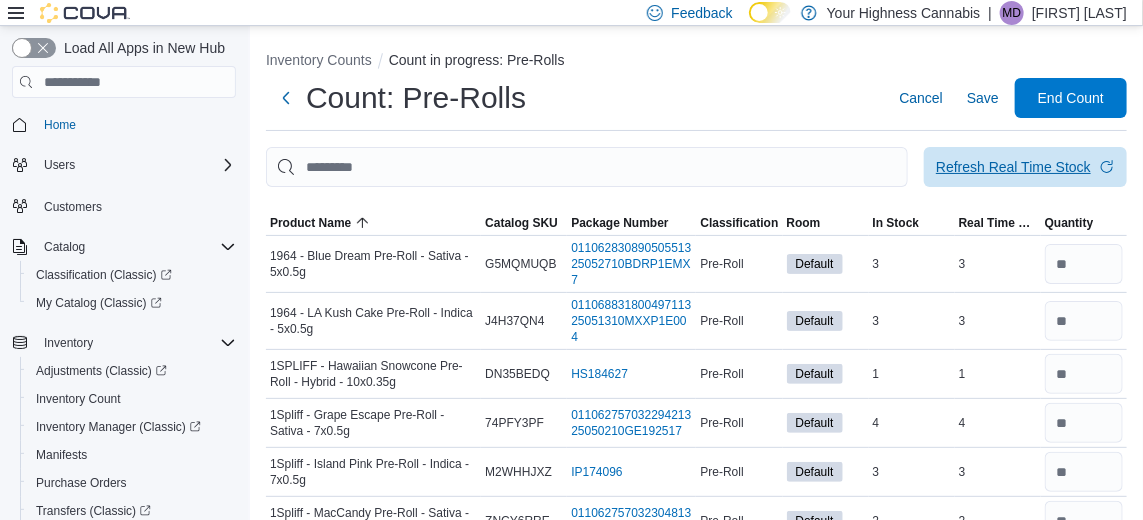 click on "Refresh Real Time Stock" at bounding box center (1025, 167) 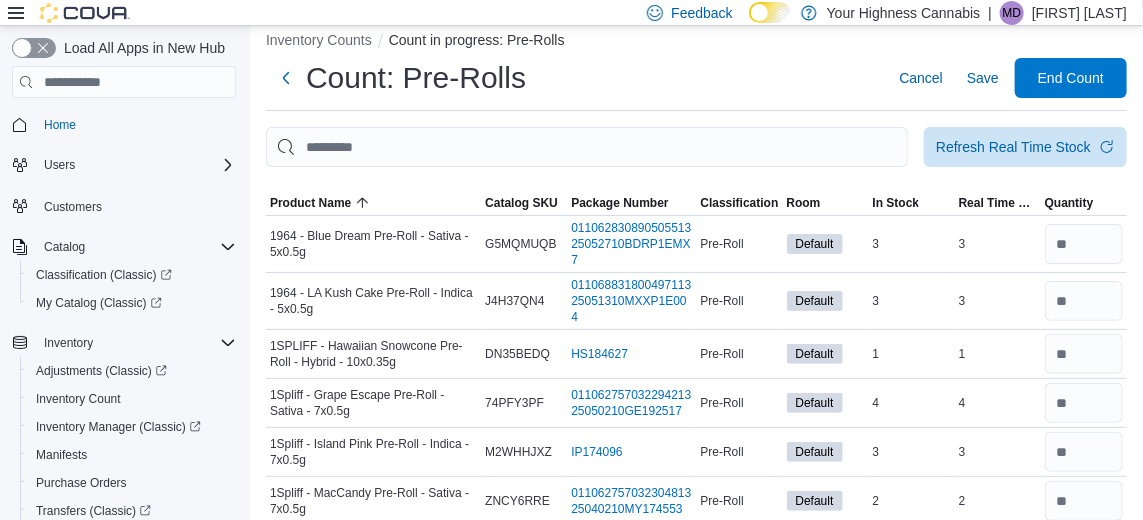 scroll, scrollTop: 0, scrollLeft: 0, axis: both 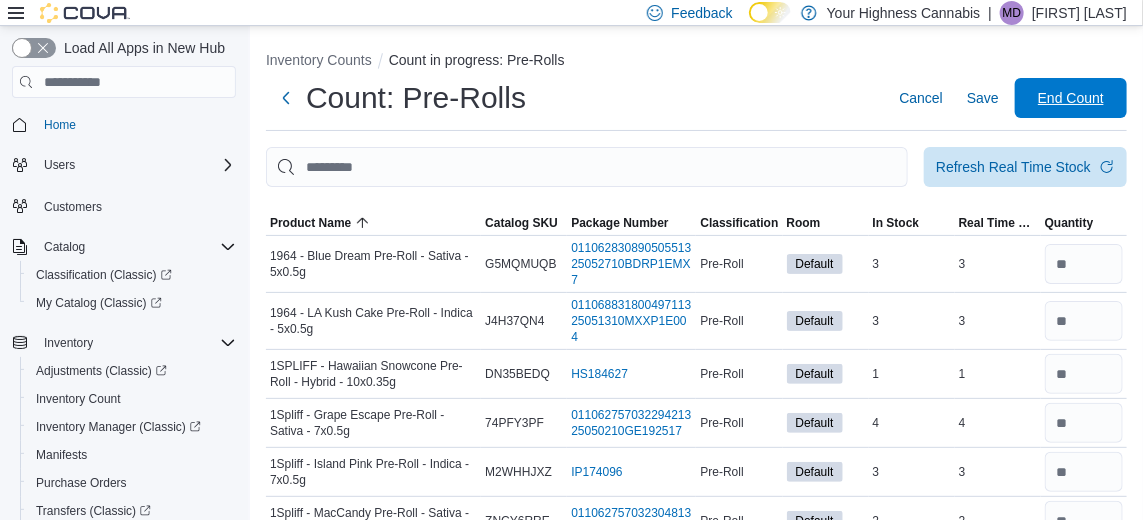 click on "End Count" at bounding box center (1071, 98) 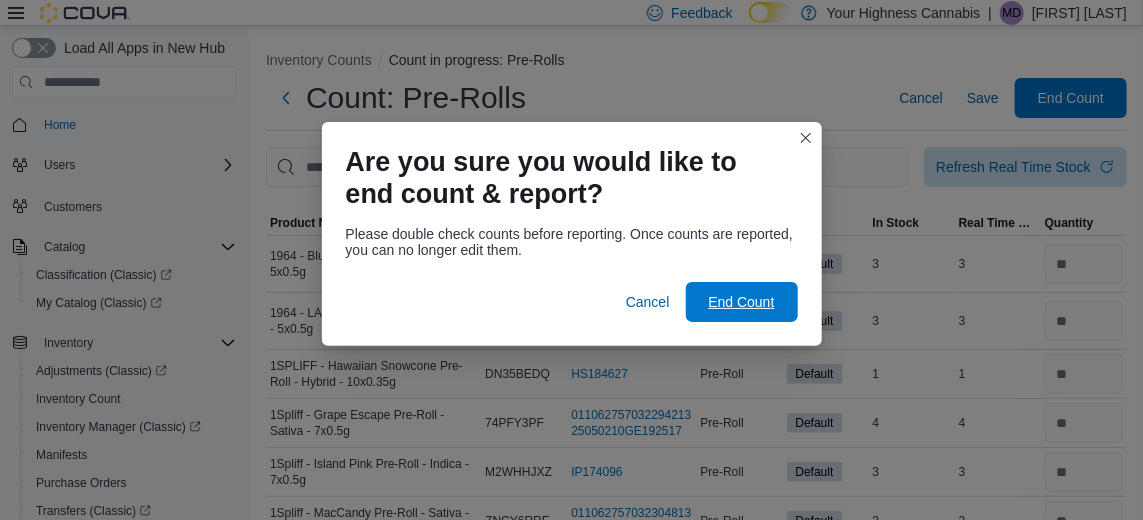 click on "End Count" at bounding box center [741, 302] 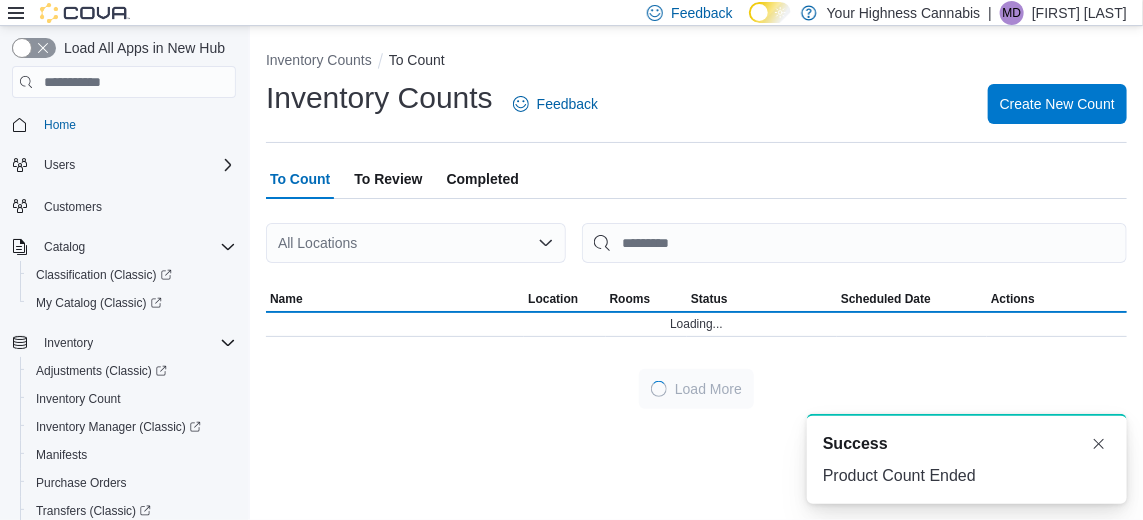 scroll, scrollTop: 0, scrollLeft: 0, axis: both 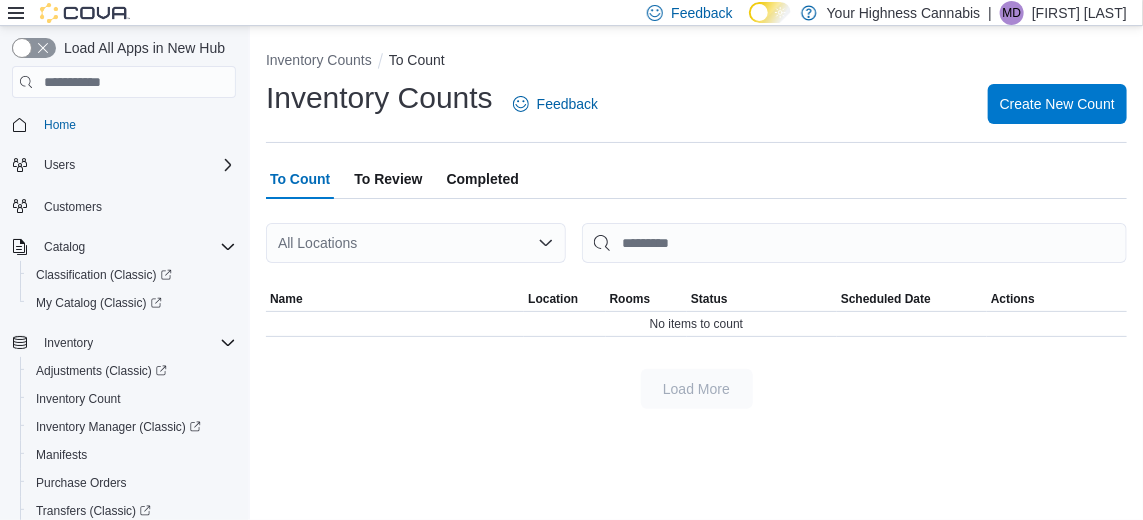click on "To Review" at bounding box center (388, 179) 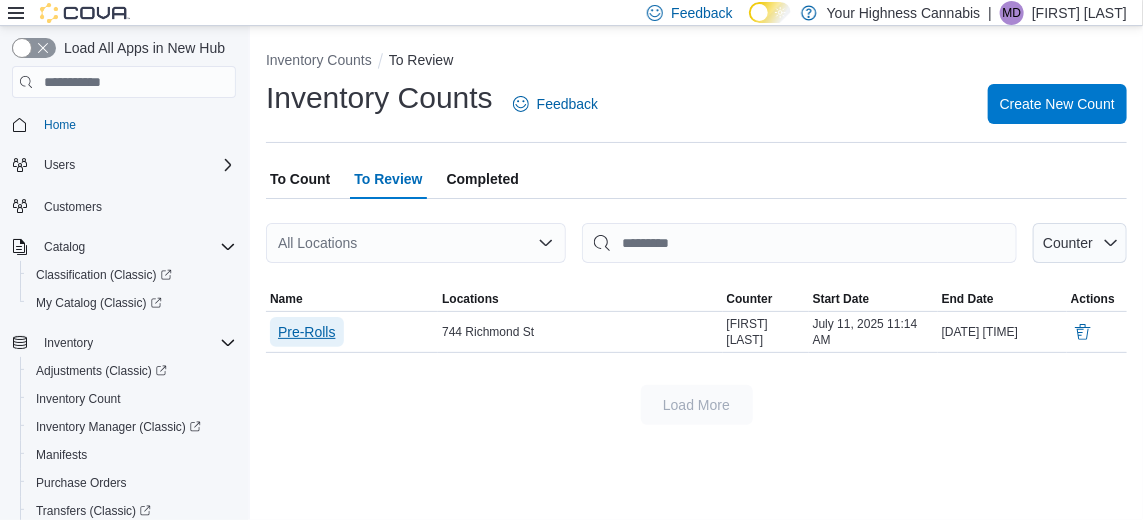 click on "Pre-Rolls" at bounding box center (307, 332) 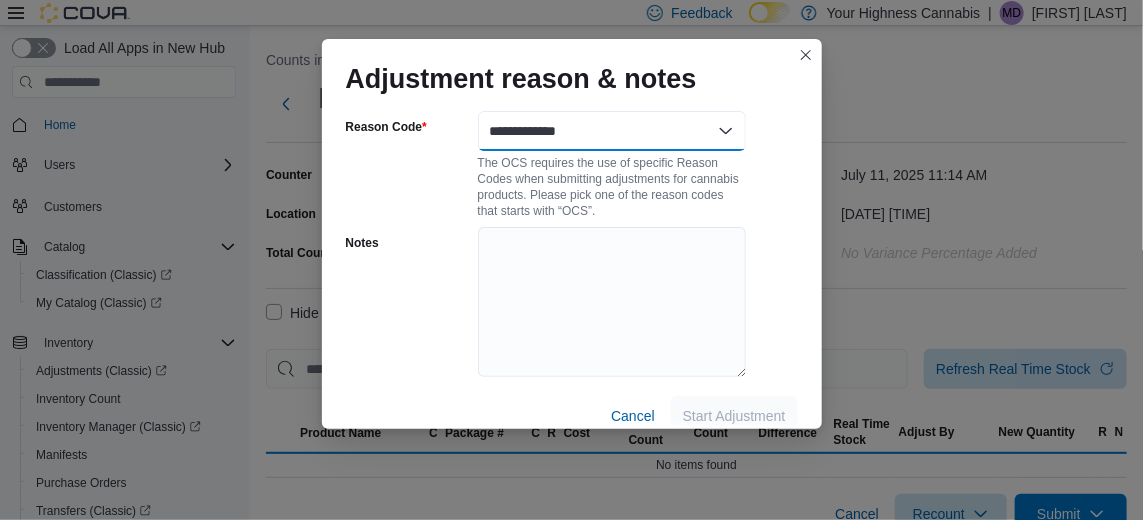 click on "**********" at bounding box center (612, 131) 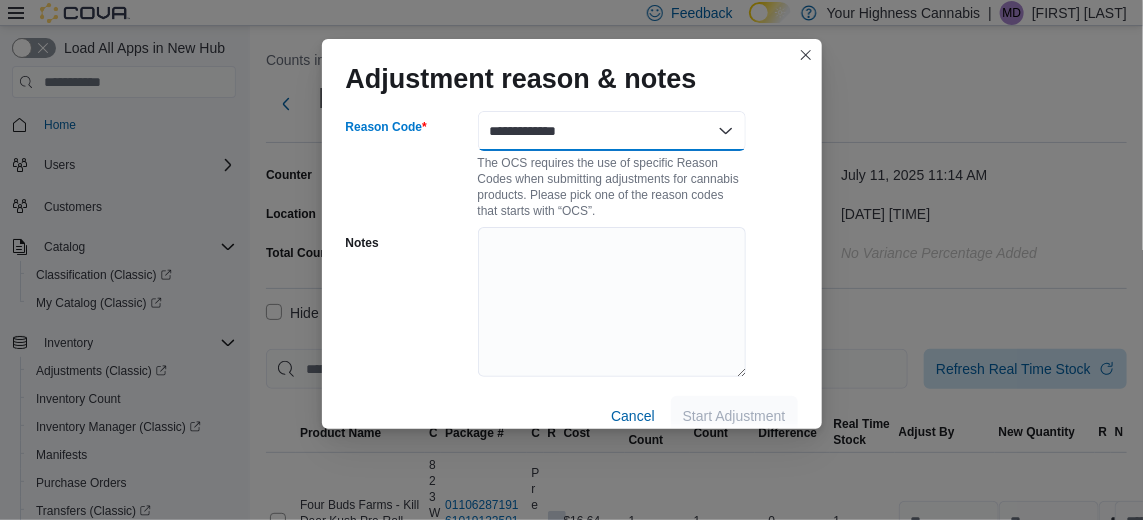 click on "**********" at bounding box center [612, 131] 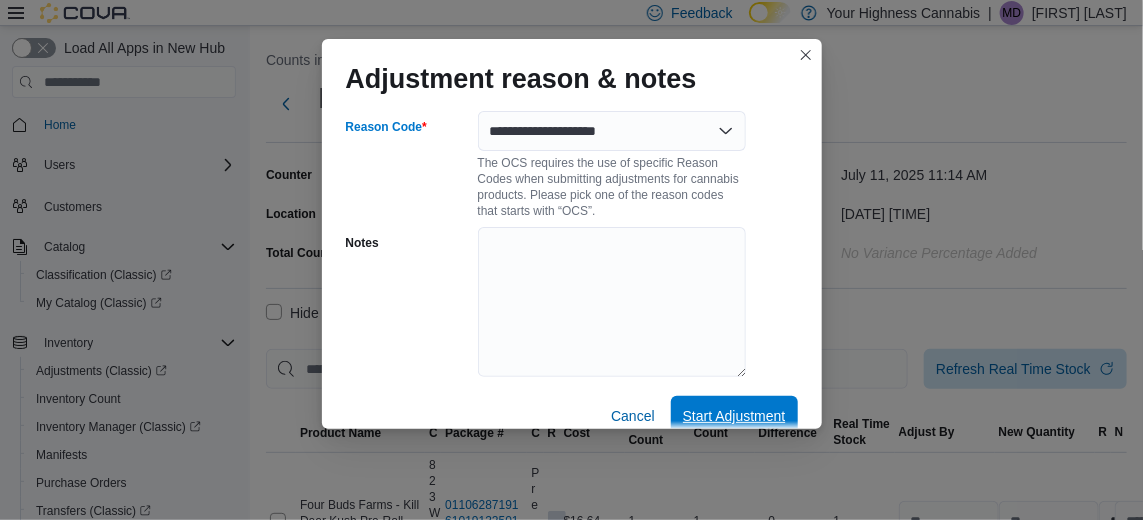 click on "Start Adjustment" at bounding box center (734, 416) 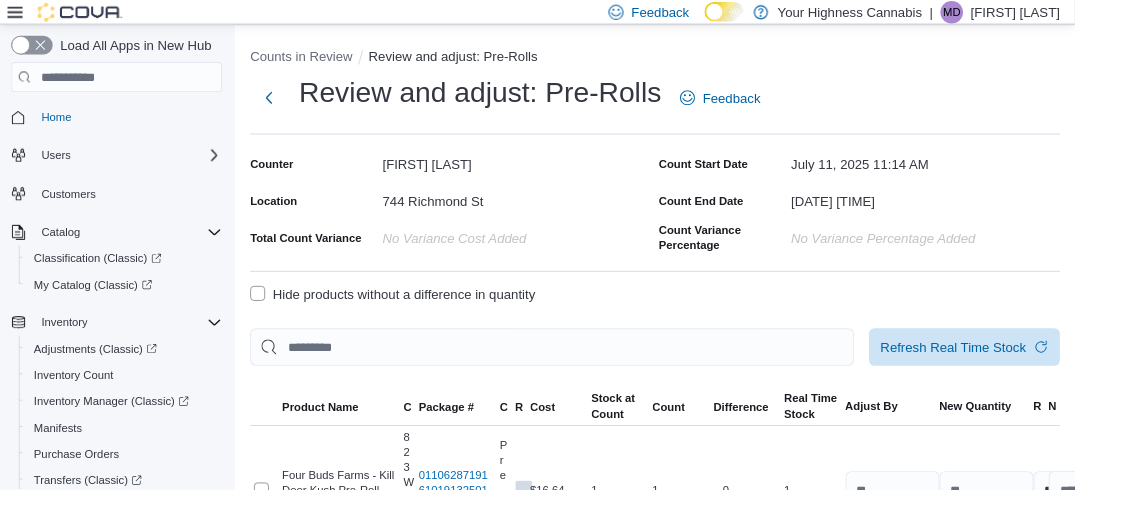 click on "Hide products without a difference in quantity" at bounding box center [417, 313] 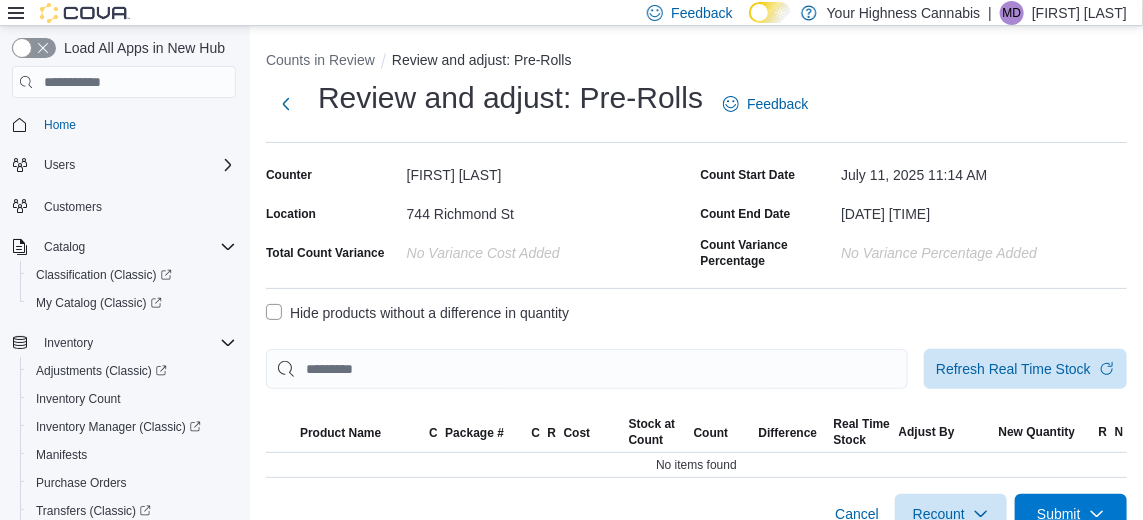 click 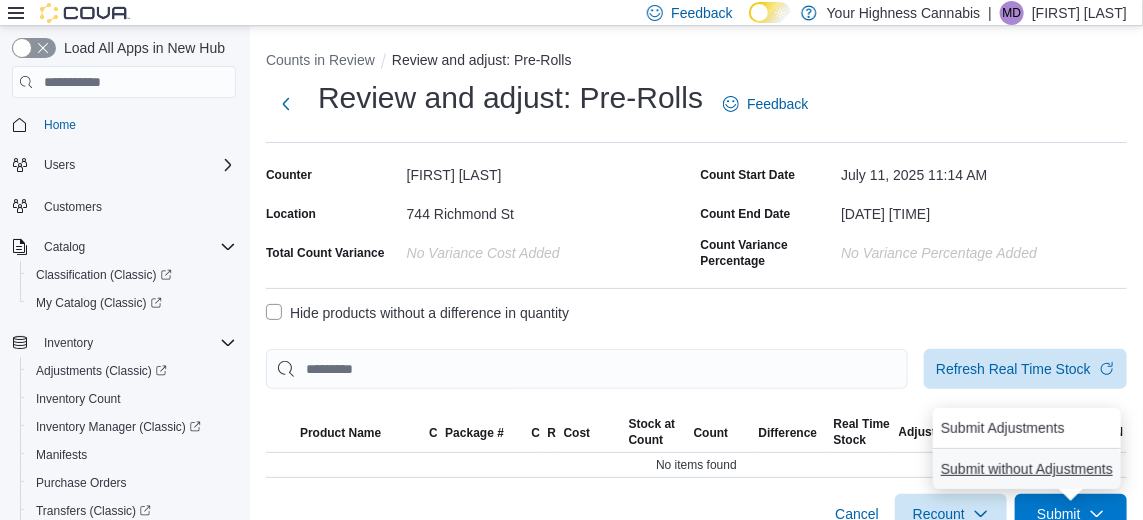 click on "Submit without Adjustments" at bounding box center (1027, 469) 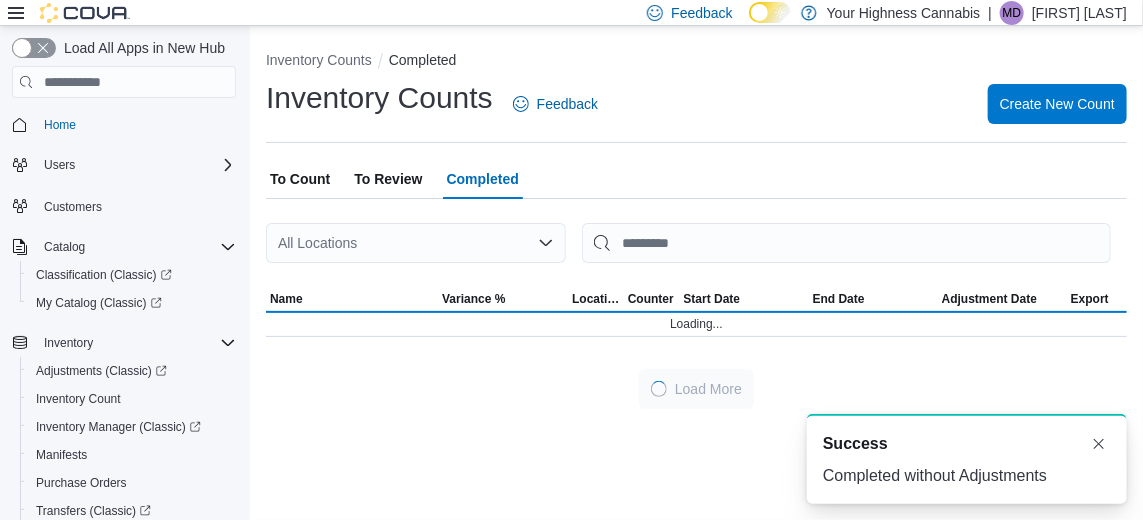 scroll, scrollTop: 0, scrollLeft: 0, axis: both 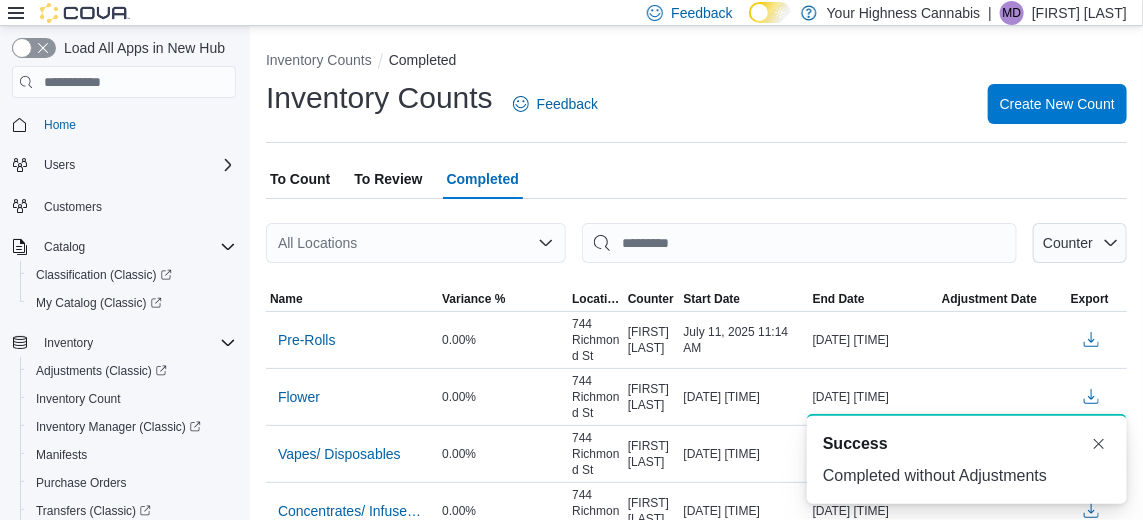 click on "To Count" at bounding box center [300, 179] 